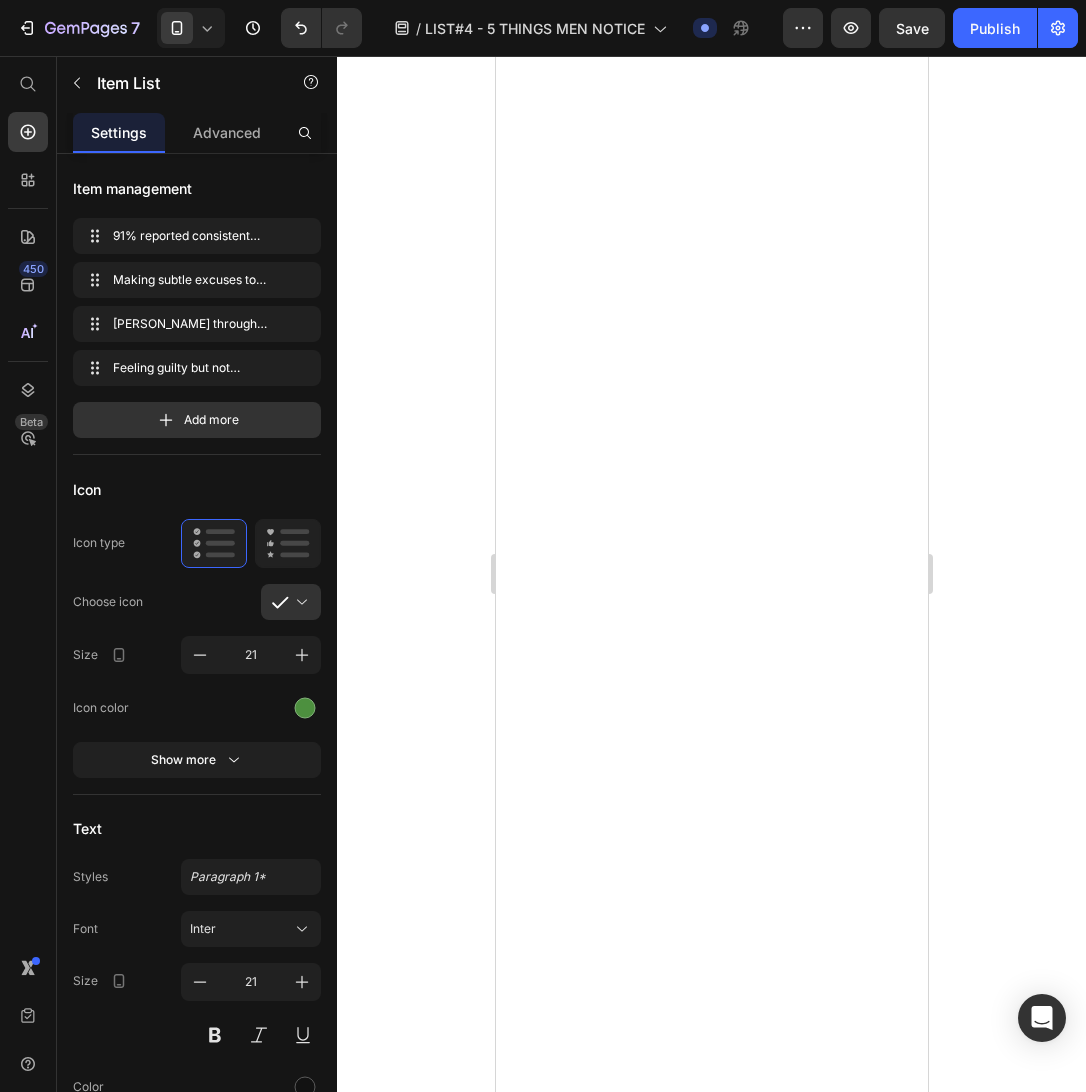 scroll, scrollTop: 0, scrollLeft: 0, axis: both 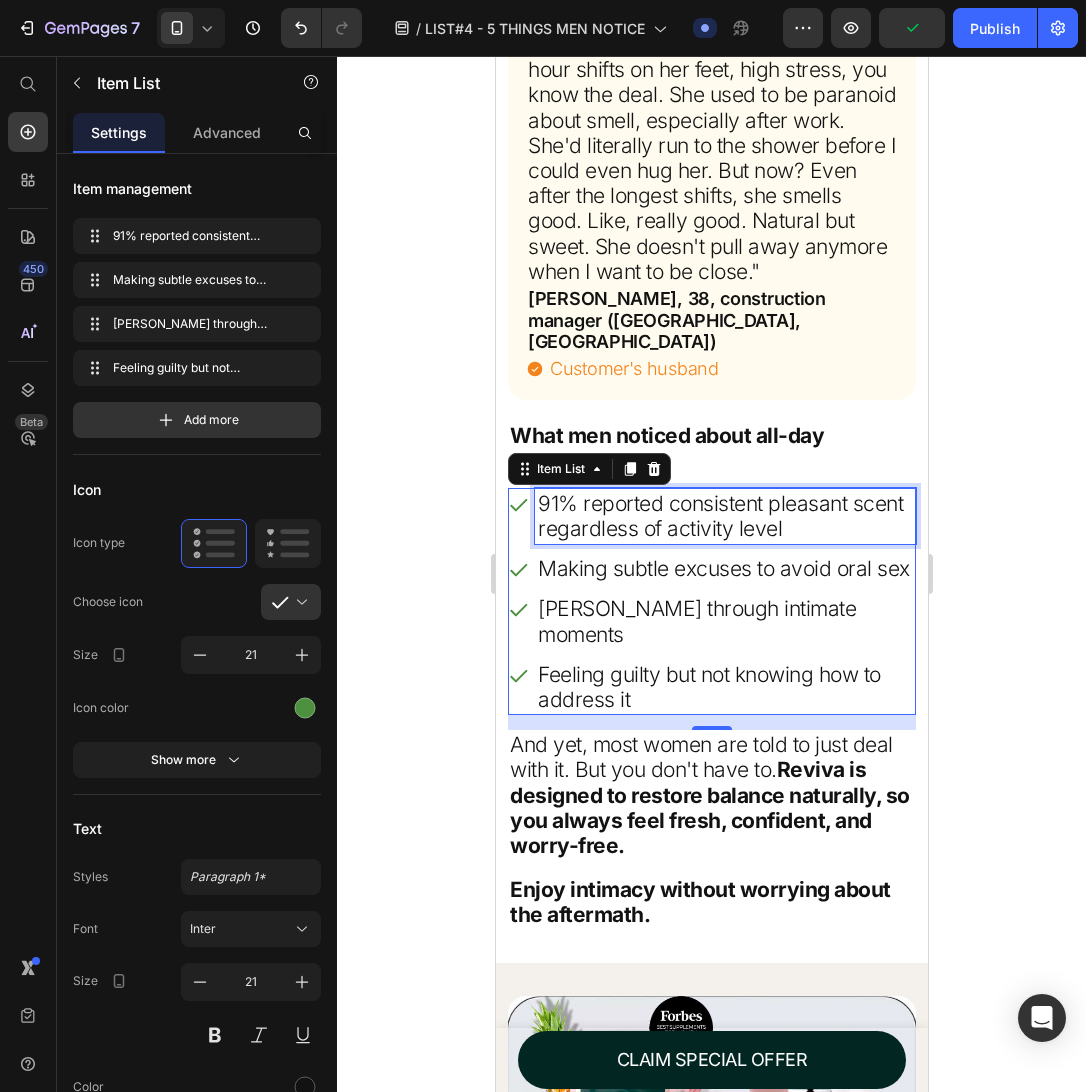 click on "Making subtle excuses to avoid oral sex" at bounding box center [724, 568] 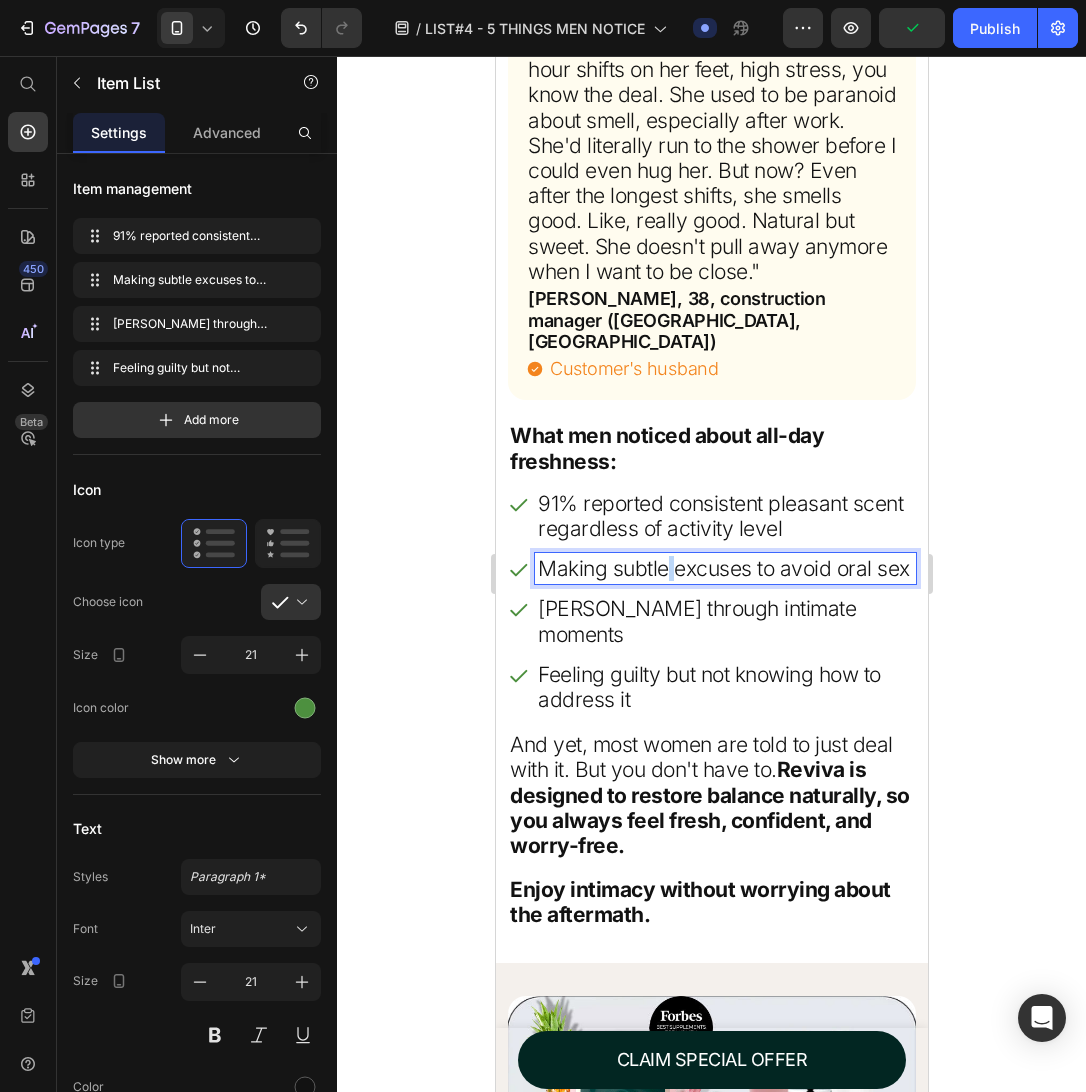 click on "Making subtle excuses to avoid oral sex" at bounding box center [724, 568] 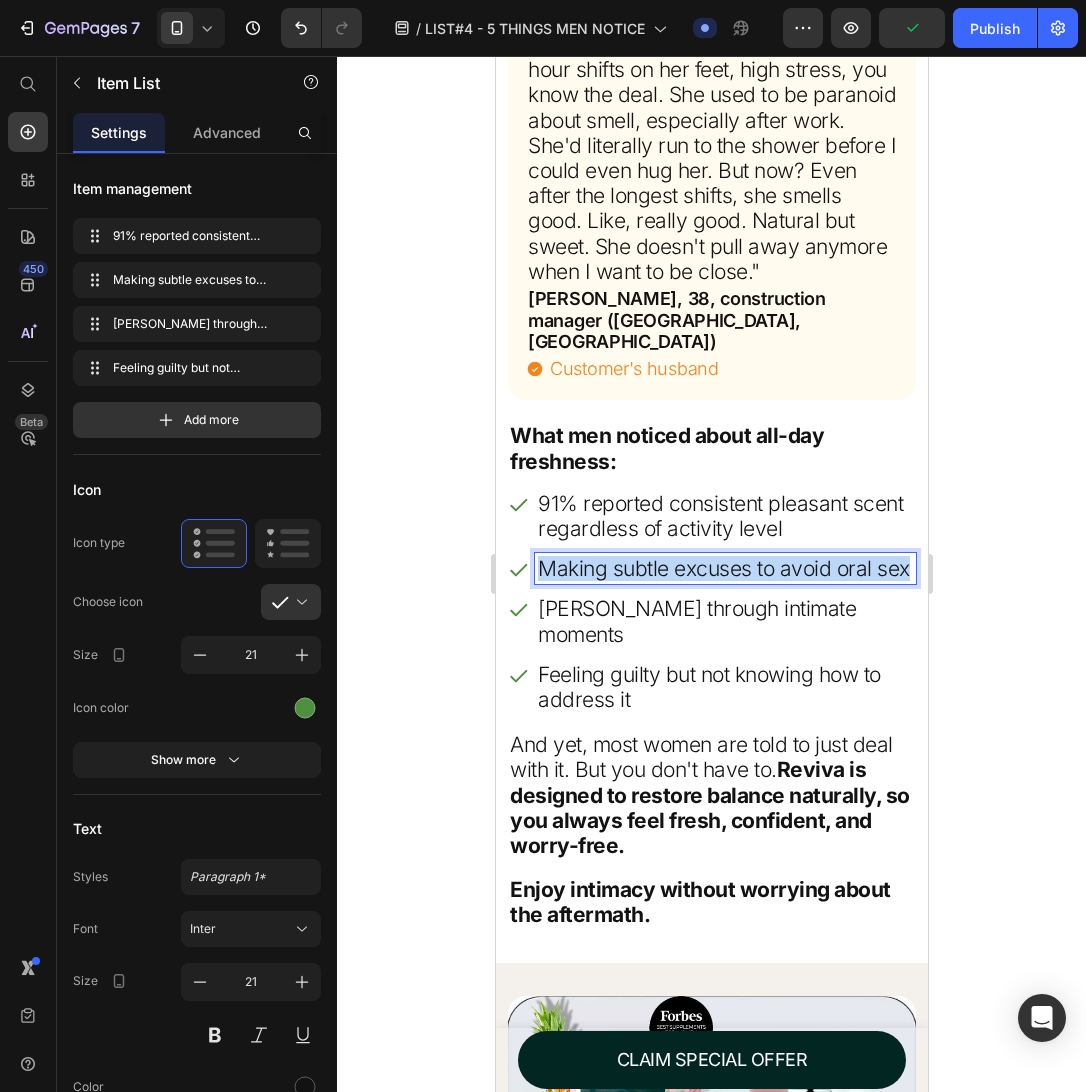 click on "Making subtle excuses to avoid oral sex" at bounding box center (724, 568) 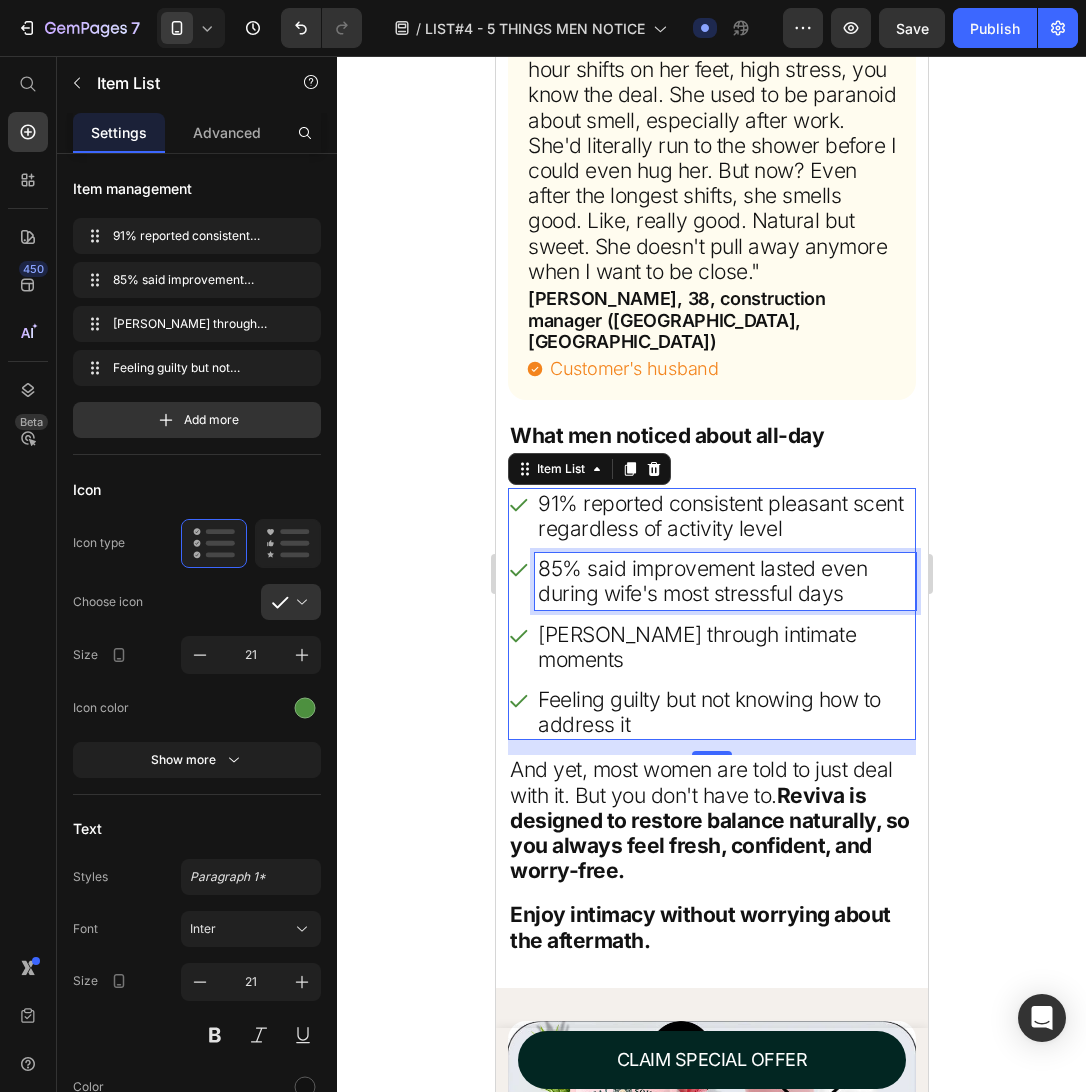 click on "[PERSON_NAME] through intimate moments" at bounding box center (724, 647) 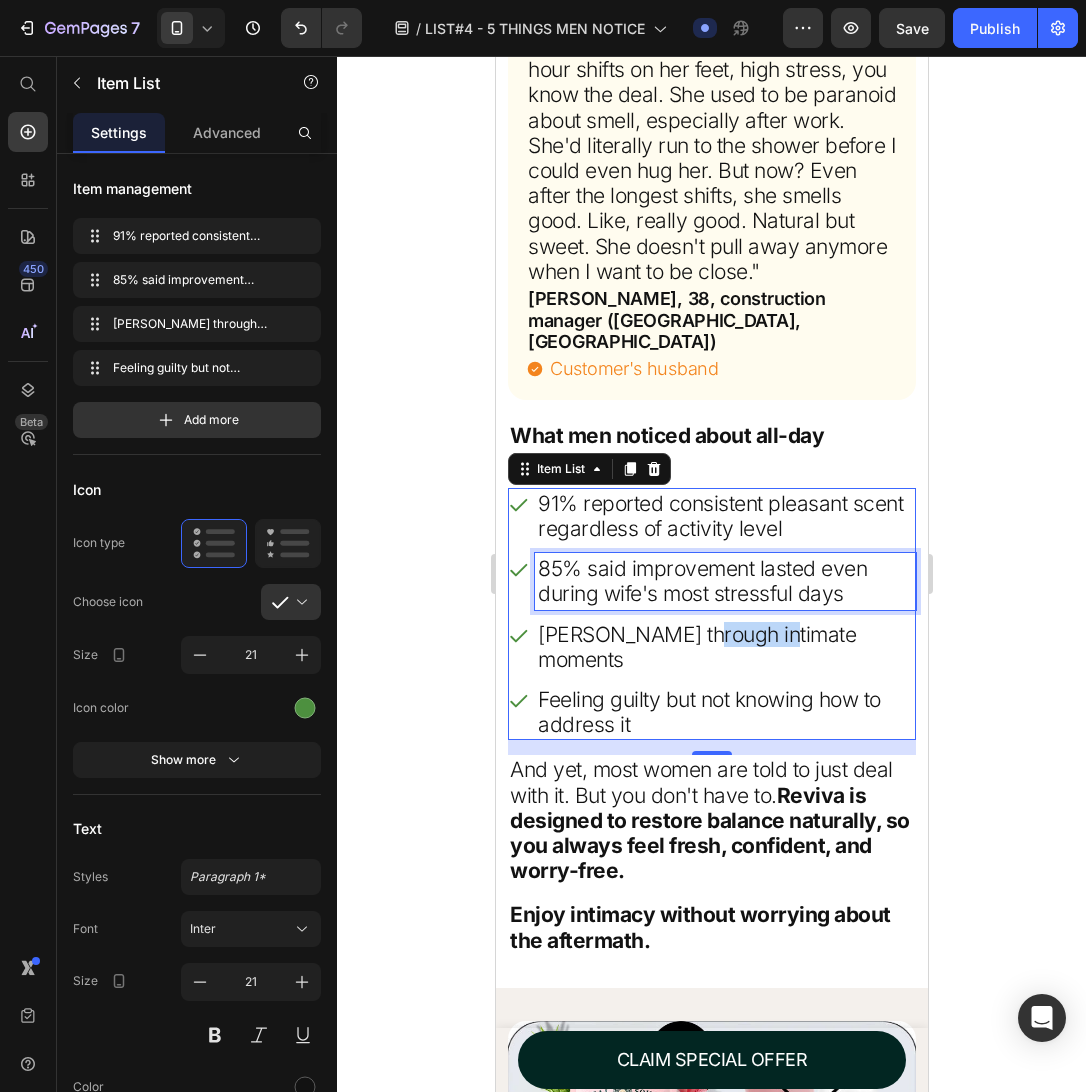 click on "[PERSON_NAME] through intimate moments" at bounding box center (724, 647) 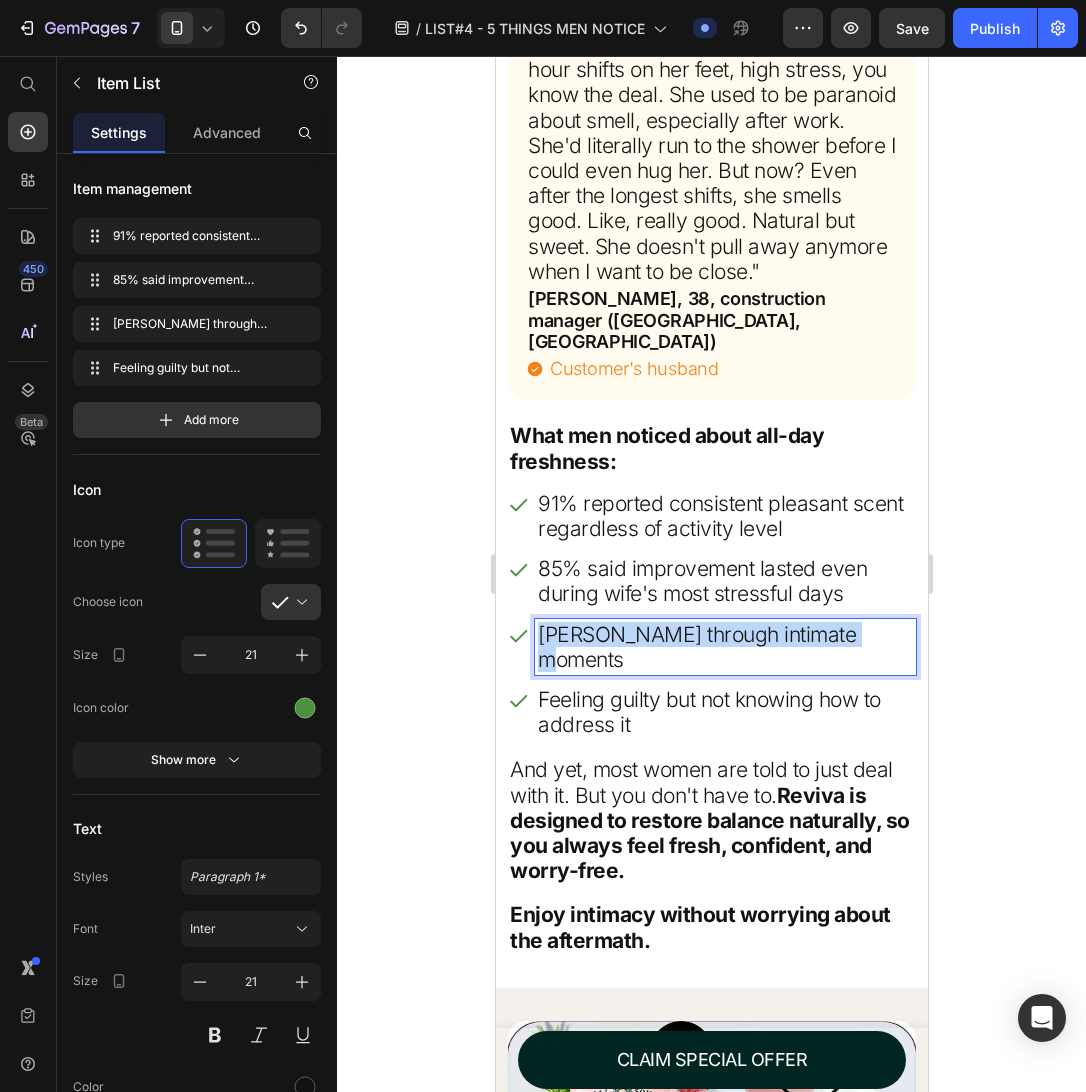 click on "[PERSON_NAME] through intimate moments" at bounding box center (724, 647) 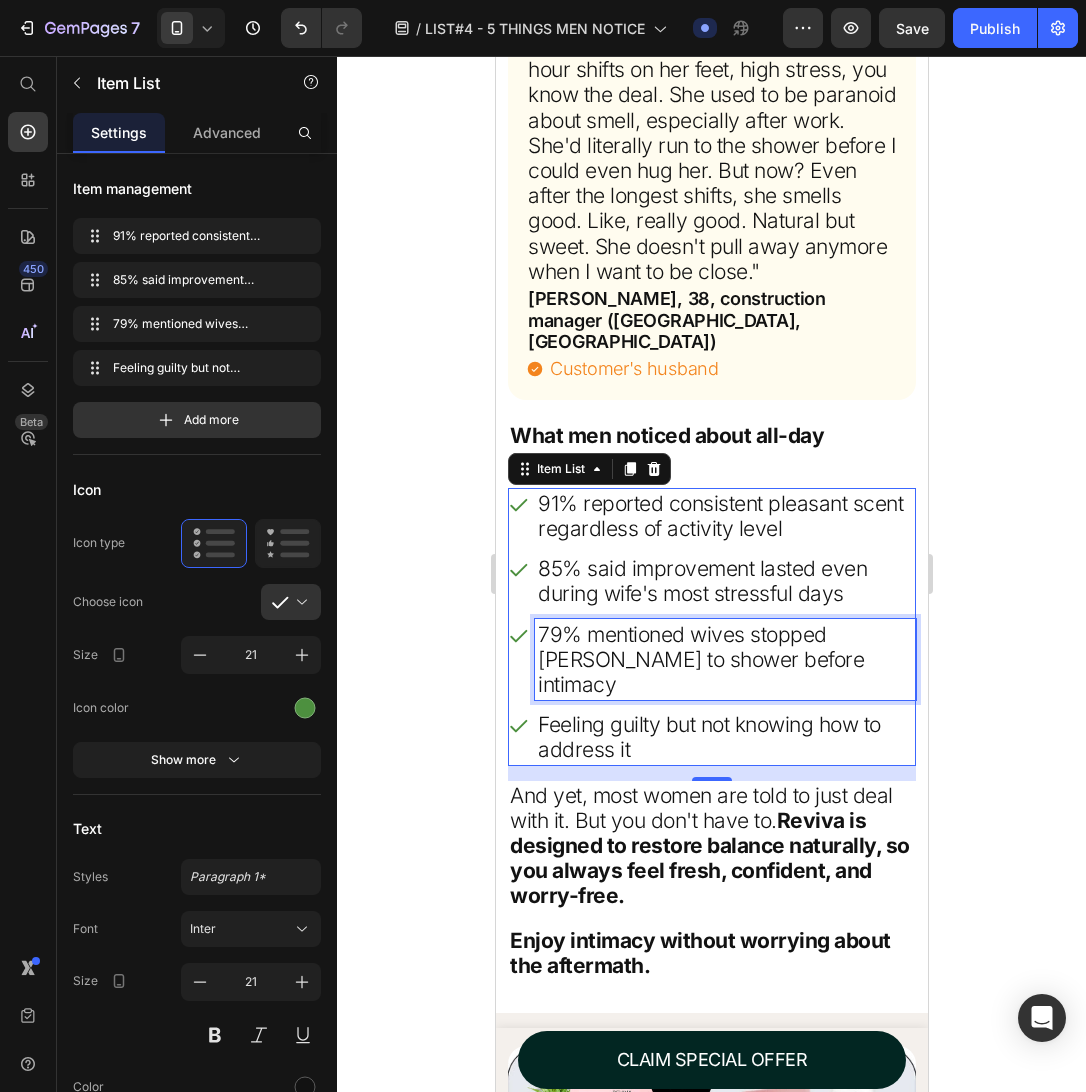 click on "Feeling guilty but not knowing how to address it" at bounding box center (724, 737) 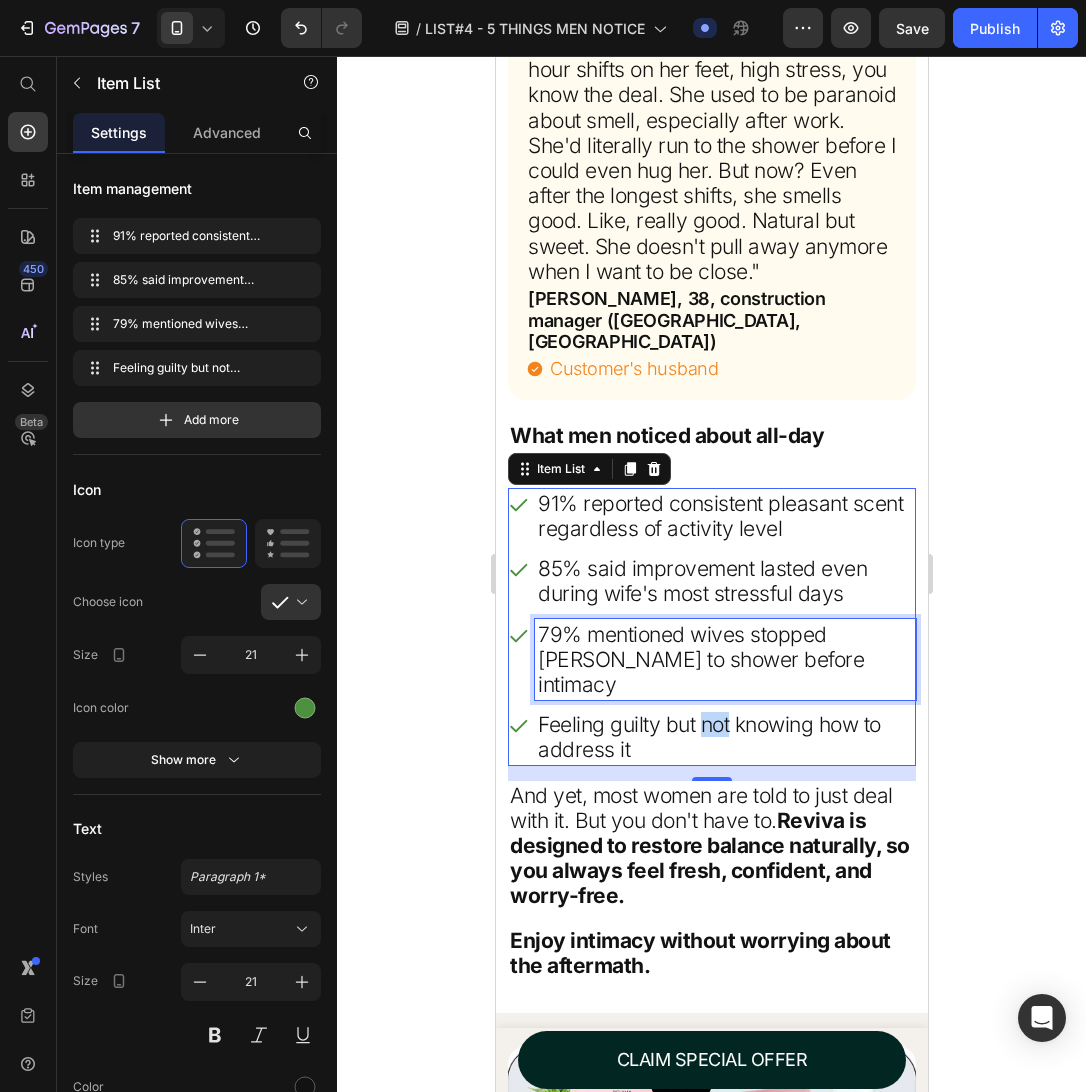 click on "Feeling guilty but not knowing how to address it" at bounding box center (724, 737) 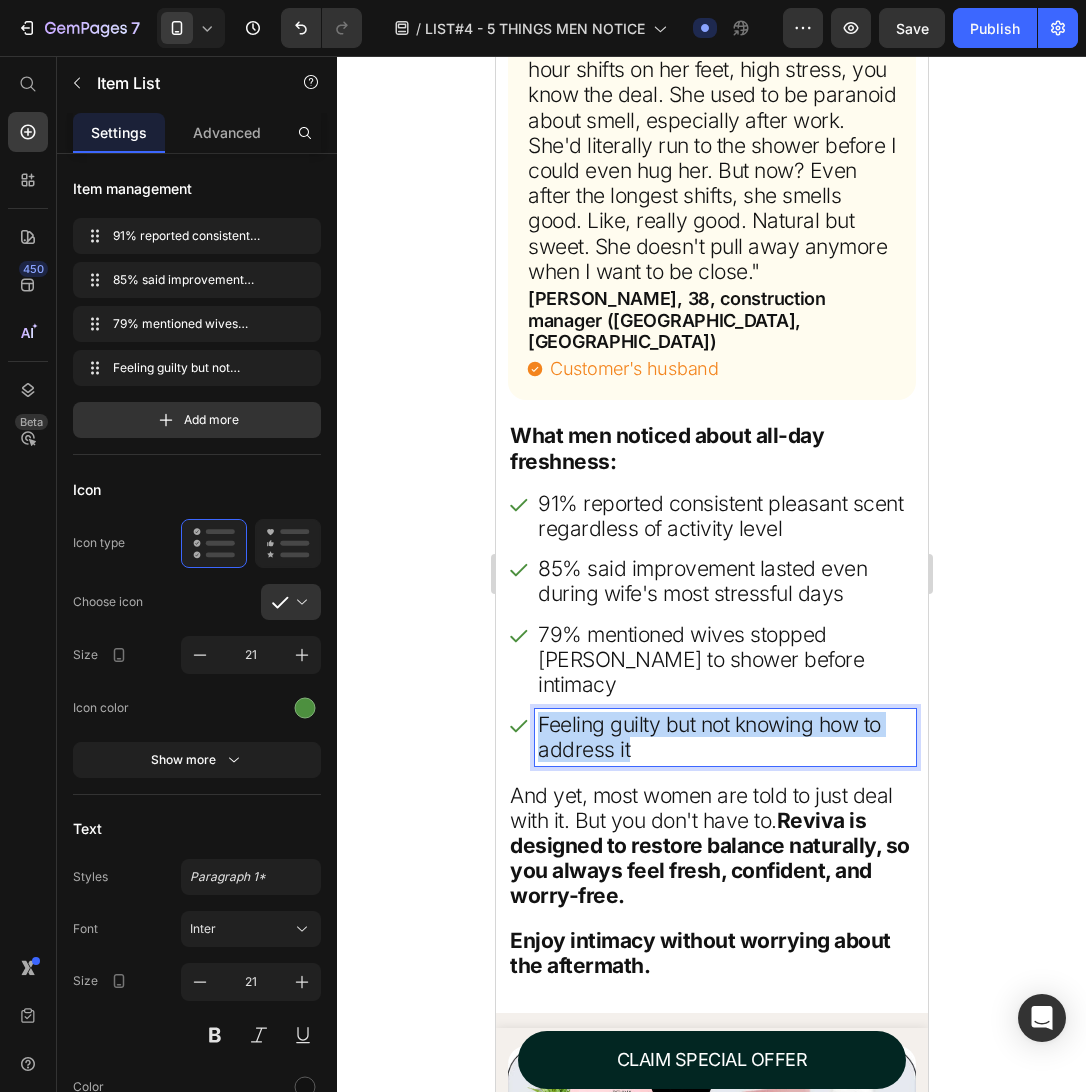 click on "Feeling guilty but not knowing how to address it" at bounding box center [724, 737] 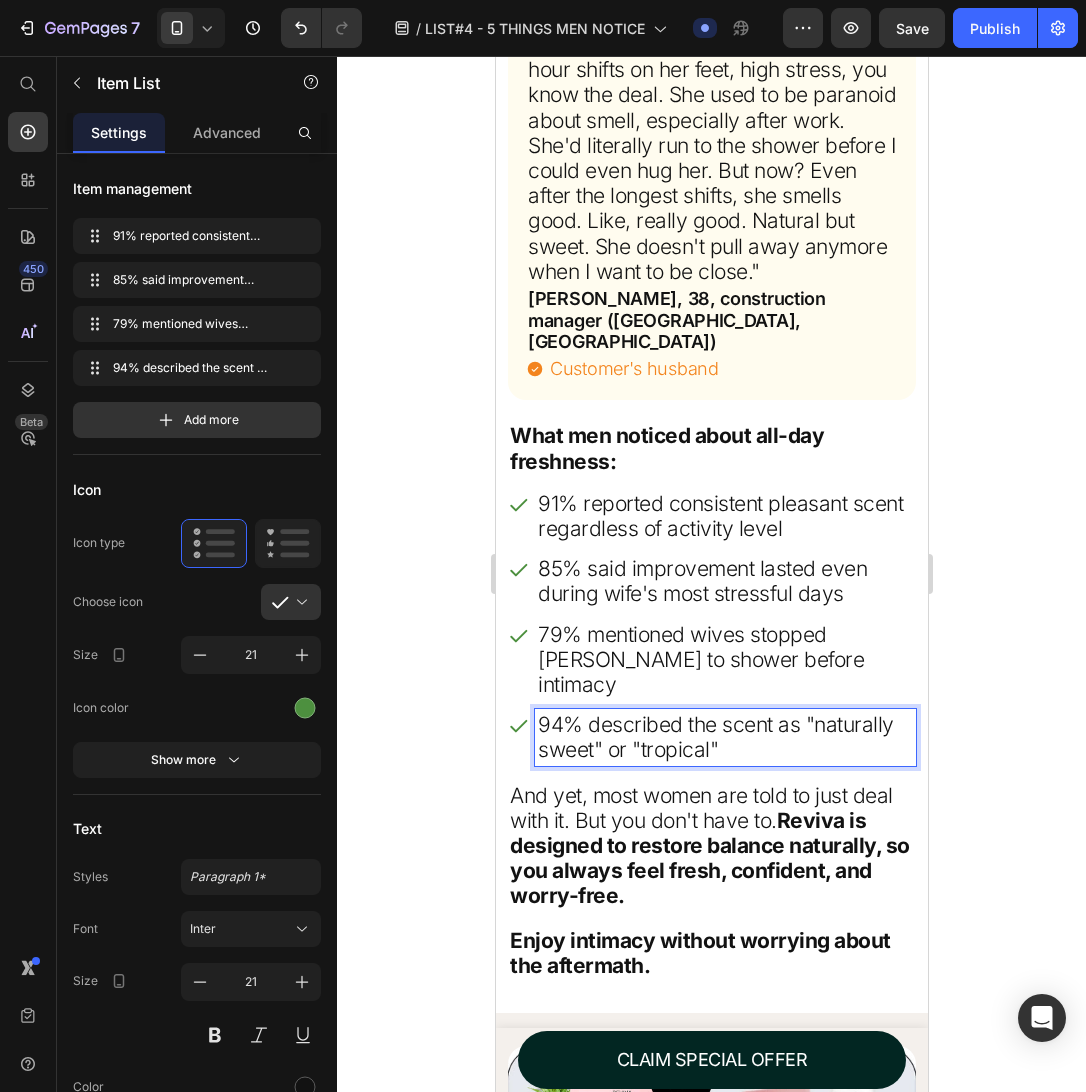 click 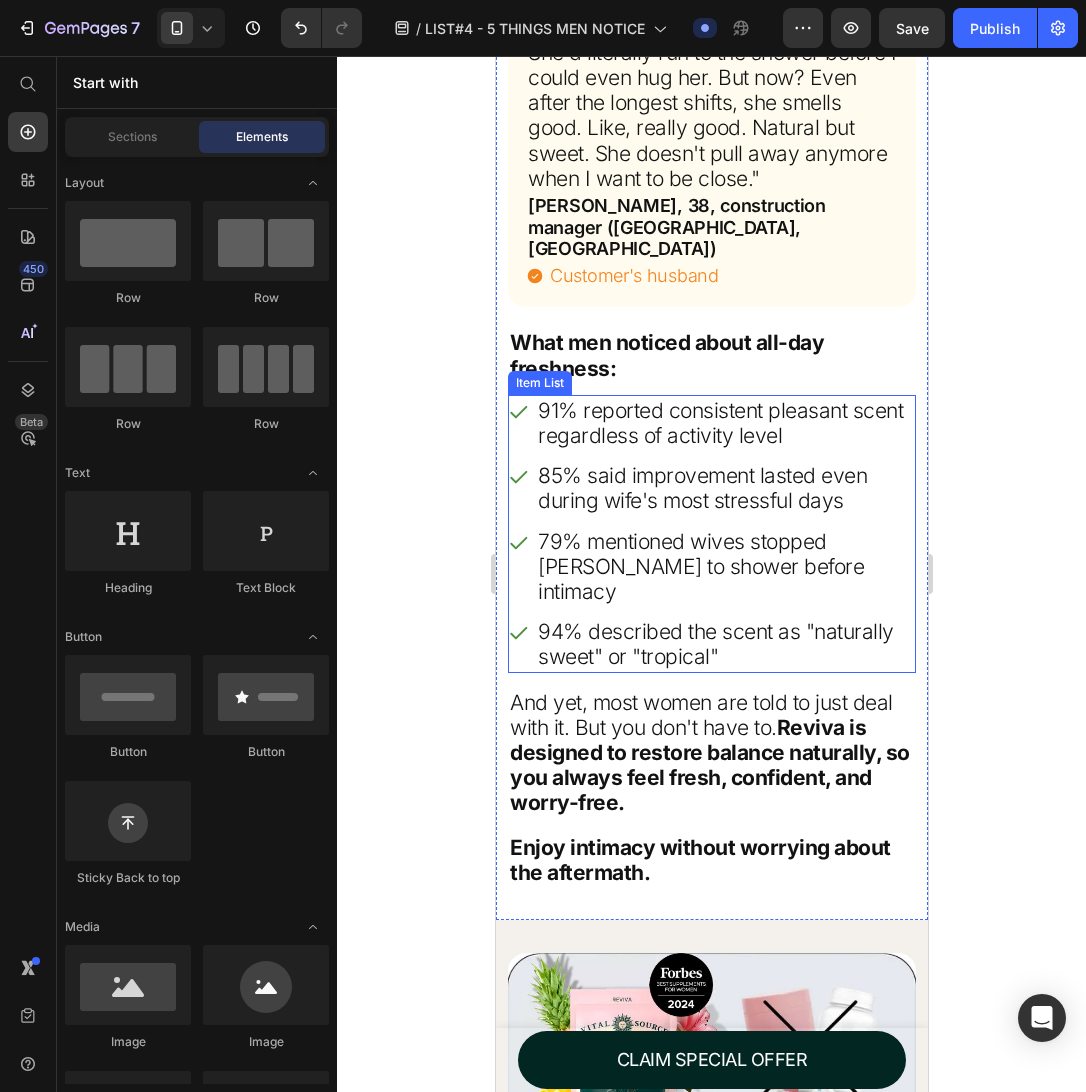 scroll, scrollTop: 8042, scrollLeft: 0, axis: vertical 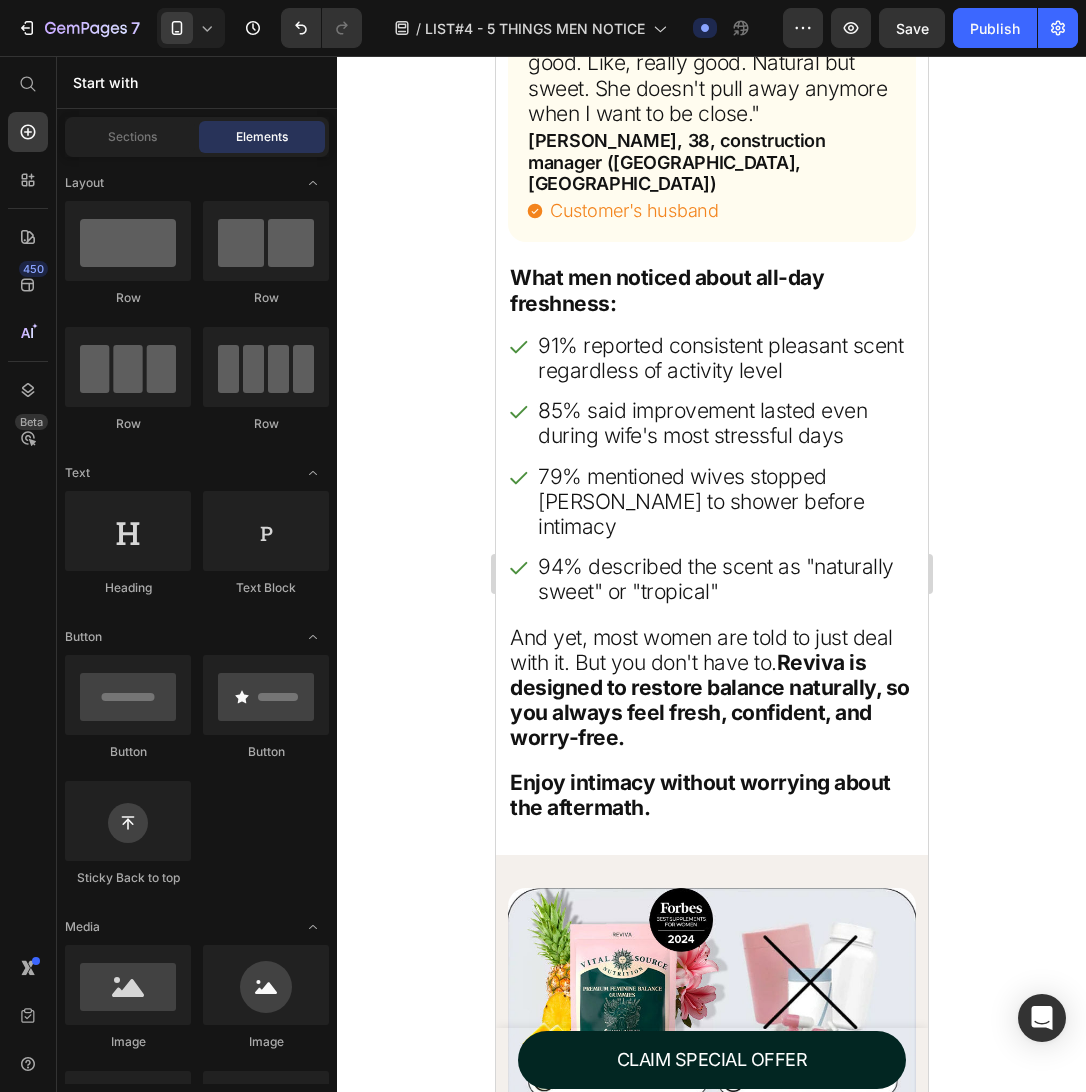 click on "And yet, most women are told to just deal with it. But you don't have to.  Reviva is designed to restore balance naturally, so you always feel fresh, confident, and worry-free." at bounding box center [711, 688] 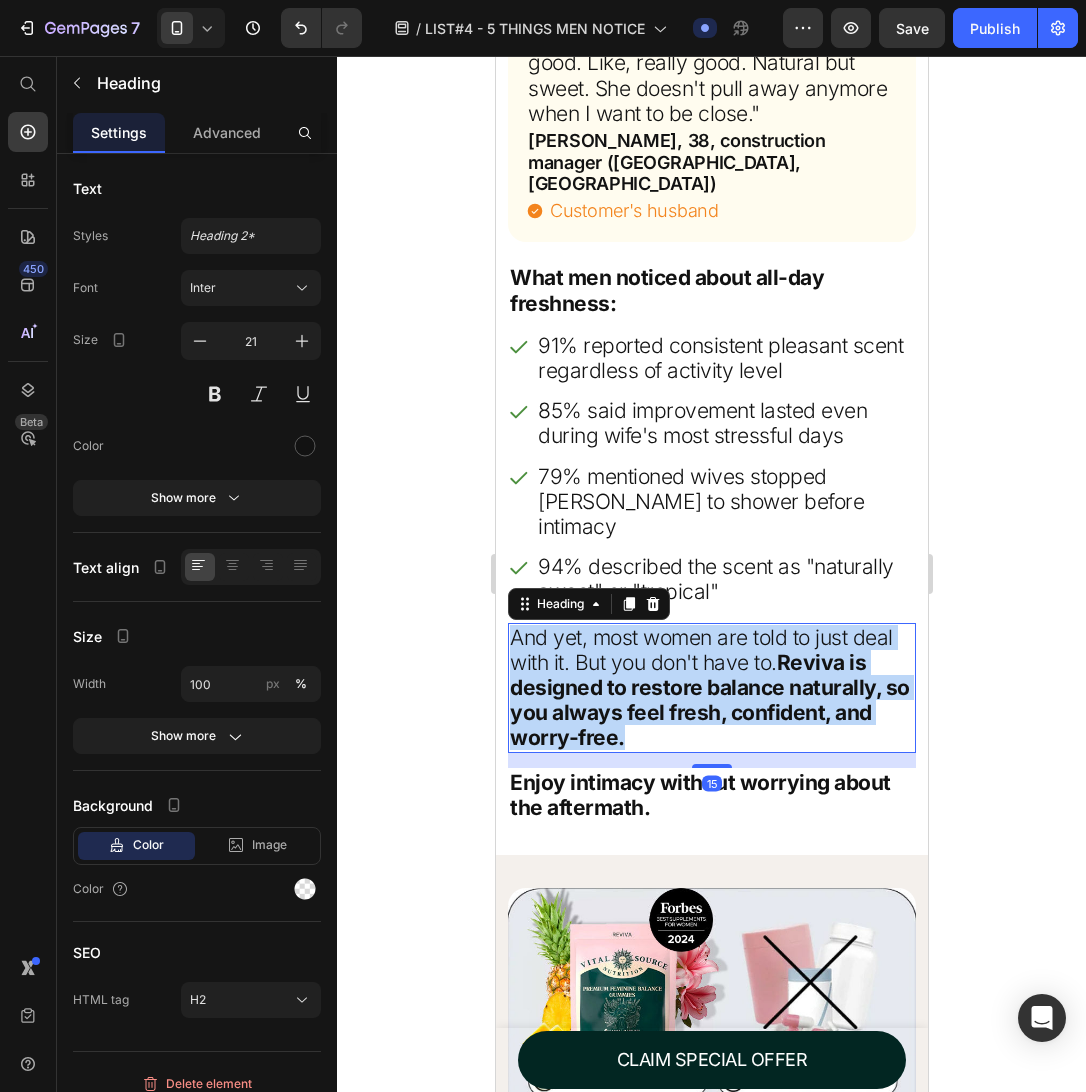 click on "And yet, most women are told to just deal with it. But you don't have to.  Reviva is designed to restore balance naturally, so you always feel fresh, confident, and worry-free." at bounding box center [711, 688] 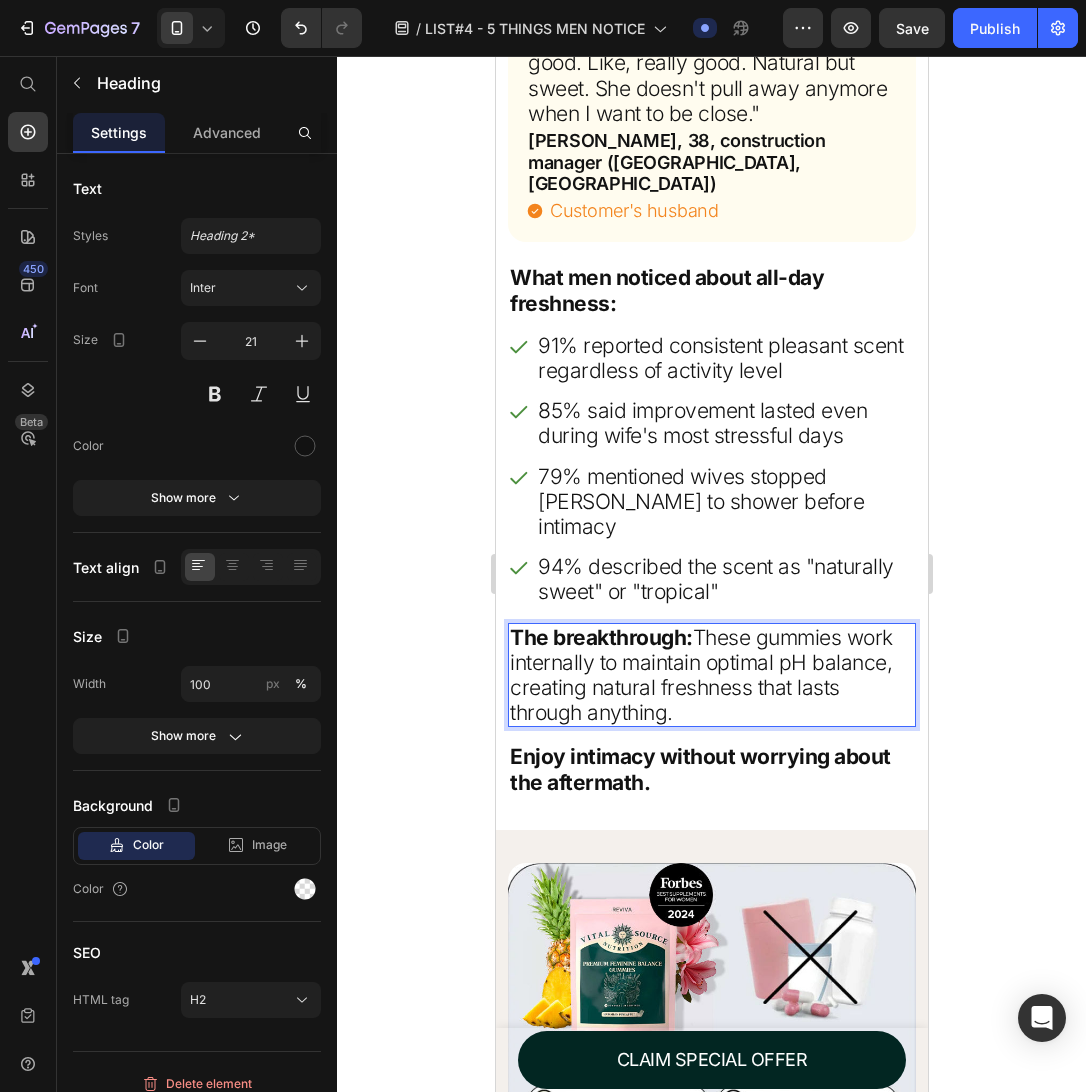 click 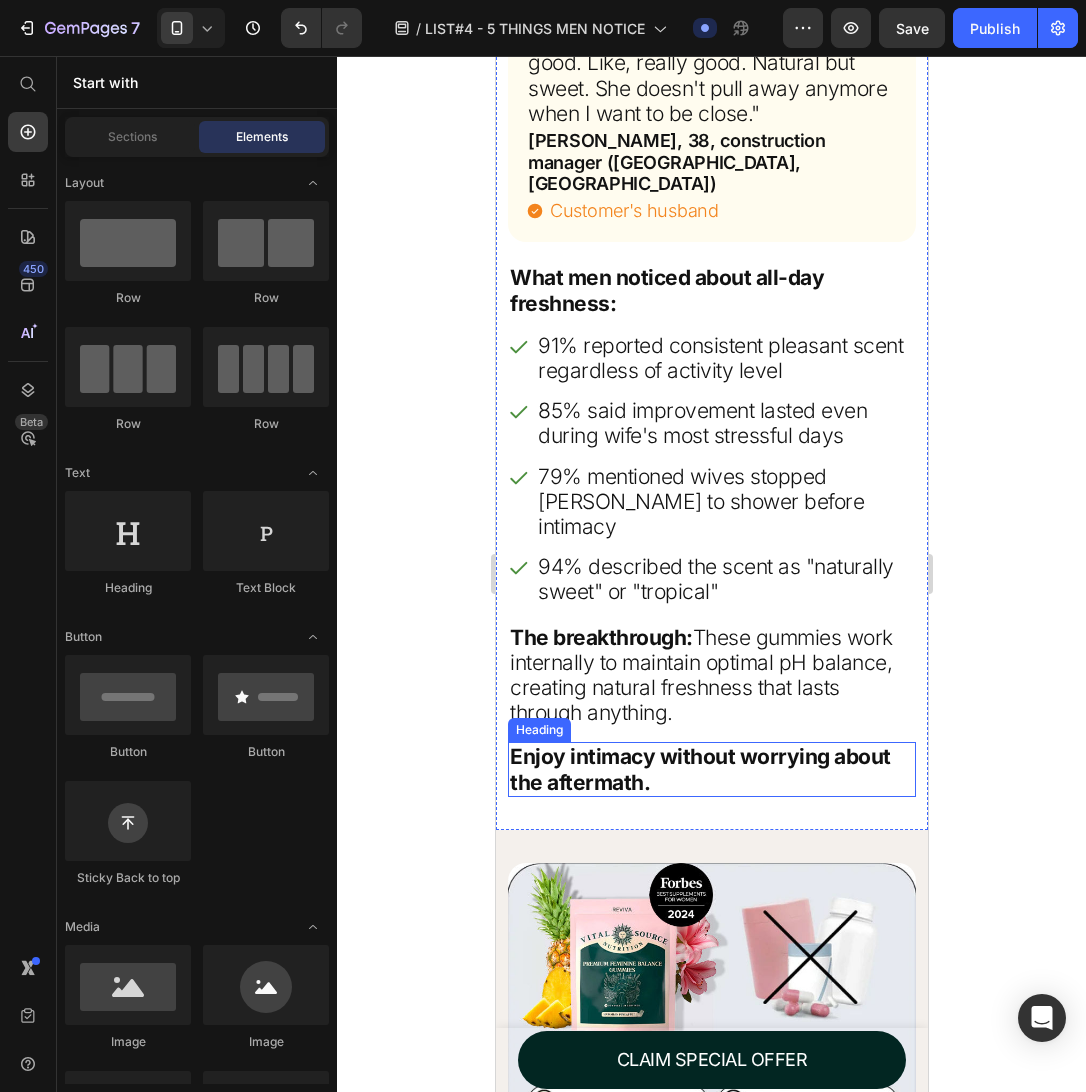 click on "Enjoy intimacy without worrying about the aftermath." at bounding box center (711, 769) 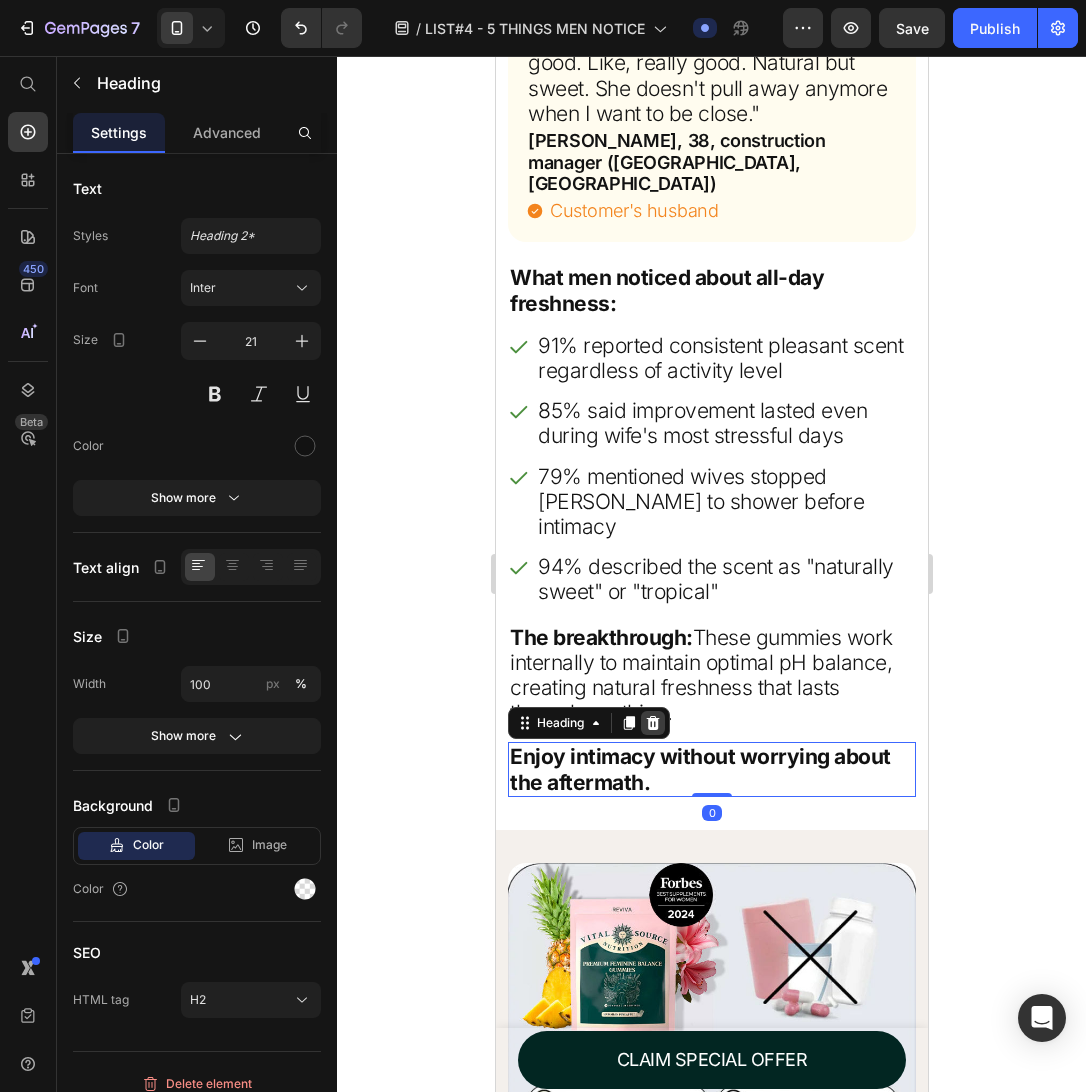 click 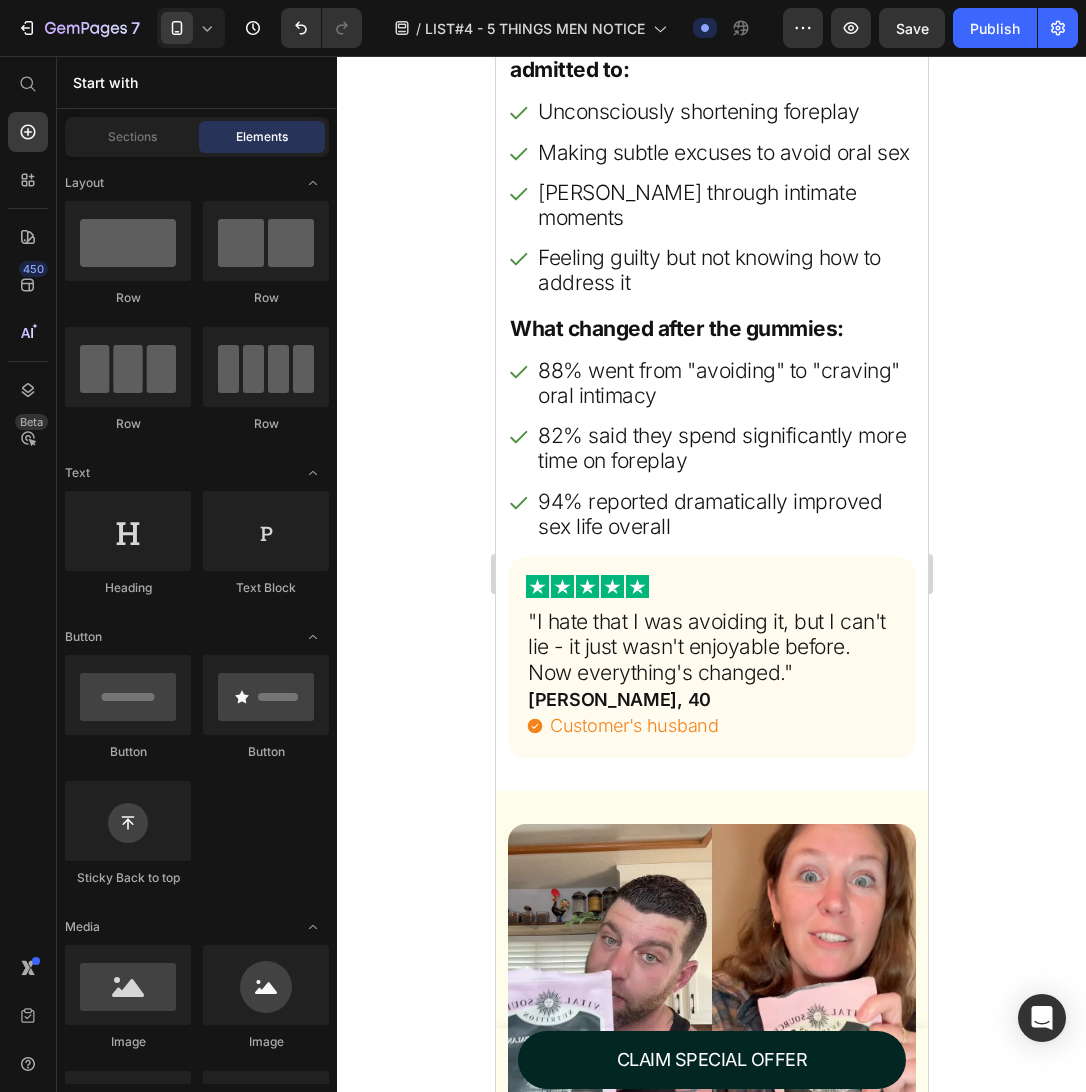 scroll, scrollTop: 5695, scrollLeft: 0, axis: vertical 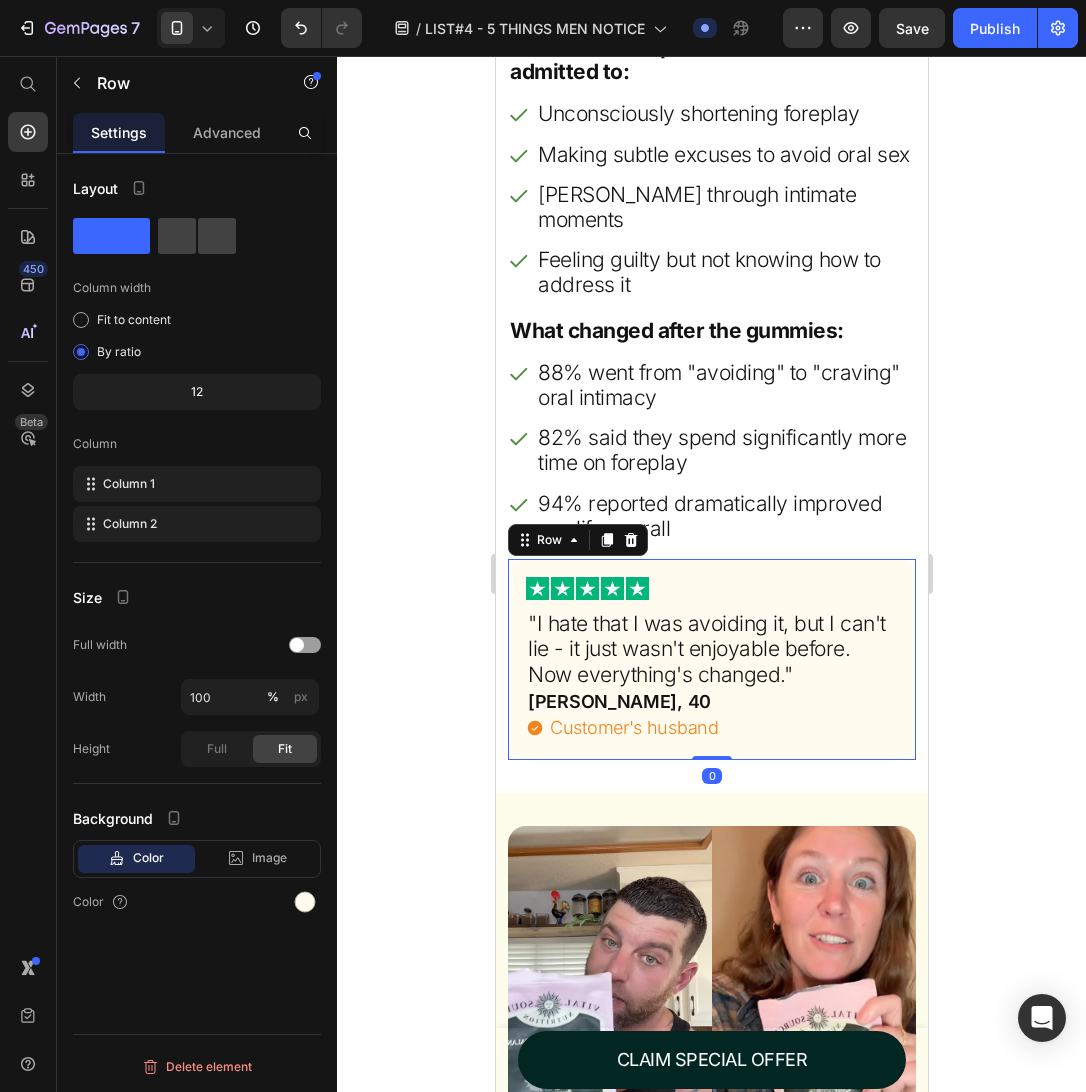 click on "Image "I hate that I was avoiding it, but I can't lie - it just wasn't enjoyable before. Now everything's changed." Heading [PERSON_NAME], 40 Heading
Customer's husband Item List Row   0" at bounding box center [711, 659] 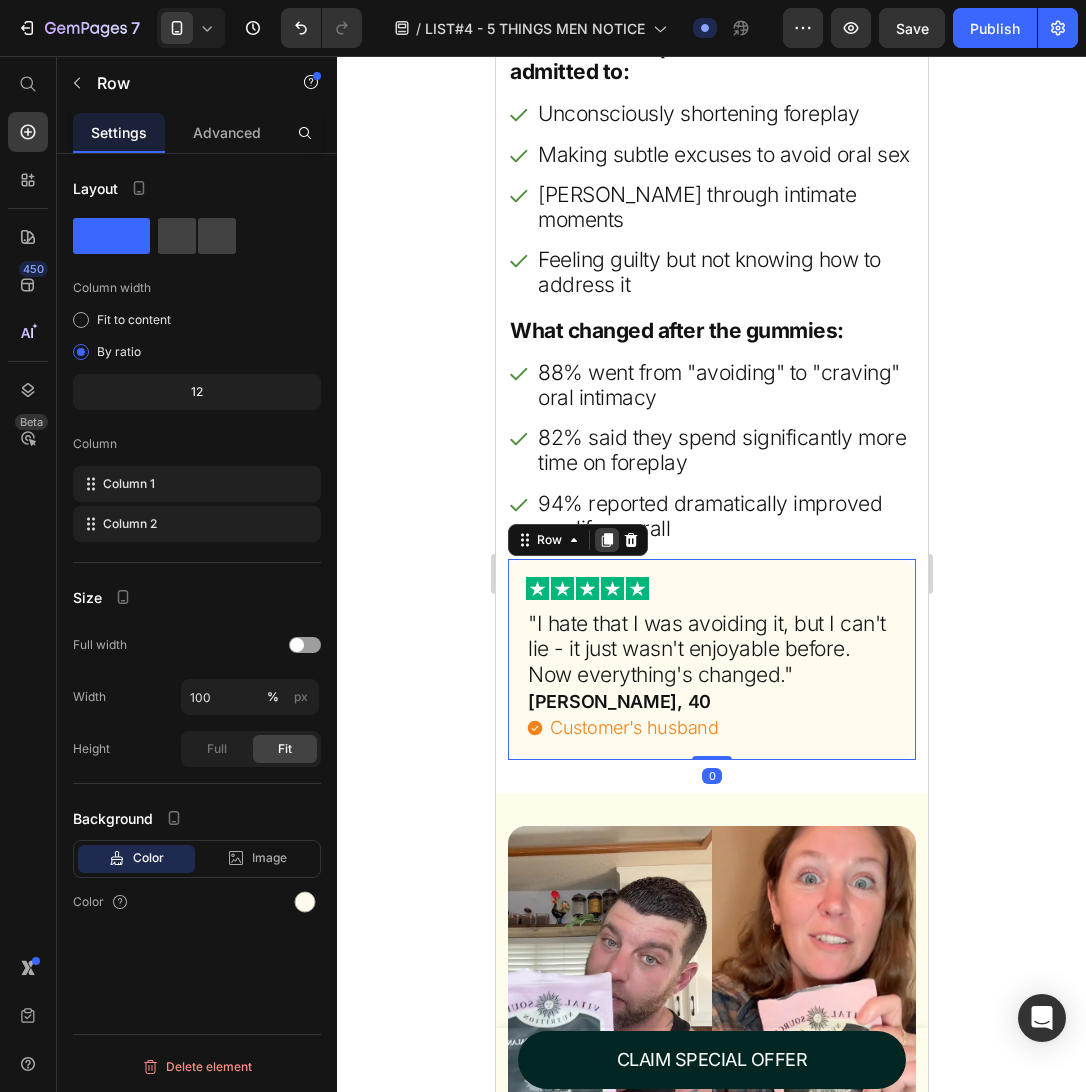 click 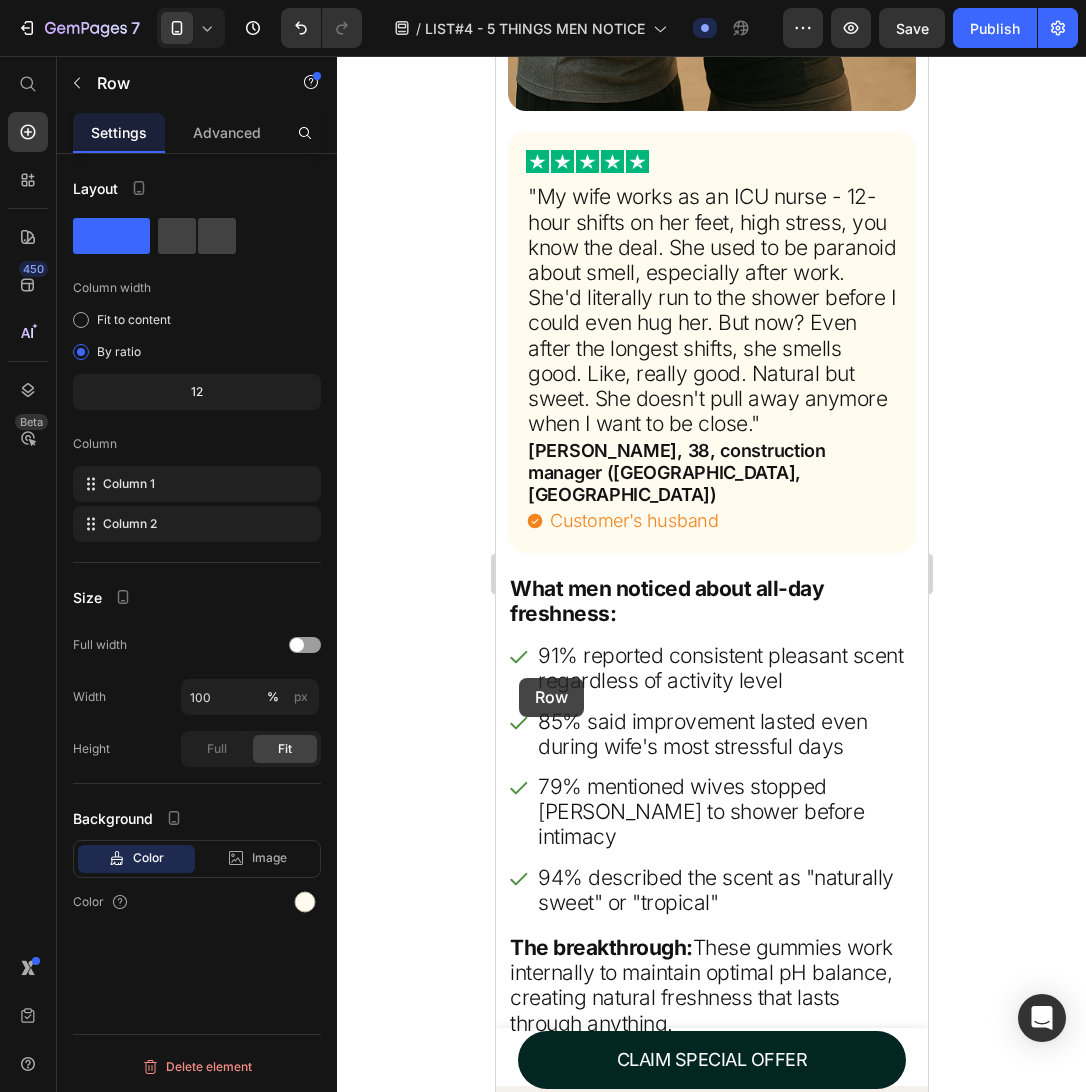 scroll, scrollTop: 7792, scrollLeft: 0, axis: vertical 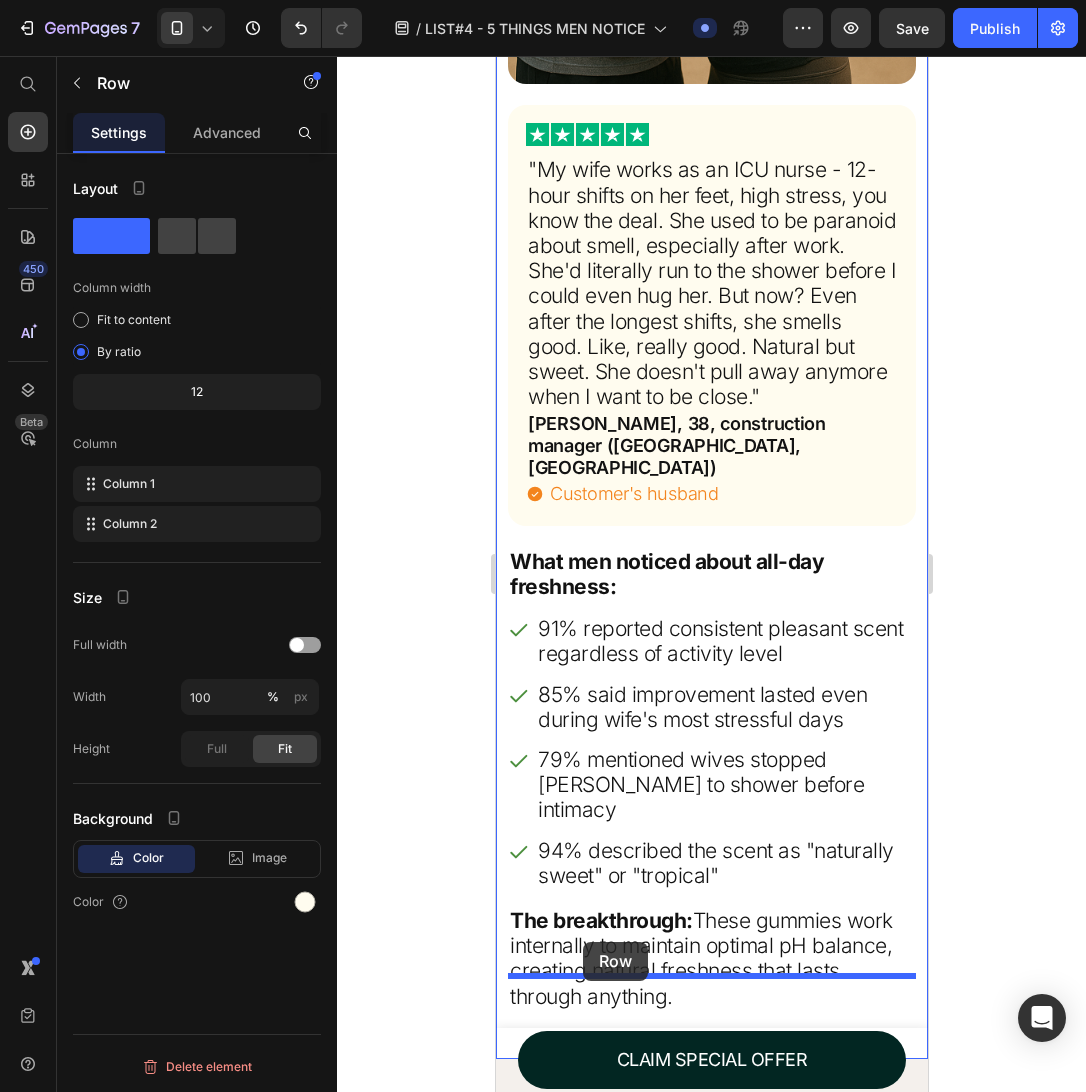 drag, startPoint x: 533, startPoint y: 671, endPoint x: 583, endPoint y: 942, distance: 275.57394 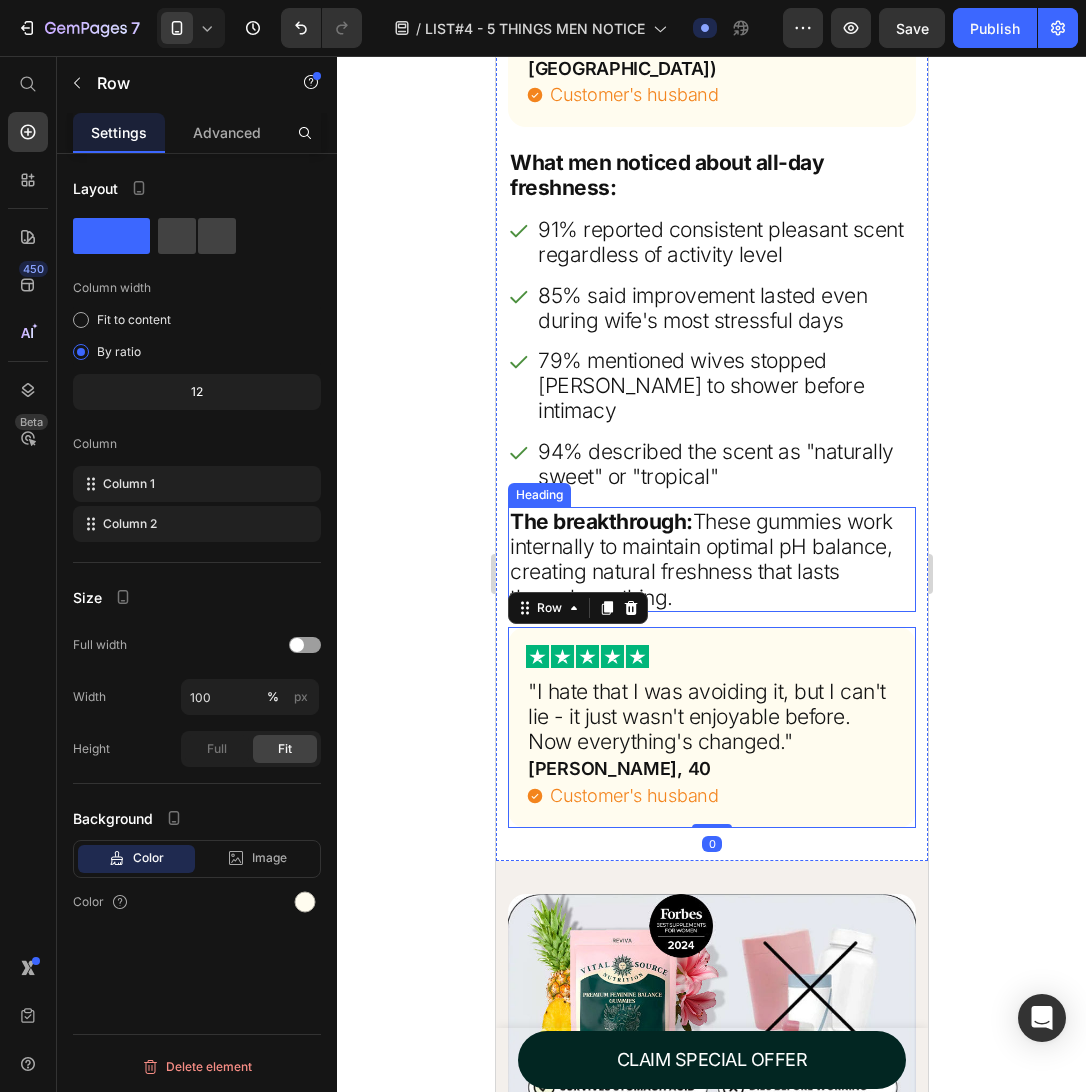 scroll, scrollTop: 8233, scrollLeft: 0, axis: vertical 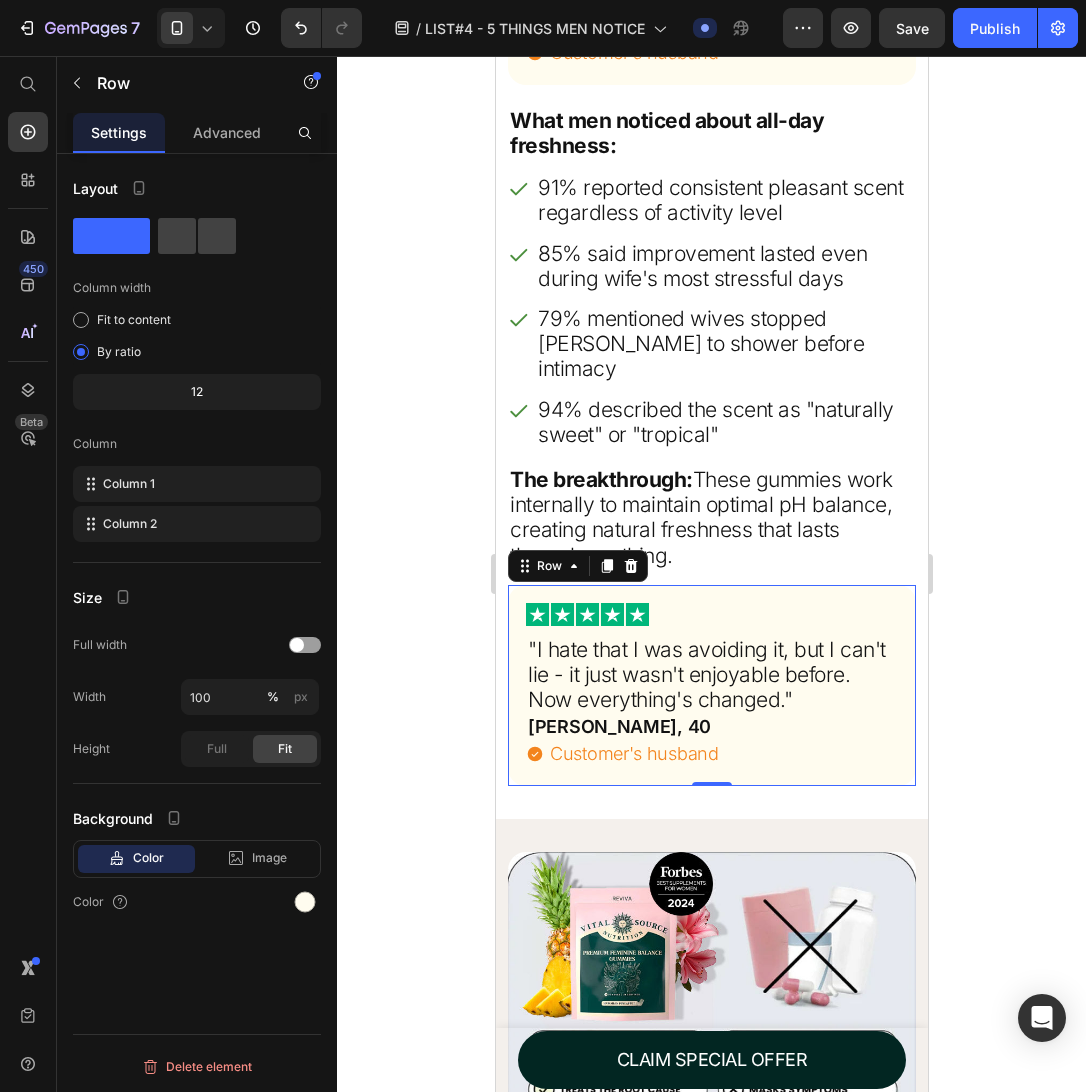 click on ""I hate that I was avoiding it, but I can't lie - it just wasn't enjoyable before. Now everything's changed."" at bounding box center (711, 675) 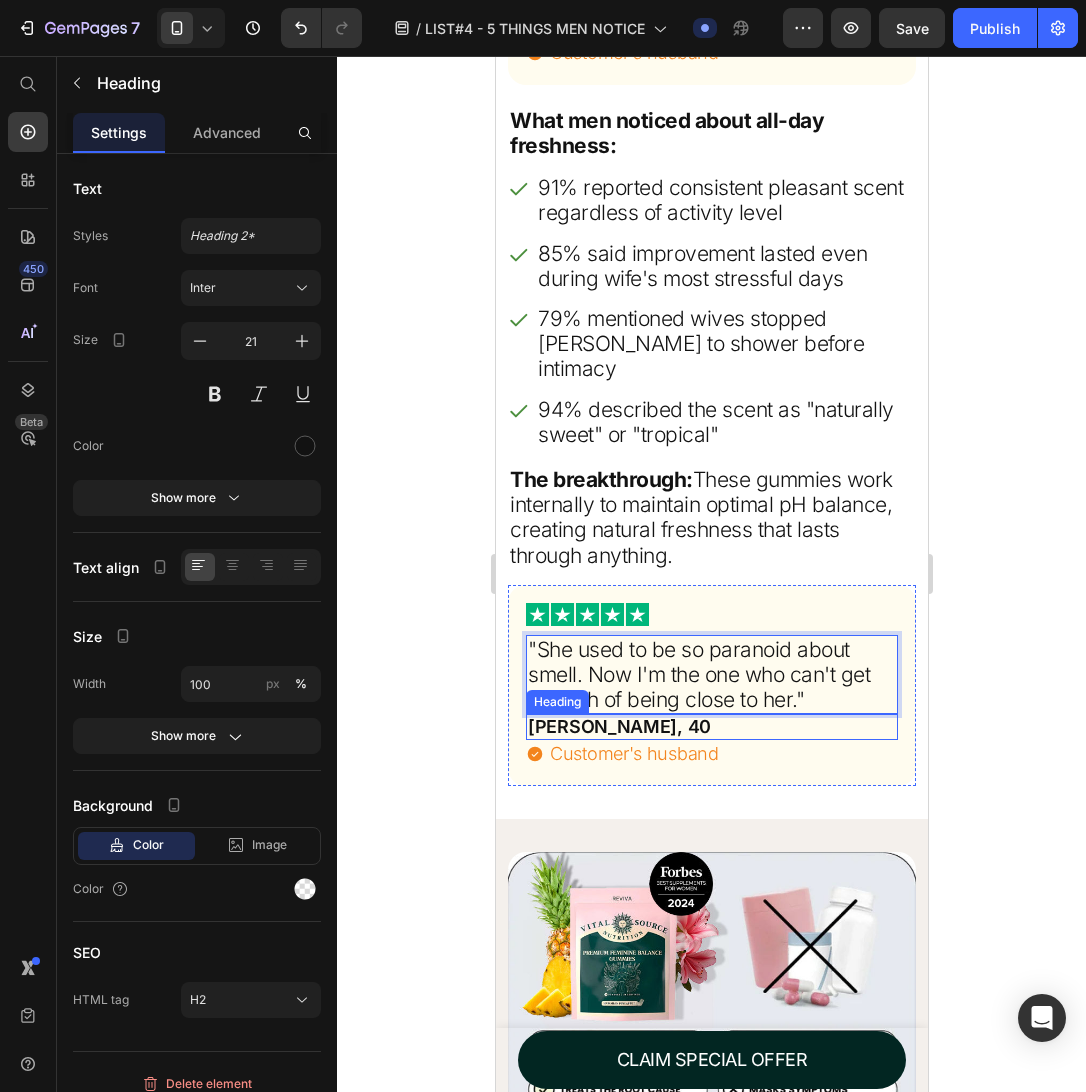 click on "[PERSON_NAME], 40" at bounding box center (711, 727) 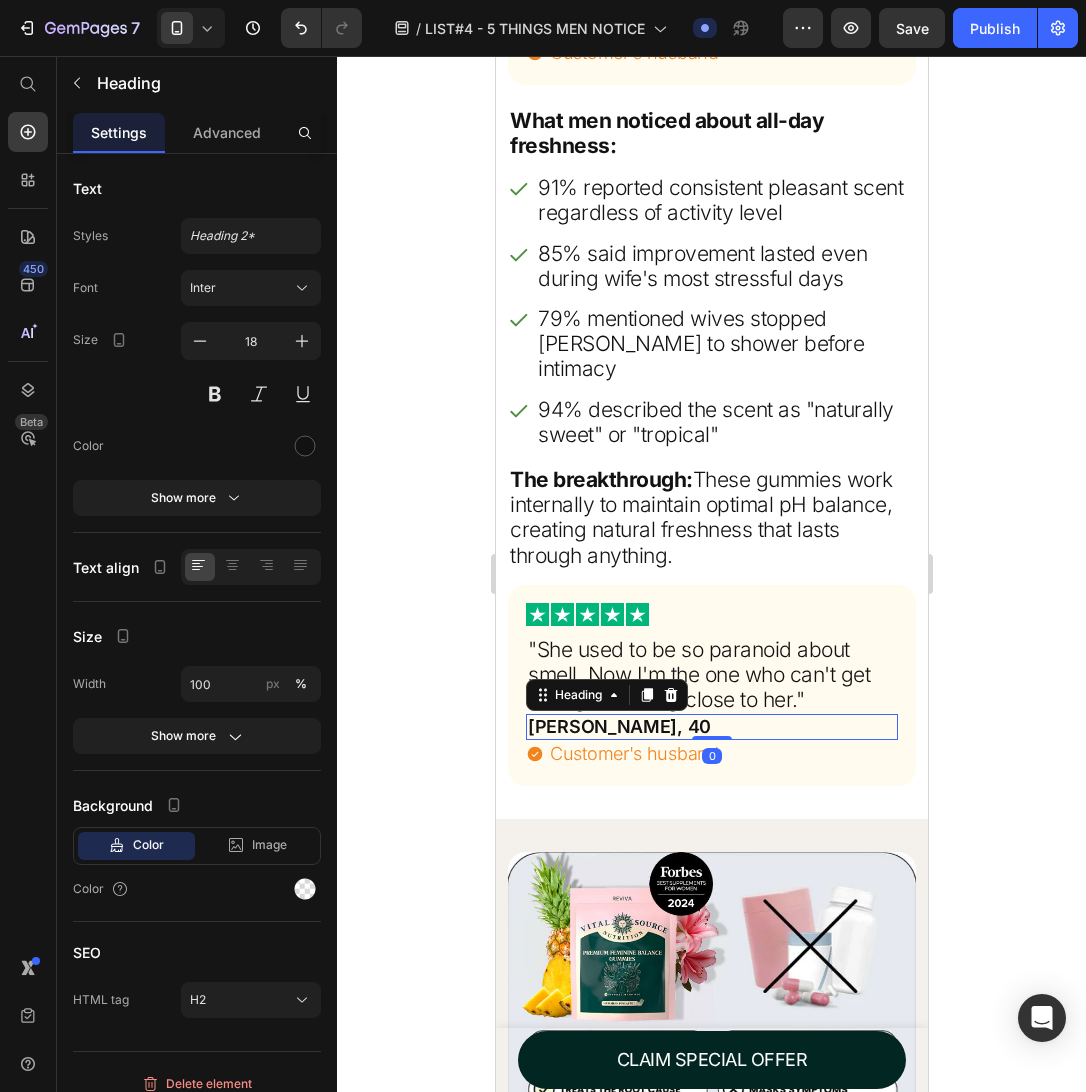 click on "[PERSON_NAME], 40" at bounding box center [711, 727] 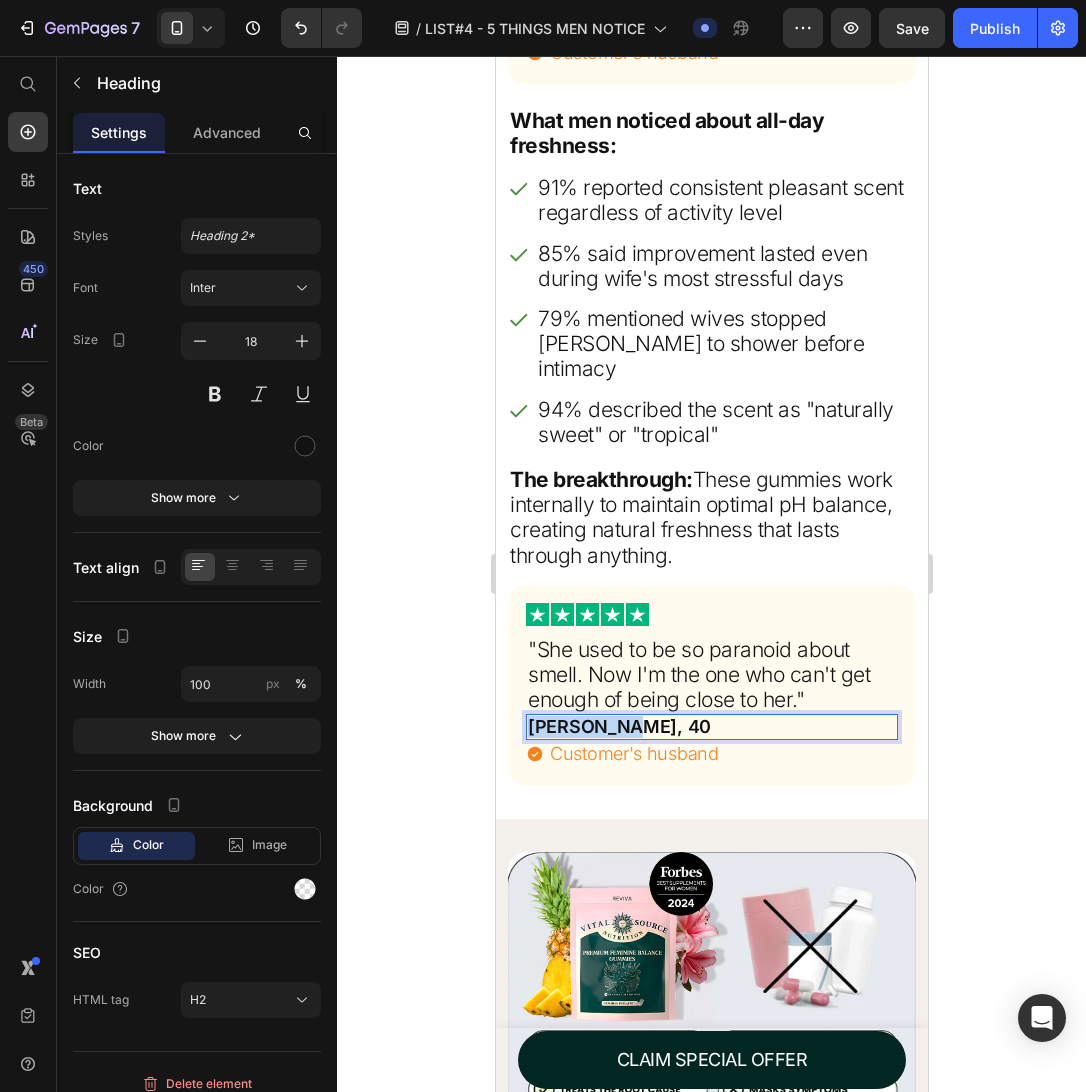 click on "[PERSON_NAME], 40" at bounding box center (711, 727) 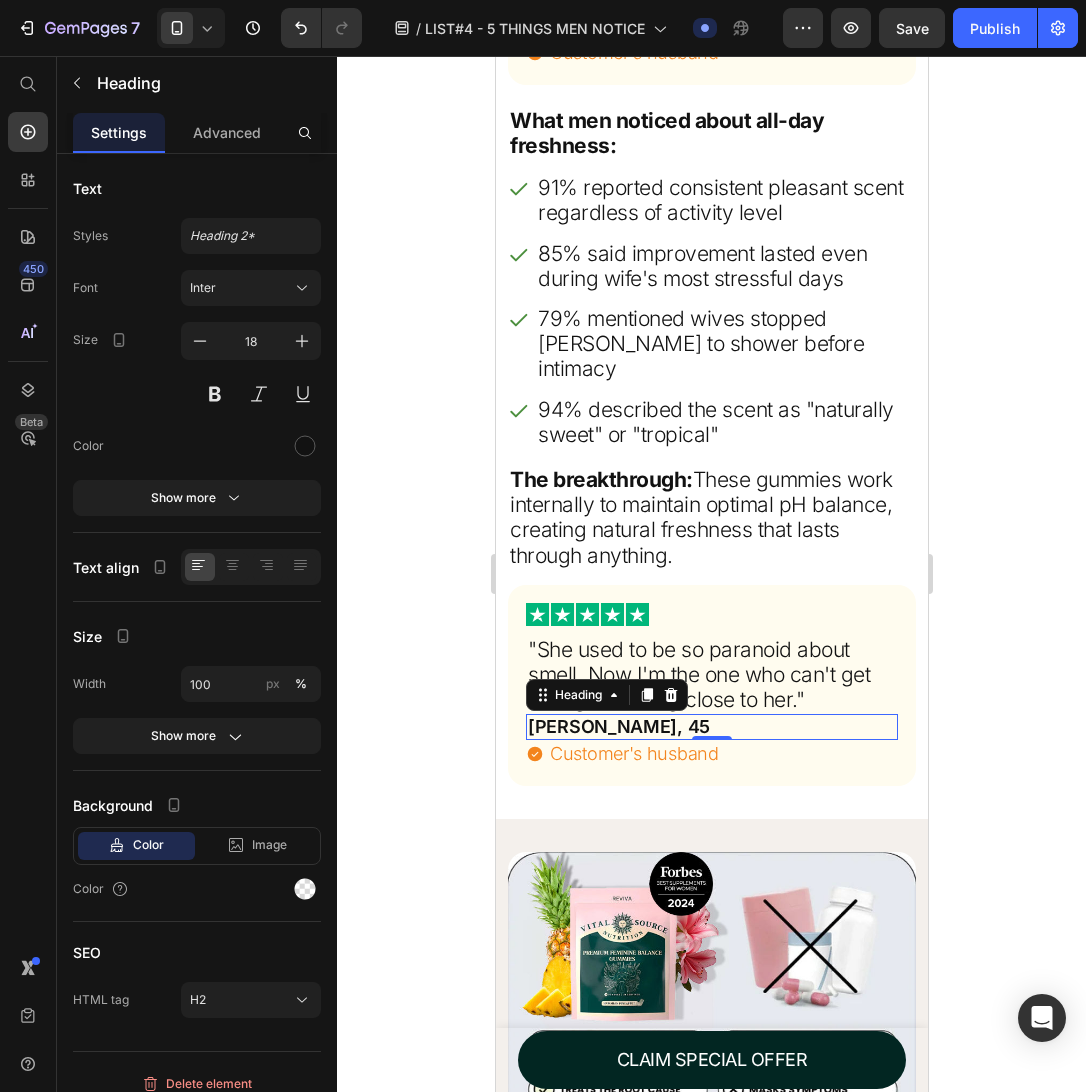click 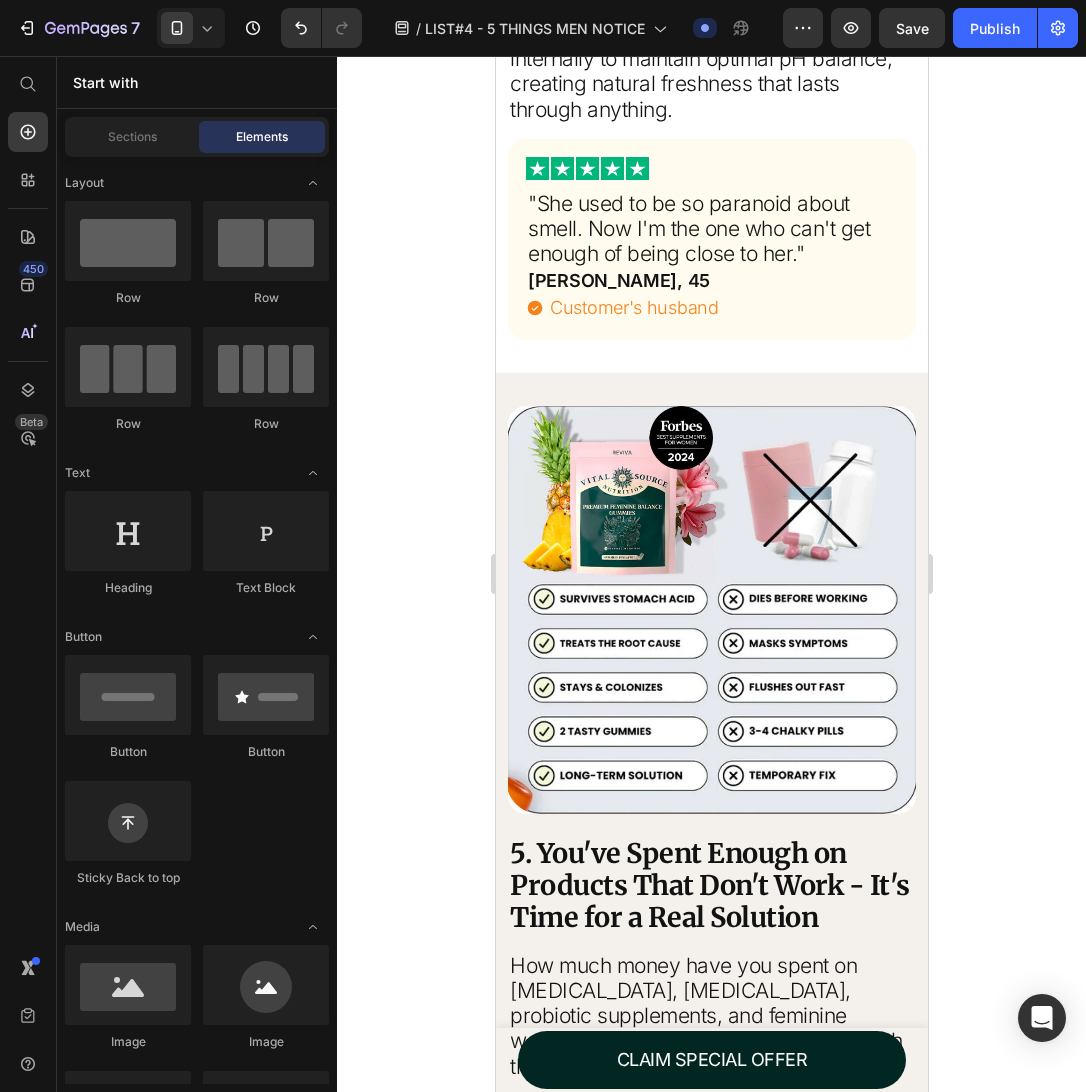 scroll, scrollTop: 8682, scrollLeft: 0, axis: vertical 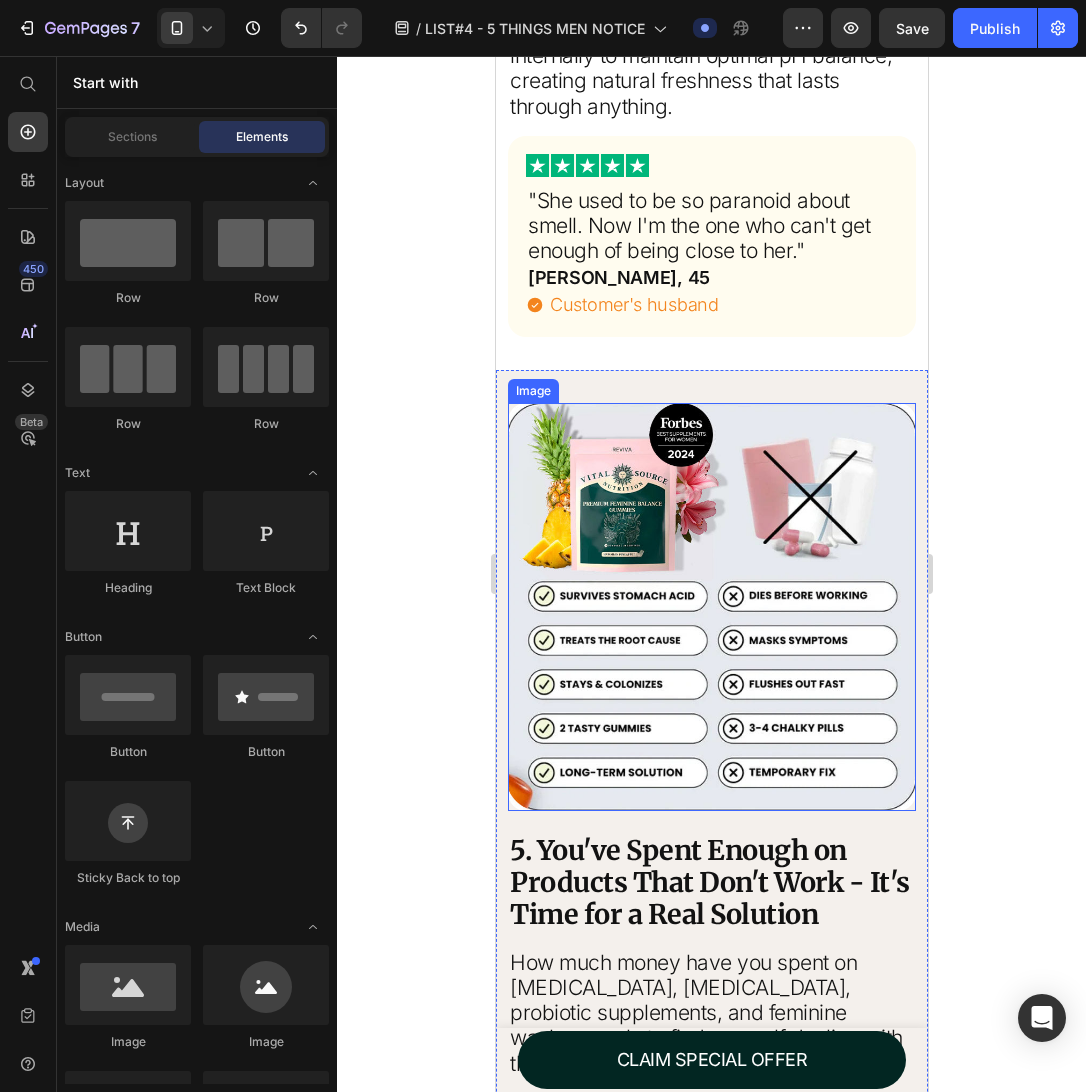 click on "5. You've Spent Enough on Products That Don't Work - It's Time for a Real Solution" at bounding box center (711, 882) 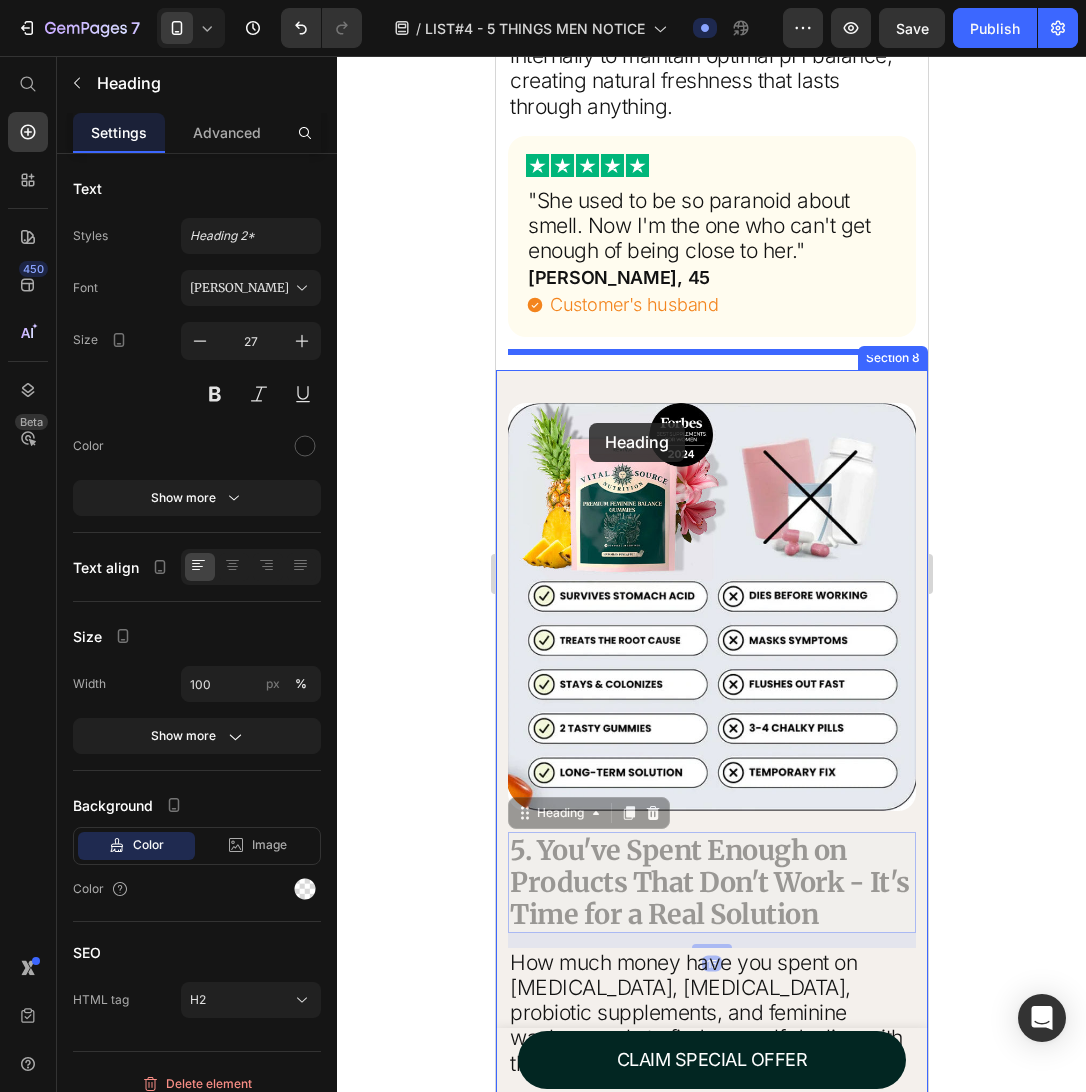 drag, startPoint x: 591, startPoint y: 769, endPoint x: 589, endPoint y: 422, distance: 347.00577 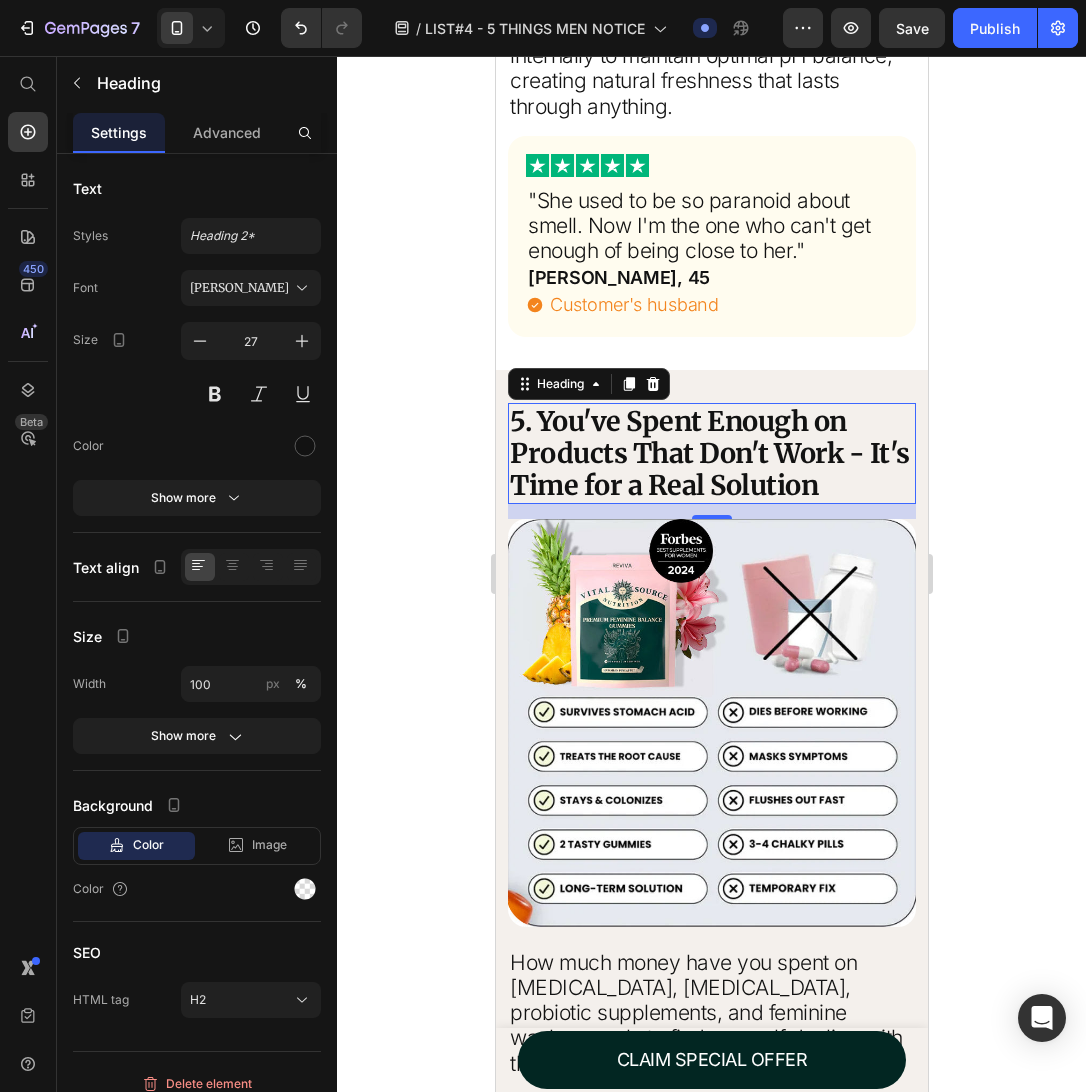 click on "5. You've Spent Enough on Products That Don't Work - It's Time for a Real Solution" at bounding box center [711, 453] 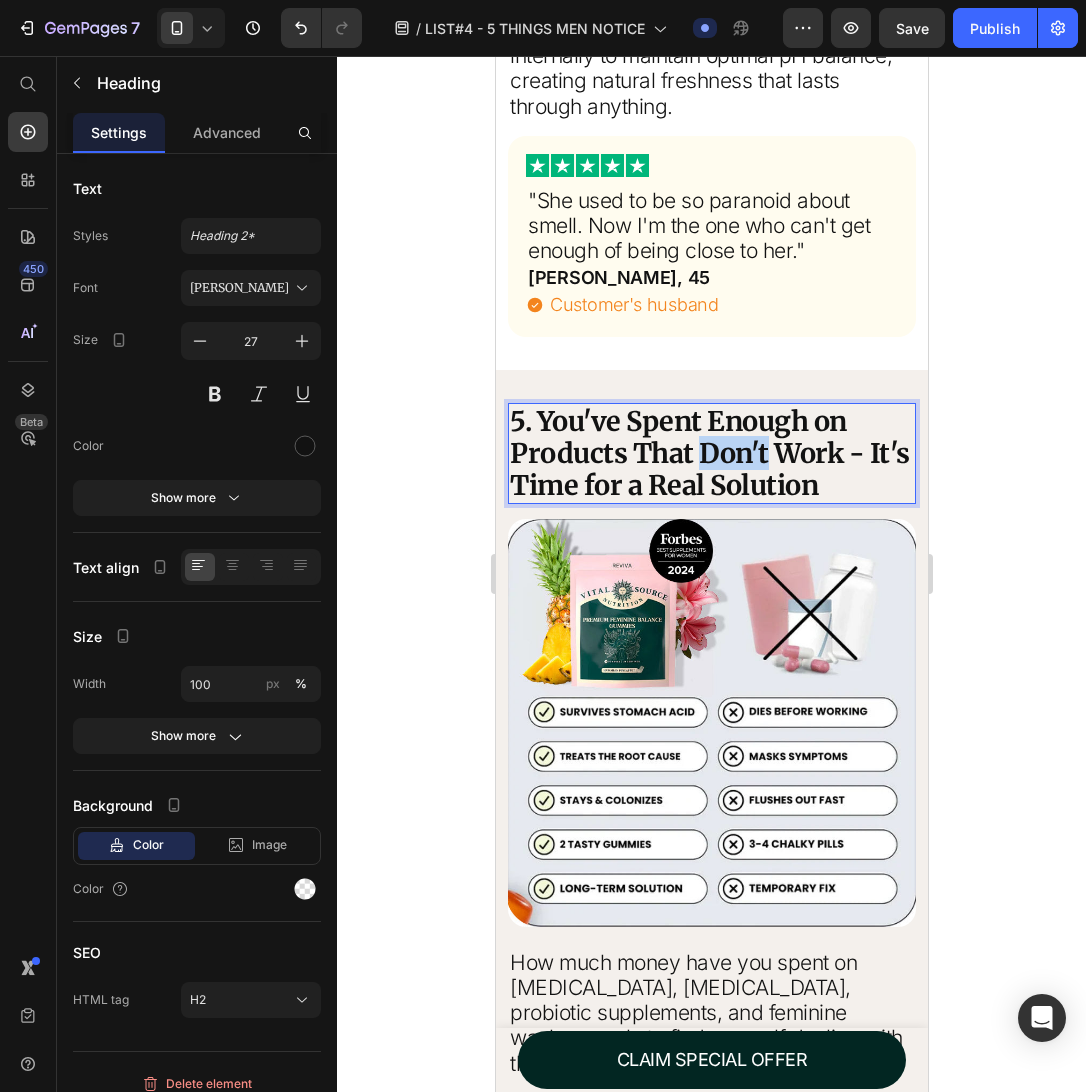 click on "5. You've Spent Enough on Products That Don't Work - It's Time for a Real Solution" at bounding box center [711, 453] 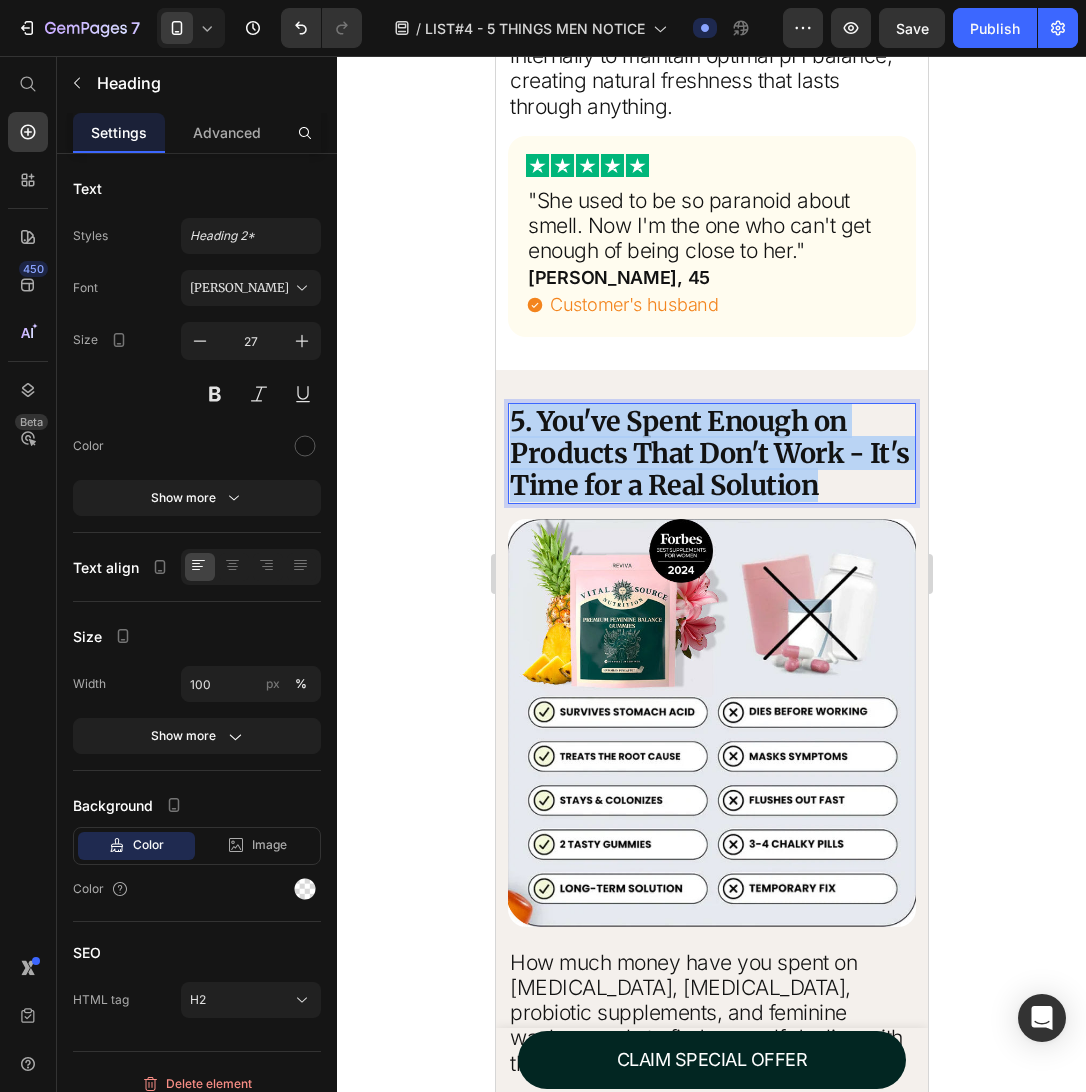 click on "5. You've Spent Enough on Products That Don't Work - It's Time for a Real Solution" at bounding box center (711, 453) 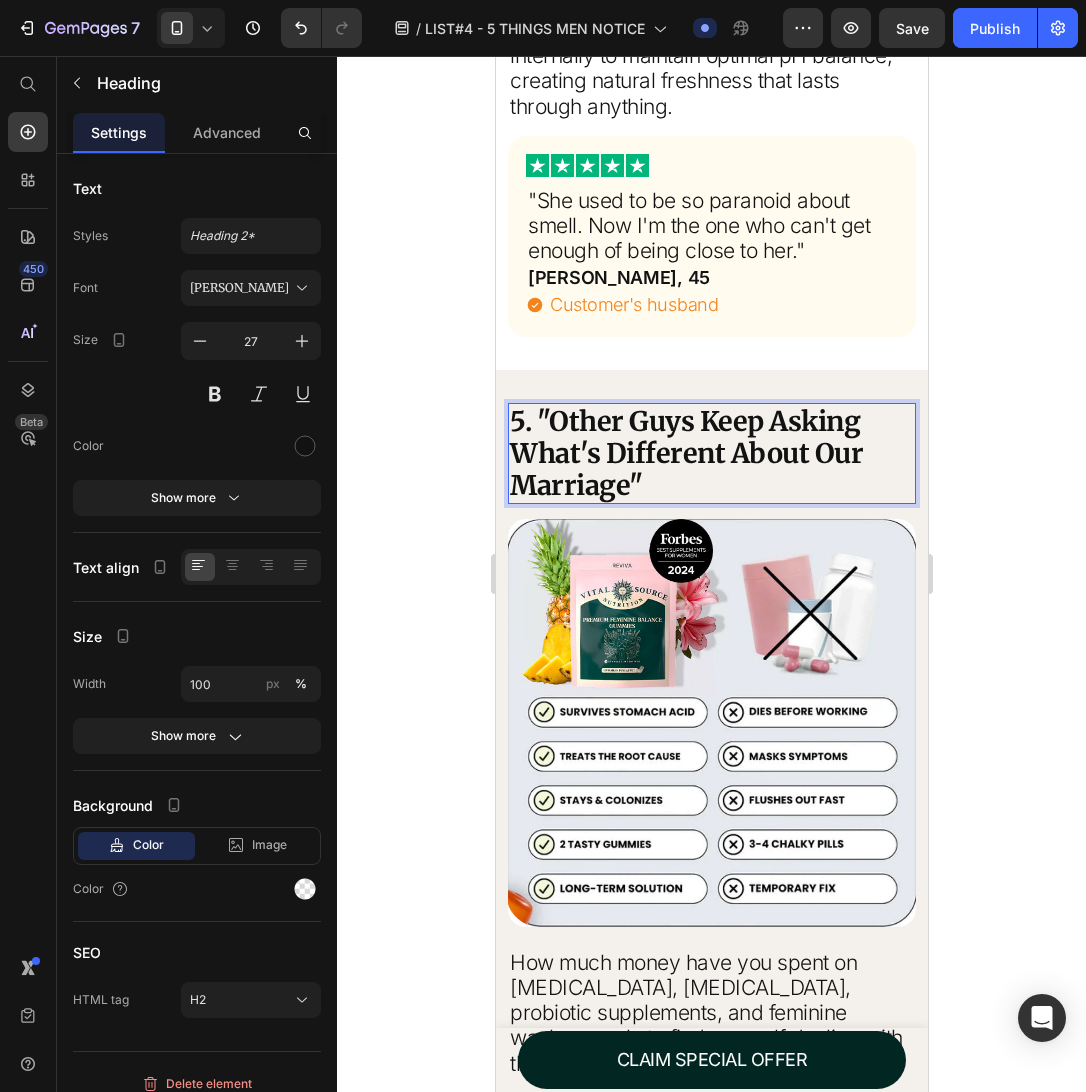 click 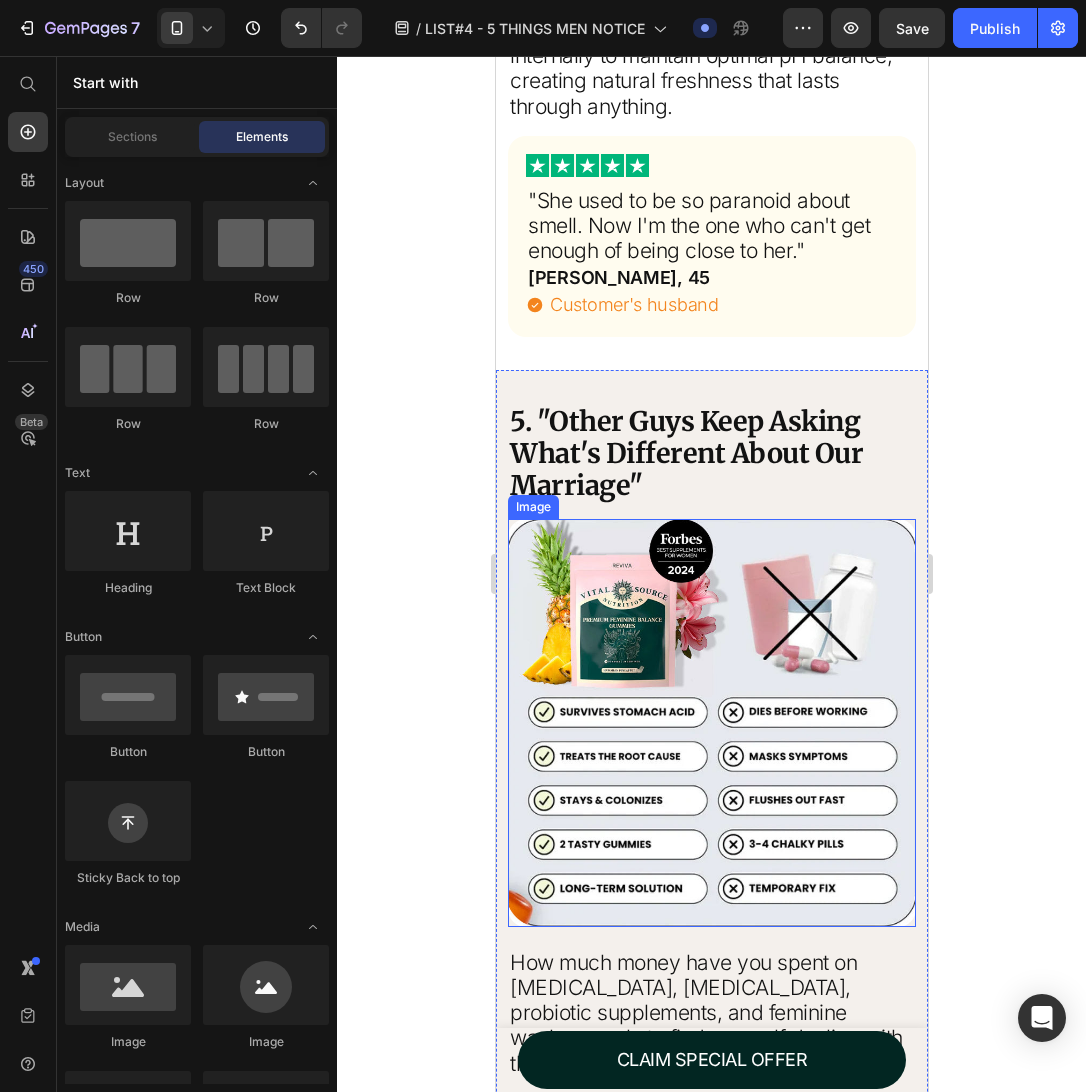 scroll, scrollTop: 8884, scrollLeft: 0, axis: vertical 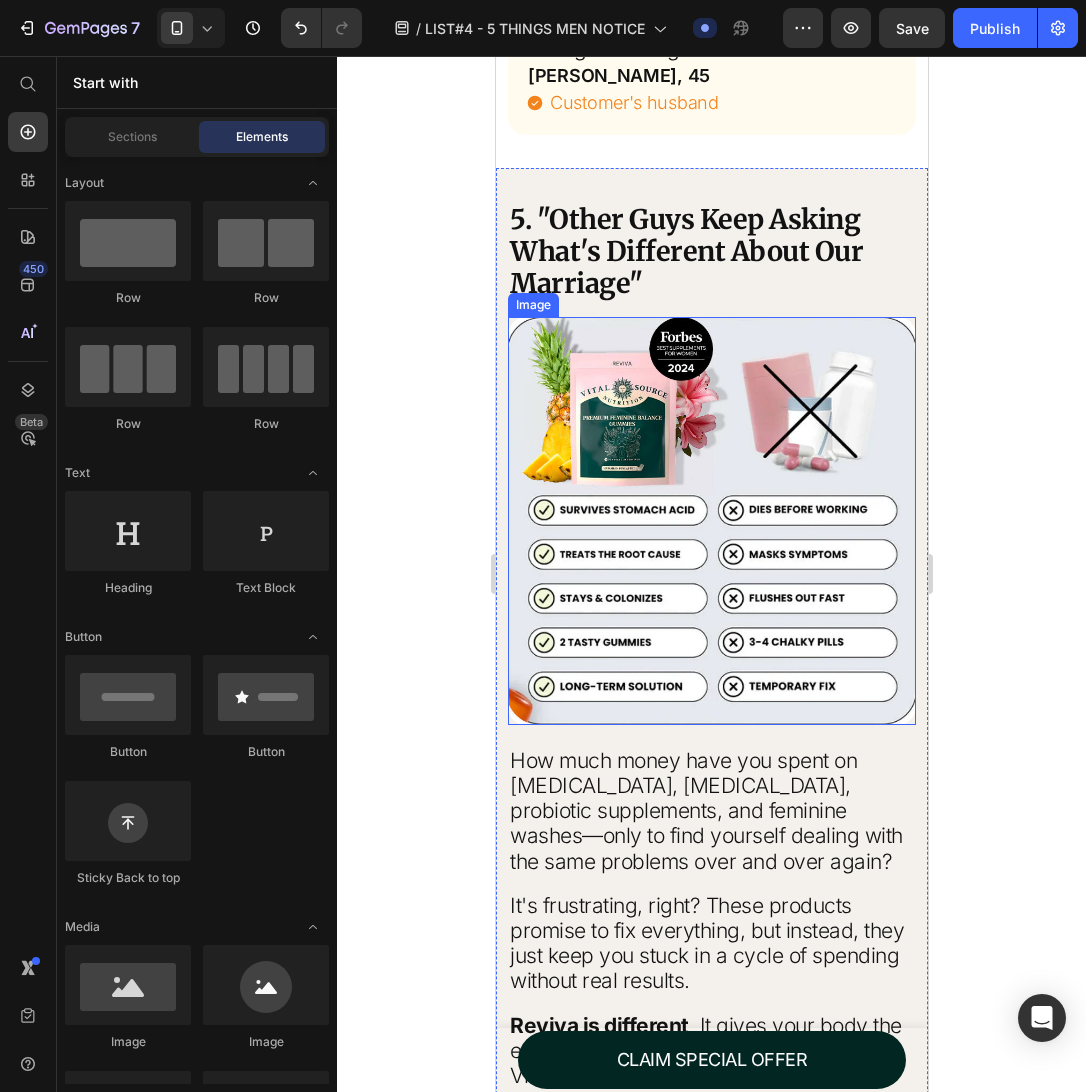 click at bounding box center (711, 521) 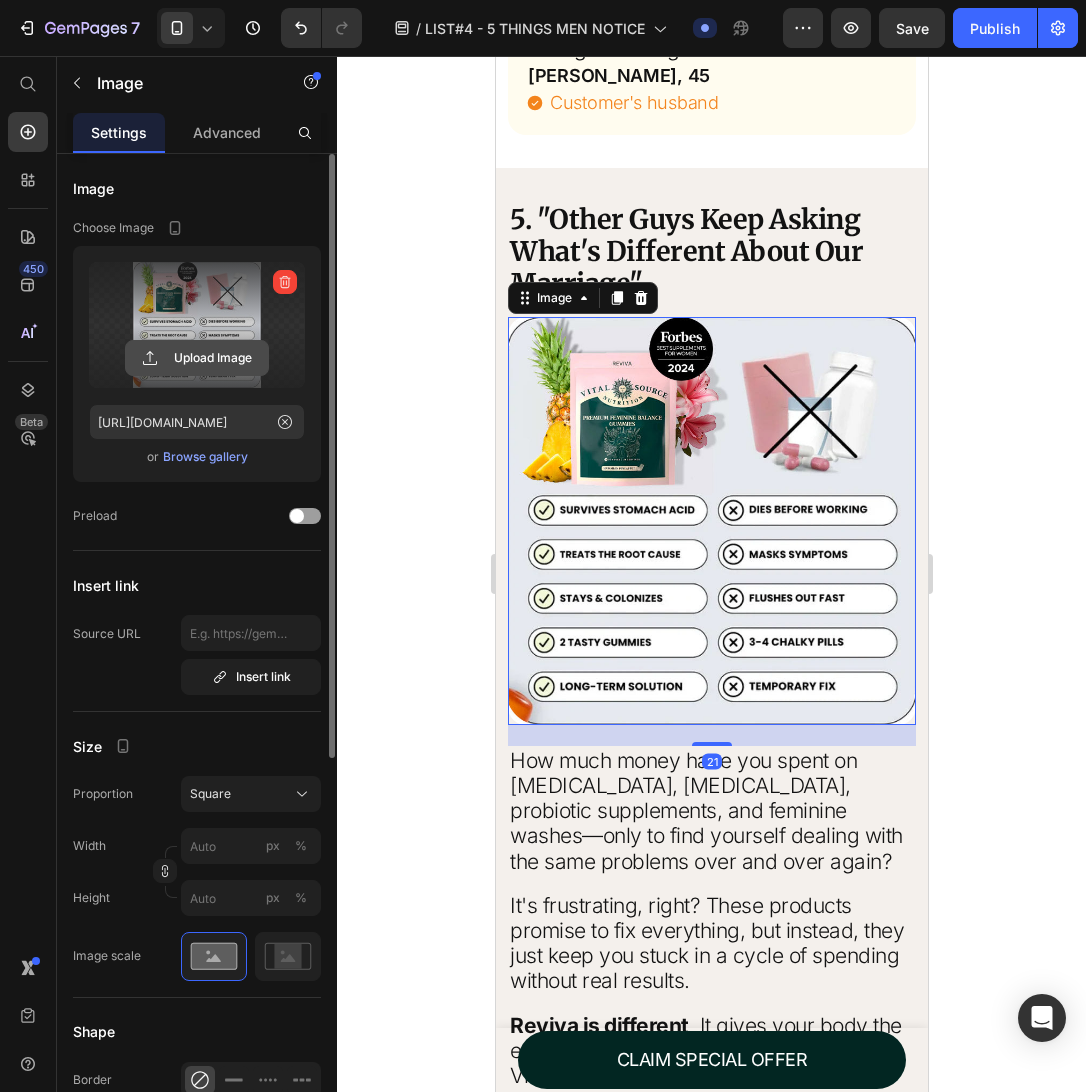 click 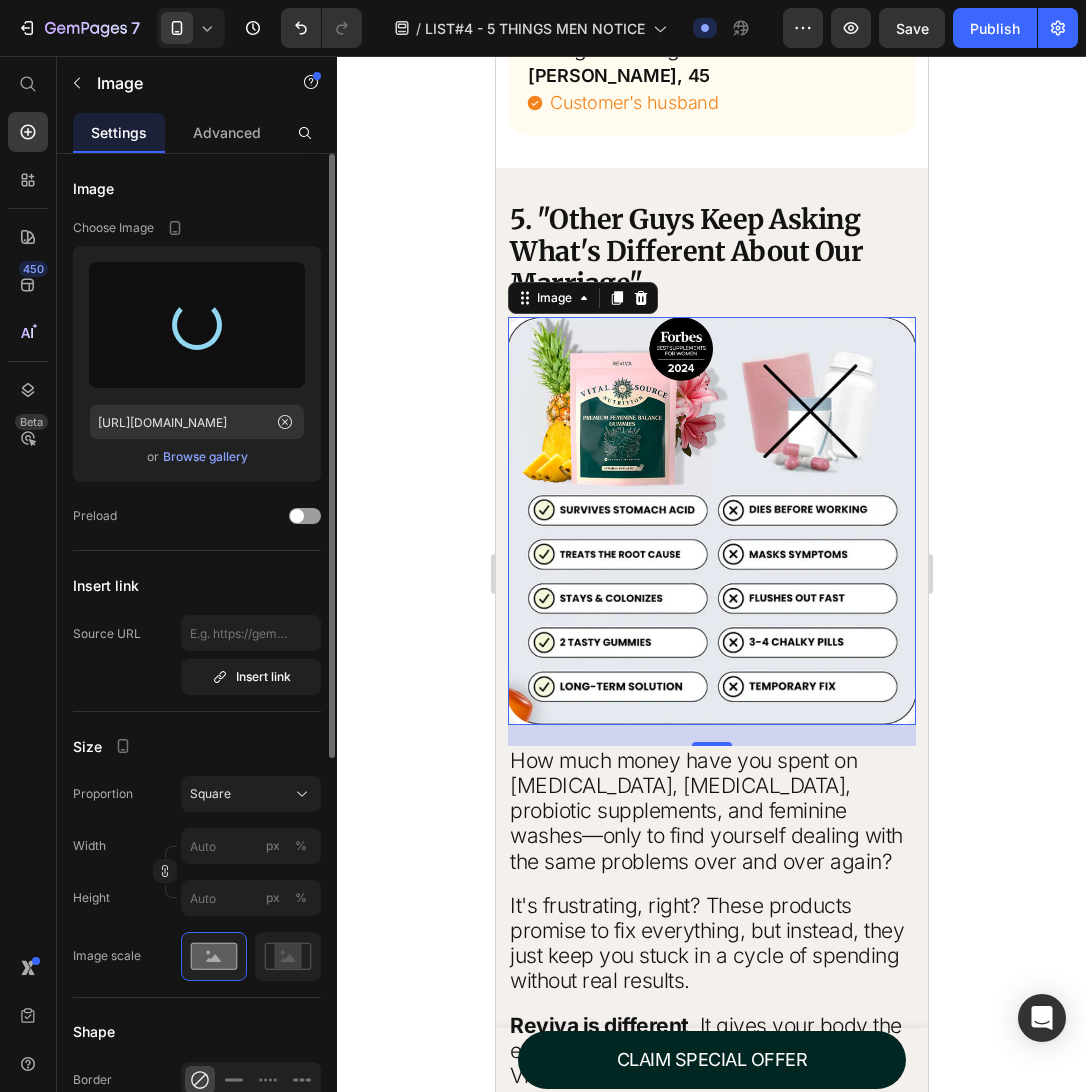 type on "[URL][DOMAIN_NAME]" 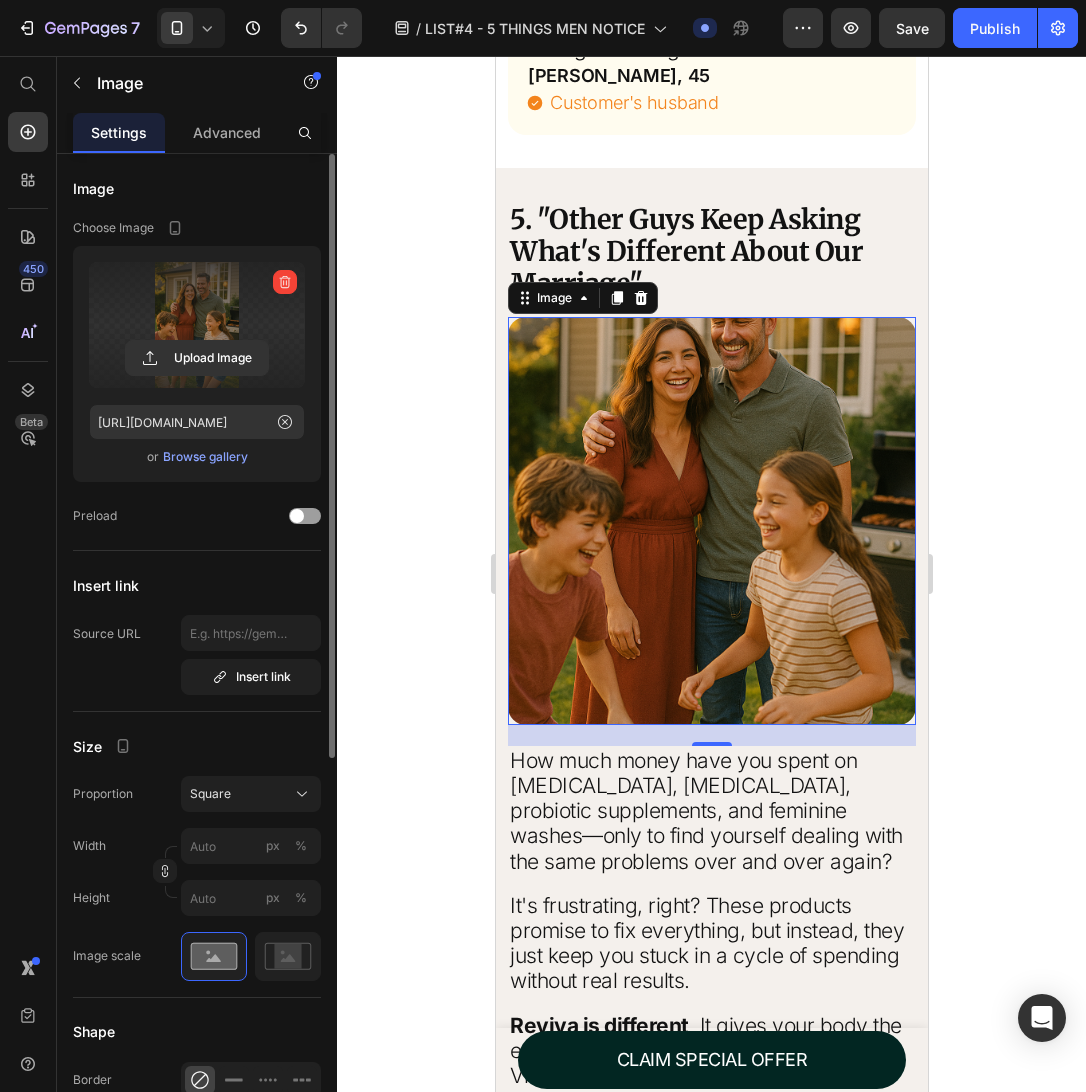 click 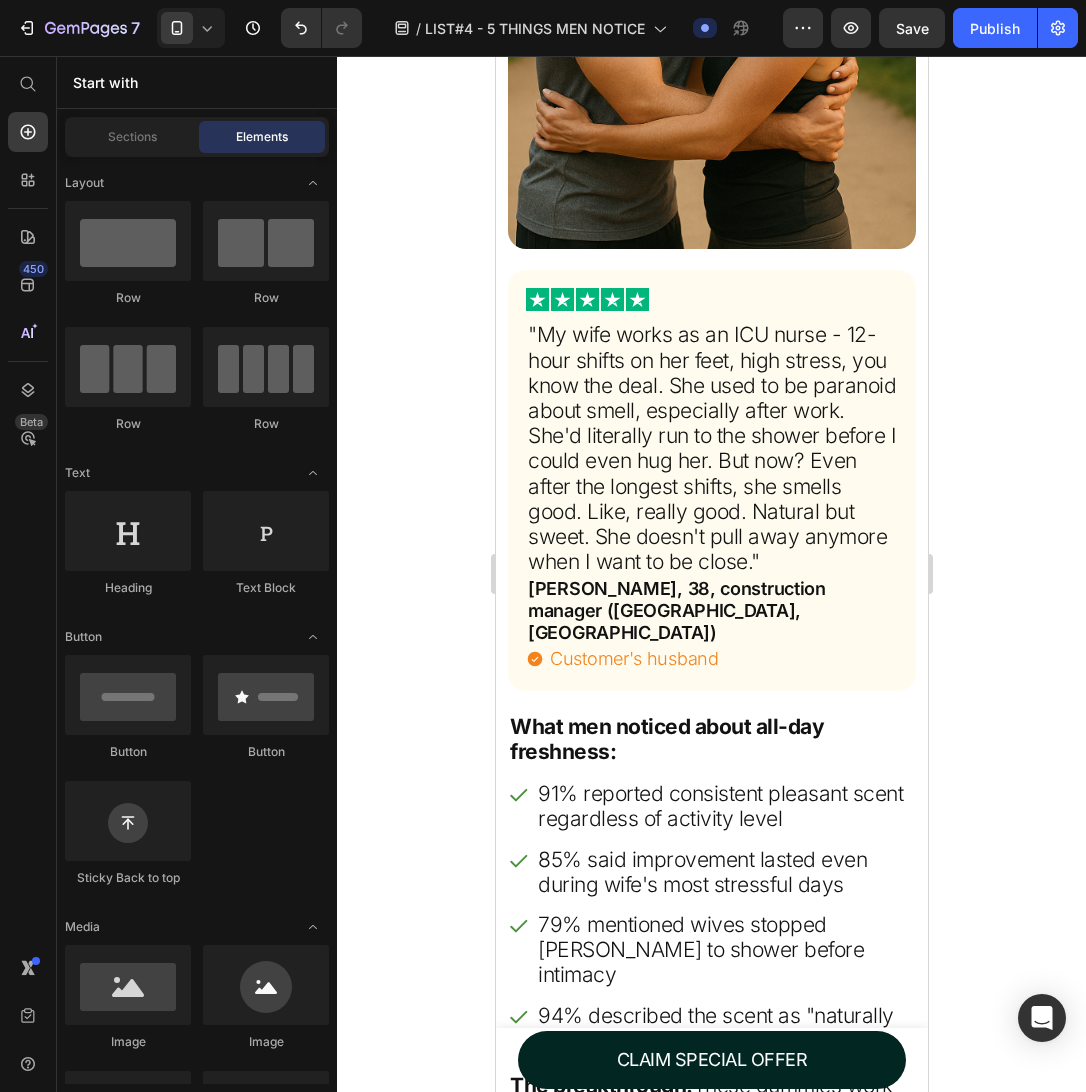 scroll, scrollTop: 7629, scrollLeft: 0, axis: vertical 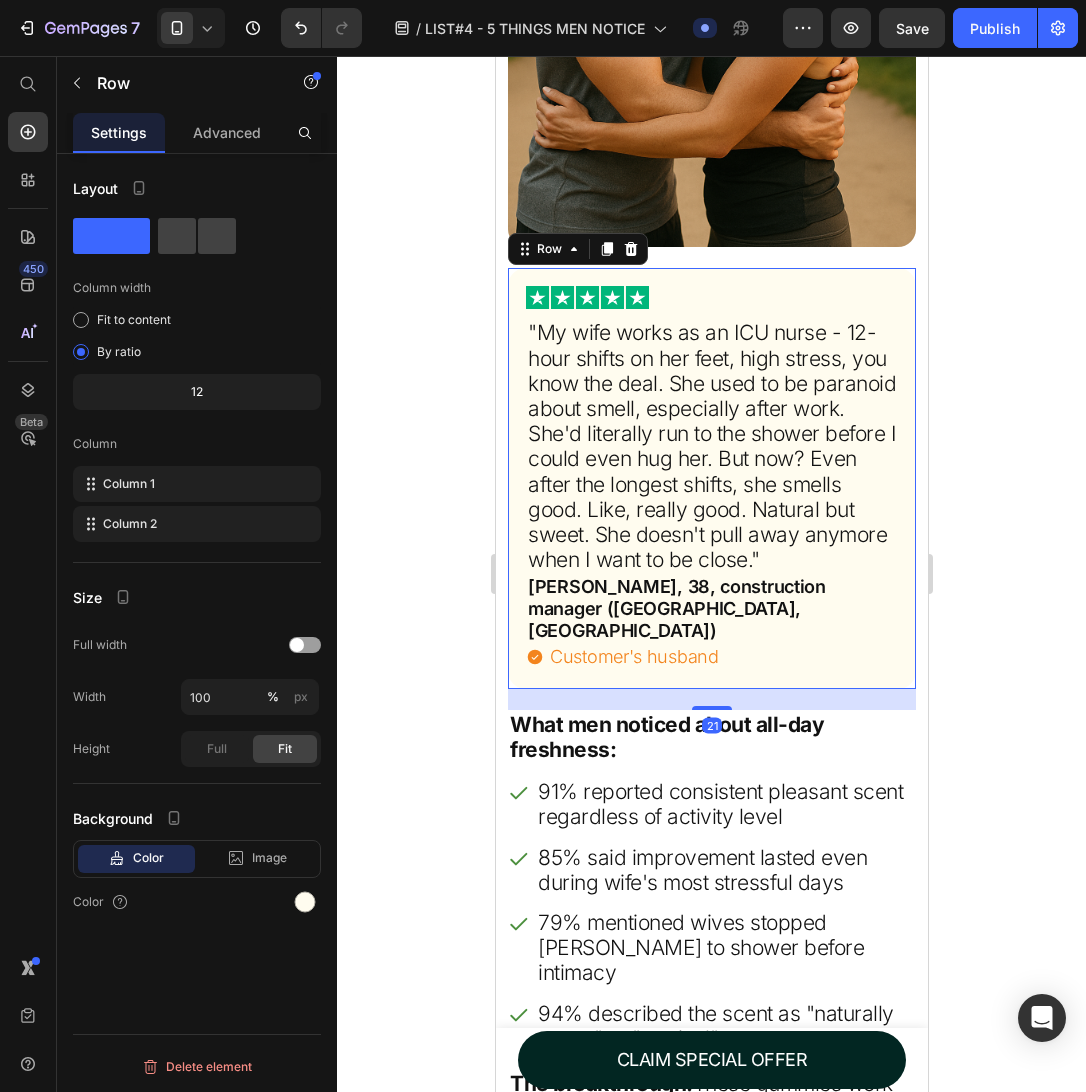 click on "Image "My wife works as an ICU nurse - 12-hour shifts on her feet, high stress, you know the deal. She used to be paranoid about smell, especially after work. She'd literally run to the shower before I could even hug her. But now? Even after the longest shifts, she smells good. Like, really good. Natural but sweet. She doesn't pull away anymore when I want to be close." Heading [PERSON_NAME], 38, construction manager ([GEOGRAPHIC_DATA], [GEOGRAPHIC_DATA]) Heading
Customer's husband Item List Row   21" at bounding box center [711, 478] 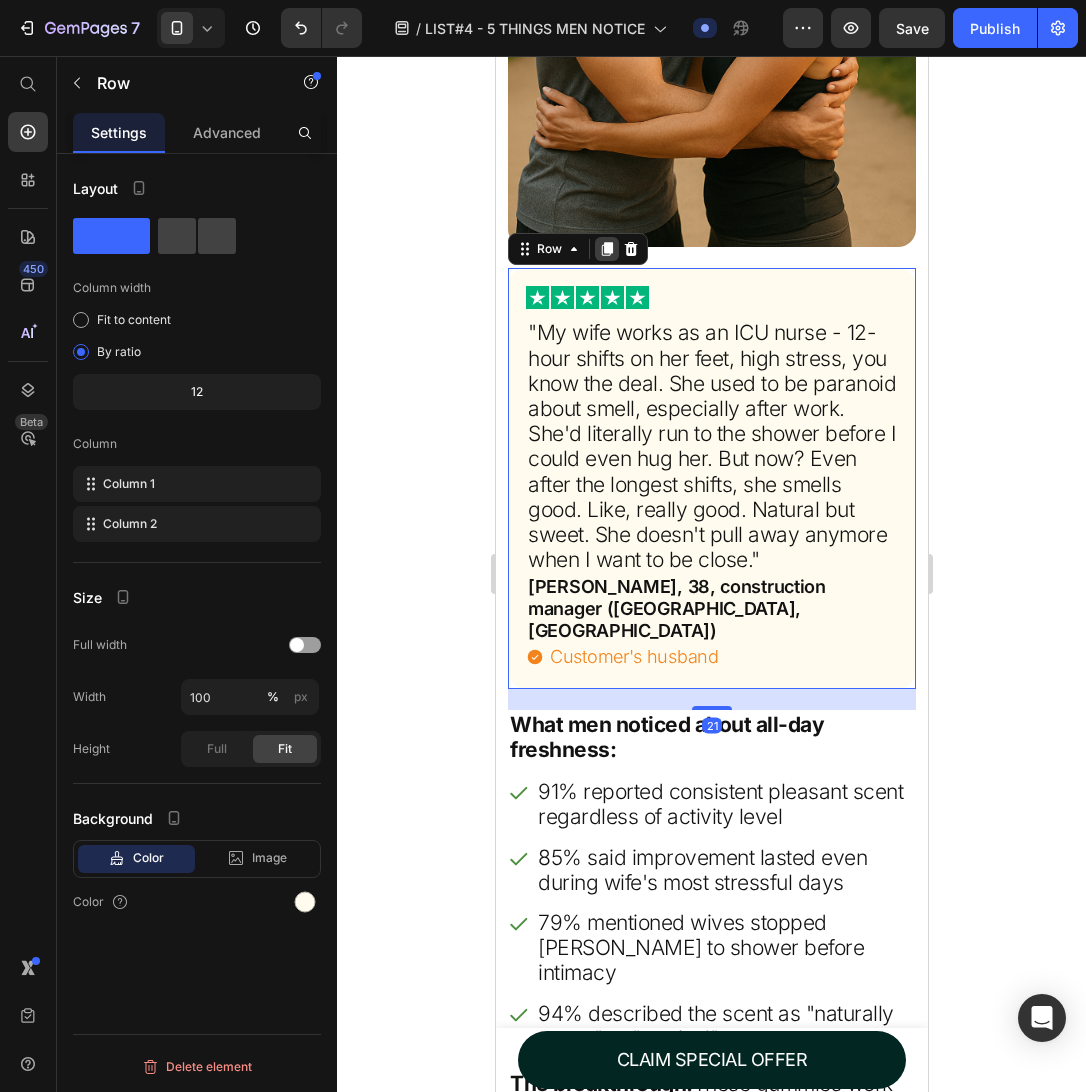 click at bounding box center [606, 249] 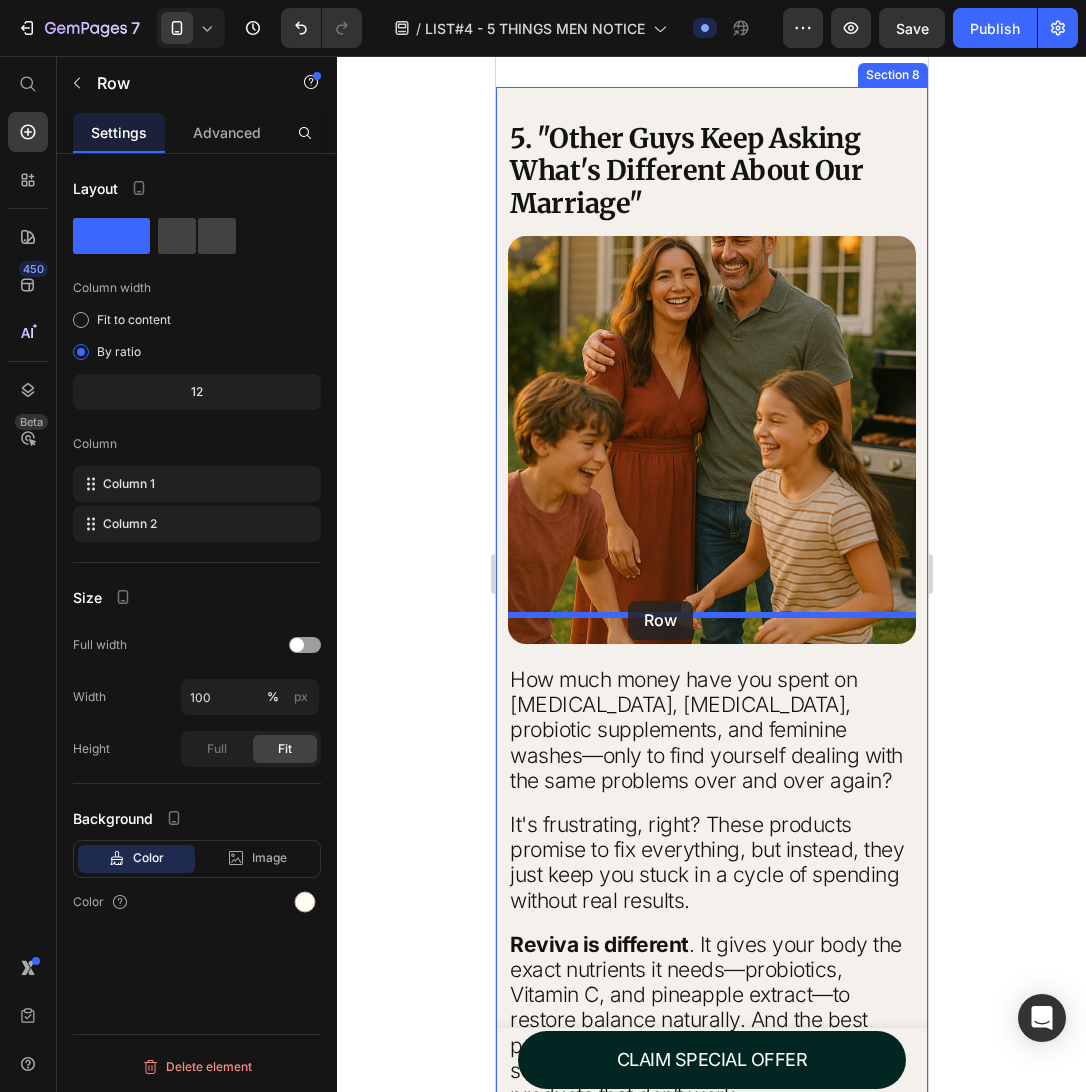 drag, startPoint x: 558, startPoint y: 665, endPoint x: 628, endPoint y: 601, distance: 94.847244 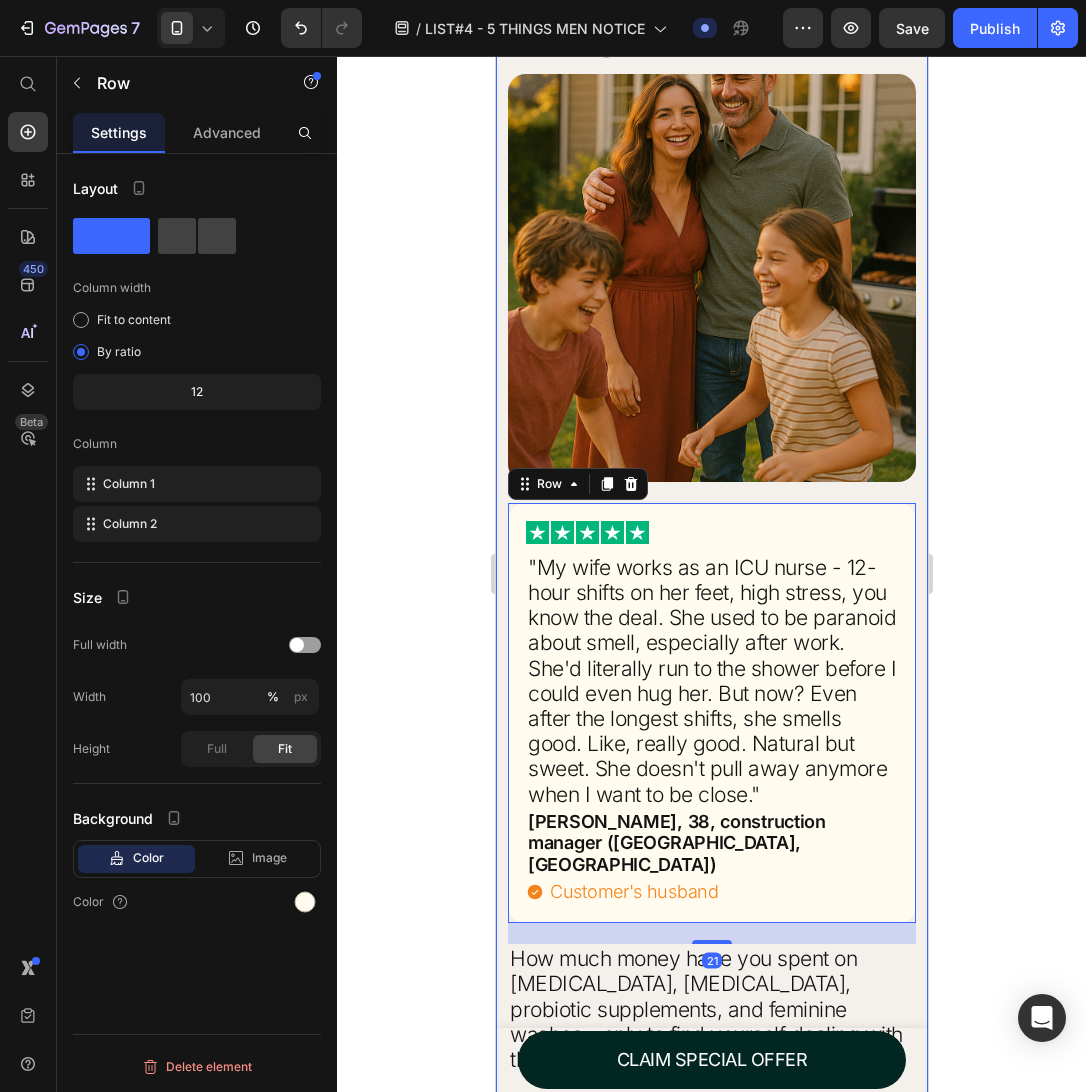 scroll, scrollTop: 9130, scrollLeft: 0, axis: vertical 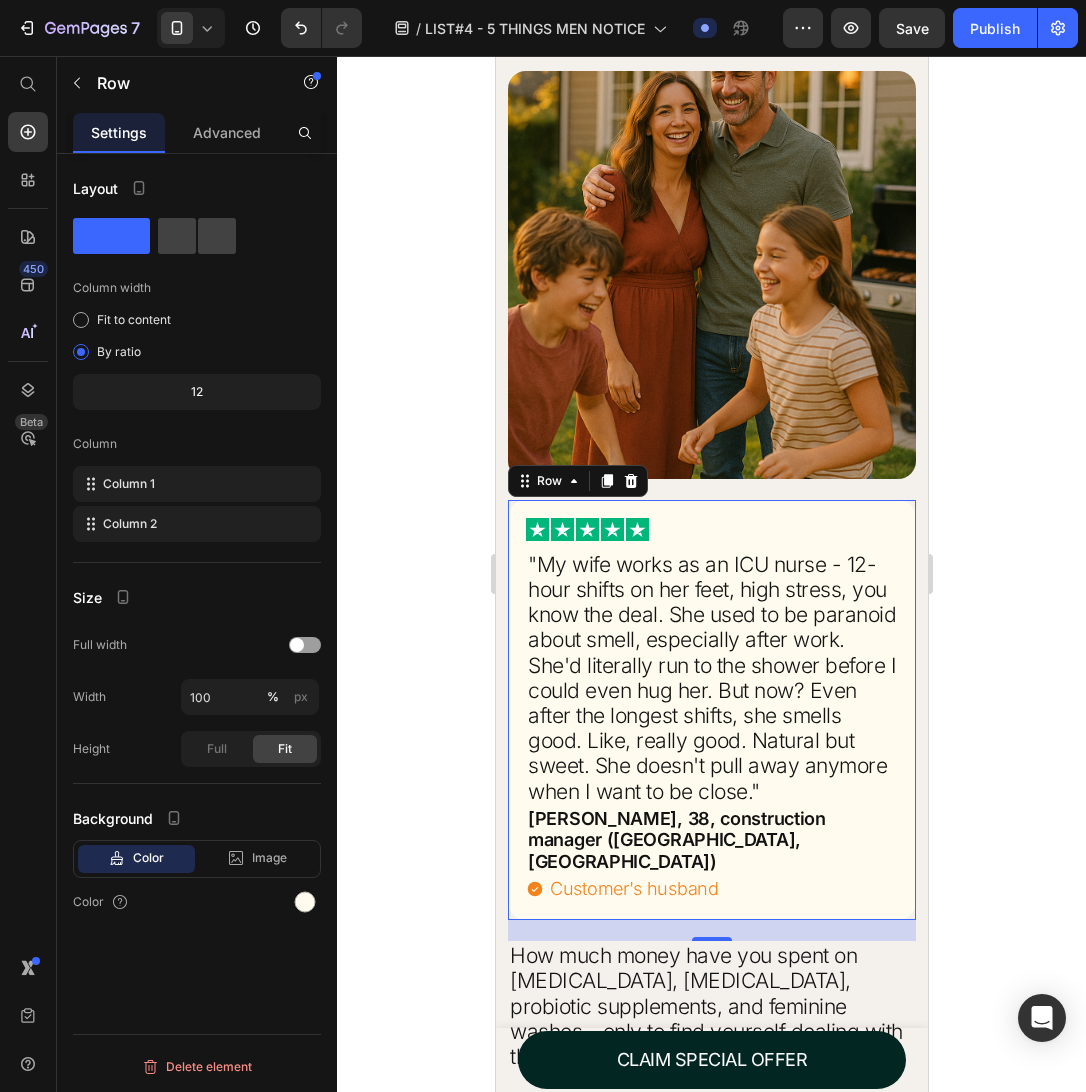 click on ""My wife works as an ICU nurse - 12-hour shifts on her feet, high stress, you know the deal. She used to be paranoid about smell, especially after work. She'd literally run to the shower before I could even hug her. But now? Even after the longest shifts, she smells good. Like, really good. Natural but sweet. She doesn't pull away anymore when I want to be close."" at bounding box center [711, 678] 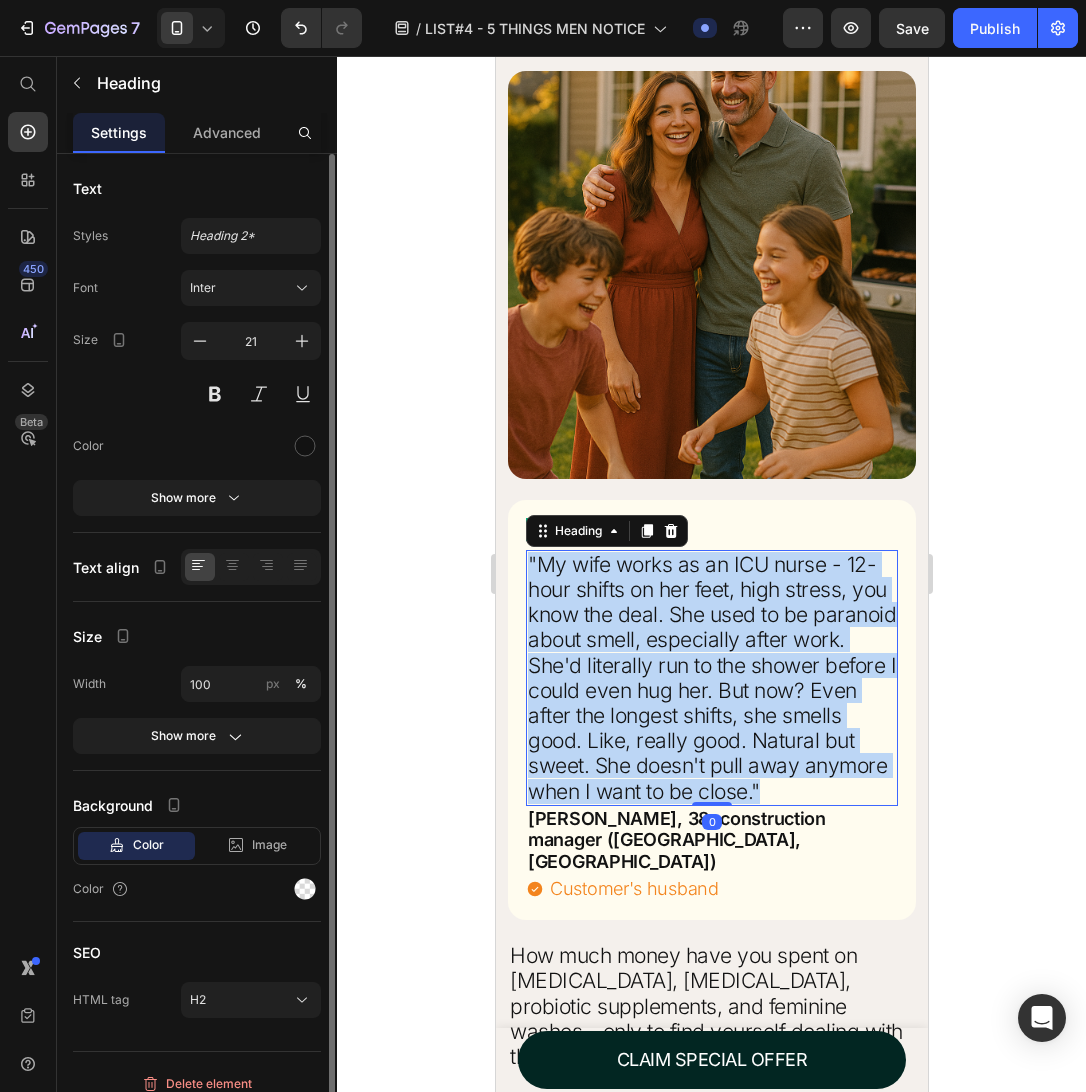 click on ""My wife works as an ICU nurse - 12-hour shifts on her feet, high stress, you know the deal. She used to be paranoid about smell, especially after work. She'd literally run to the shower before I could even hug her. But now? Even after the longest shifts, she smells good. Like, really good. Natural but sweet. She doesn't pull away anymore when I want to be close."" at bounding box center [711, 678] 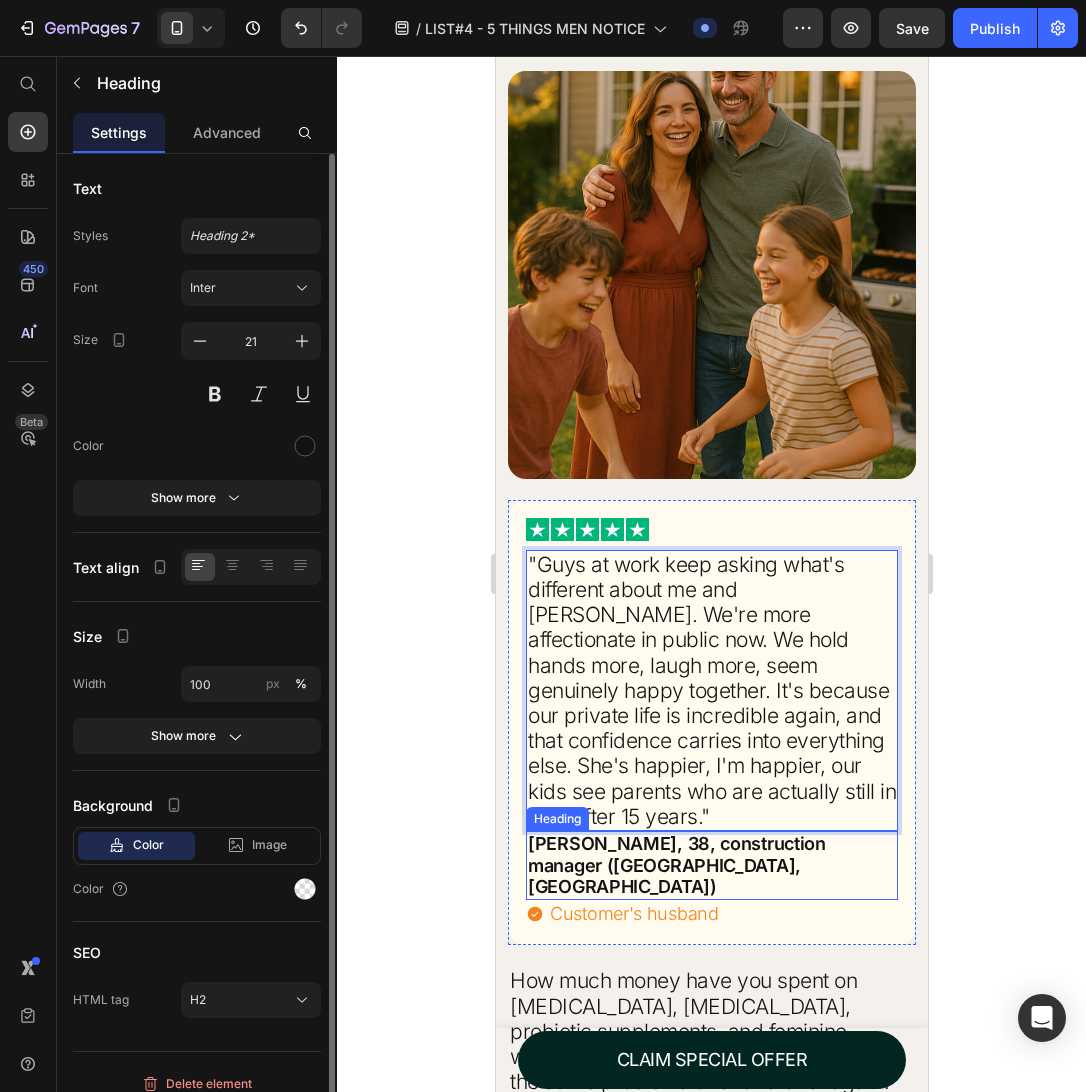 click on "[PERSON_NAME], 38, construction manager ([GEOGRAPHIC_DATA], [GEOGRAPHIC_DATA])" at bounding box center (711, 865) 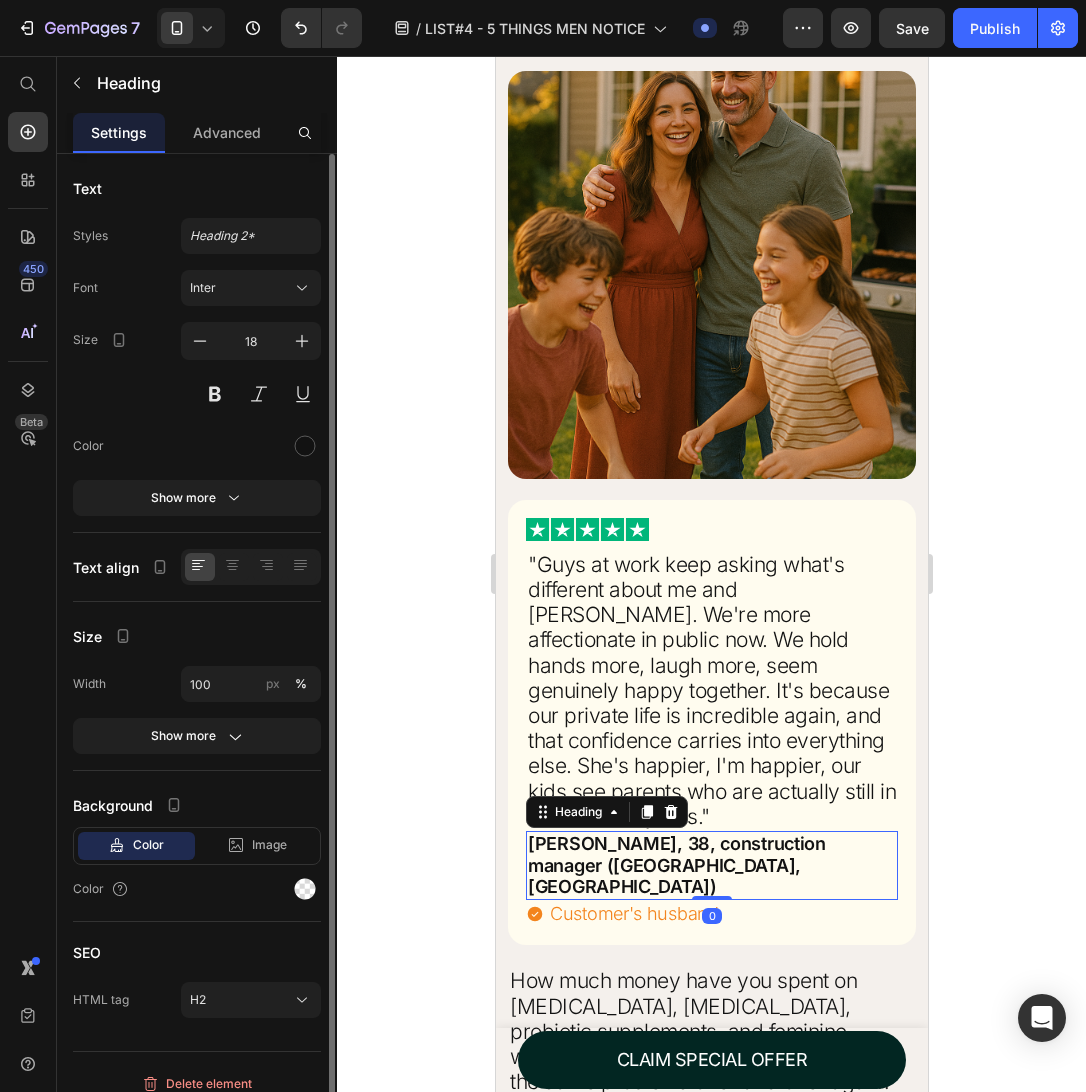 click on "[PERSON_NAME], 38, construction manager ([GEOGRAPHIC_DATA], [GEOGRAPHIC_DATA])" at bounding box center (711, 865) 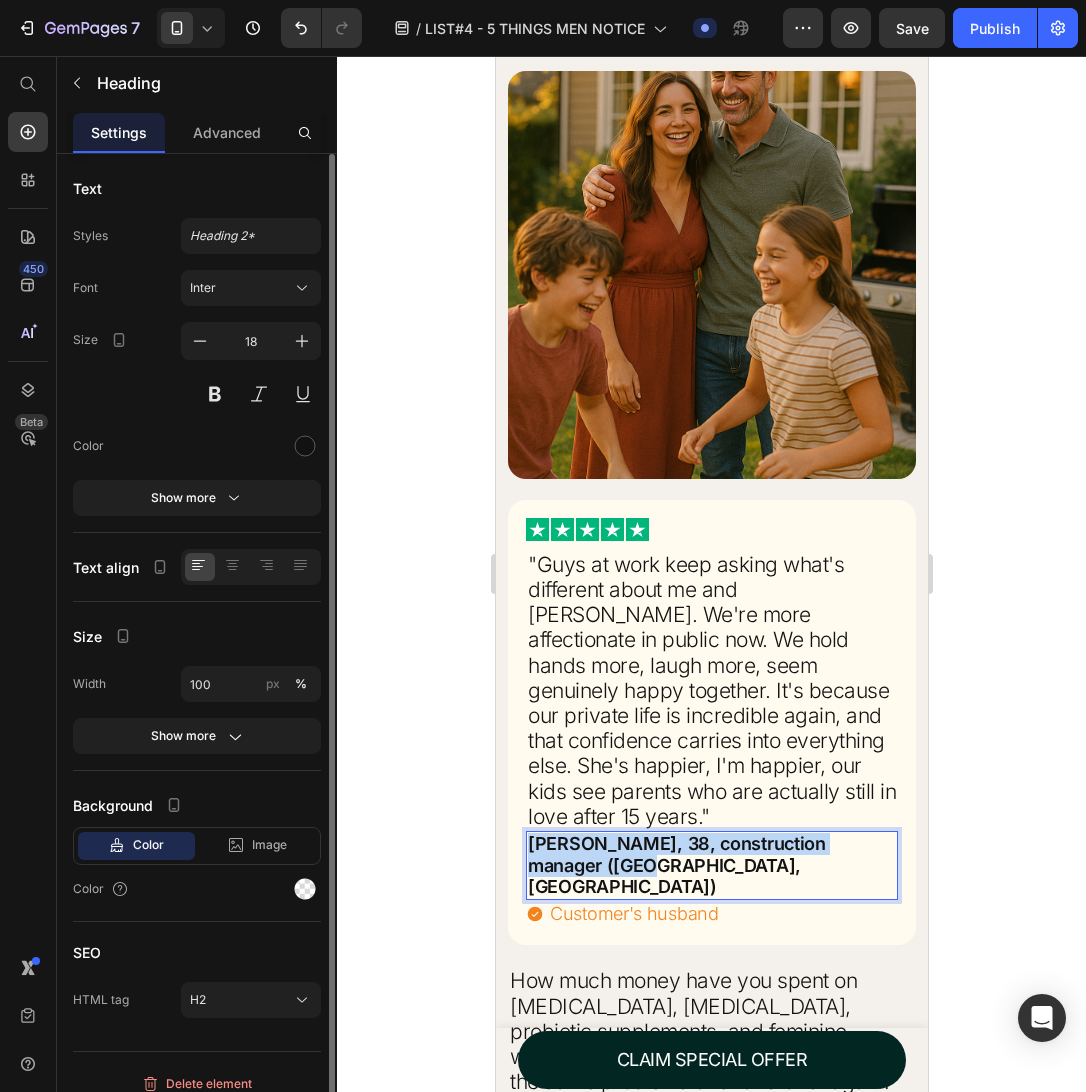 click on "[PERSON_NAME], 38, construction manager ([GEOGRAPHIC_DATA], [GEOGRAPHIC_DATA])" at bounding box center [711, 865] 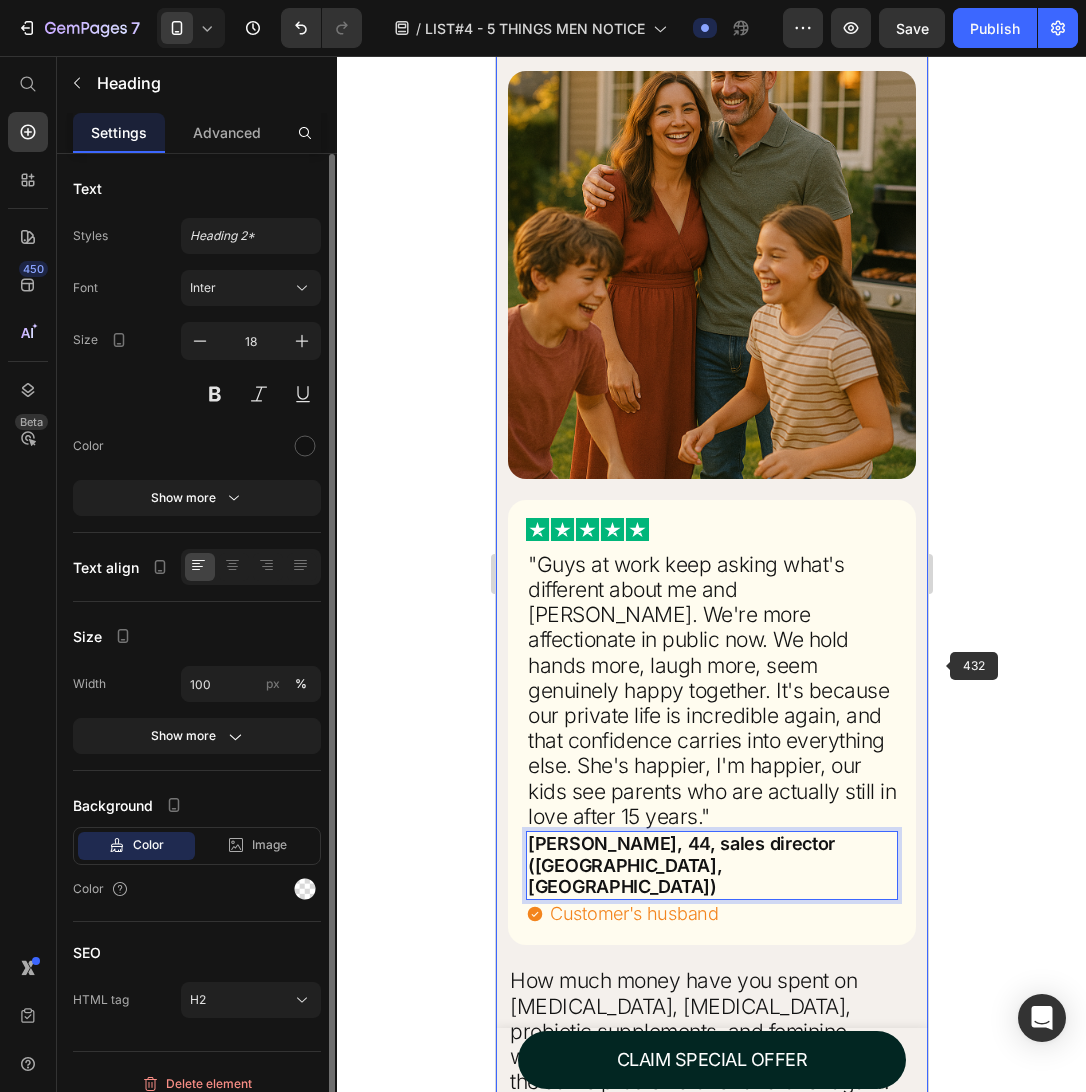 click 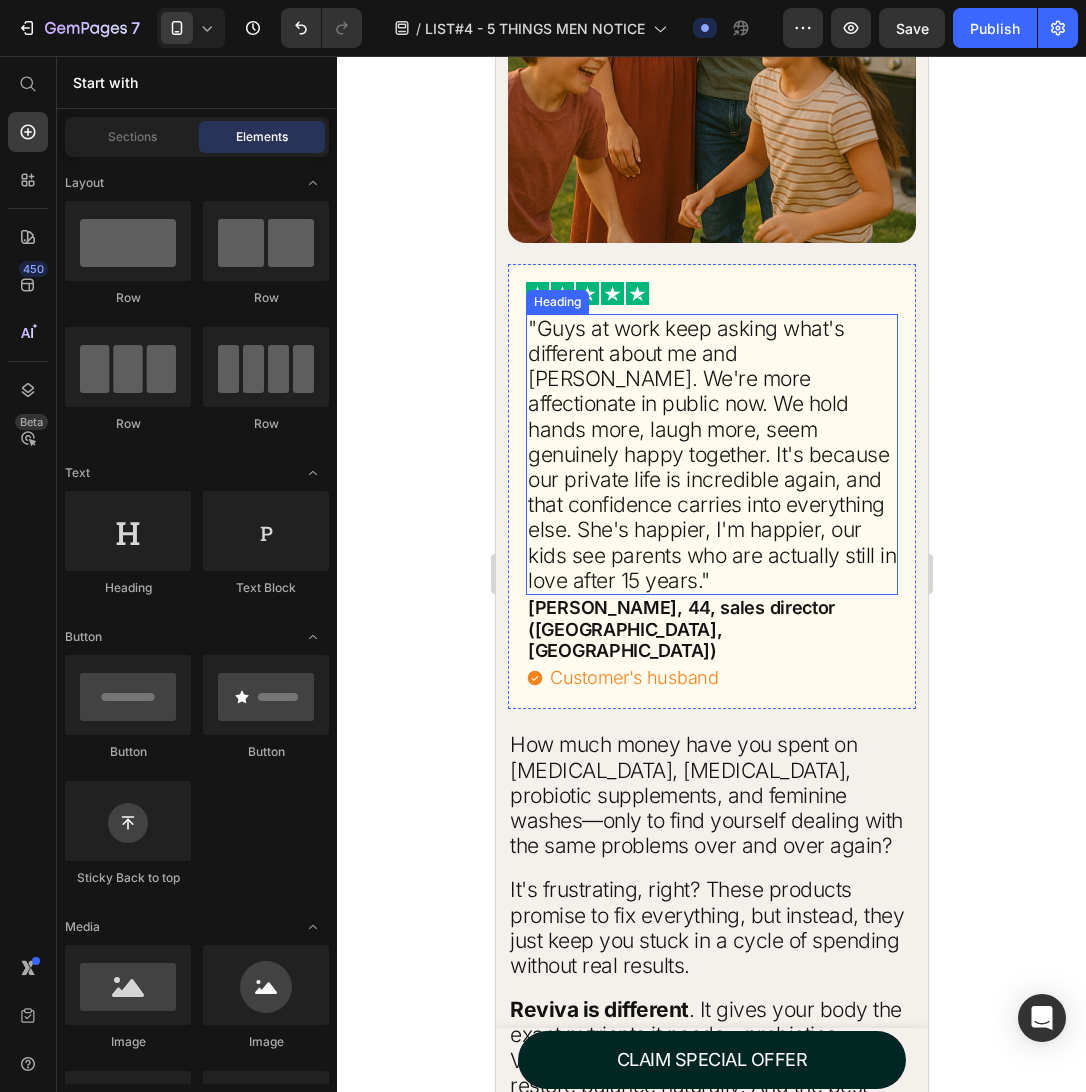 scroll, scrollTop: 9375, scrollLeft: 0, axis: vertical 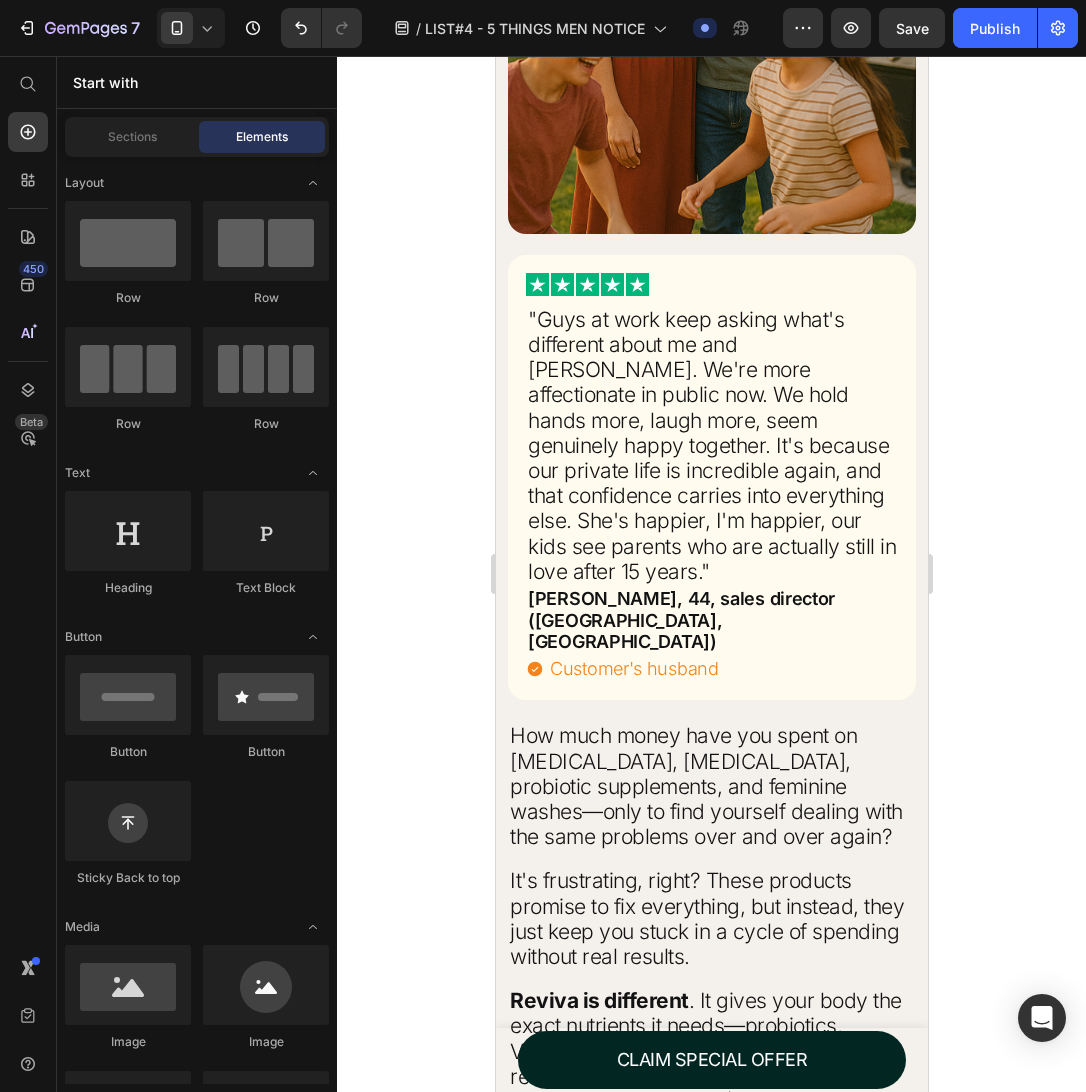 click on "How much money have you spent on [MEDICAL_DATA], [MEDICAL_DATA], probiotic supplements, and feminine washes—only to find yourself dealing with the same problems over and over again?" at bounding box center [711, 786] 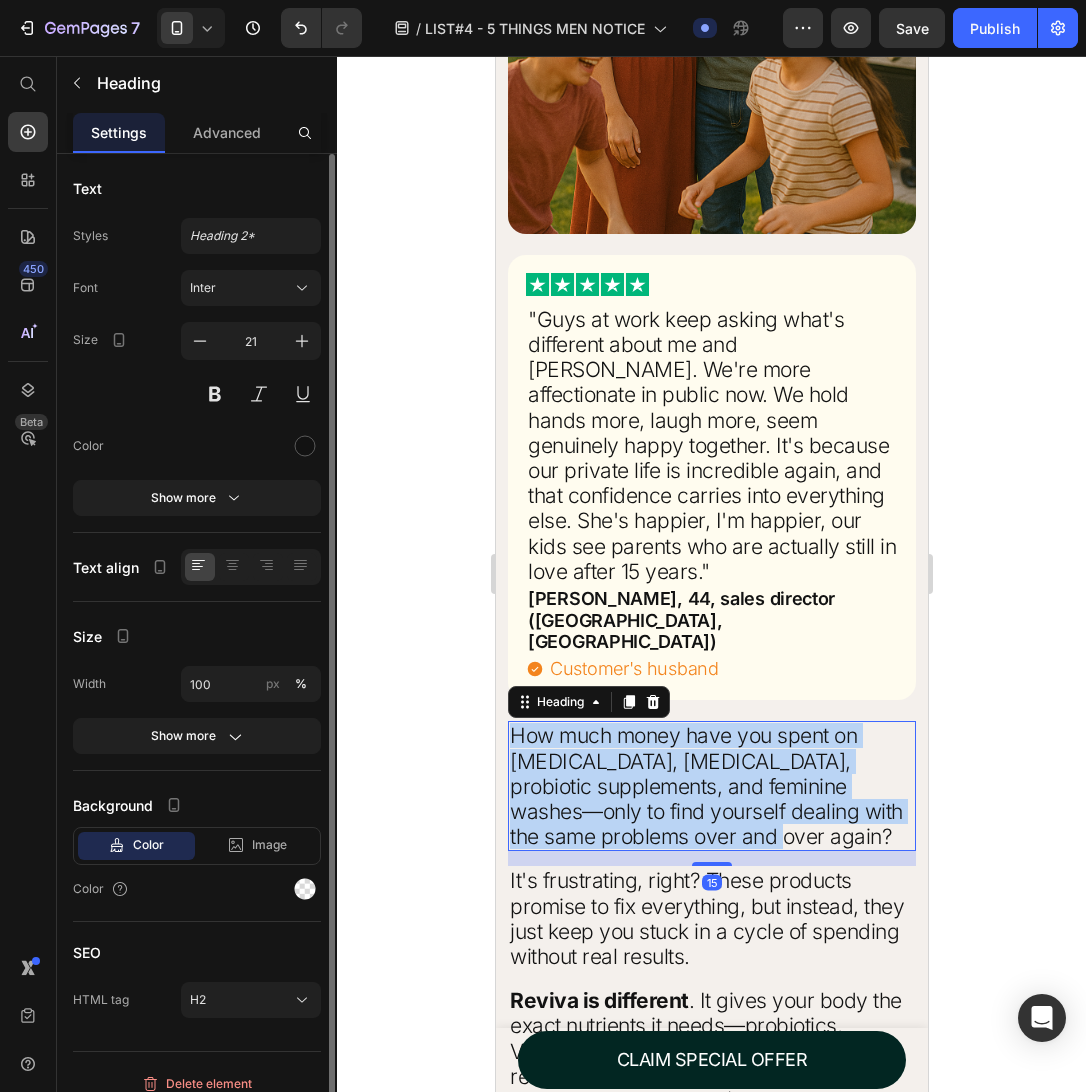 click on "How much money have you spent on [MEDICAL_DATA], [MEDICAL_DATA], probiotic supplements, and feminine washes—only to find yourself dealing with the same problems over and over again?" at bounding box center (711, 786) 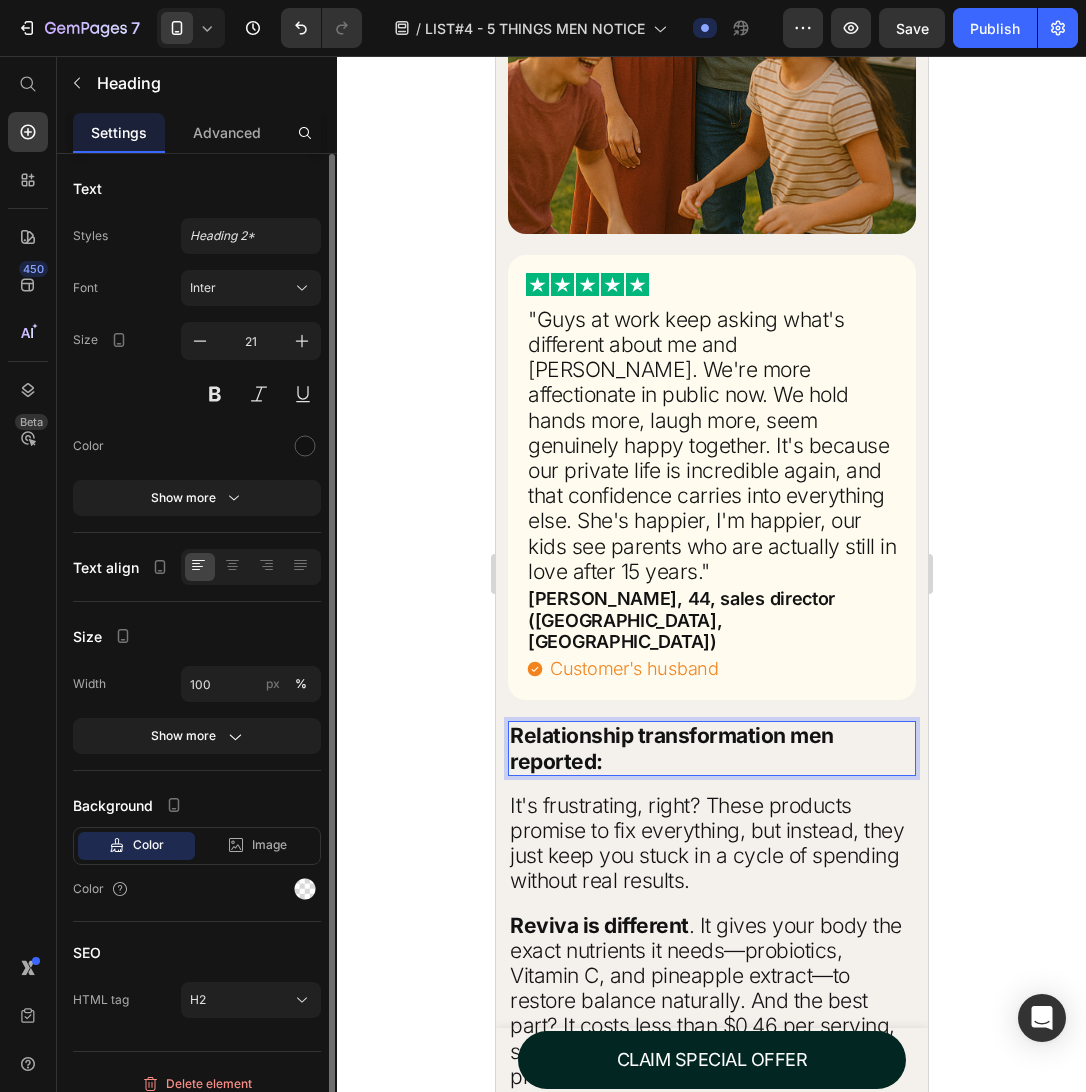 click 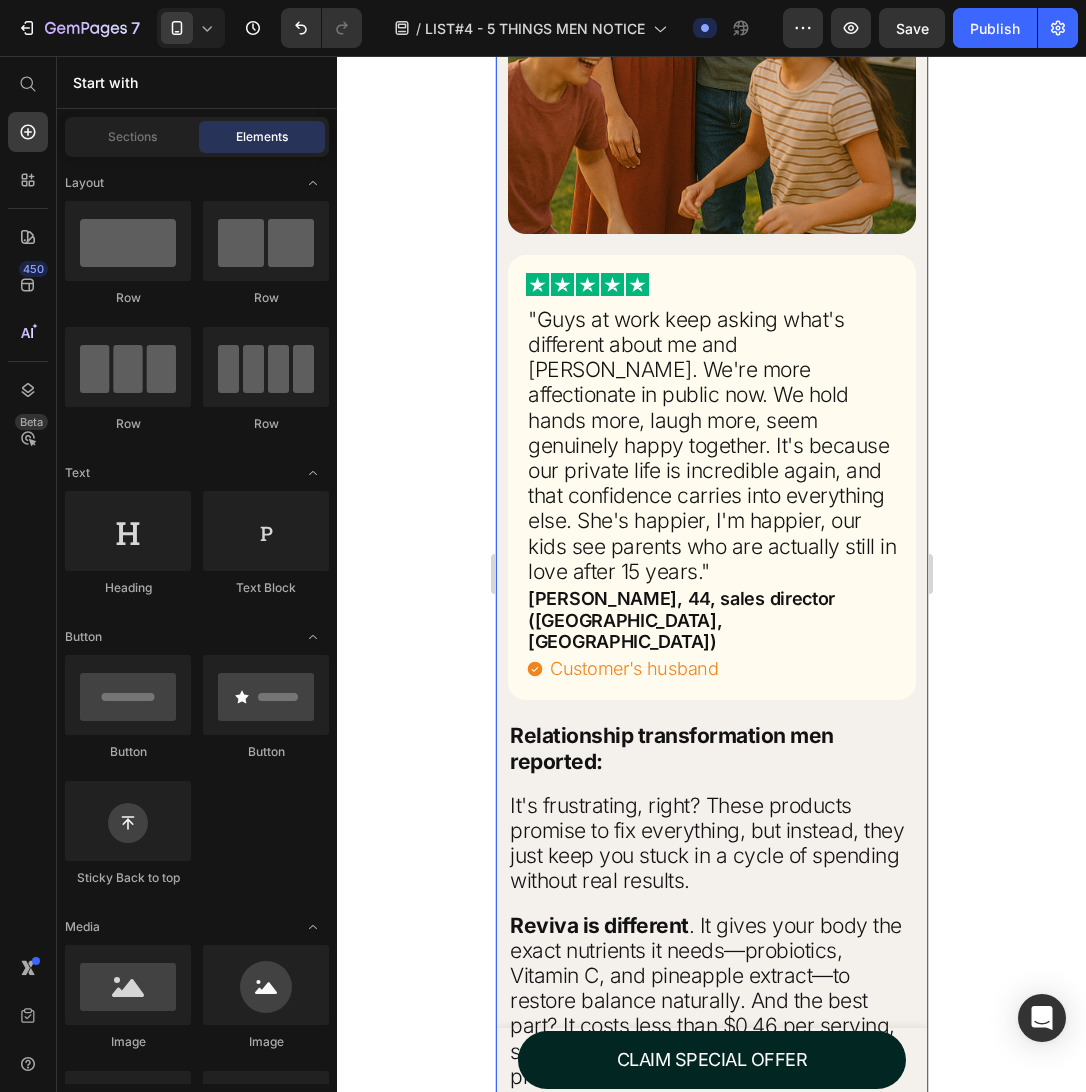 click on "Relationship transformation men reported:" at bounding box center (671, 748) 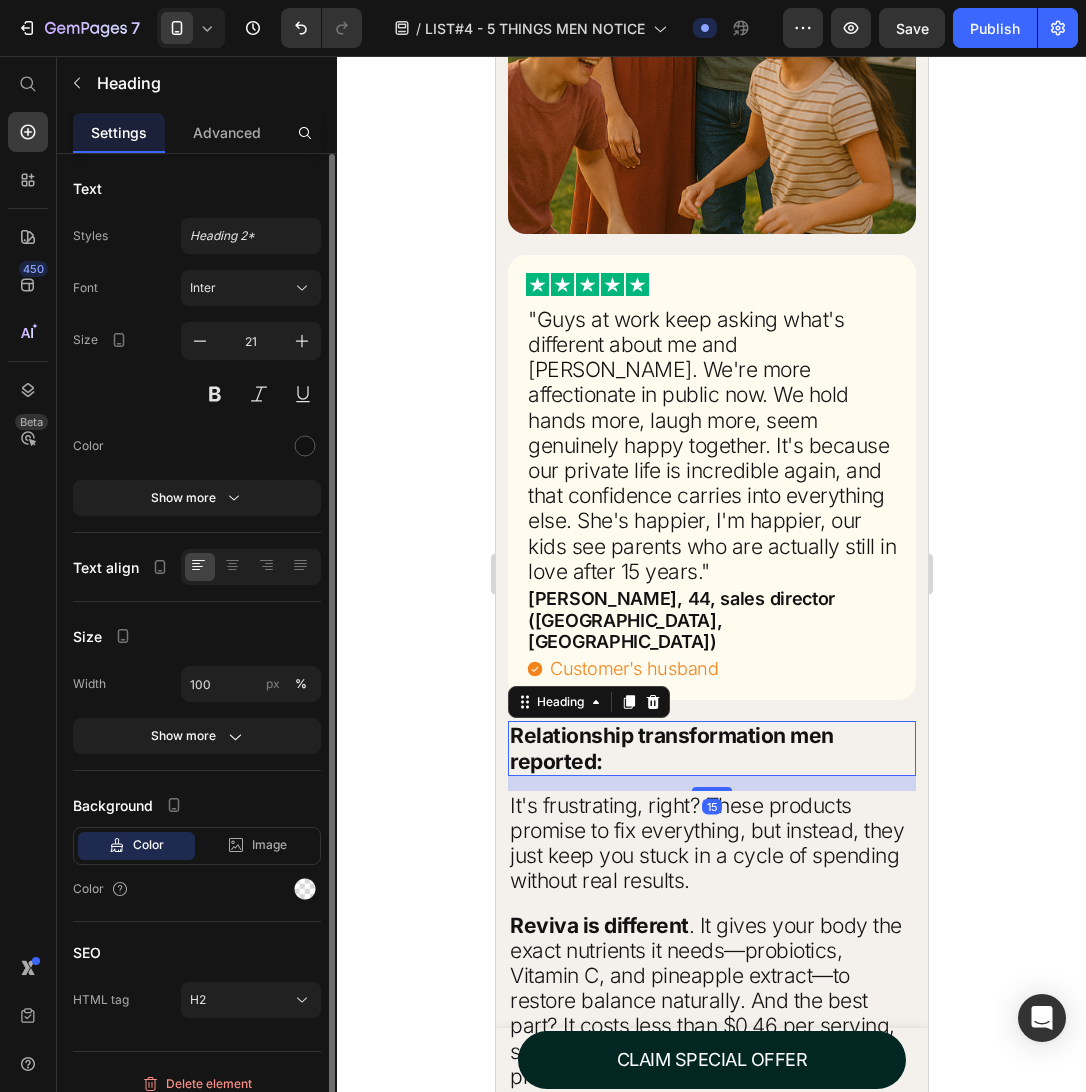 click on "Text Styles Heading 2* Font Inter Size 21 Color Show more Text align Size Width 100 px % Show more Background Color Image Video  Color  SEO HTML tag H2  Delete element" at bounding box center (197, 660) 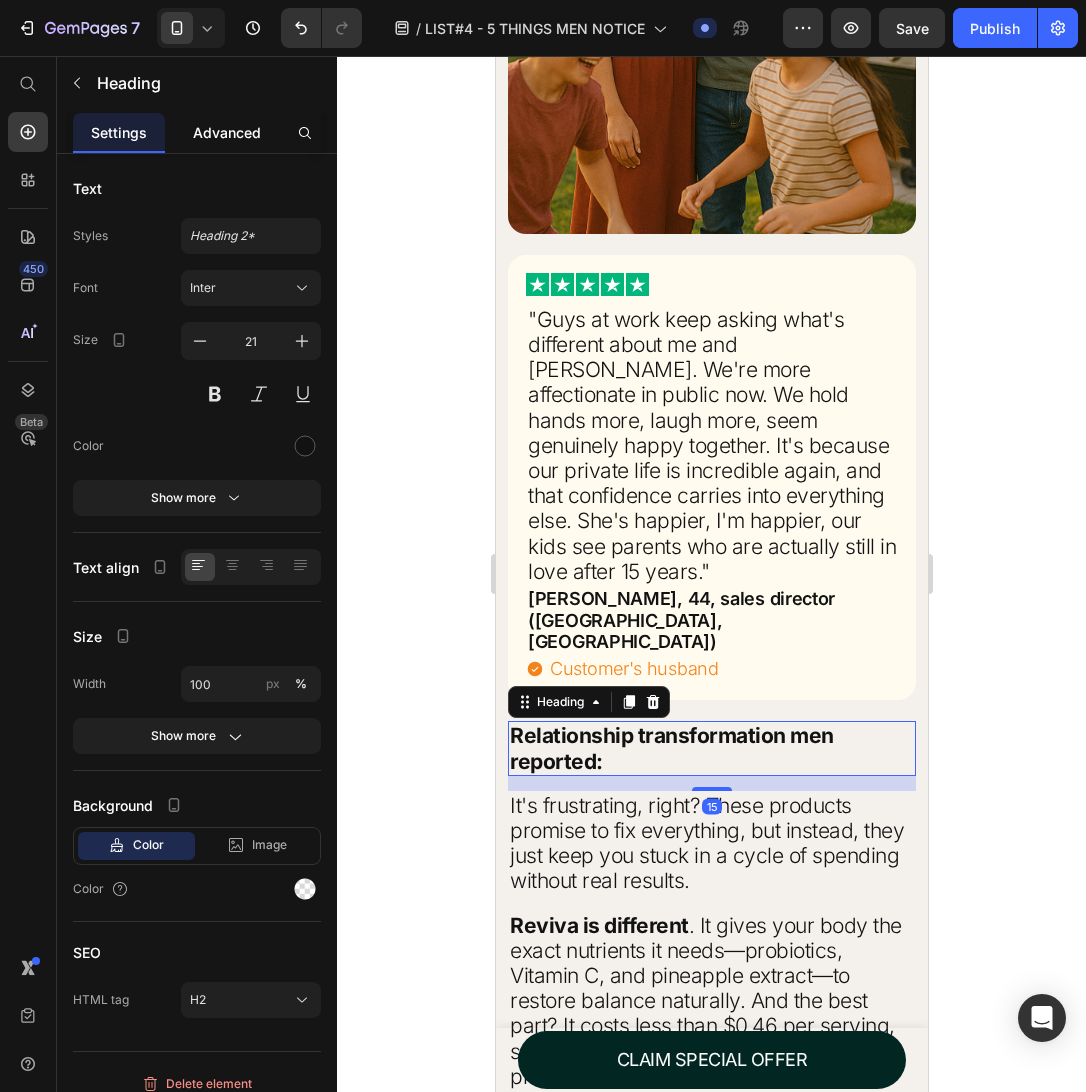 click on "Advanced" 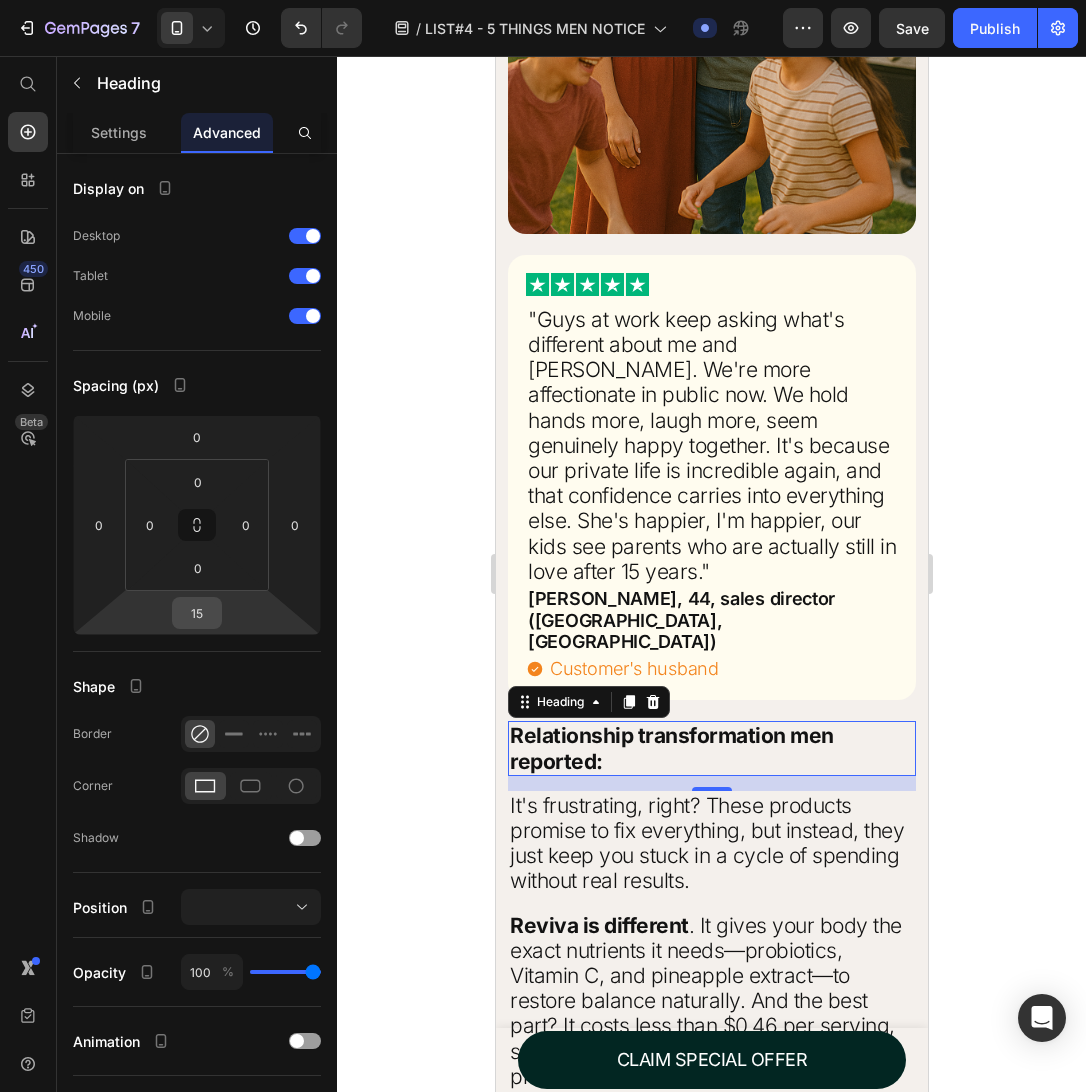 click on "15" at bounding box center [197, 613] 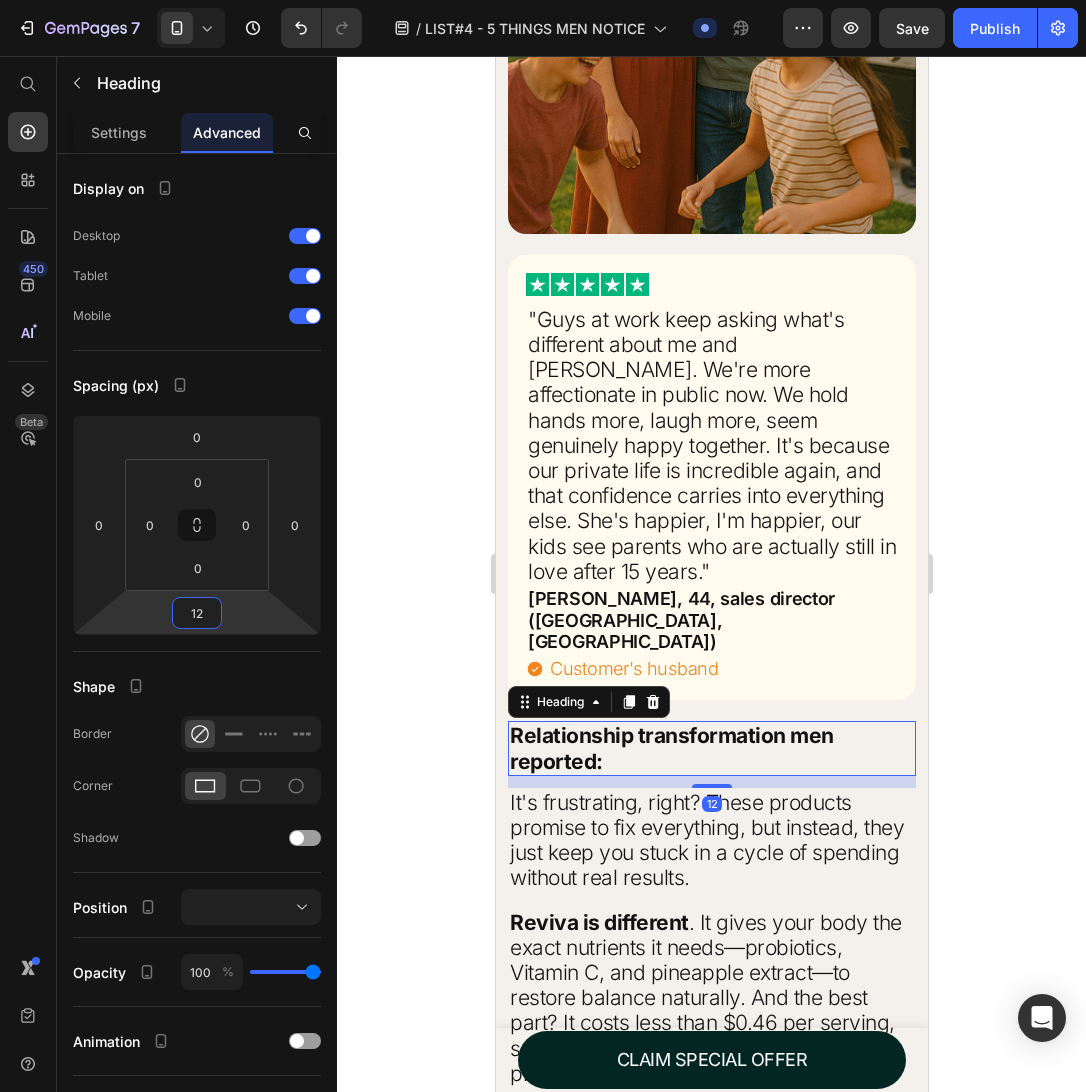type on "12" 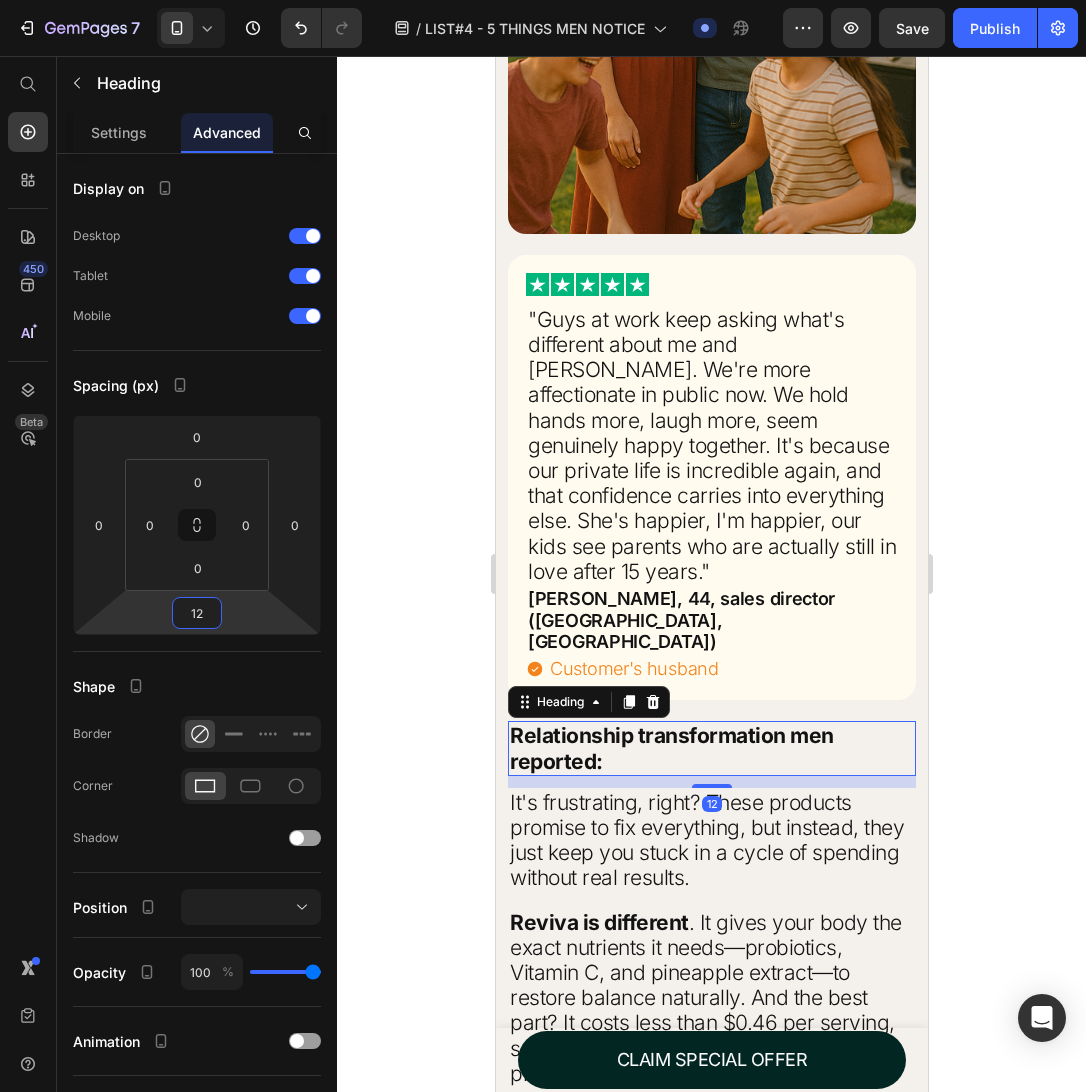 click 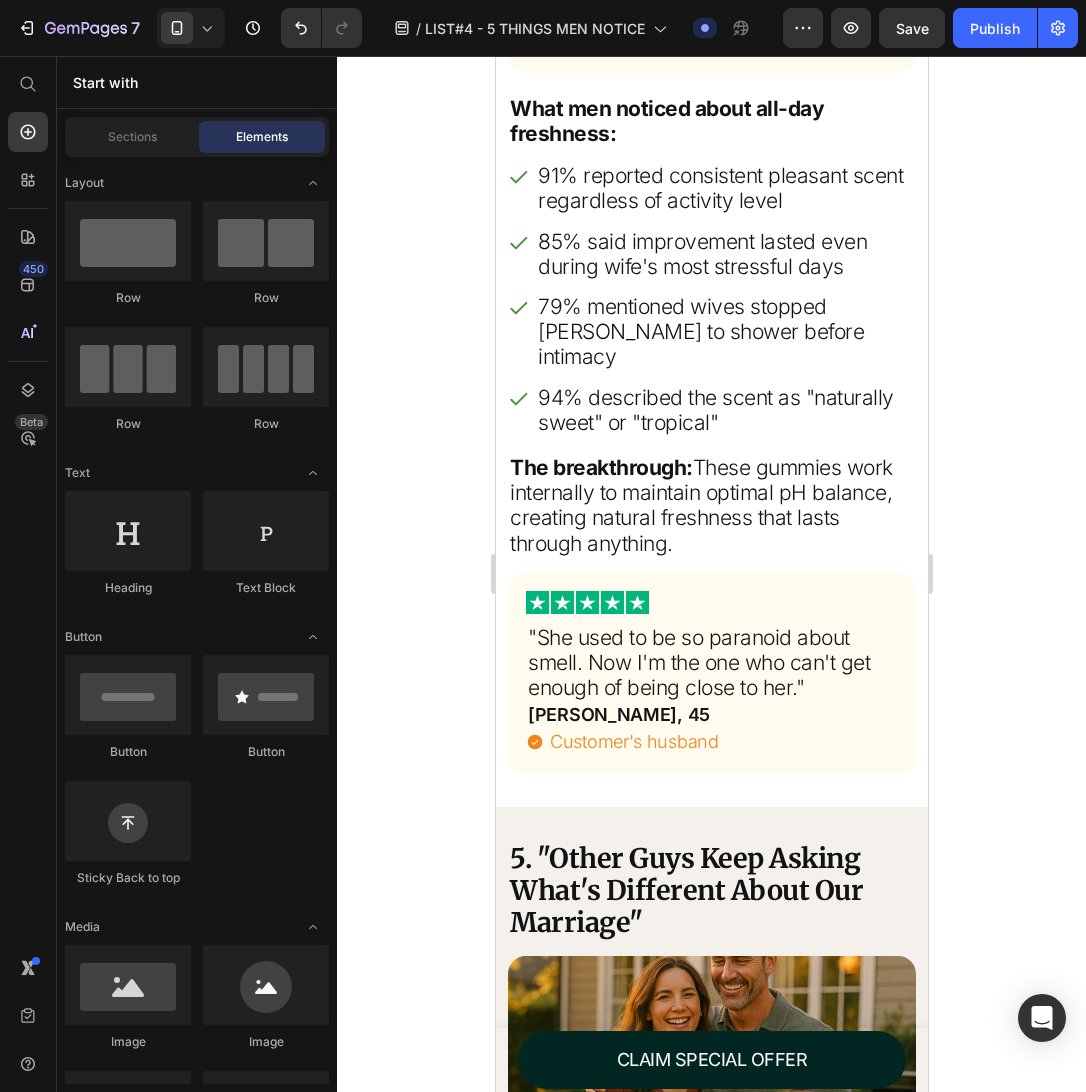 scroll, scrollTop: 8236, scrollLeft: 0, axis: vertical 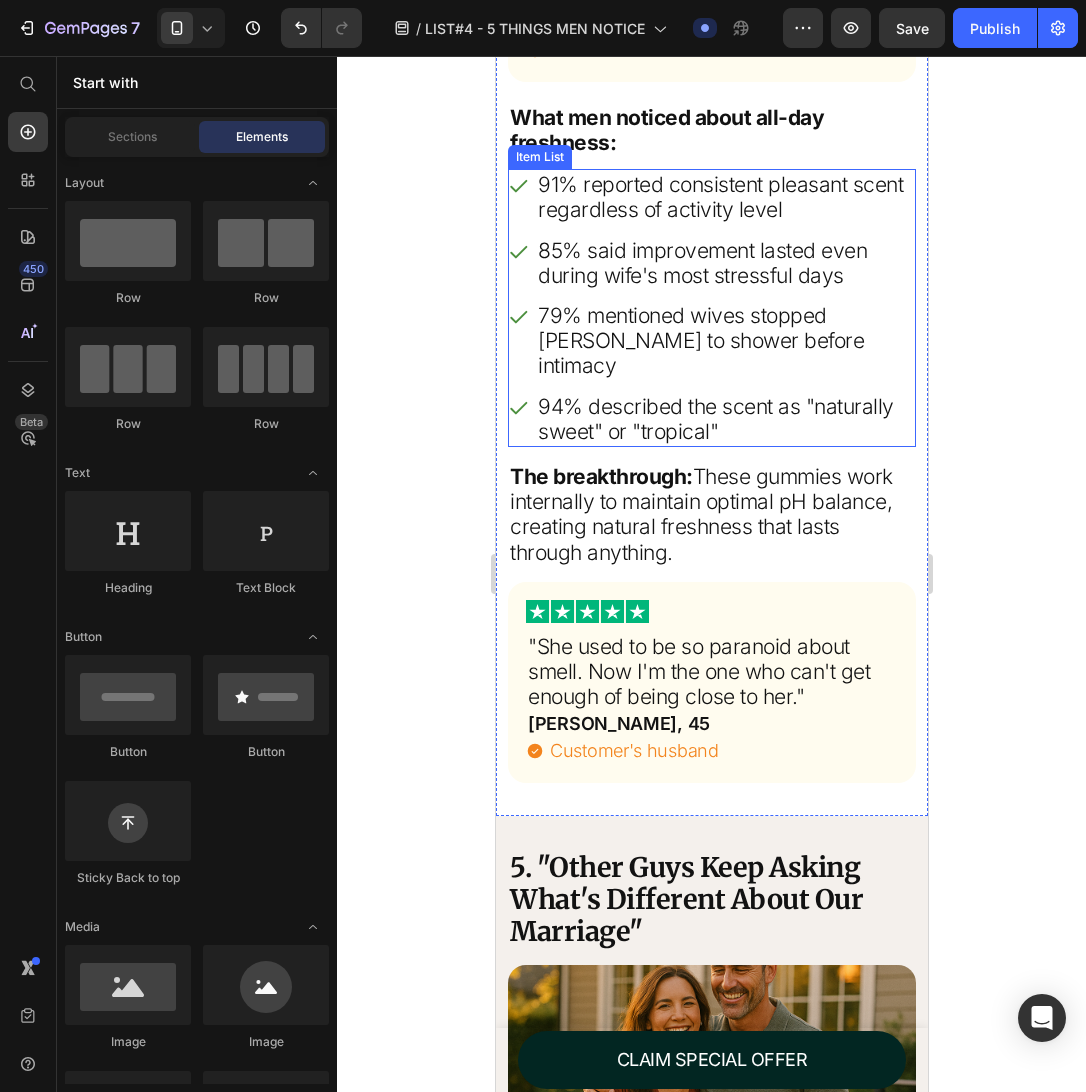 click on "91% reported consistent pleasant scent regardless of activity level
85% said improvement lasted even during wife's most stressful days
79% mentioned wives stopped [PERSON_NAME] to shower before intimacy
94% described the scent as "naturally sweet" or "tropical"" at bounding box center (711, 308) 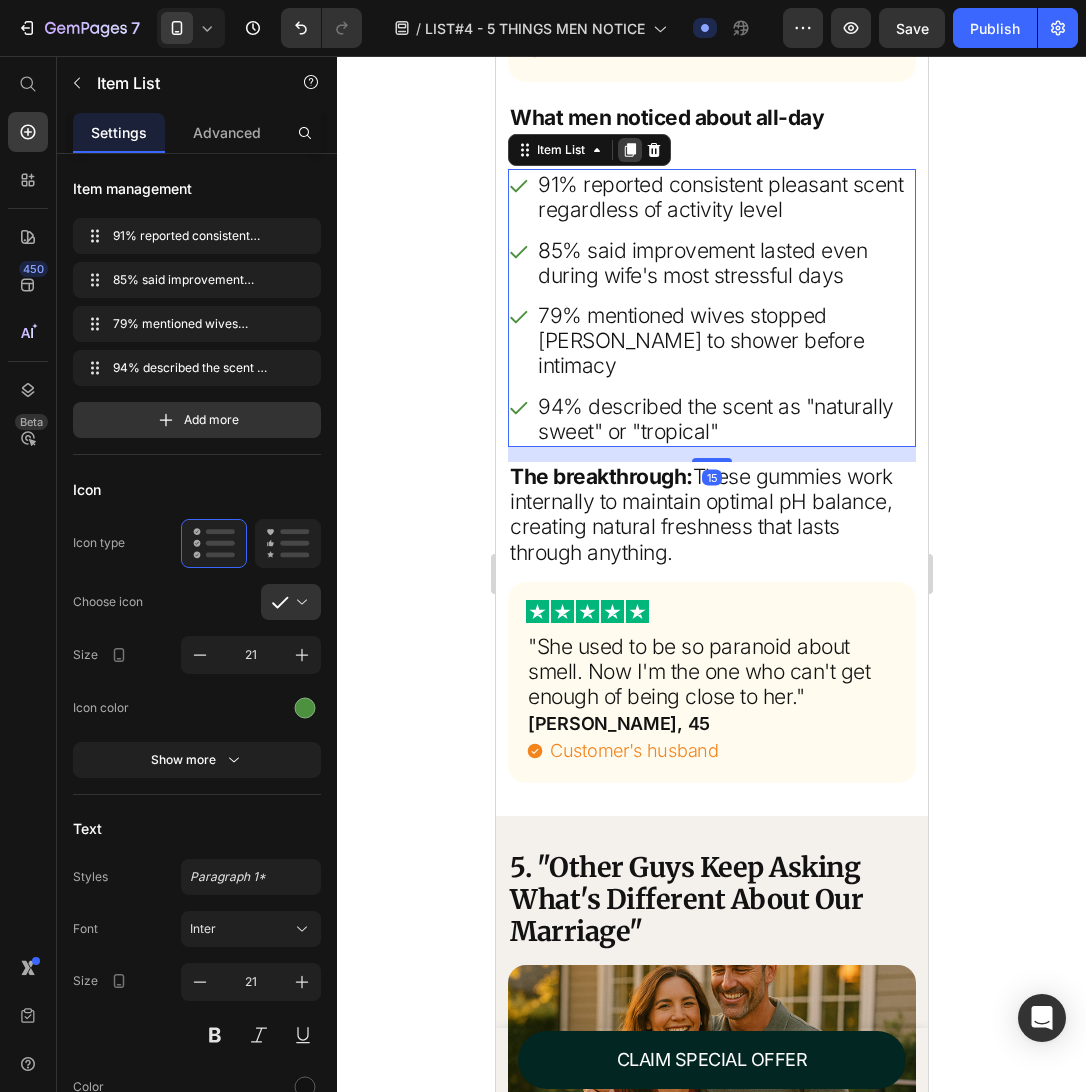 click 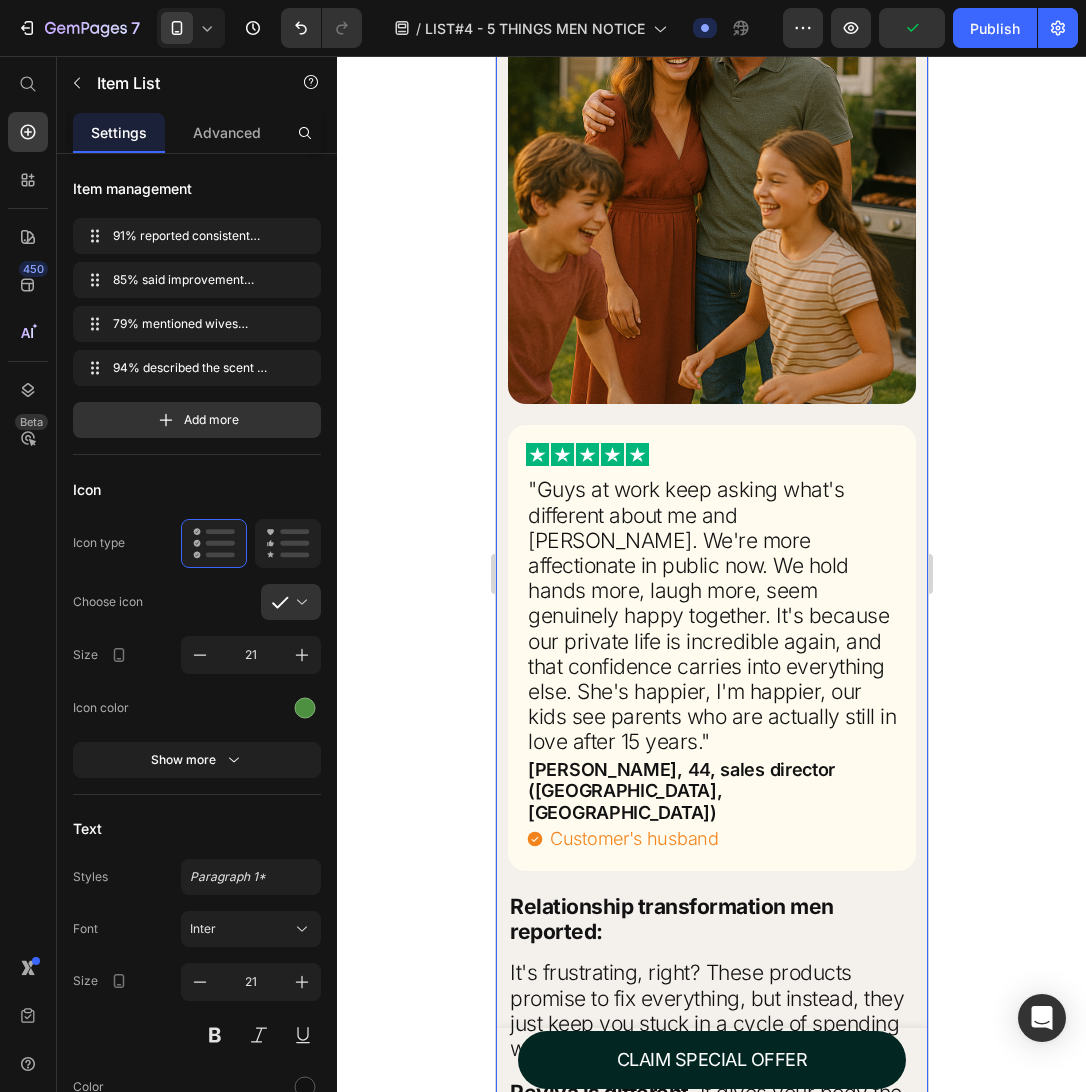 scroll, scrollTop: 9542, scrollLeft: 0, axis: vertical 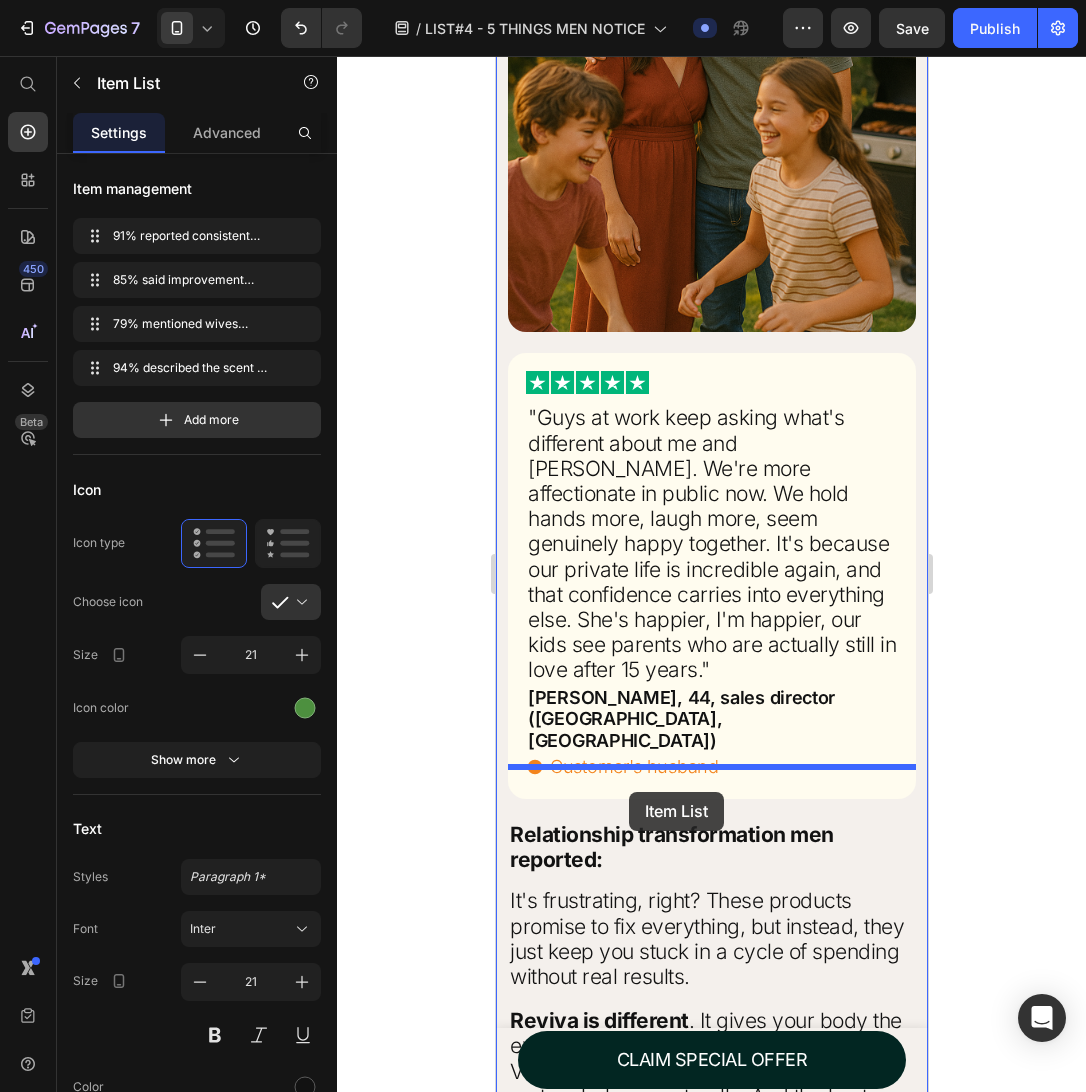 drag, startPoint x: 567, startPoint y: 395, endPoint x: 630, endPoint y: 762, distance: 372.3681 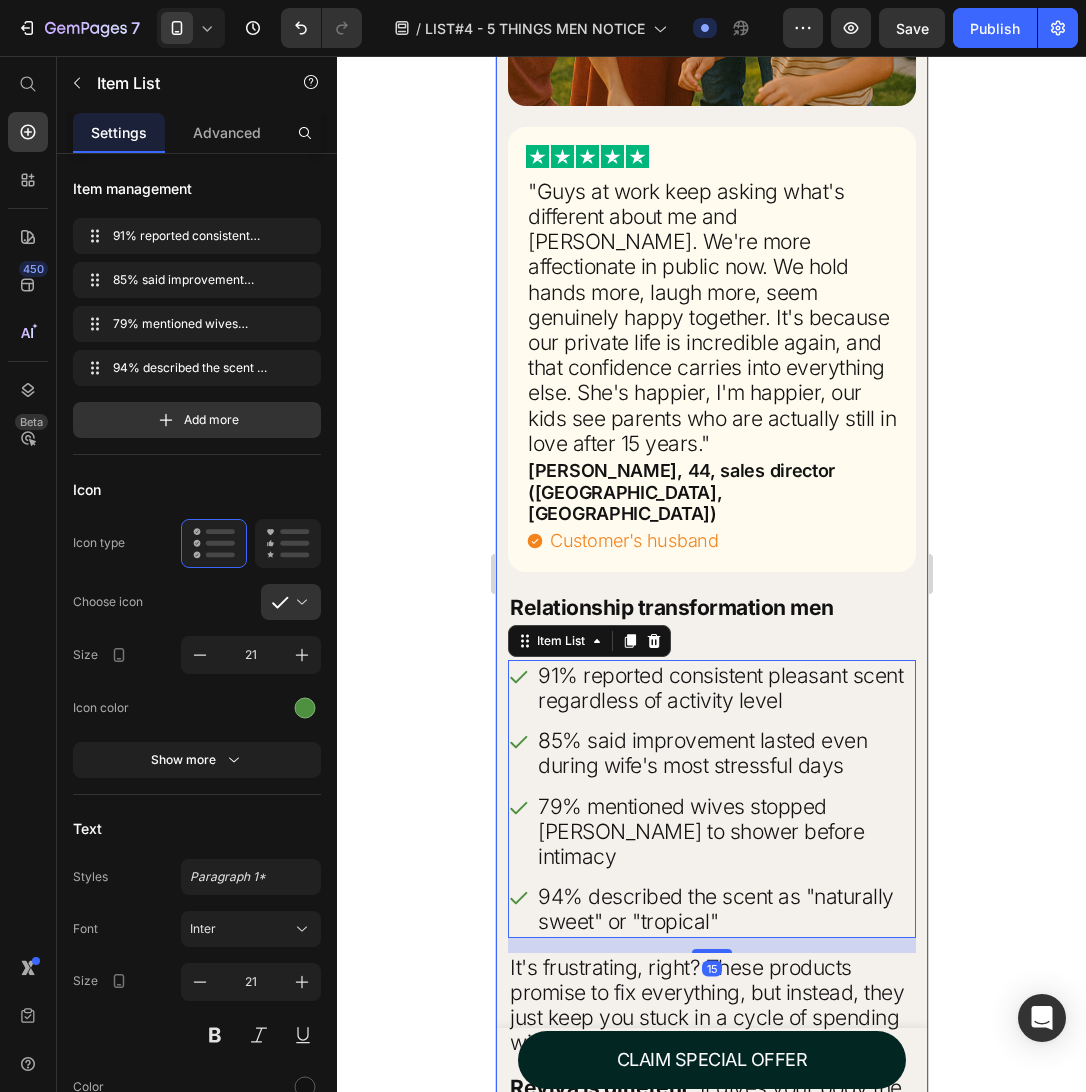 scroll, scrollTop: 9525, scrollLeft: 0, axis: vertical 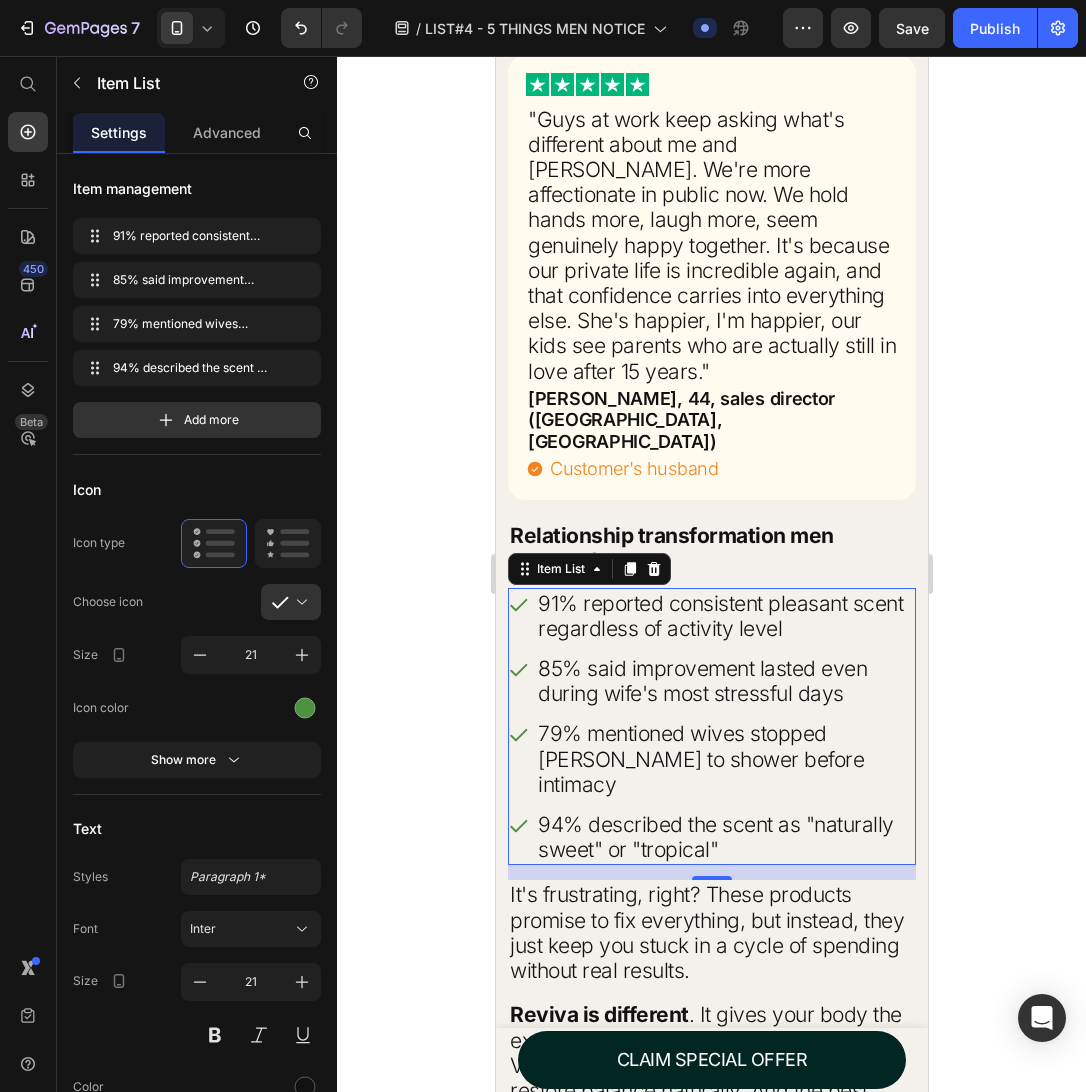 click on "91% reported consistent pleasant scent regardless of activity level" at bounding box center (724, 616) 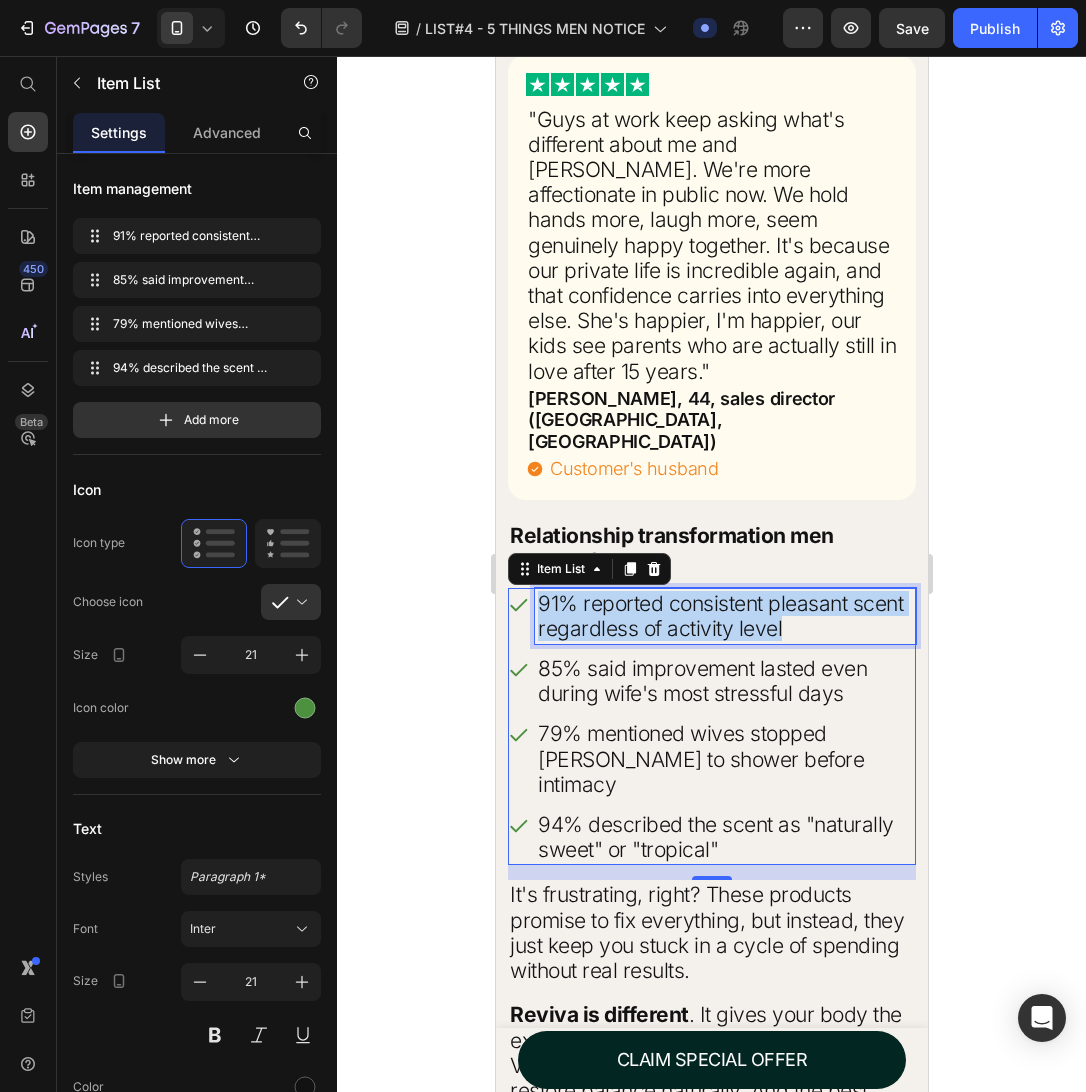 click on "91% reported consistent pleasant scent regardless of activity level" at bounding box center [724, 616] 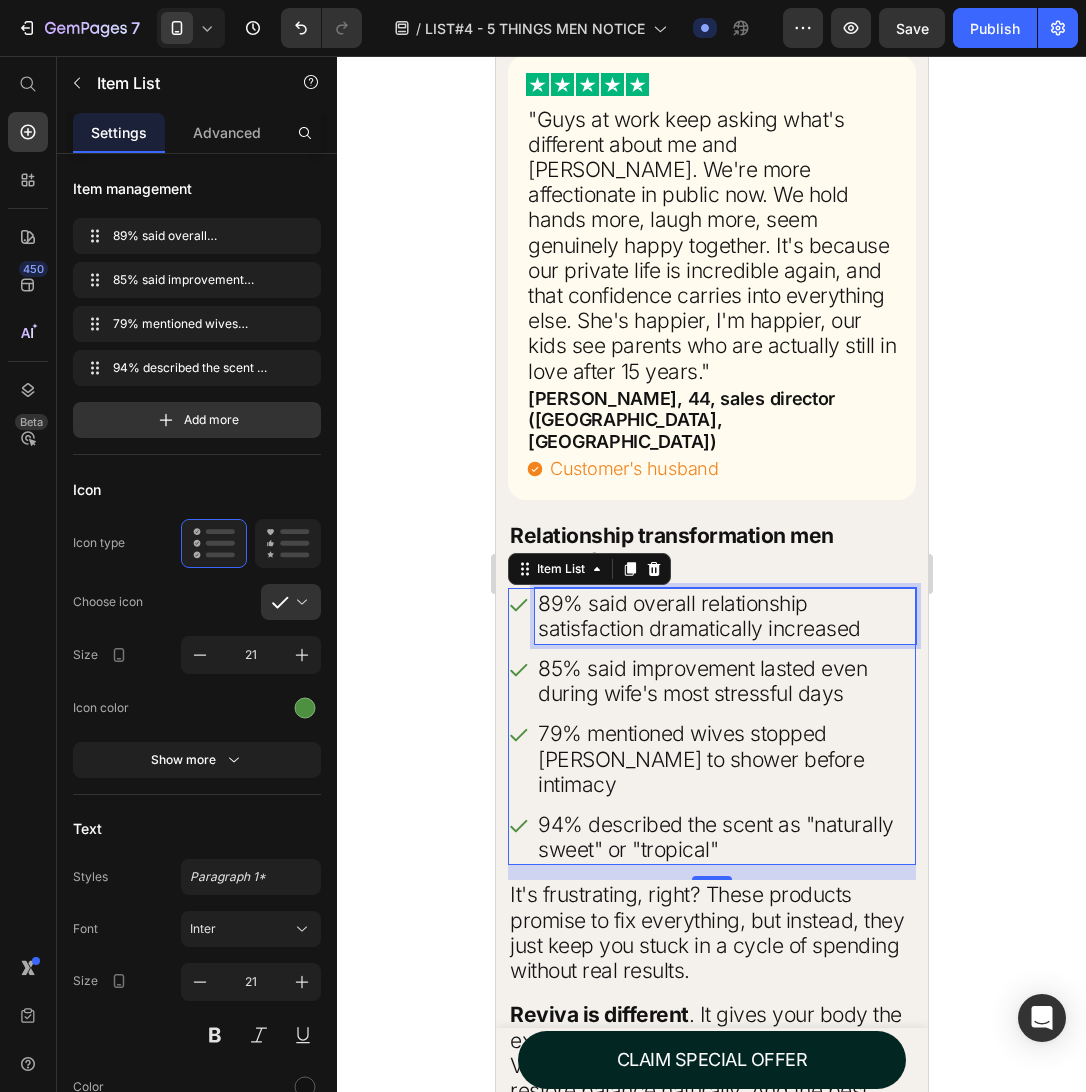 click on "85% said improvement lasted even during wife's most stressful days" at bounding box center (724, 681) 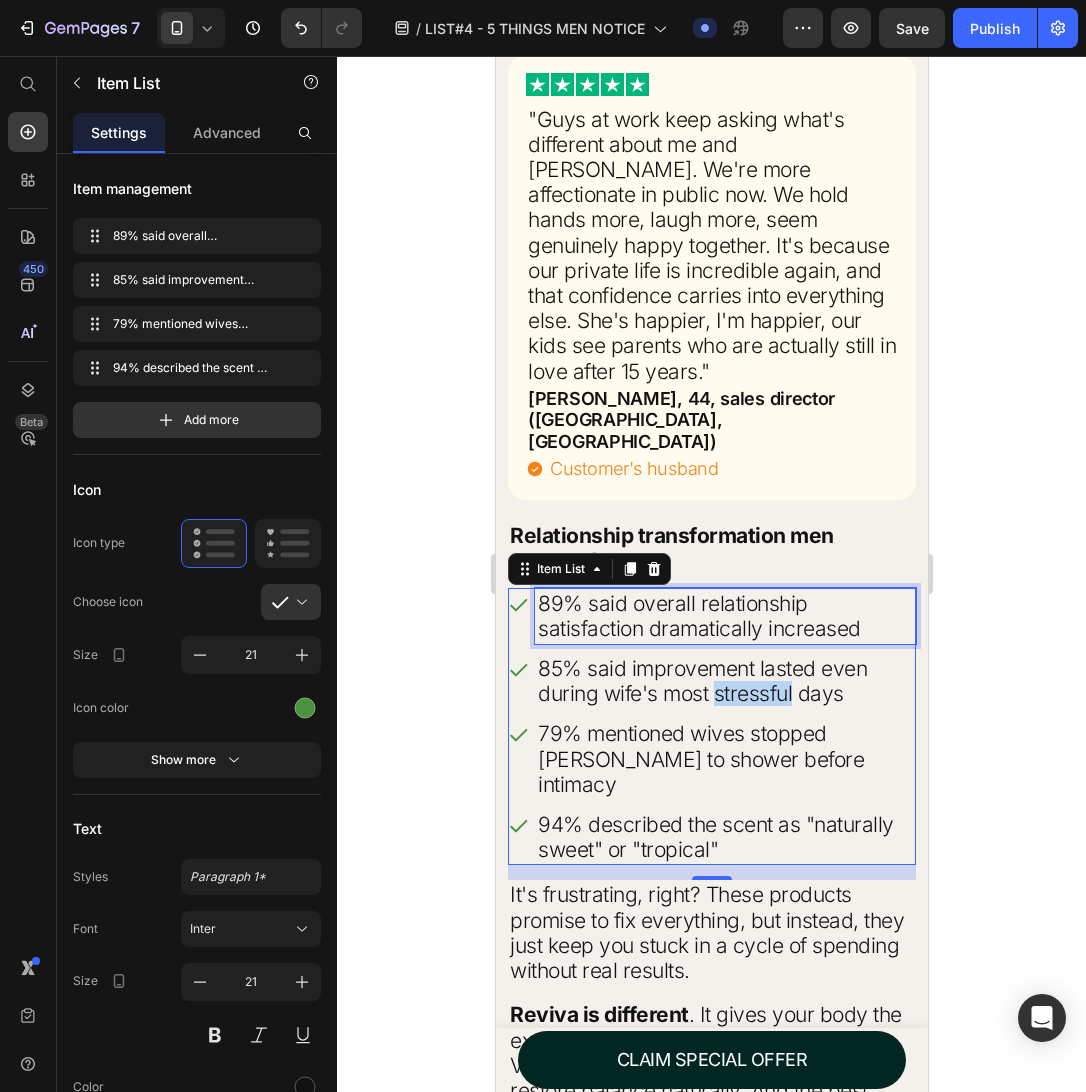 click on "85% said improvement lasted even during wife's most stressful days" at bounding box center [724, 681] 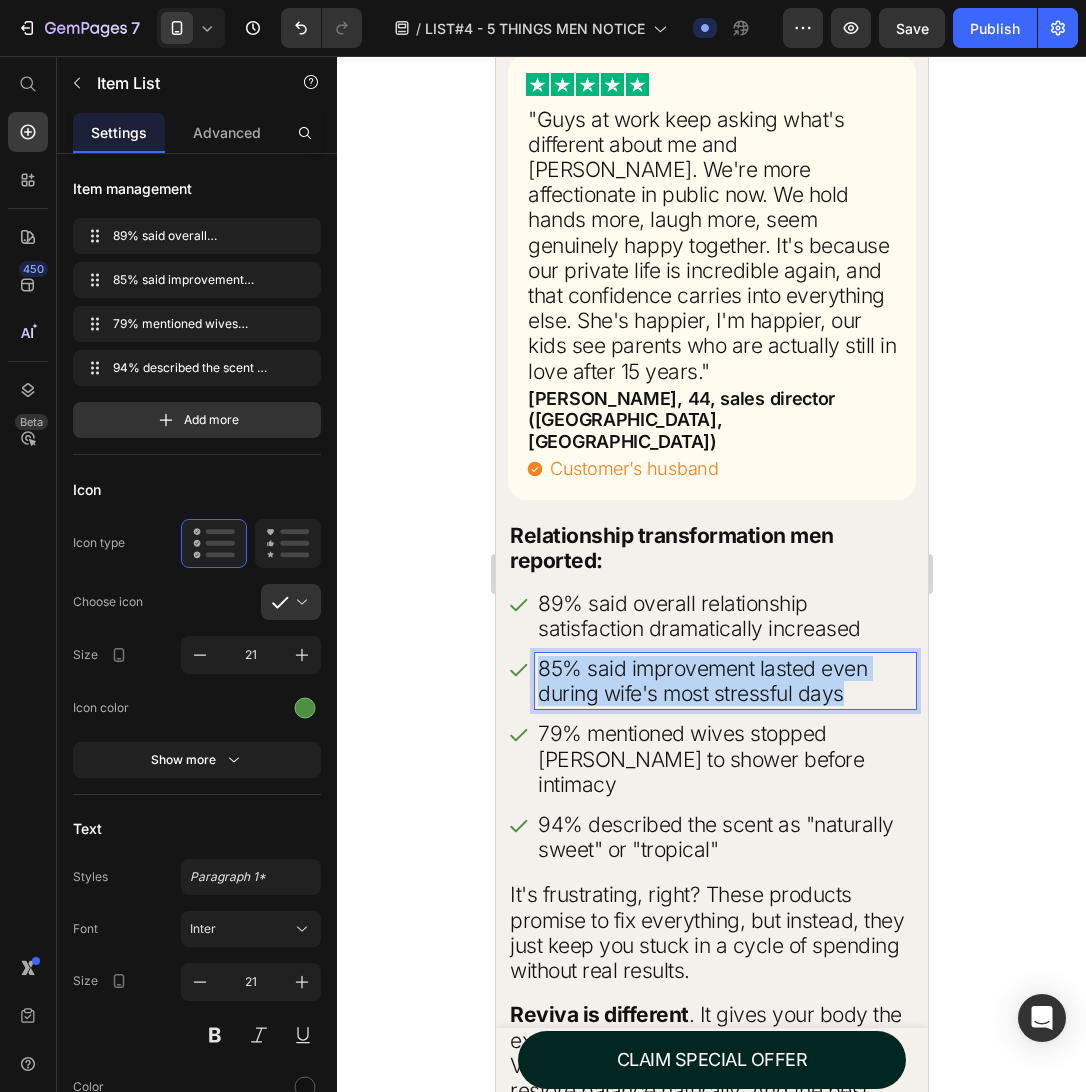click on "85% said improvement lasted even during wife's most stressful days" at bounding box center [724, 681] 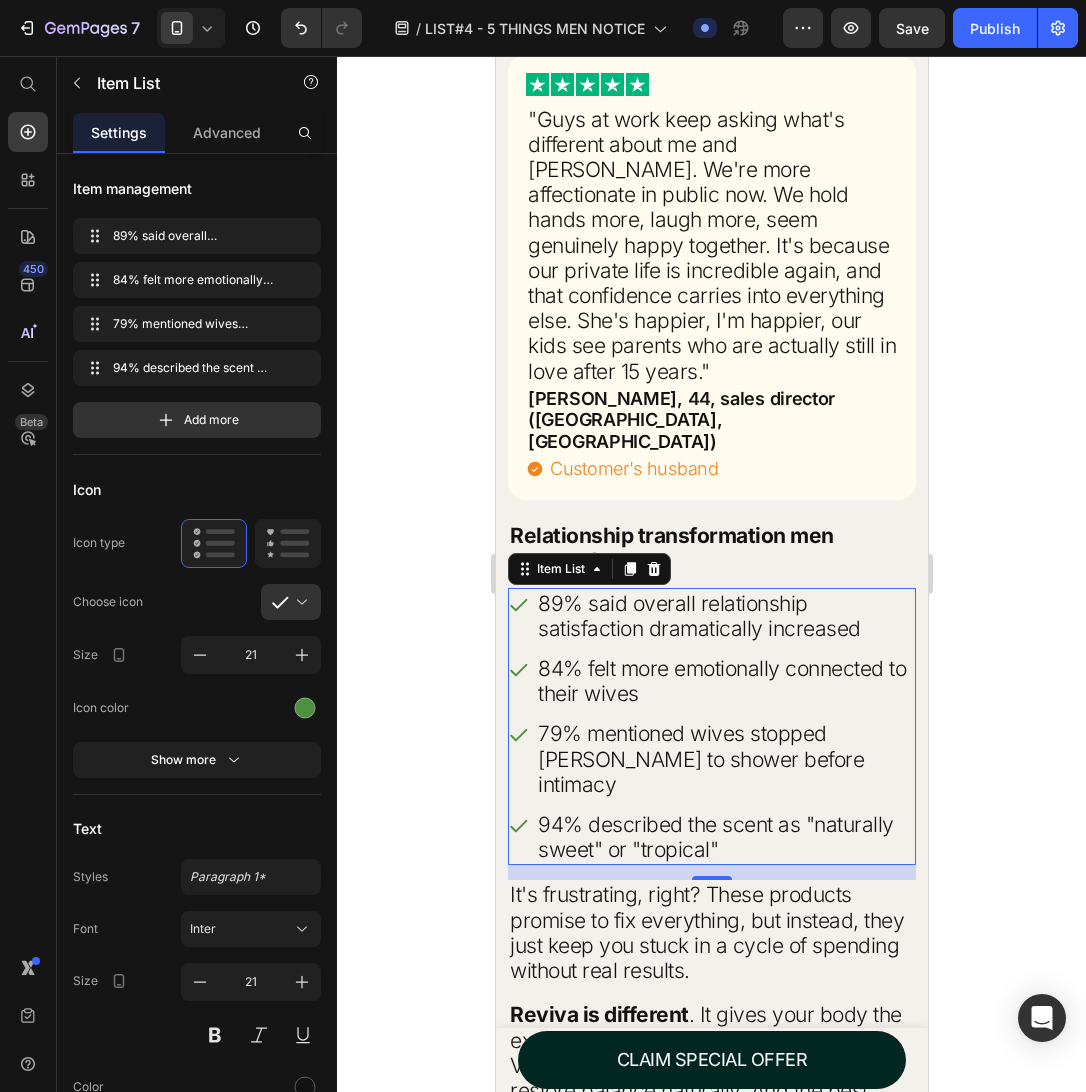 click on "79% mentioned wives stopped [PERSON_NAME] to shower before intimacy" at bounding box center (724, 759) 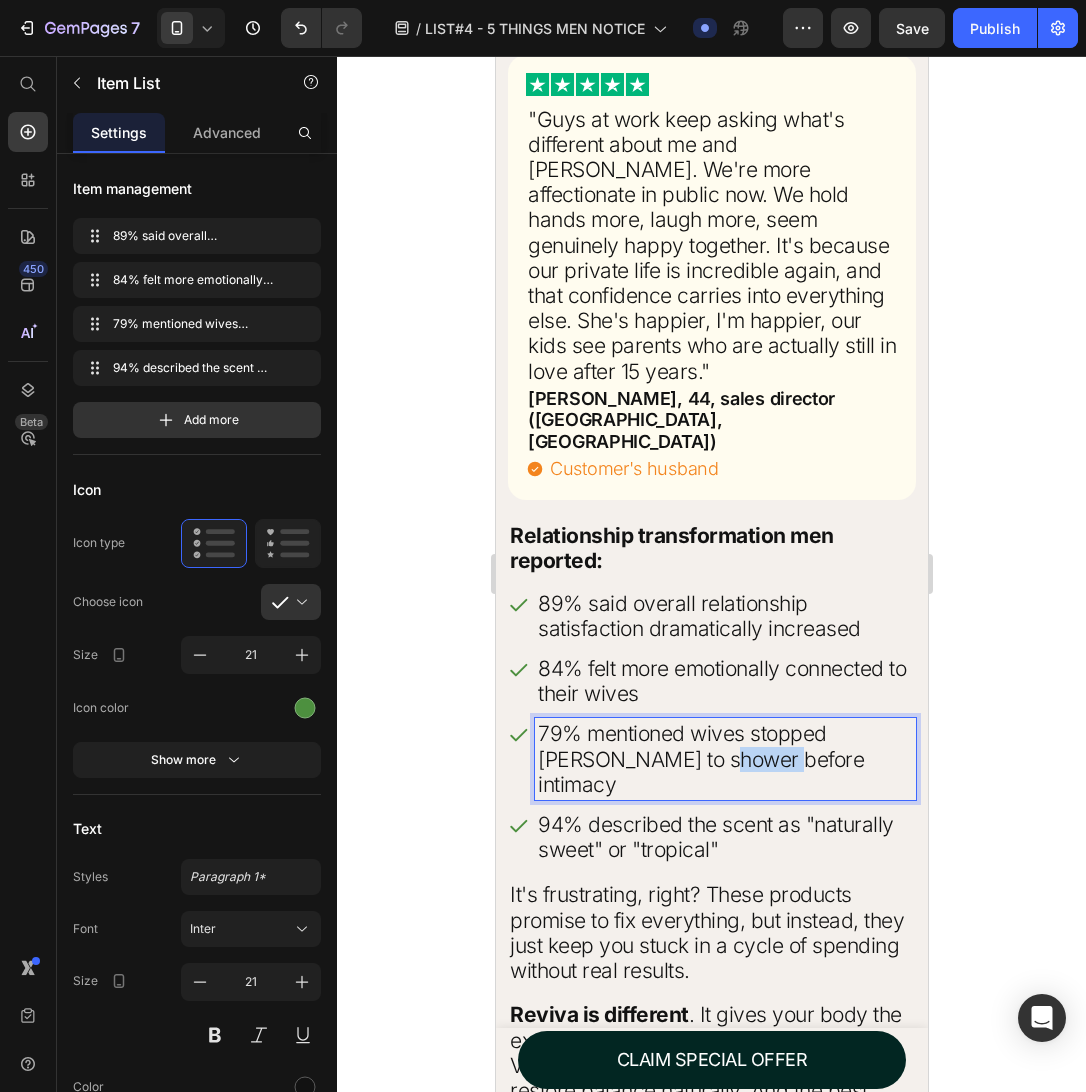 click on "79% mentioned wives stopped [PERSON_NAME] to shower before intimacy" at bounding box center (724, 759) 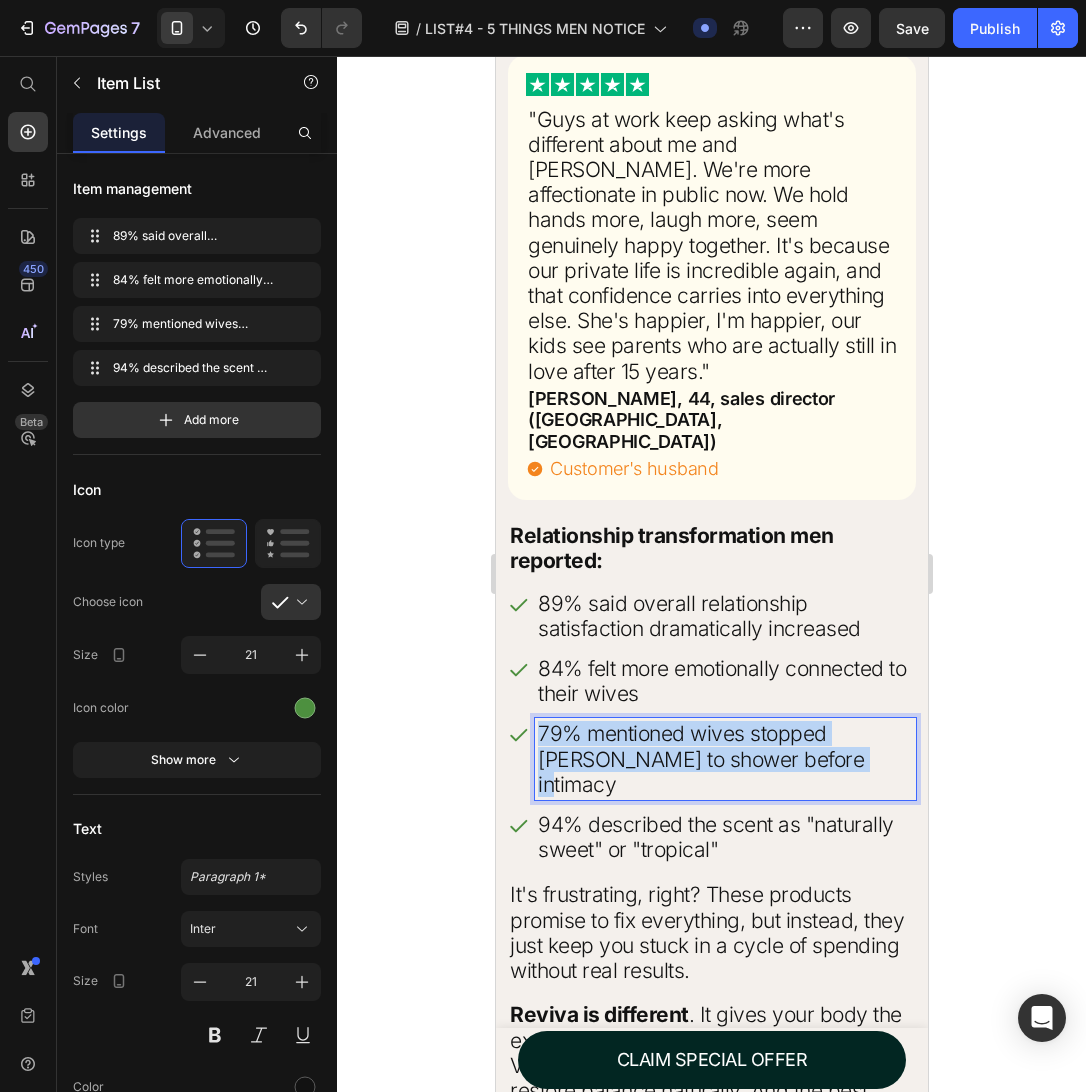 click on "79% mentioned wives stopped [PERSON_NAME] to shower before intimacy" at bounding box center (724, 759) 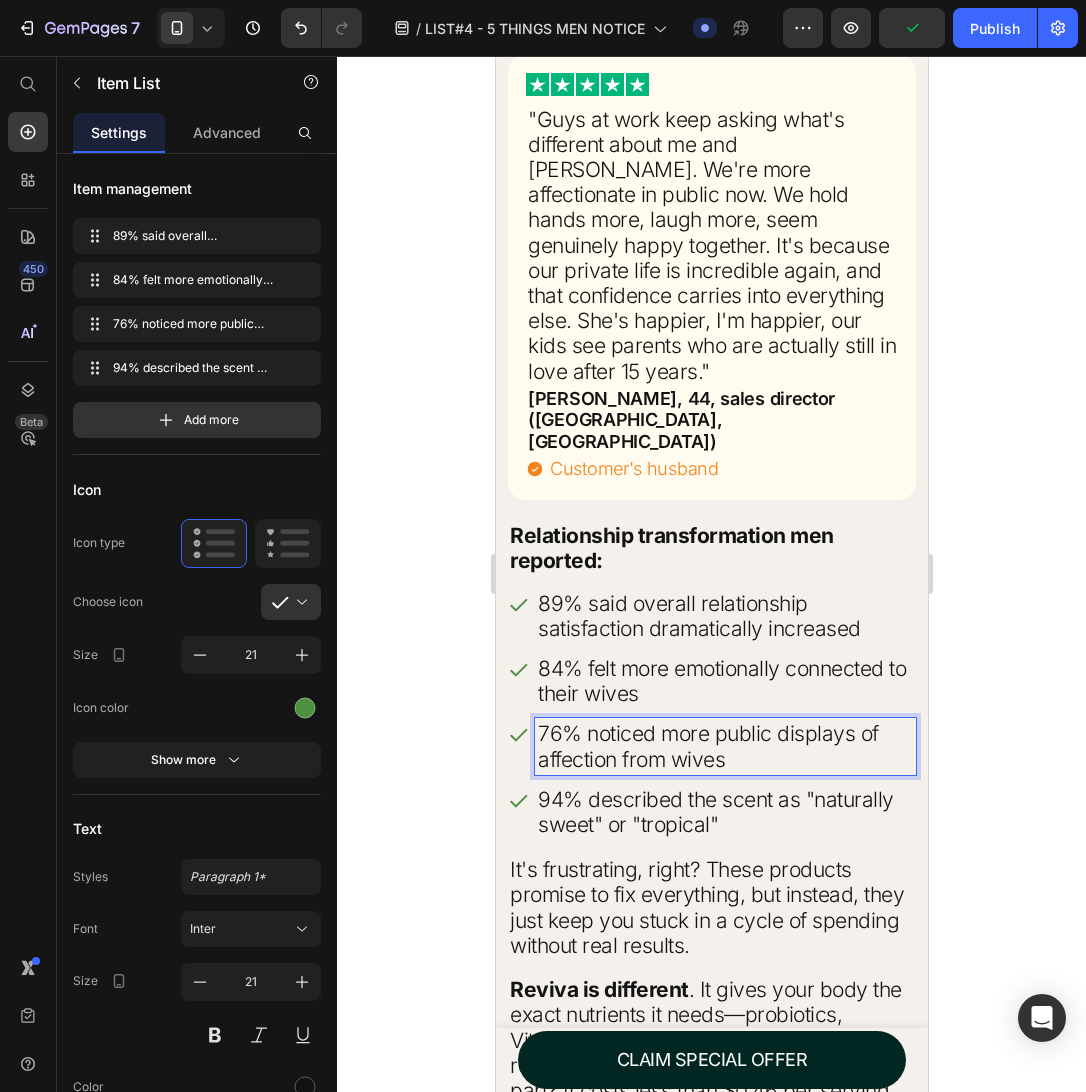 click on "94% described the scent as "naturally sweet" or "tropical"" at bounding box center (724, 812) 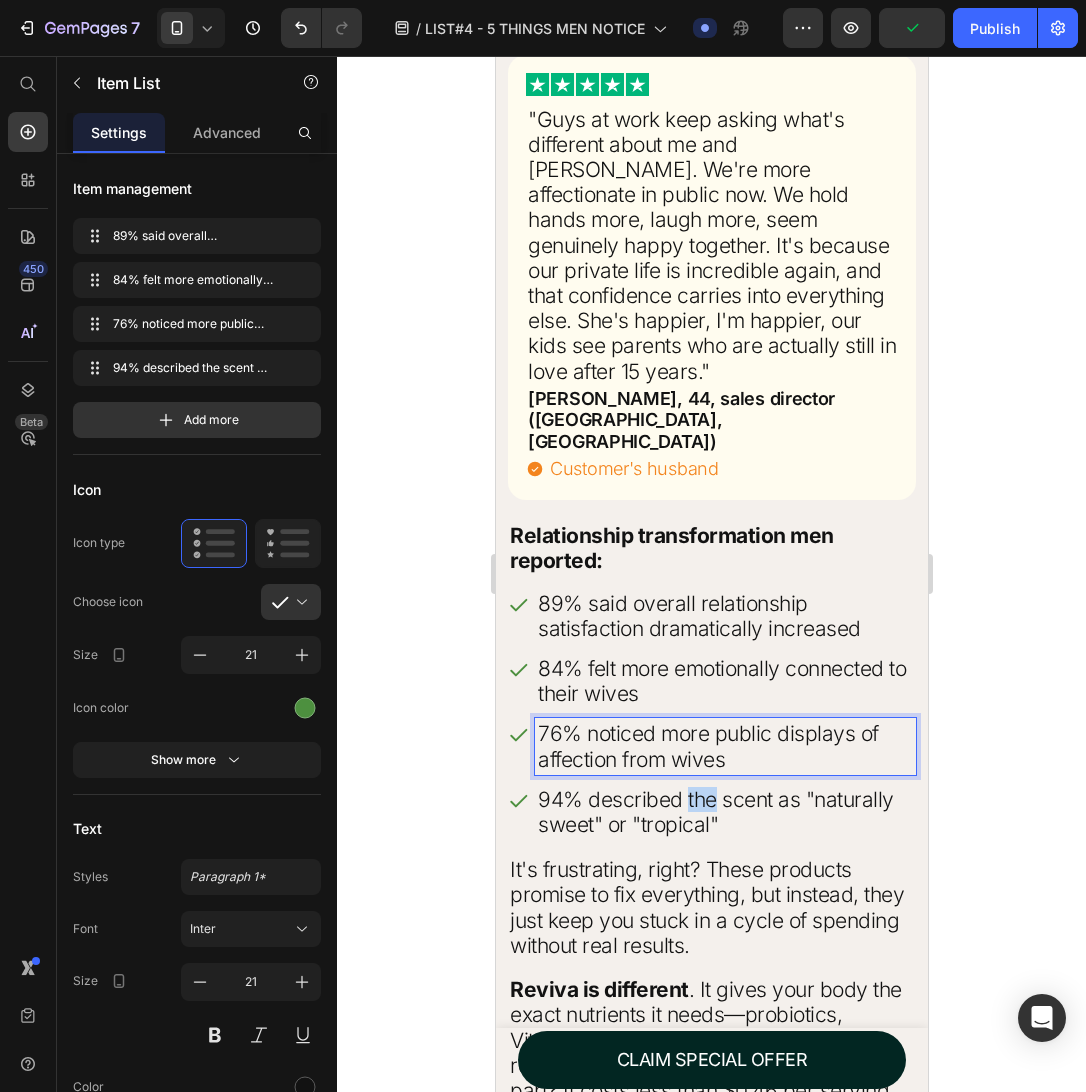 click on "94% described the scent as "naturally sweet" or "tropical"" at bounding box center [724, 812] 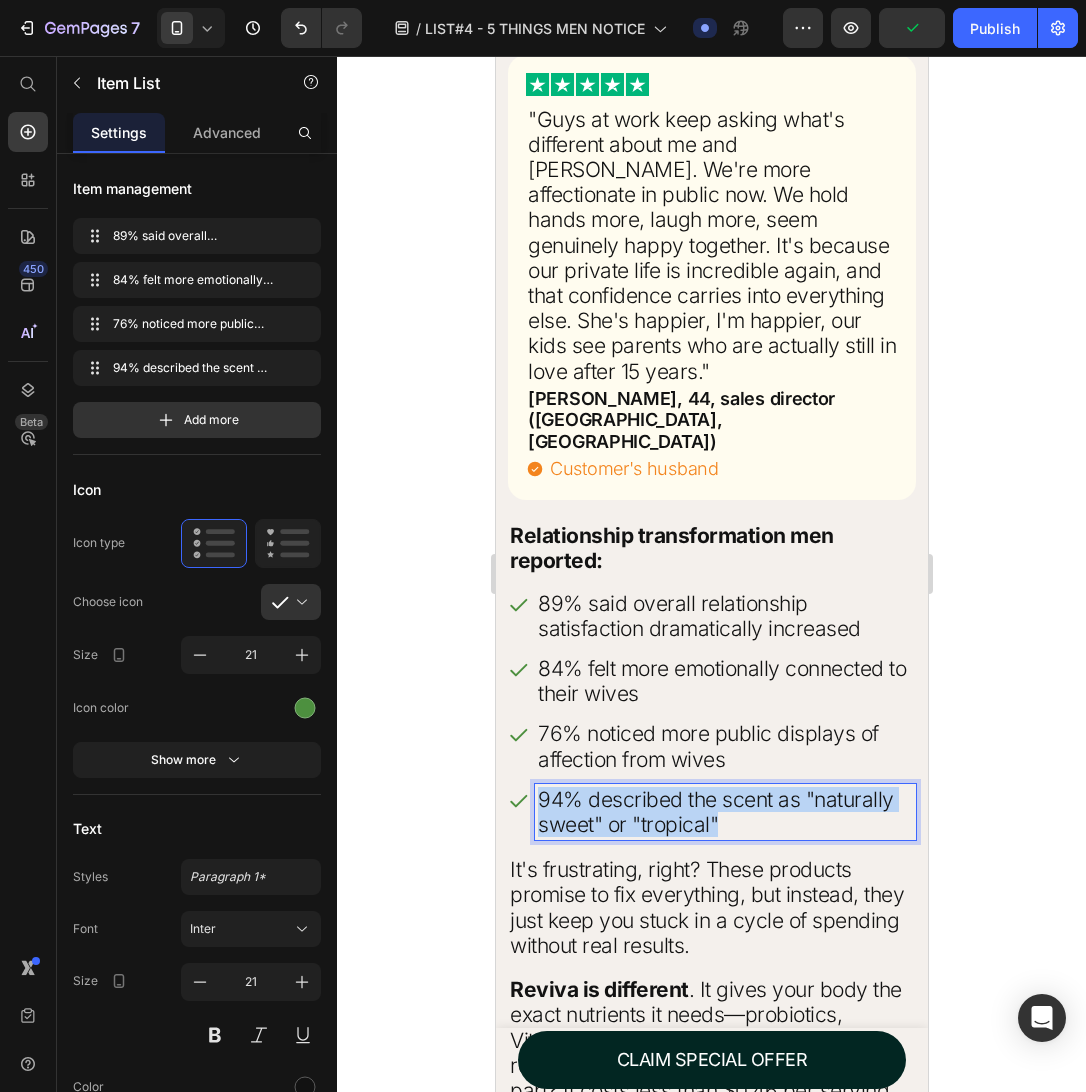 click on "94% described the scent as "naturally sweet" or "tropical"" at bounding box center [724, 812] 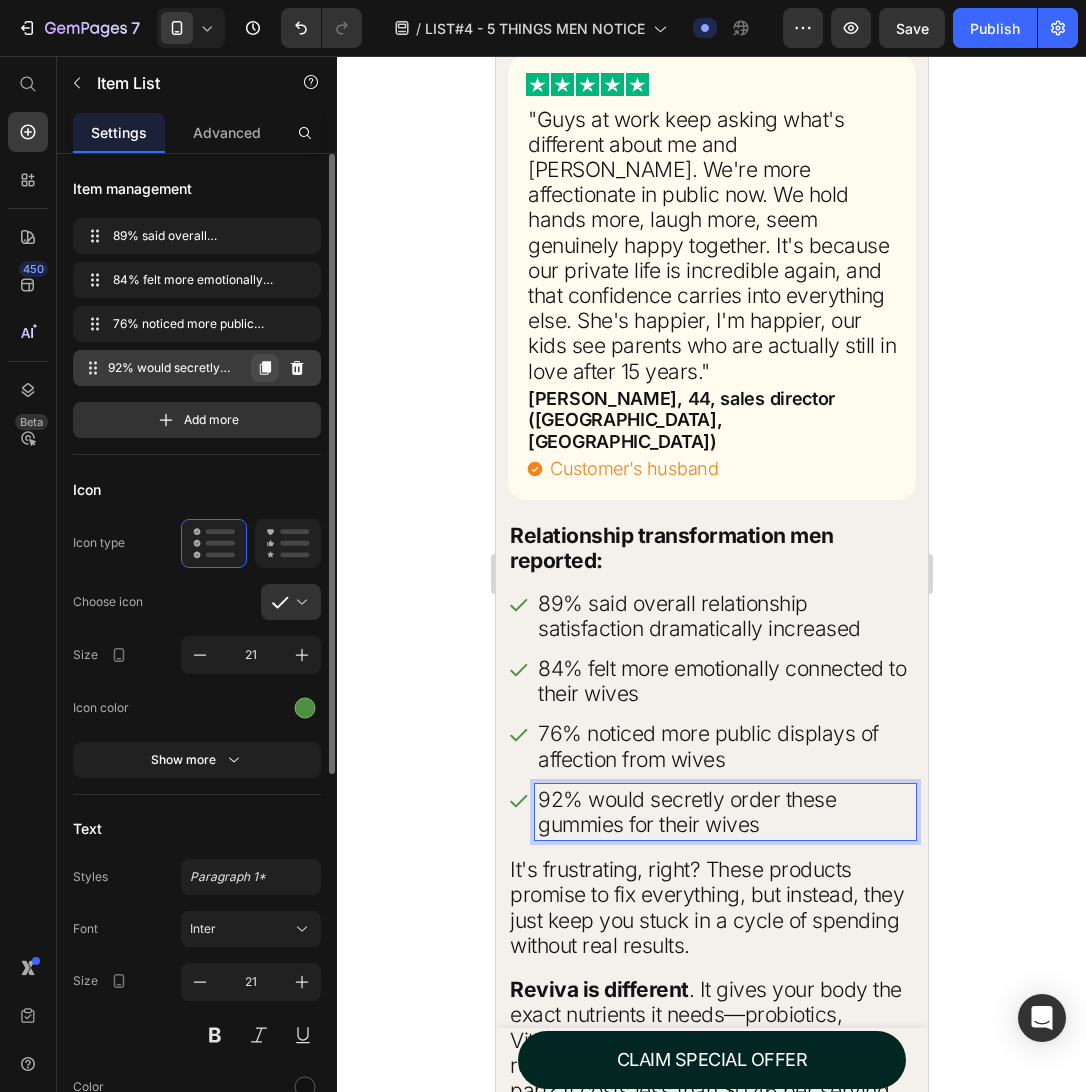click 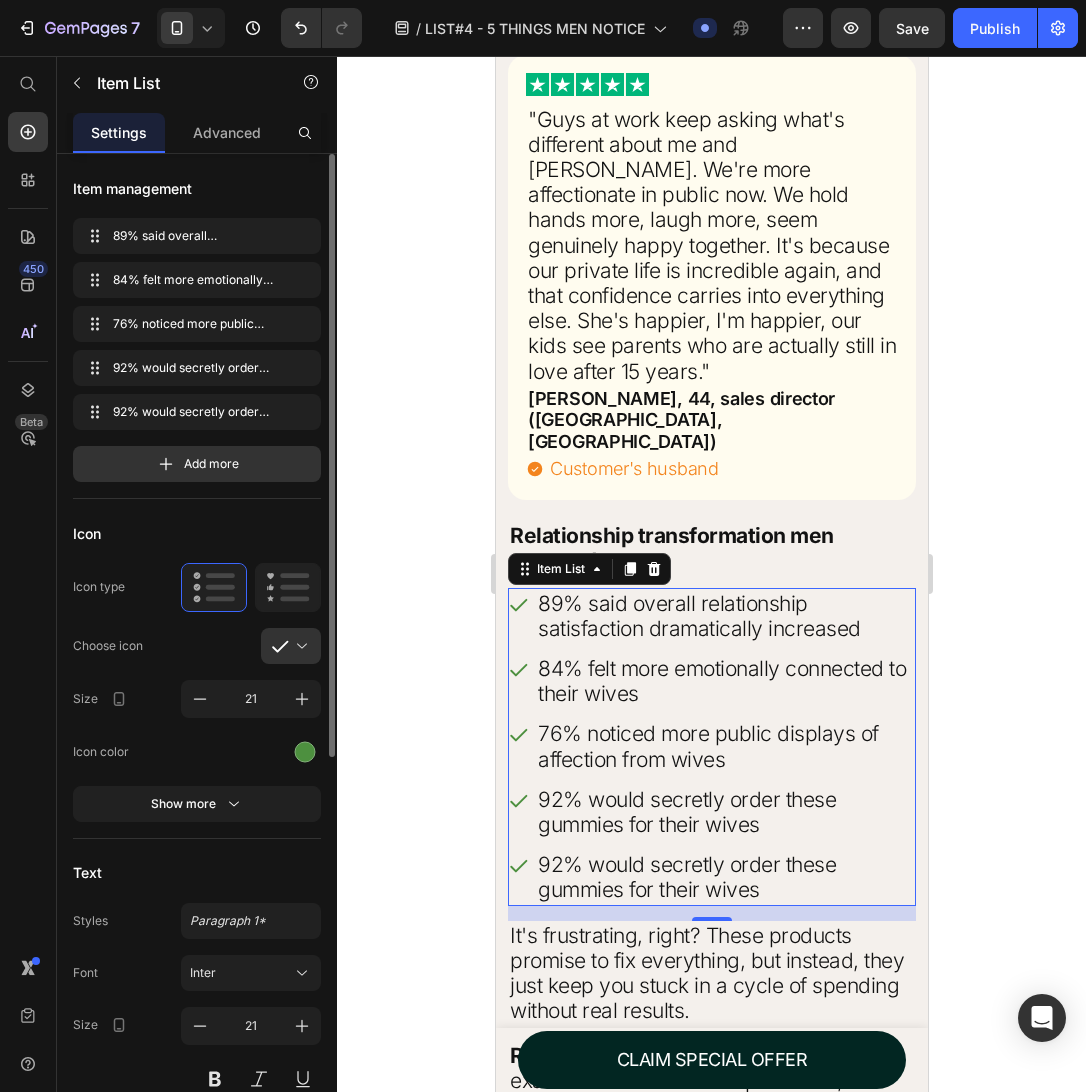 click on "92% would secretly order these gummies for their wives" at bounding box center [724, 877] 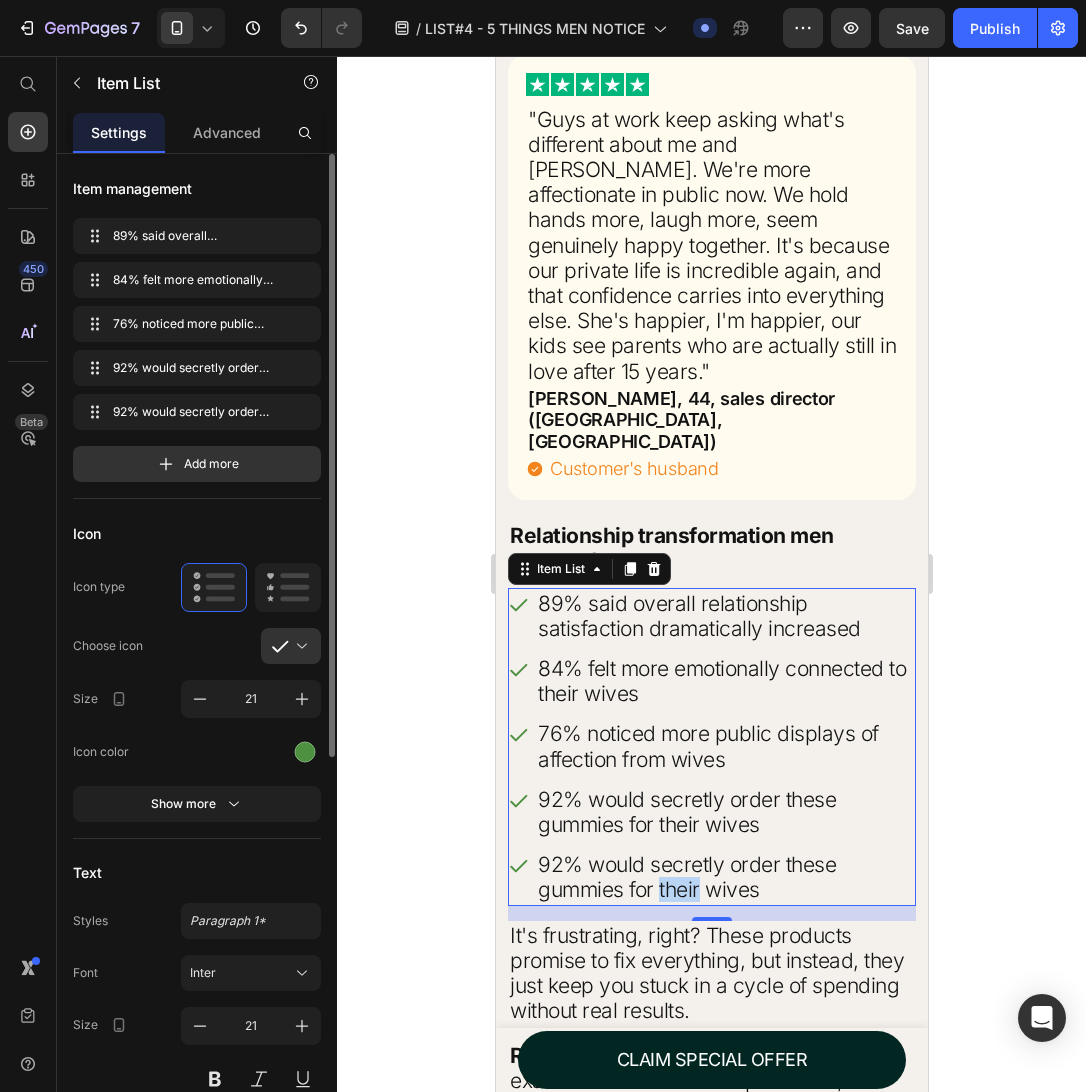 click on "92% would secretly order these gummies for their wives" at bounding box center (724, 877) 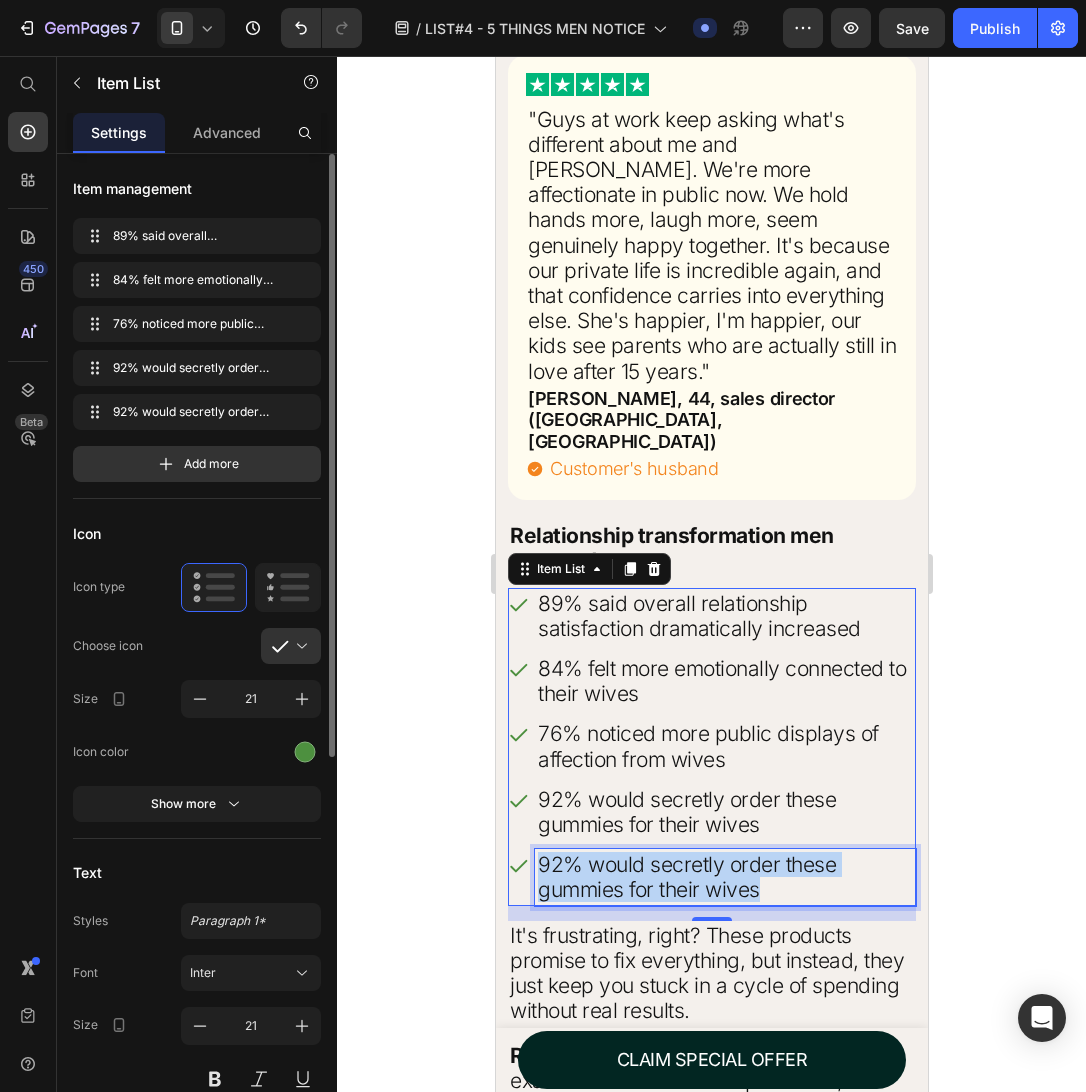 click on "92% would secretly order these gummies for their wives" at bounding box center [724, 877] 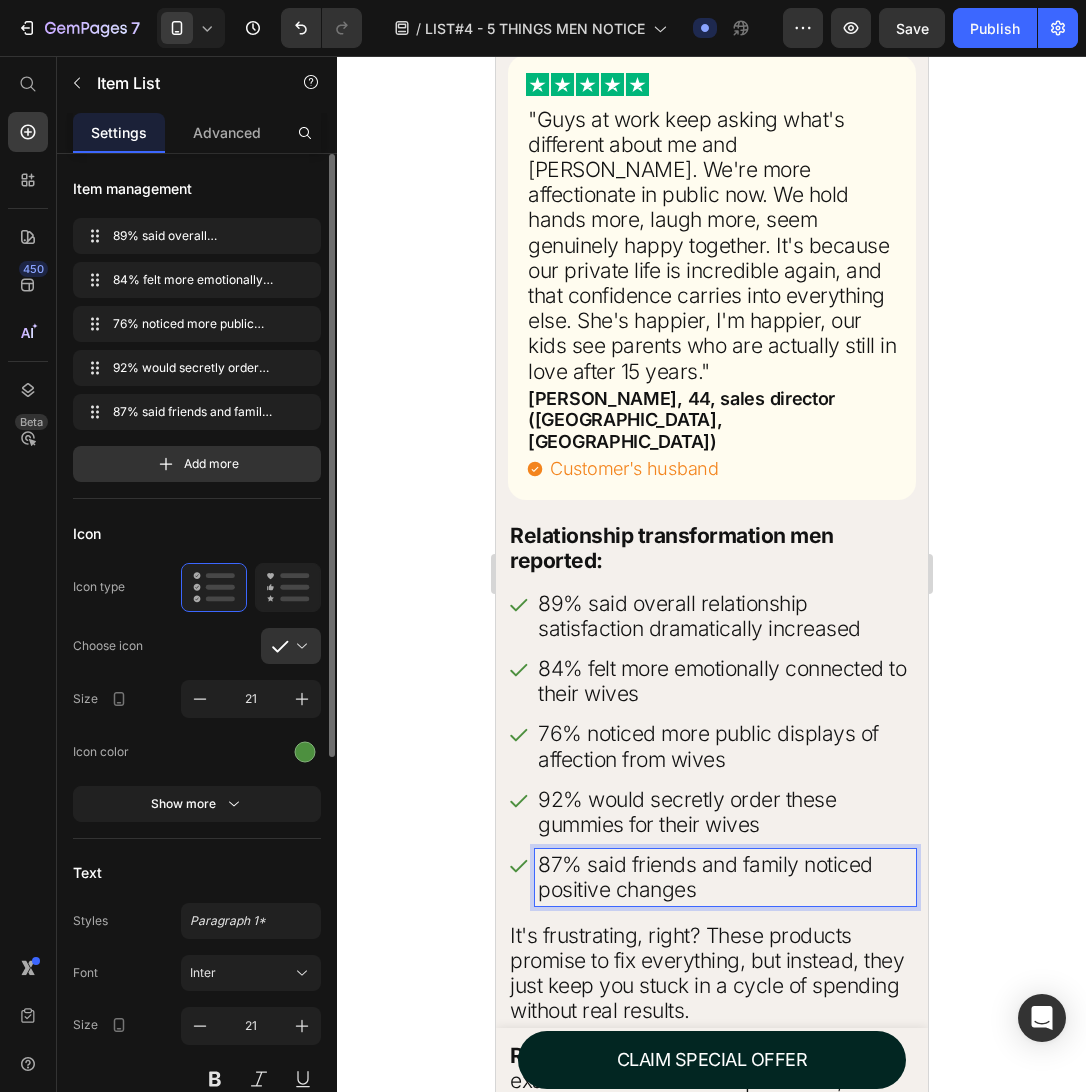 click 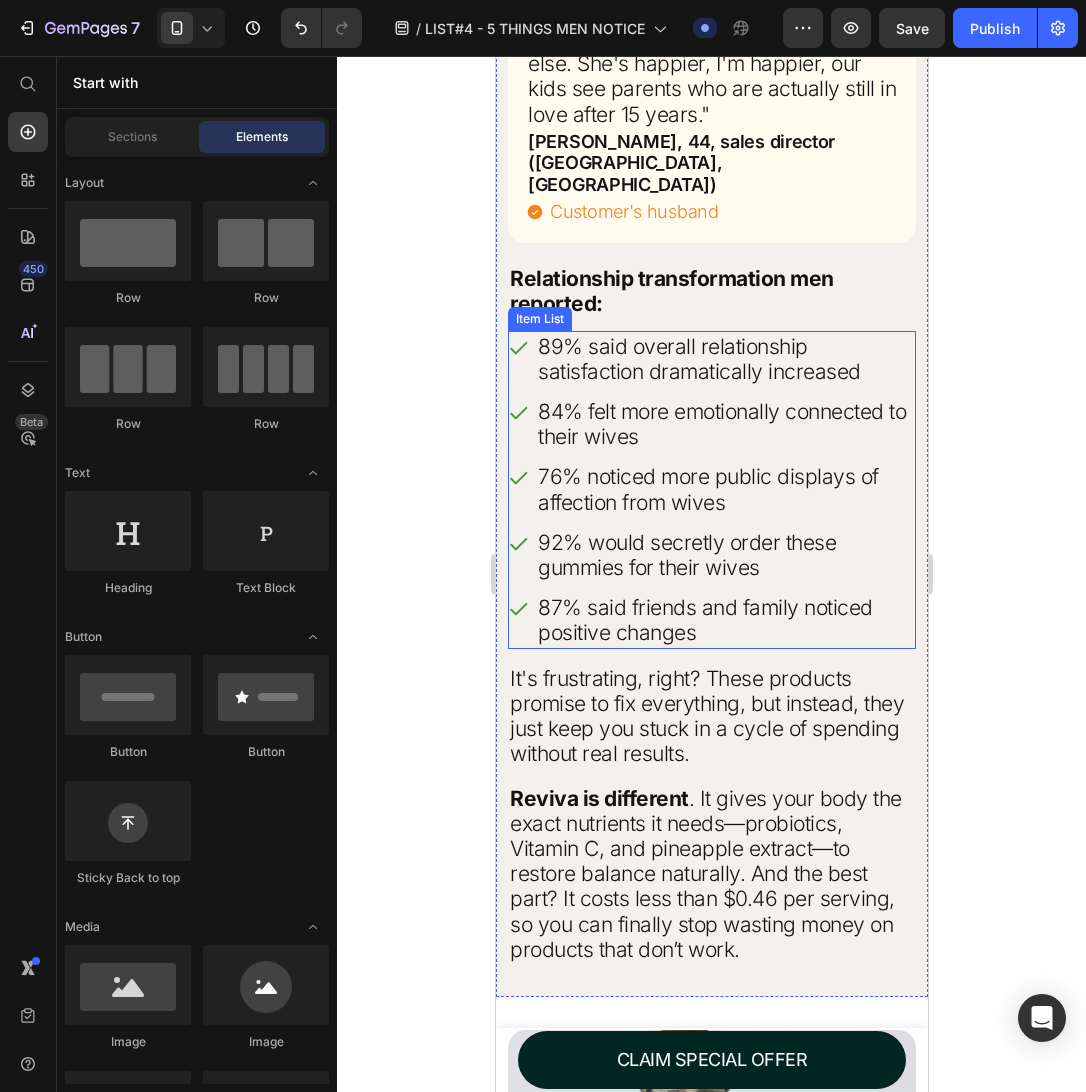 scroll, scrollTop: 9792, scrollLeft: 0, axis: vertical 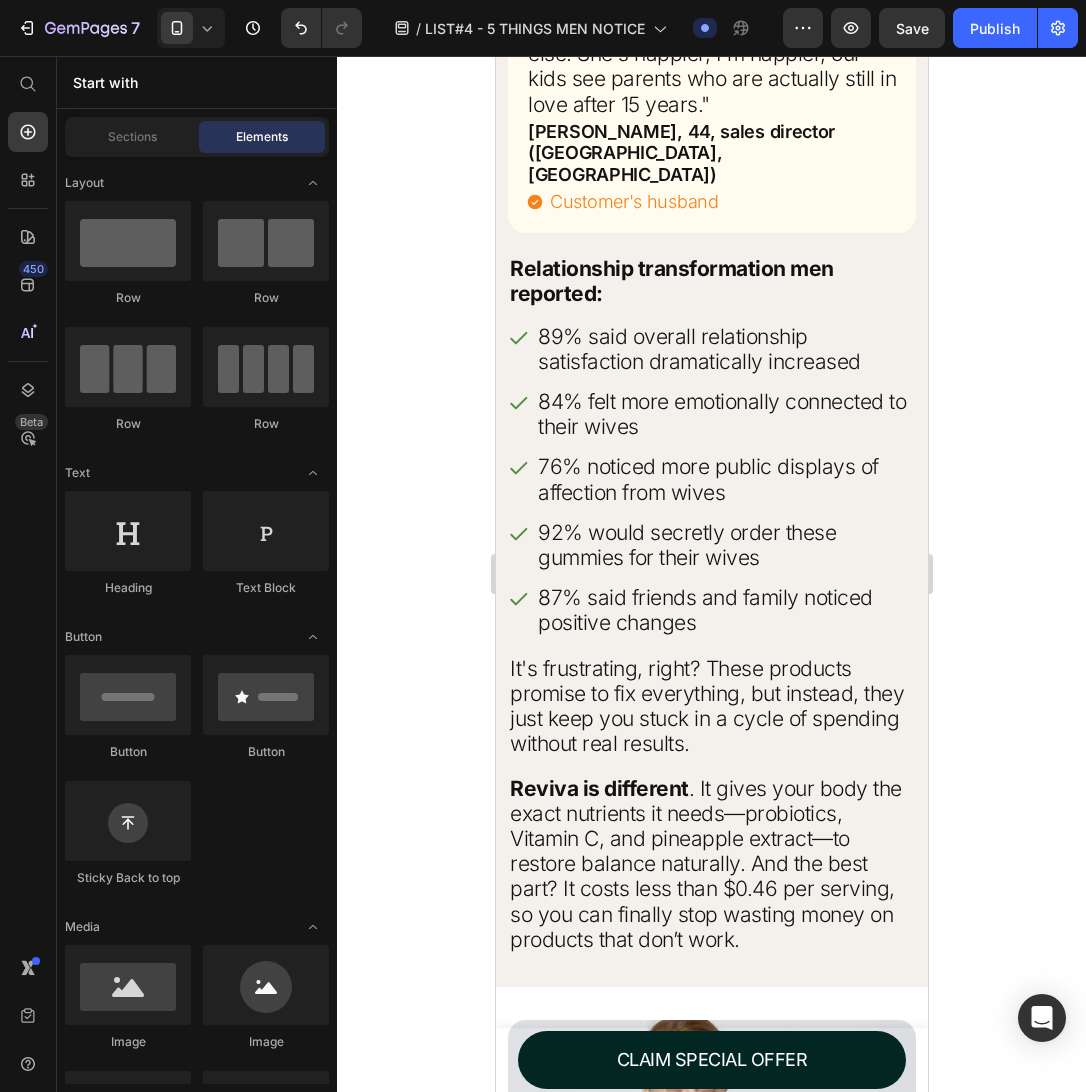 click on "It's frustrating, right? These products promise to fix everything, but instead, they just keep you stuck in a cycle of spending without real results." at bounding box center [711, 706] 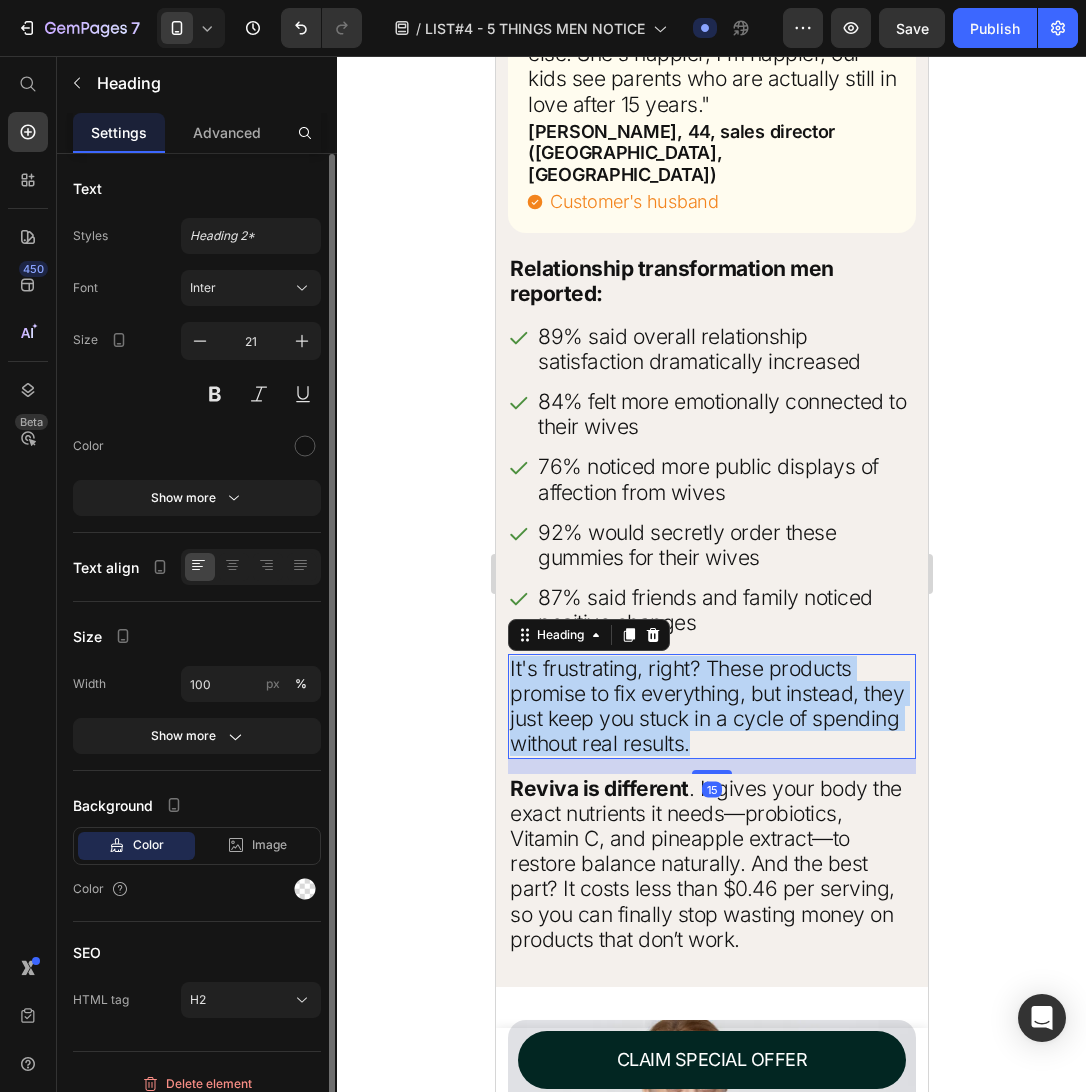 click on "It's frustrating, right? These products promise to fix everything, but instead, they just keep you stuck in a cycle of spending without real results." at bounding box center (711, 706) 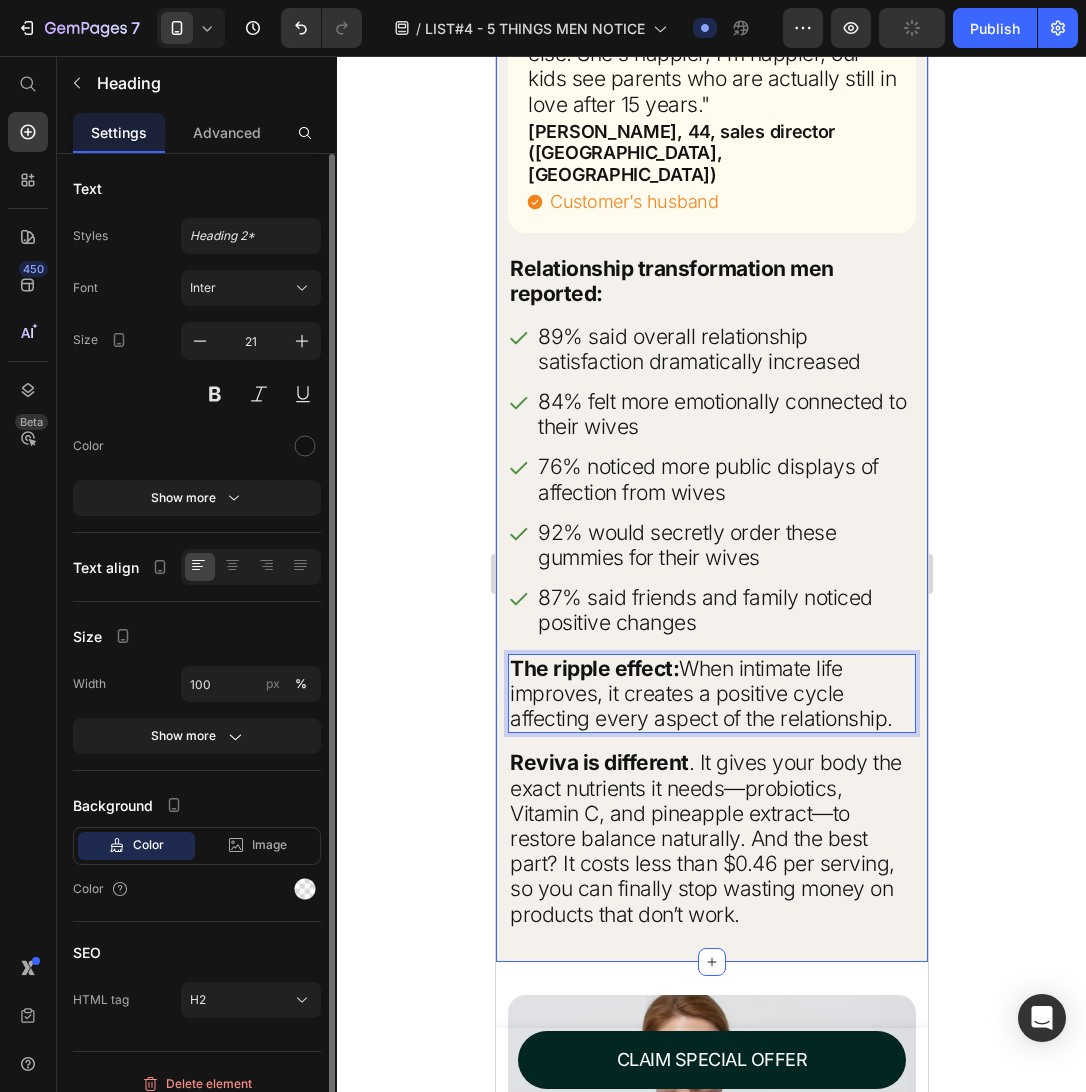 click 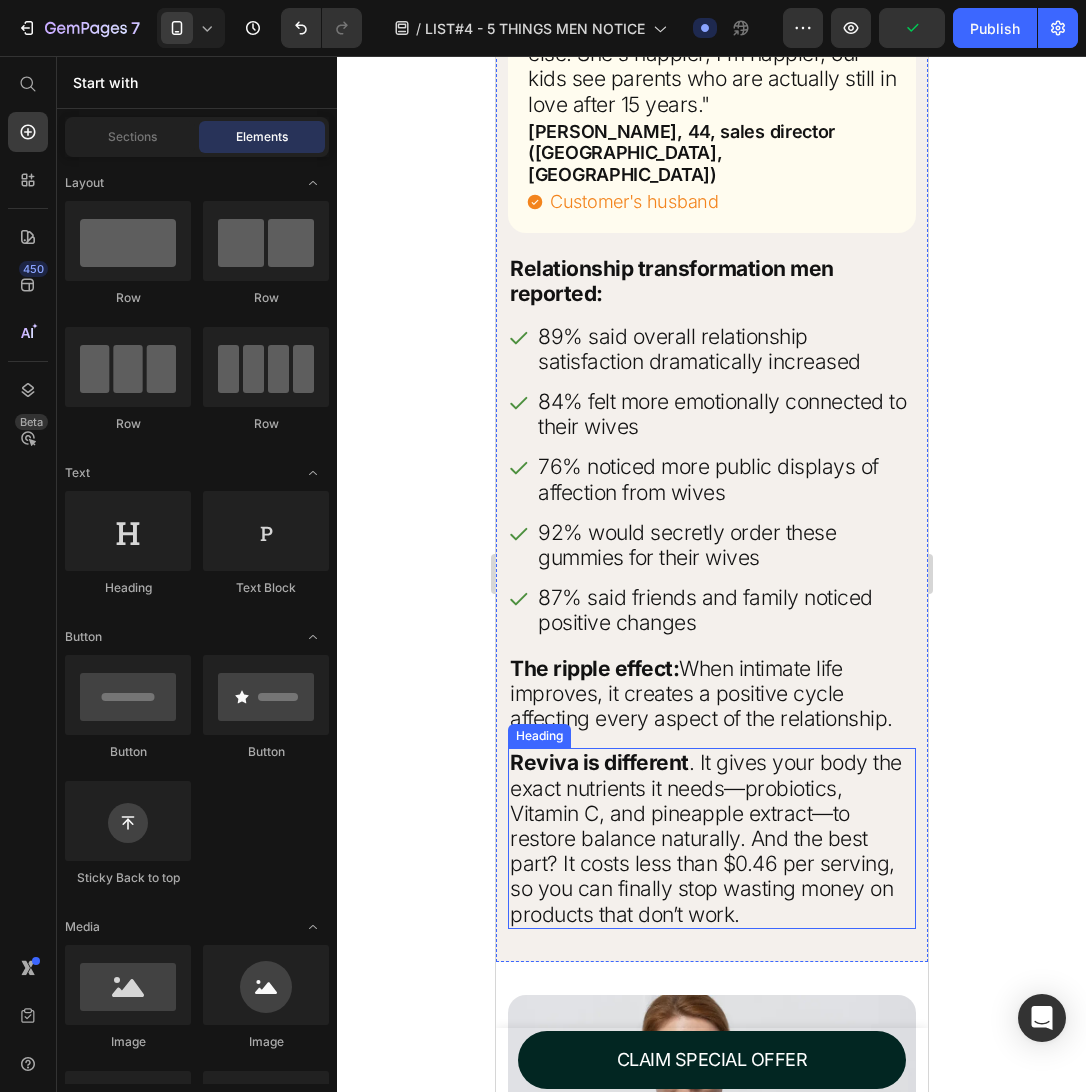 click on "Reviva is different . It gives your body the exact nutrients it needs—probiotics, Vitamin C, and pineapple extract—to restore balance naturally. And the best part? It costs less than $0.46 per serving, so you can finally stop wasting money on products that don’t work." at bounding box center (711, 838) 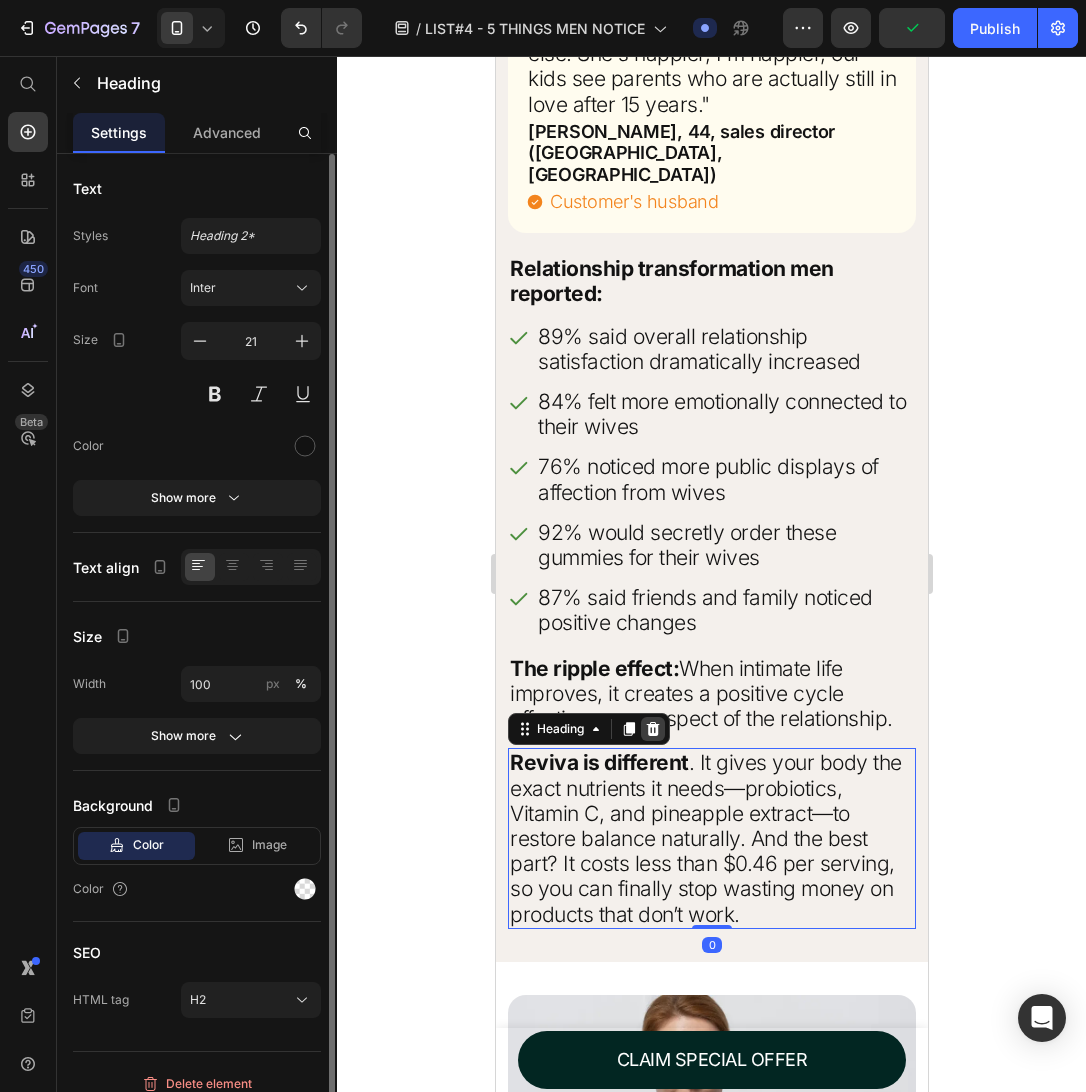 click 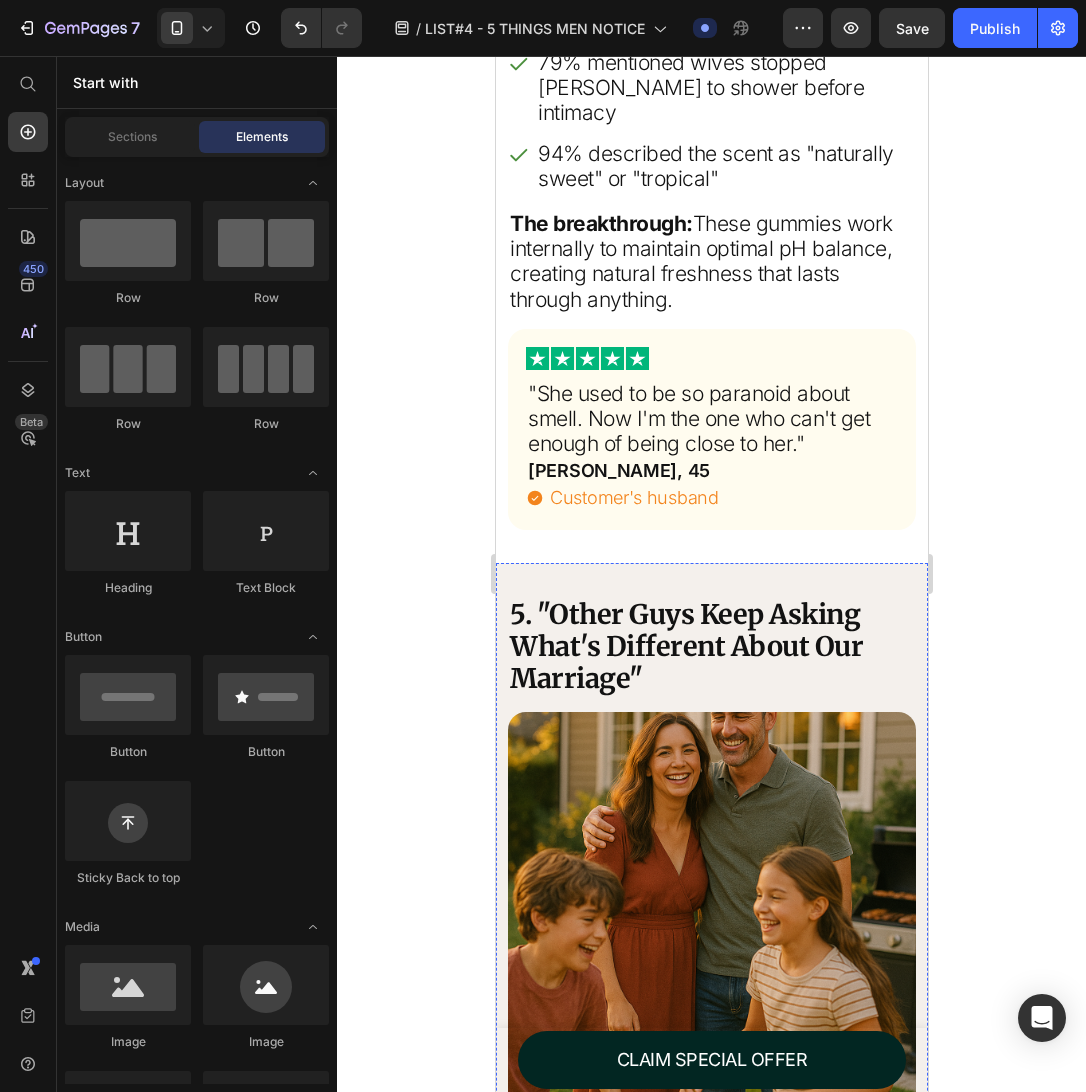 scroll, scrollTop: 8486, scrollLeft: 0, axis: vertical 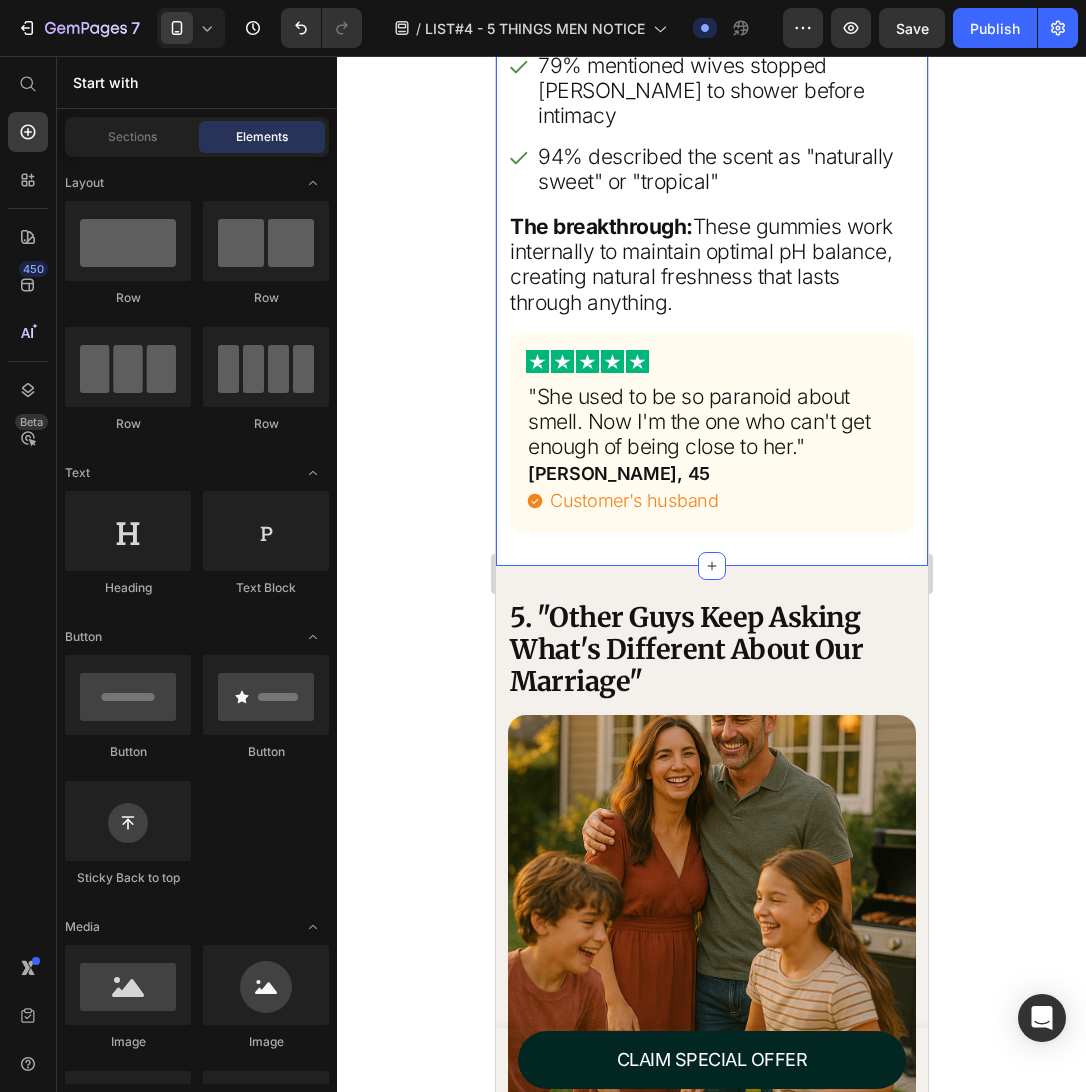 click on "Image "She used to be so paranoid about smell. Now I'm the one who can't get enough of being close to her." Heading [PERSON_NAME], 45 Heading
Customer's husband Item List Row" at bounding box center [711, 432] 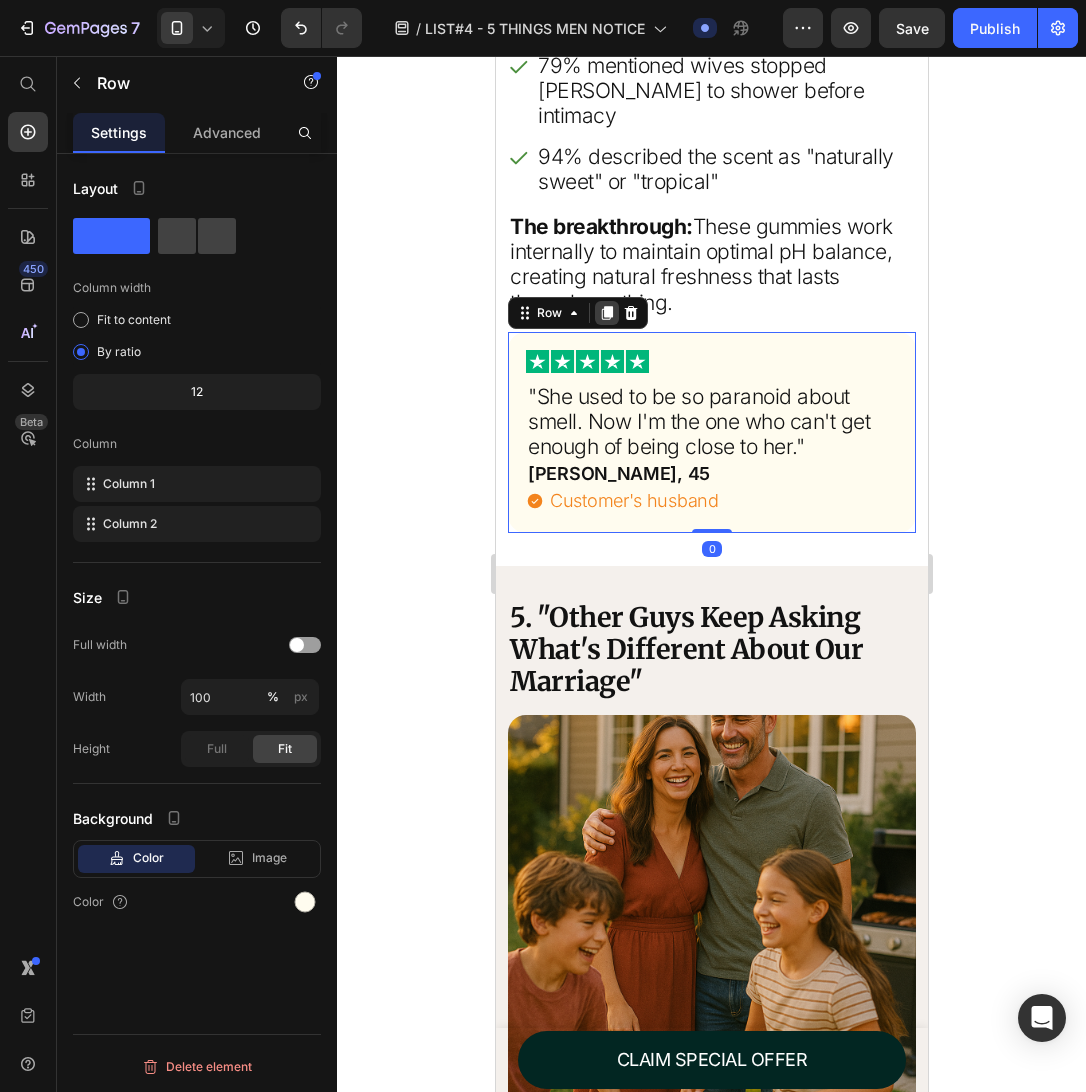 click at bounding box center [606, 313] 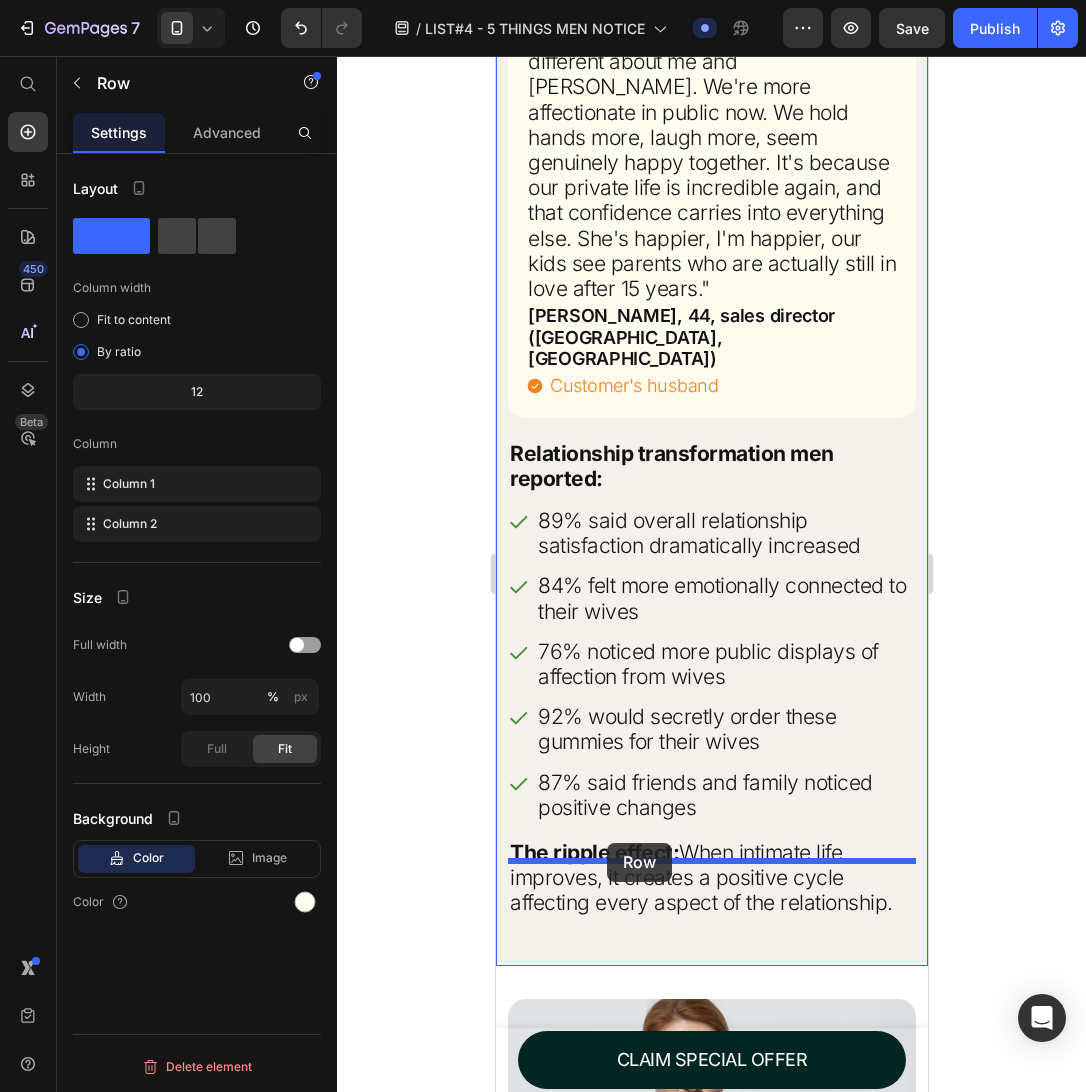 scroll, scrollTop: 9894, scrollLeft: 0, axis: vertical 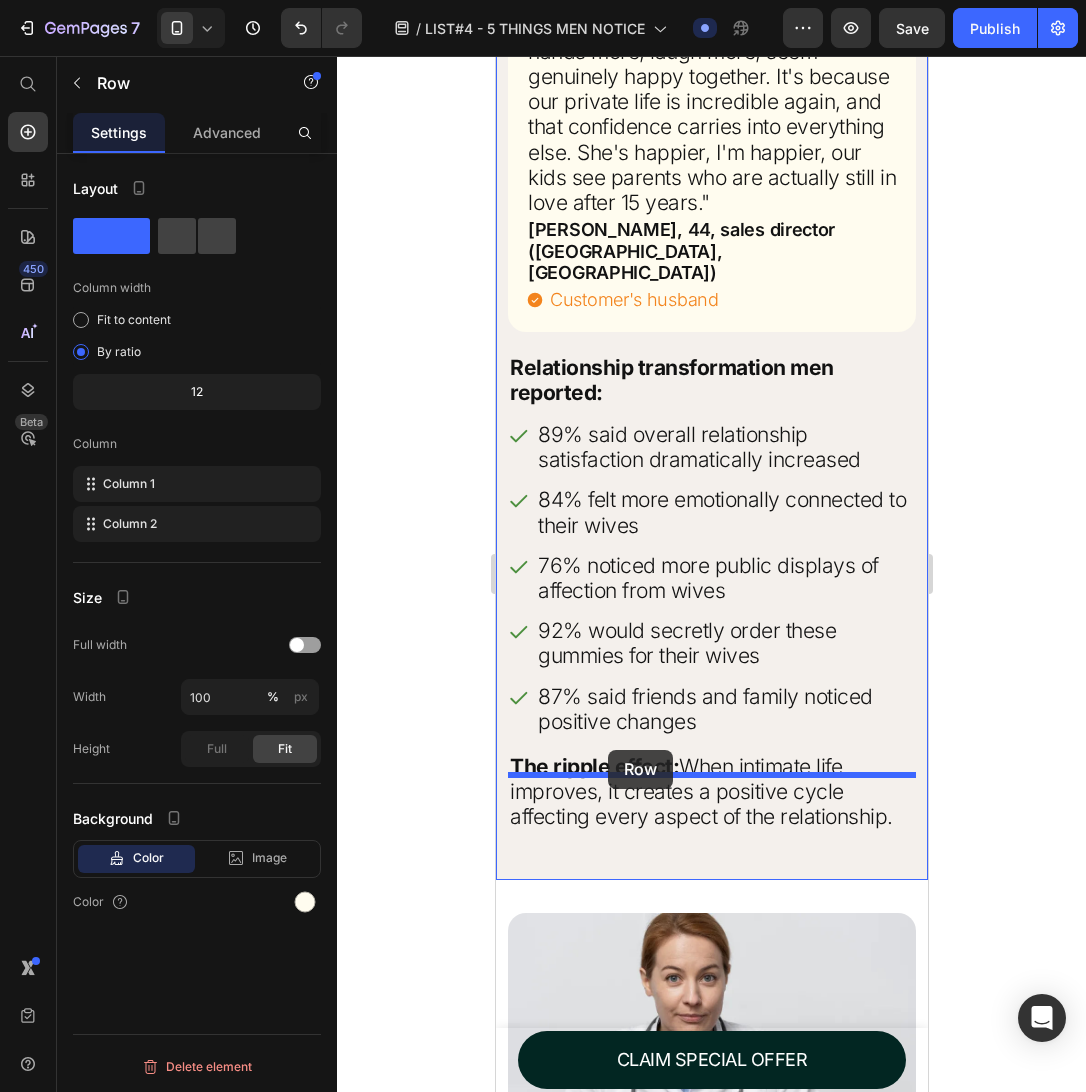 drag, startPoint x: 560, startPoint y: 468, endPoint x: 608, endPoint y: 750, distance: 286.05594 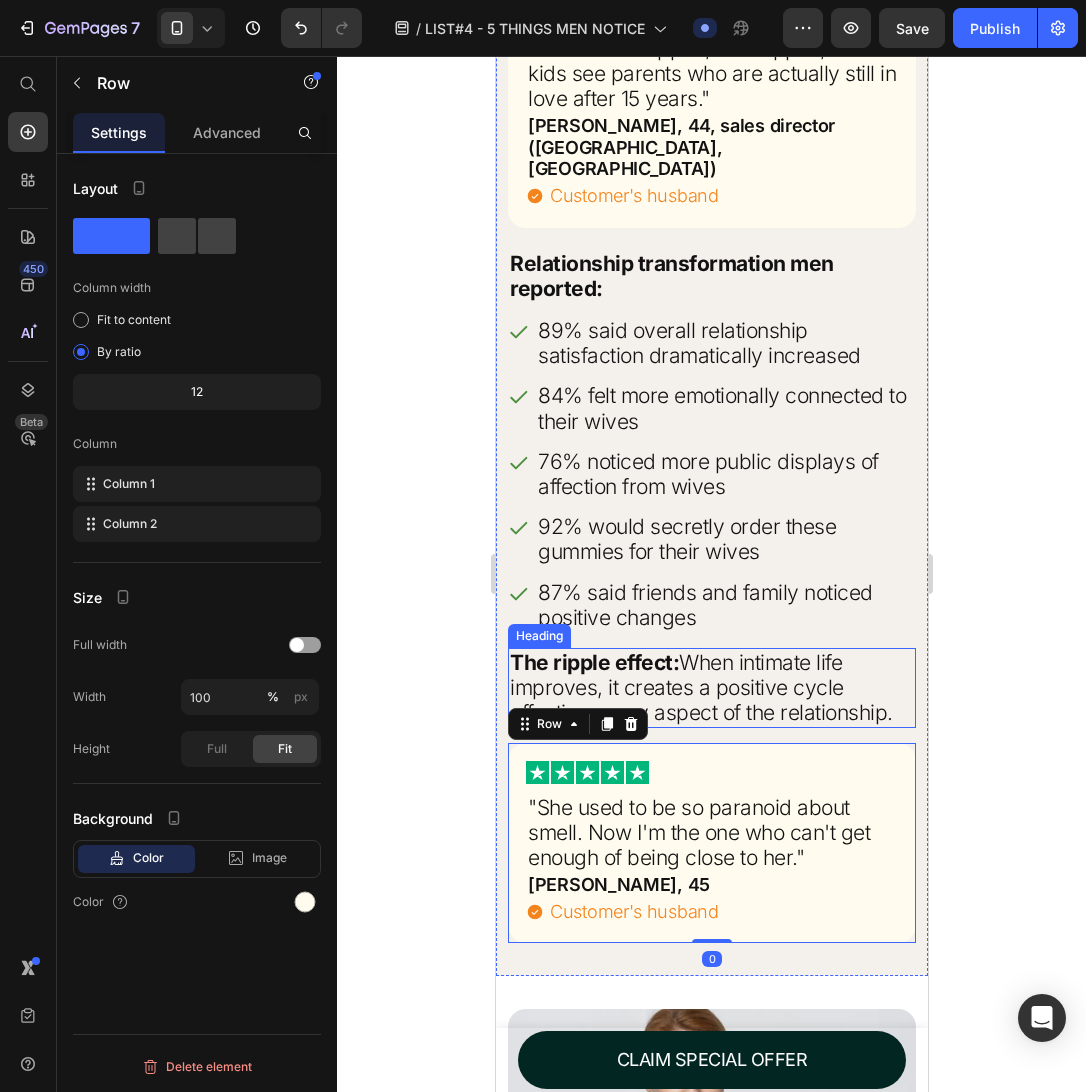 scroll, scrollTop: 10070, scrollLeft: 0, axis: vertical 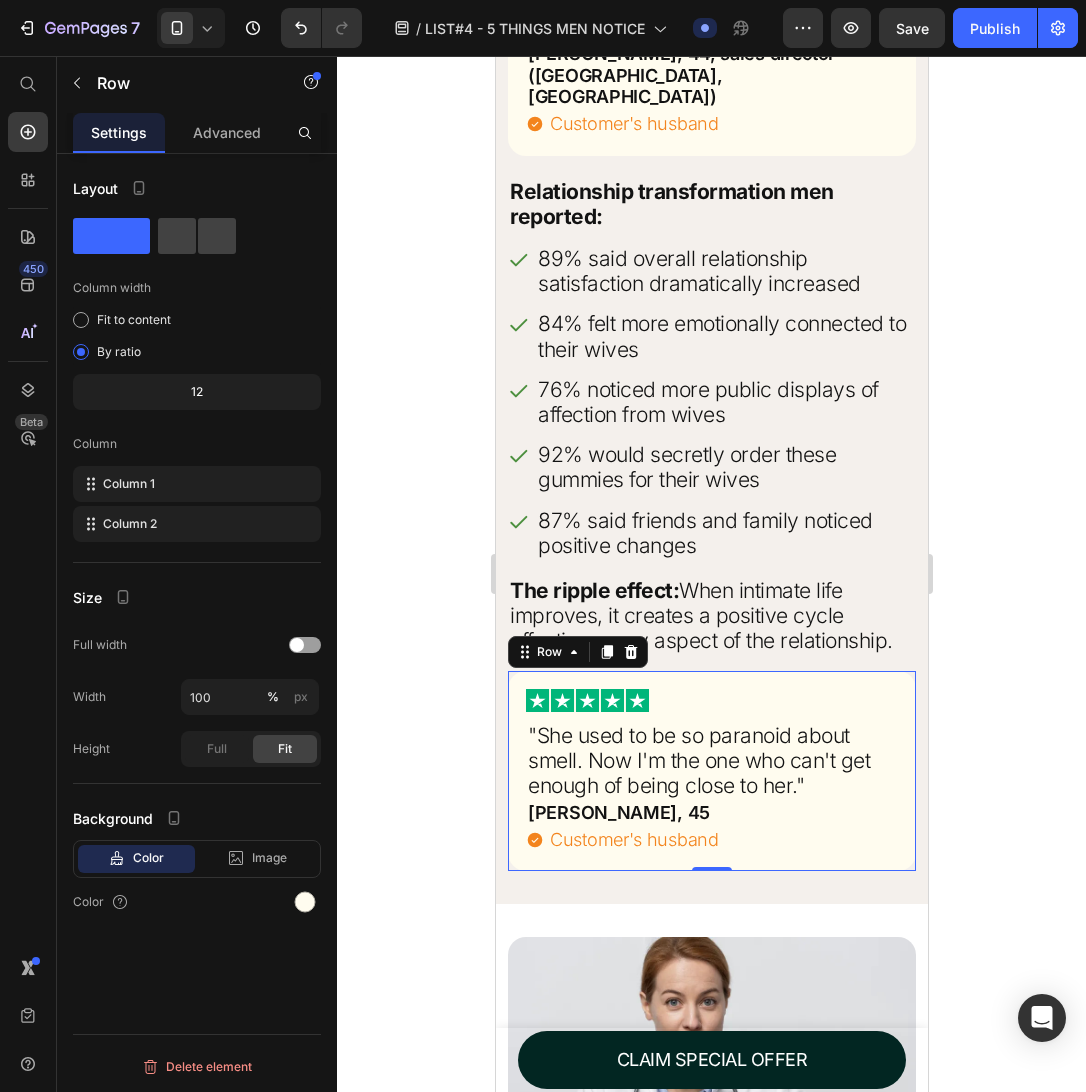 click on ""She used to be so paranoid about smell. Now I'm the one who can't get enough of being close to her."" at bounding box center (711, 761) 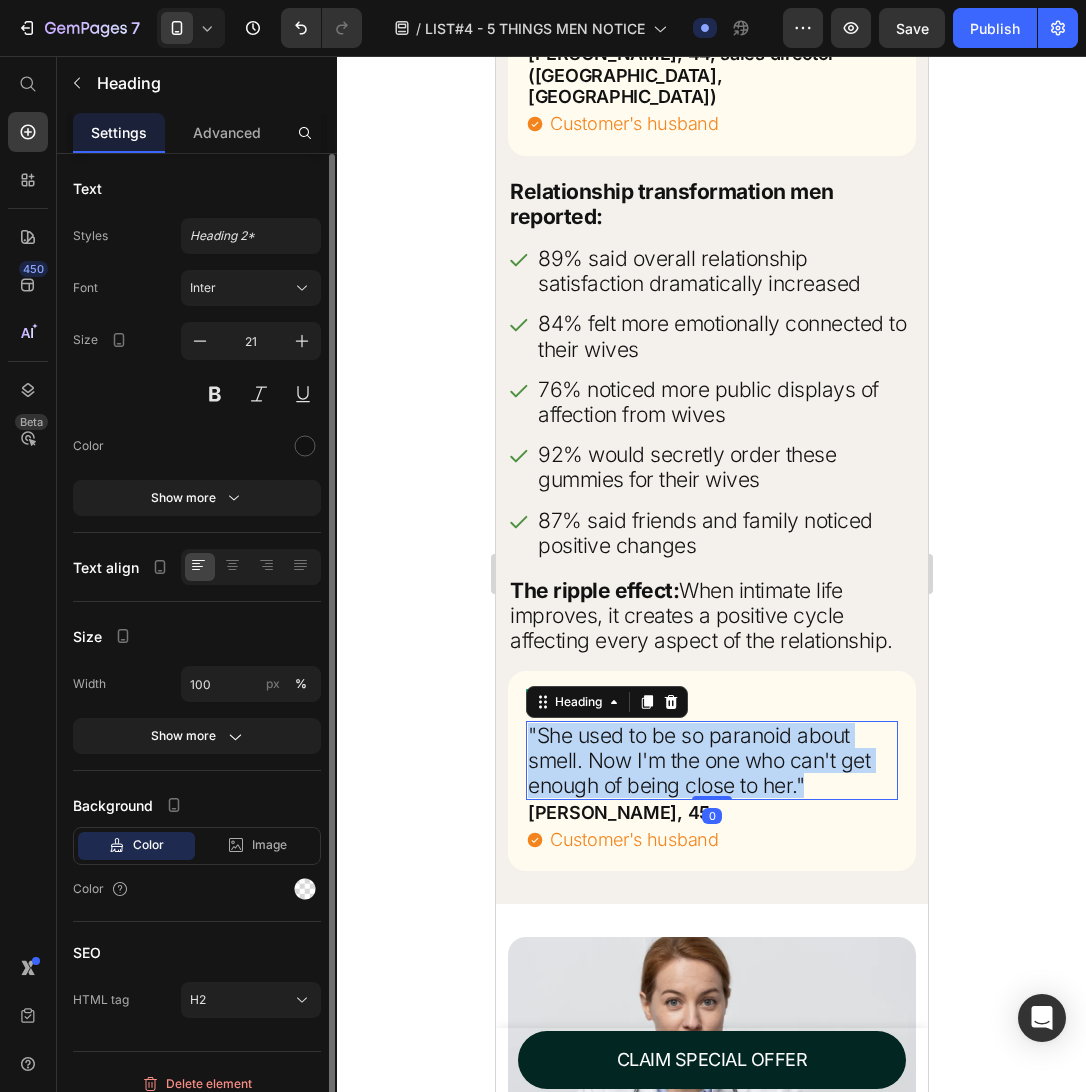 click on ""She used to be so paranoid about smell. Now I'm the one who can't get enough of being close to her."" at bounding box center [711, 761] 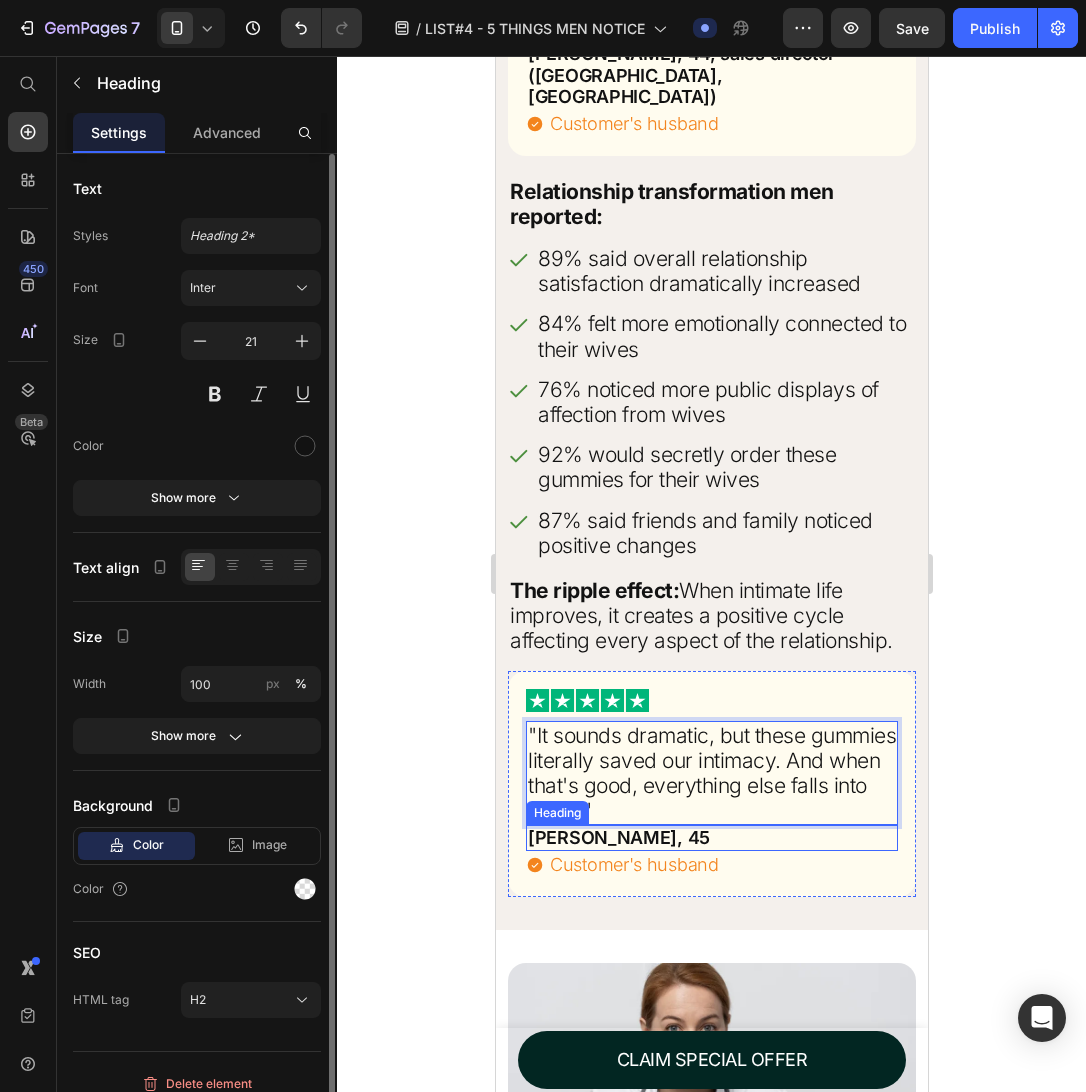 click on "[PERSON_NAME], 45" at bounding box center (711, 838) 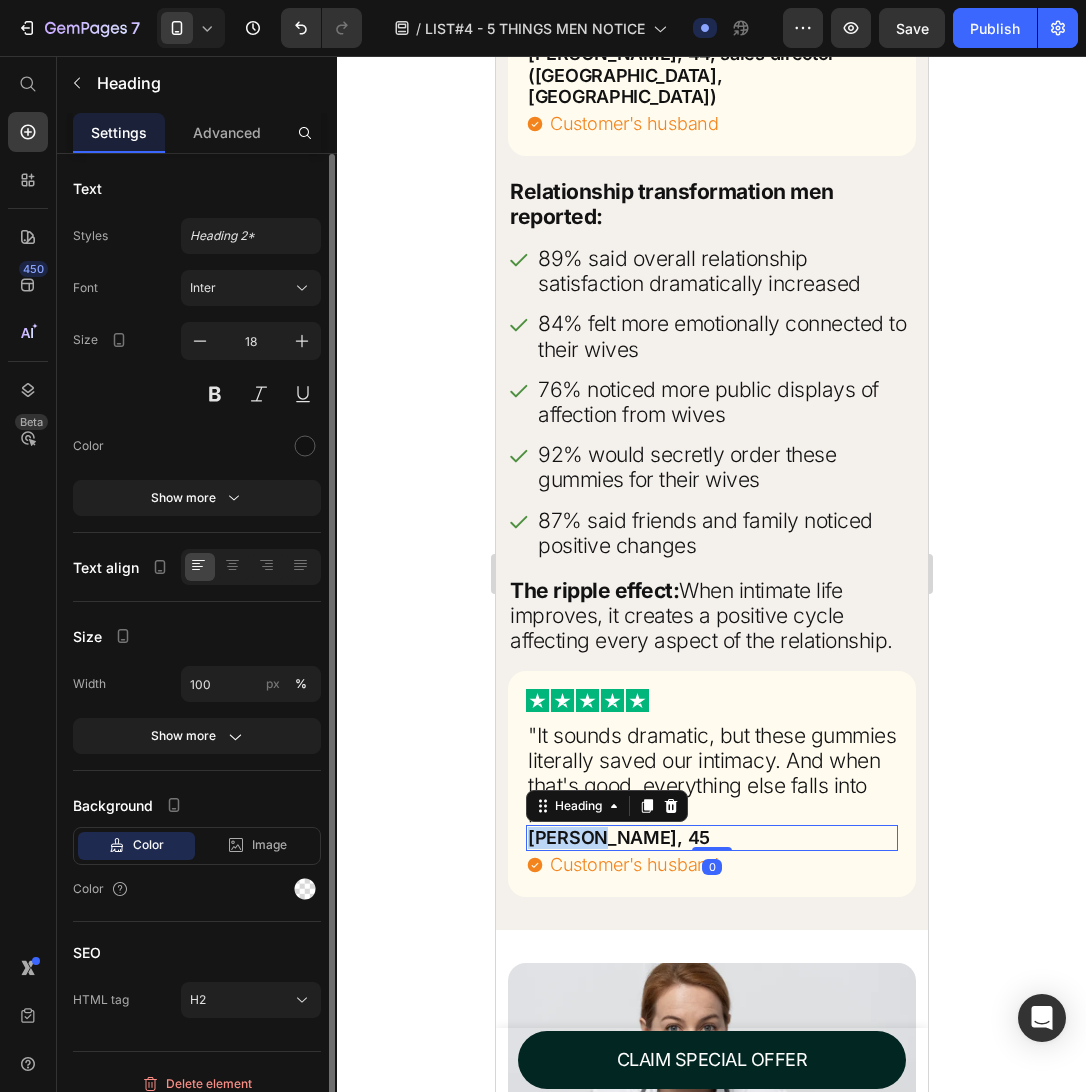 click on "[PERSON_NAME], 45" at bounding box center (711, 838) 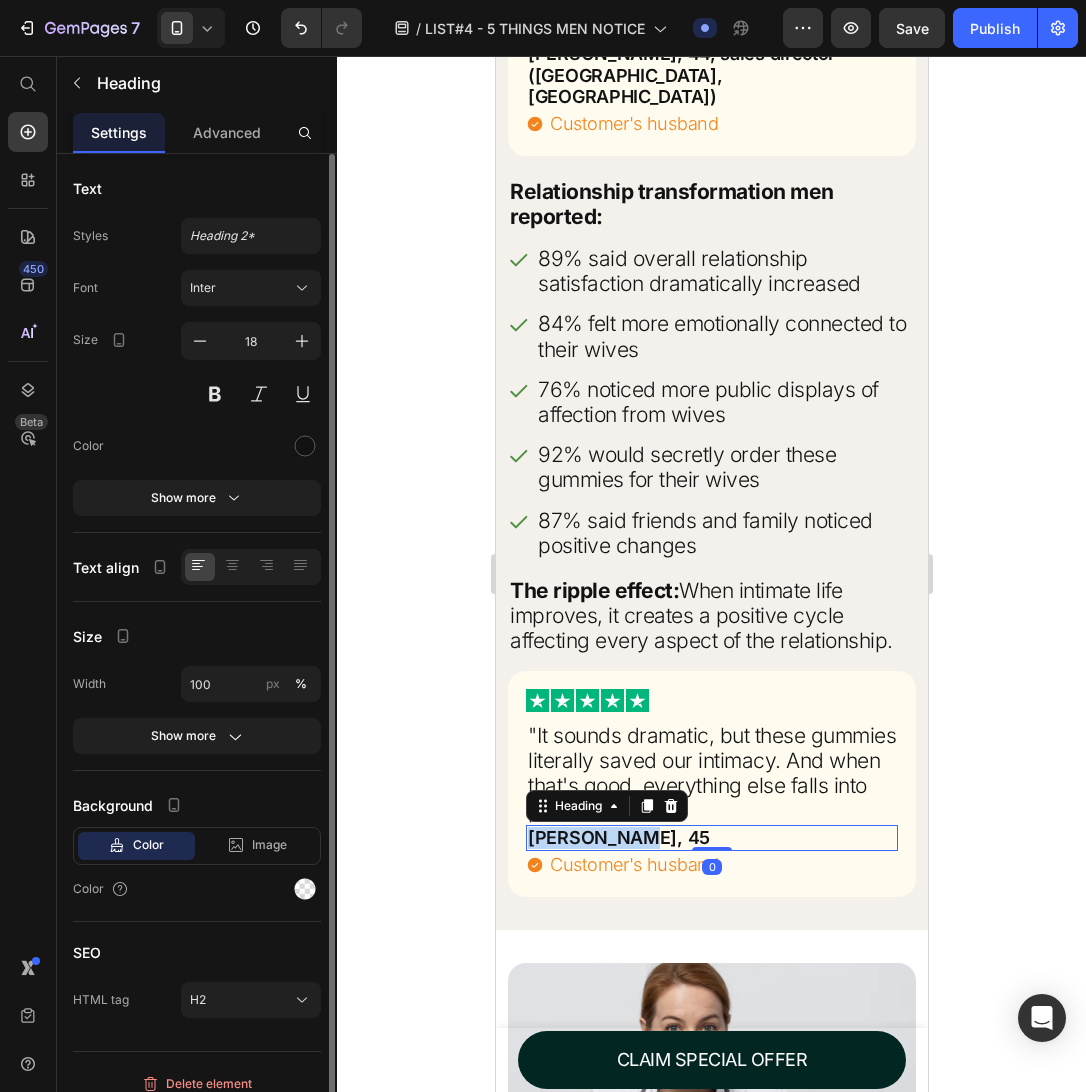 click on "[PERSON_NAME], 45" at bounding box center [711, 838] 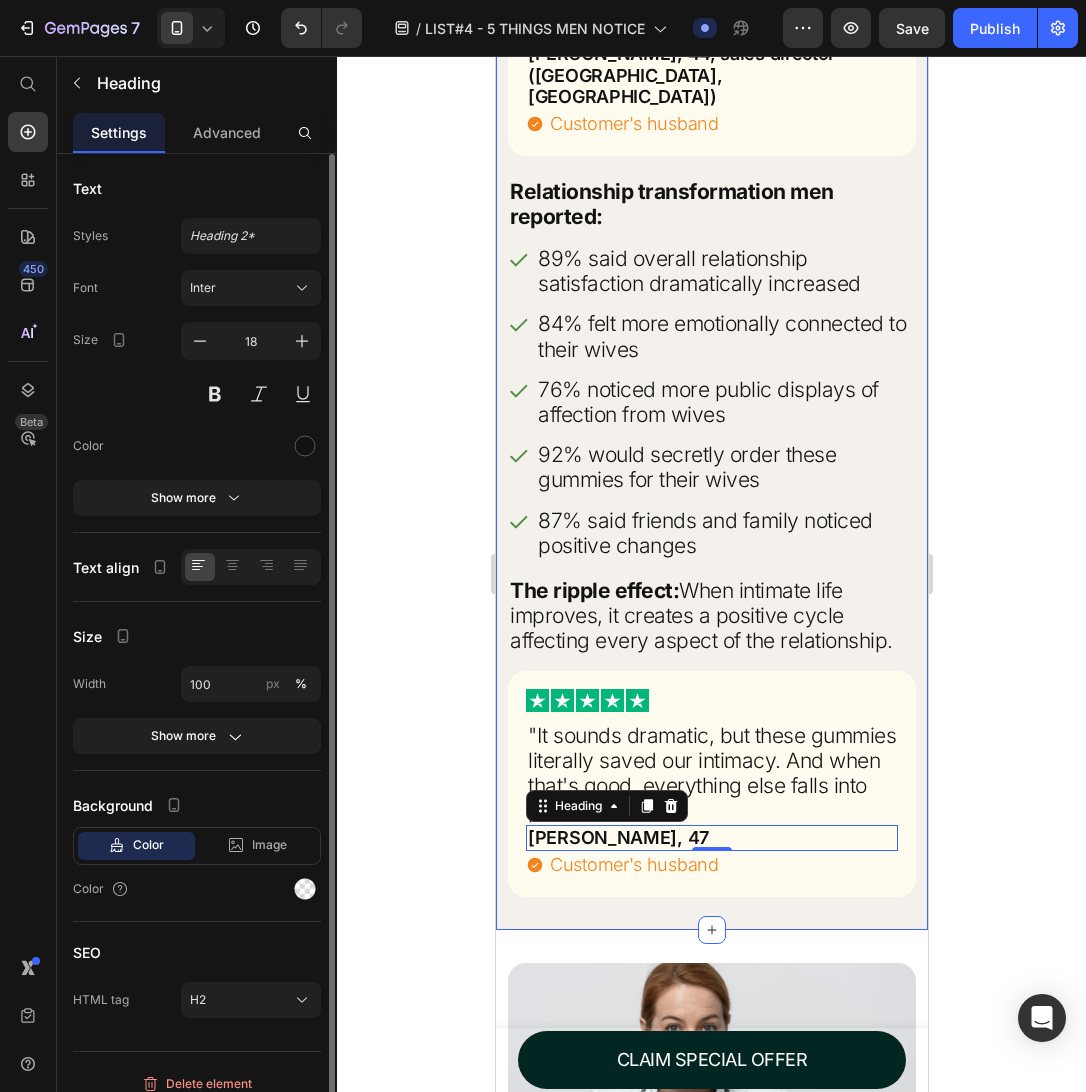 click 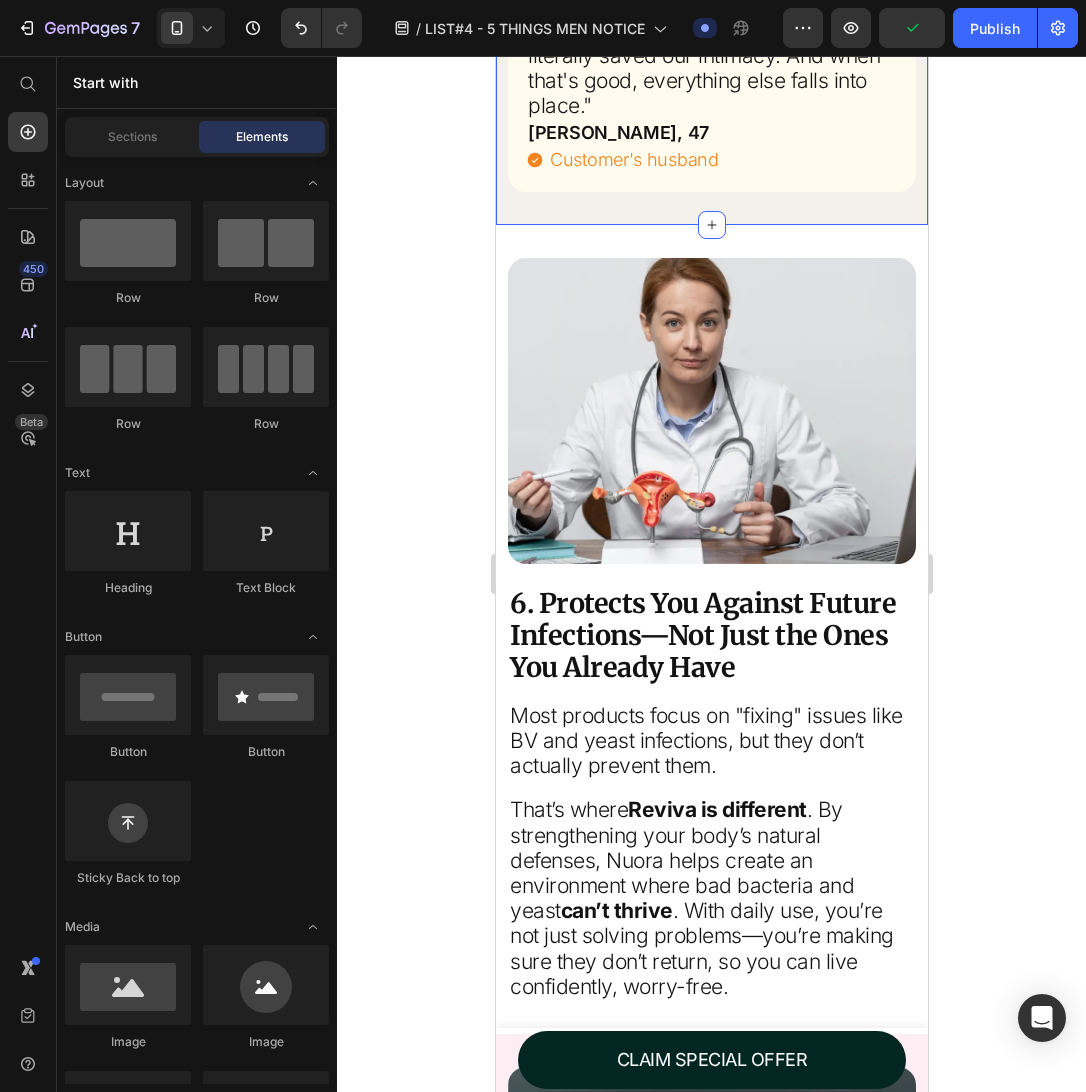 scroll, scrollTop: 10778, scrollLeft: 0, axis: vertical 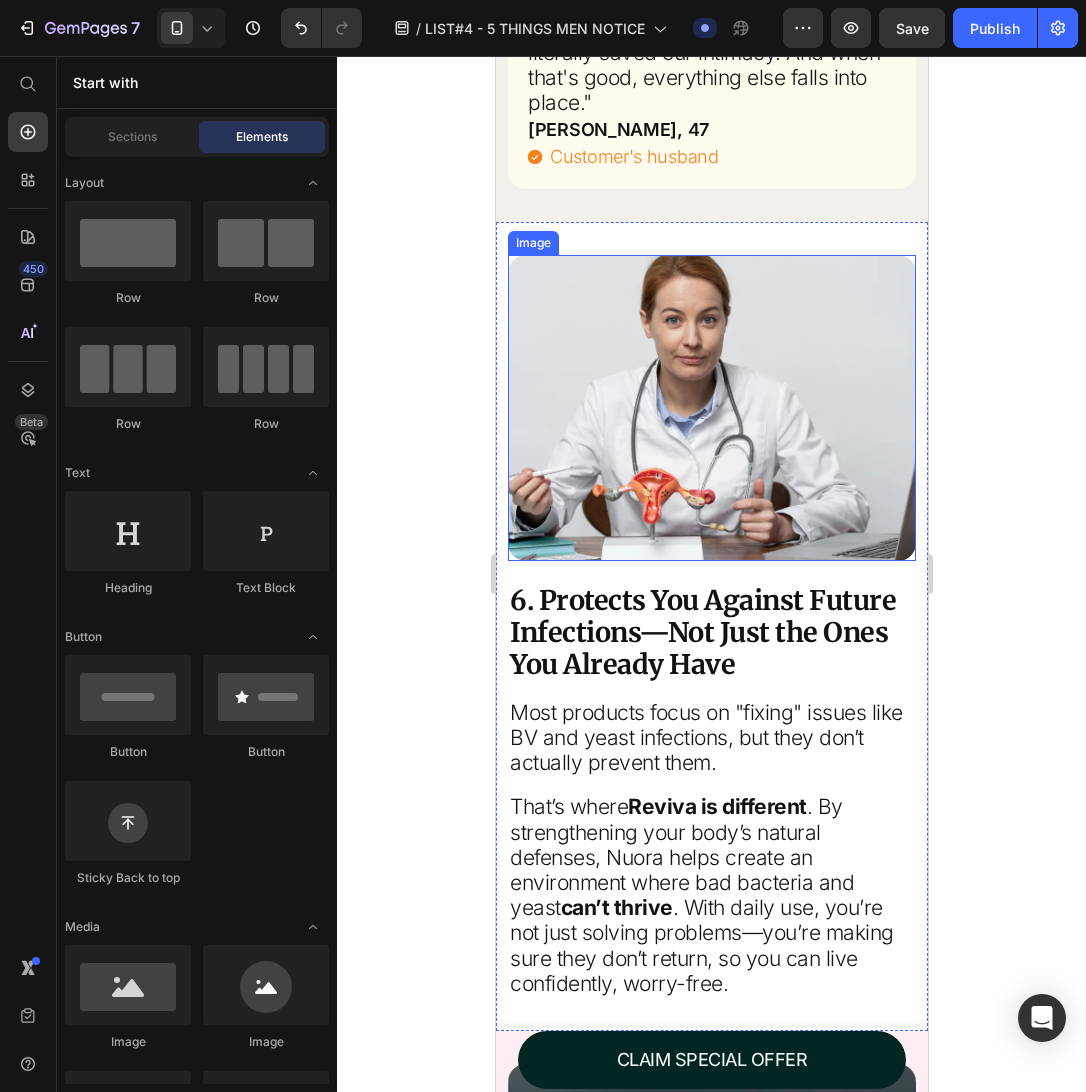 click at bounding box center [711, 408] 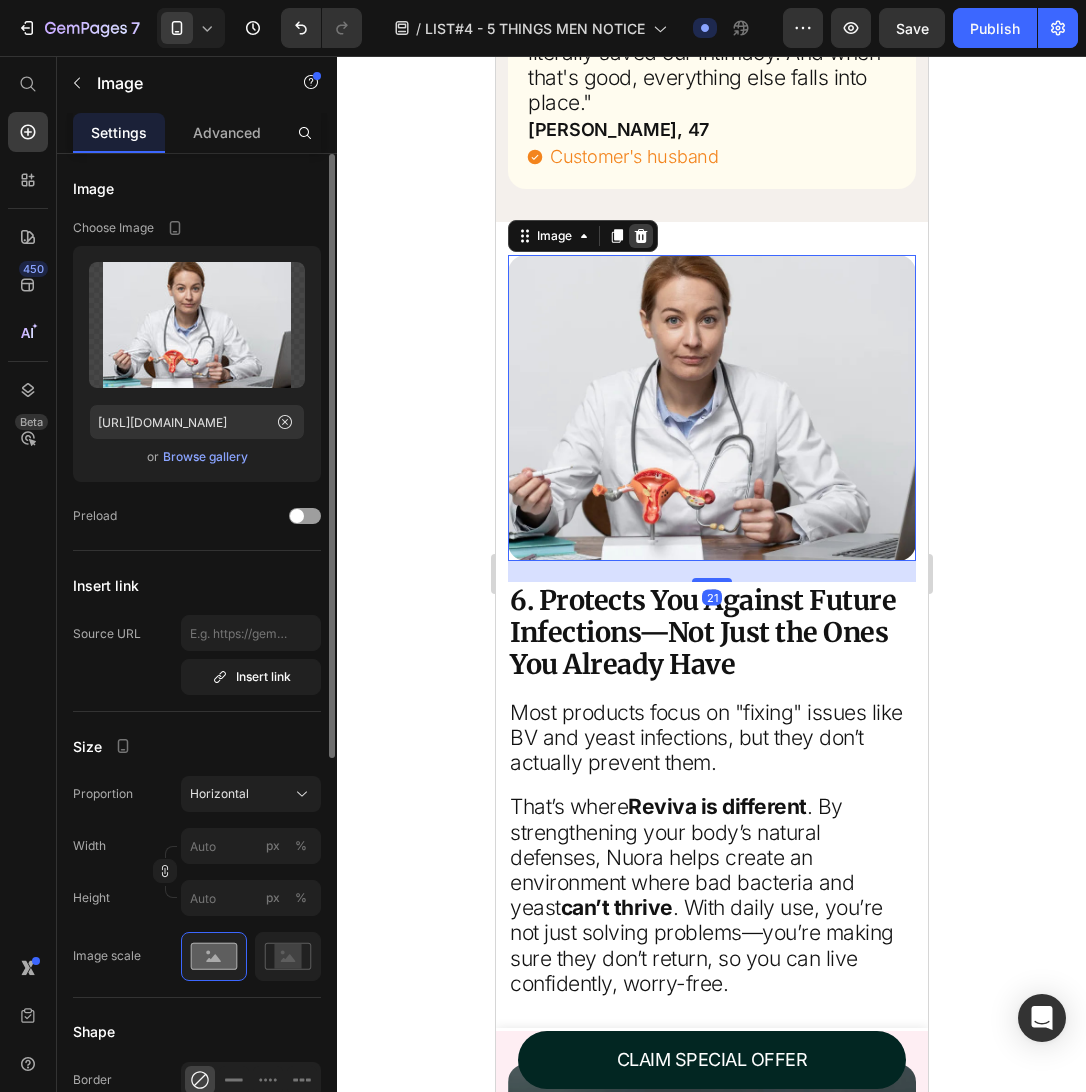 click at bounding box center (640, 236) 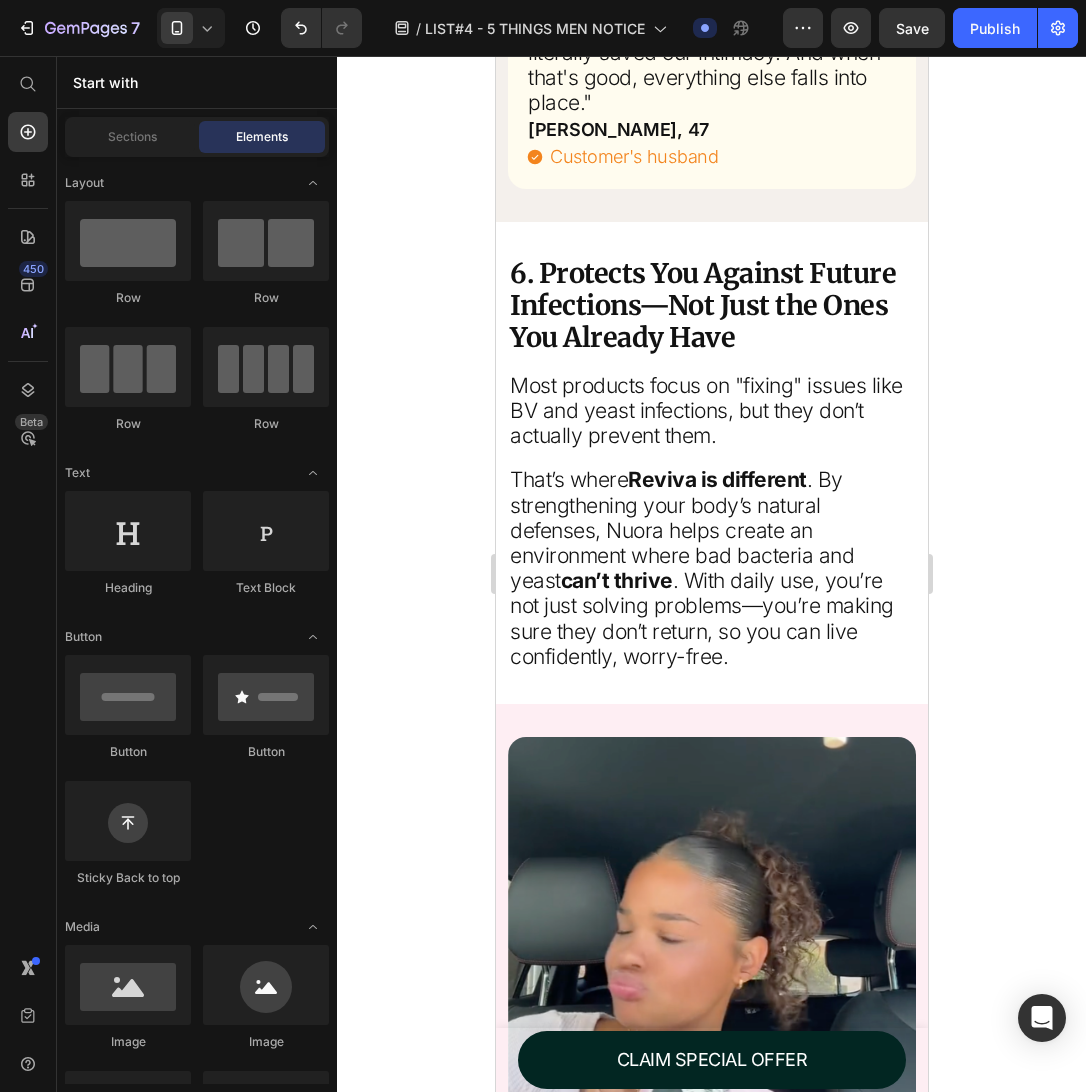 click on "6. Protects You Against Future Infections—Not Just the Ones You Already Have" at bounding box center (711, 305) 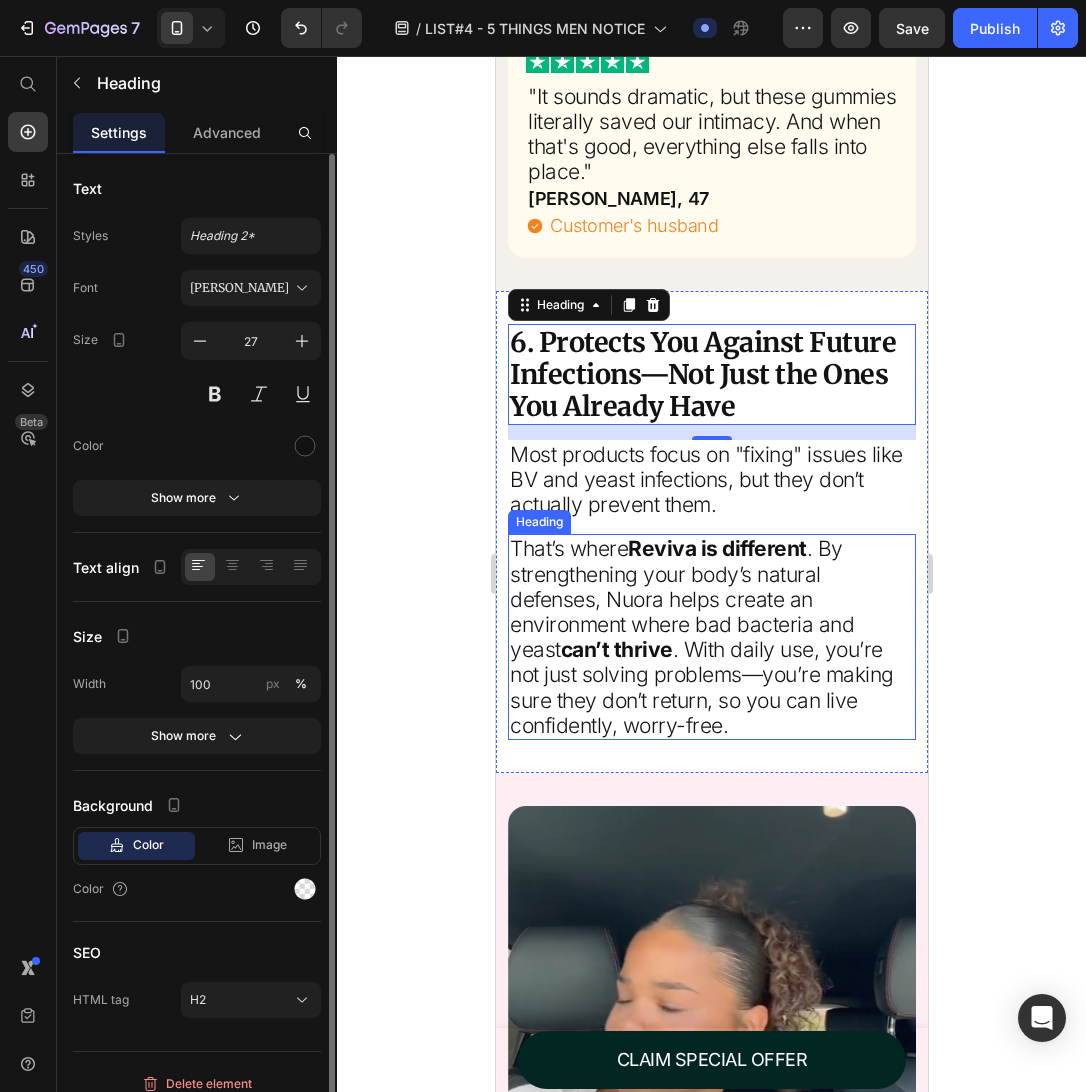 scroll, scrollTop: 10560, scrollLeft: 0, axis: vertical 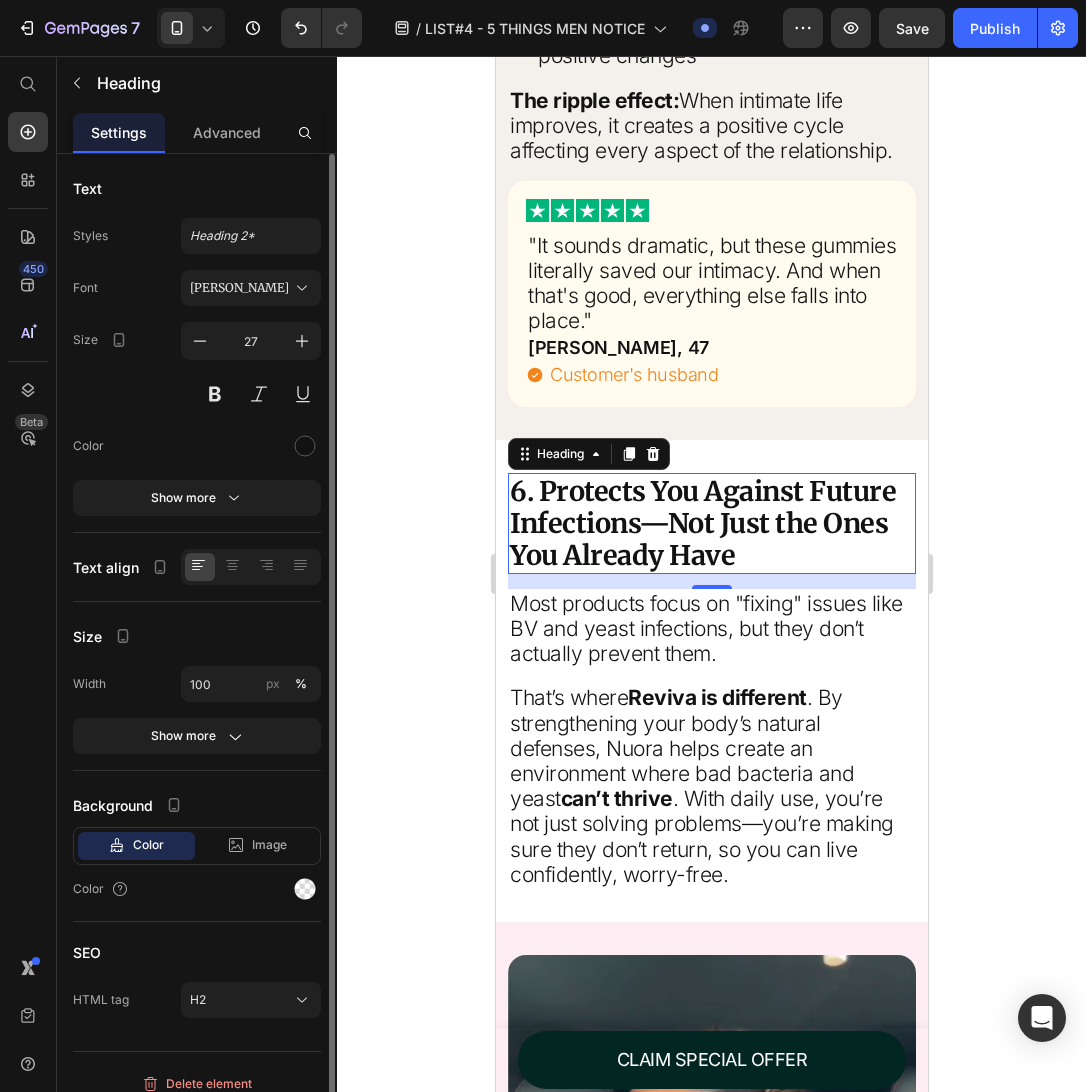 click on "6. Protects You Against Future Infections—Not Just the Ones You Already Have" at bounding box center [711, 523] 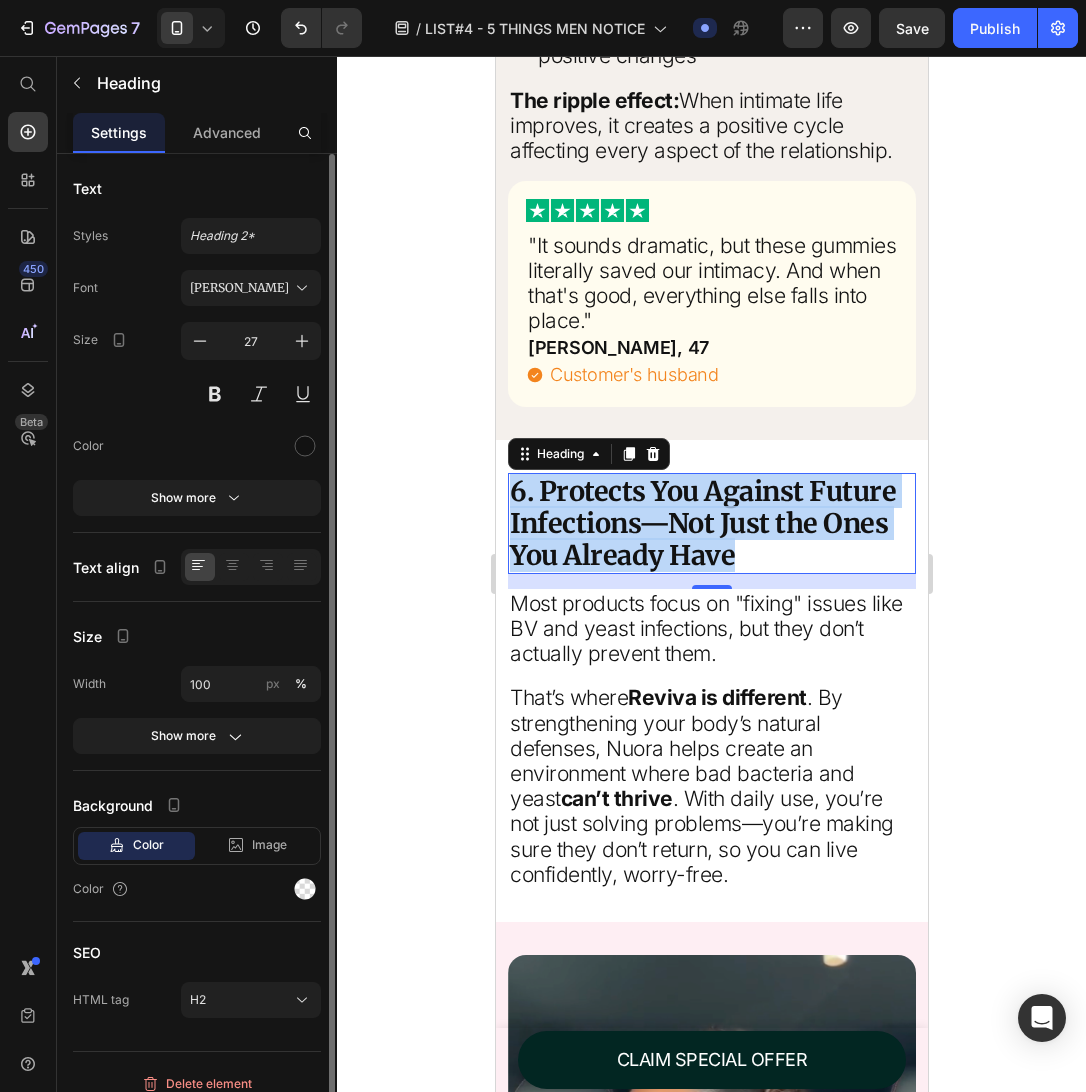 click on "6. Protects You Against Future Infections—Not Just the Ones You Already Have" at bounding box center [711, 523] 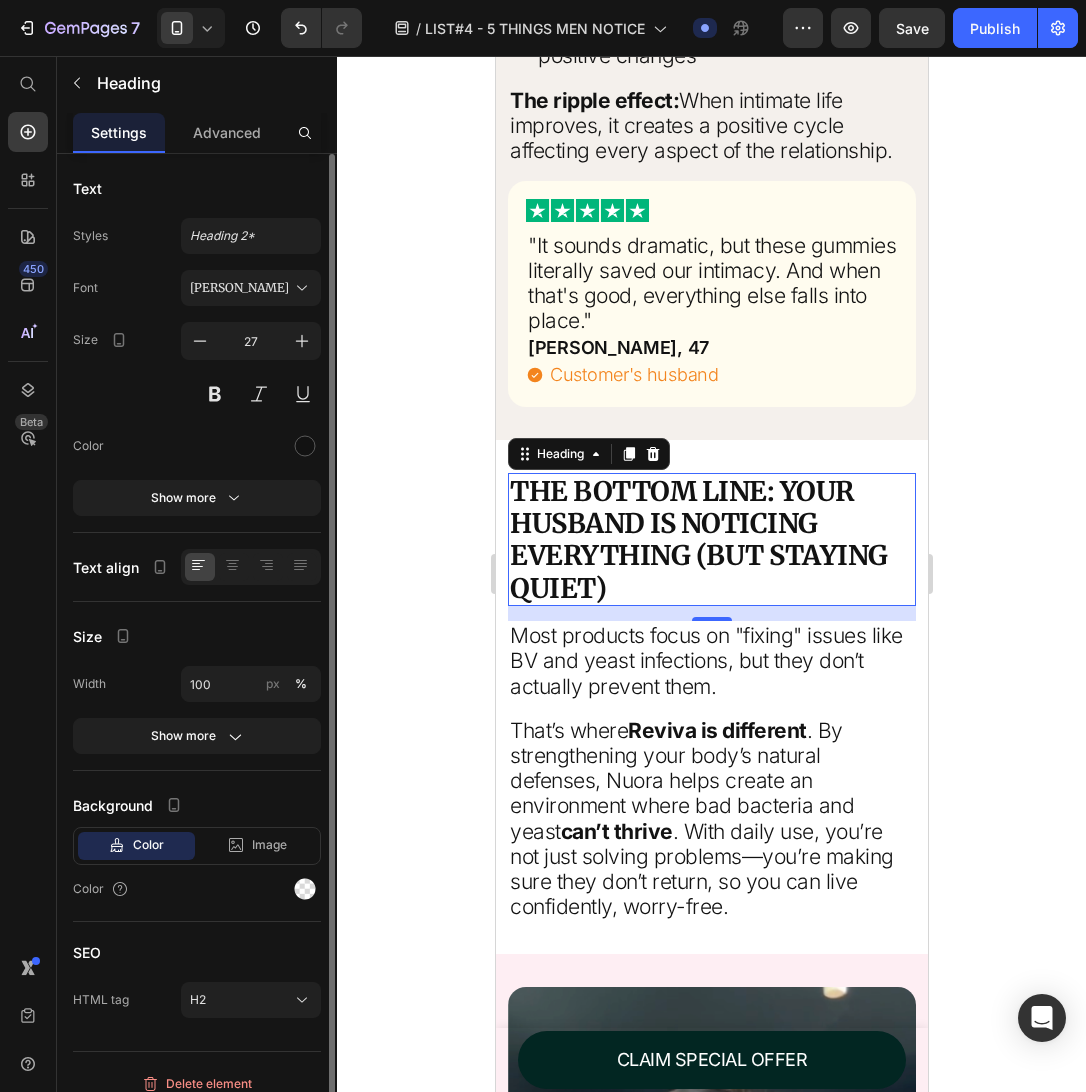 click on "Most products focus on "fixing" issues like BV and yeast infections, but they don’t actually prevent them." at bounding box center (711, 661) 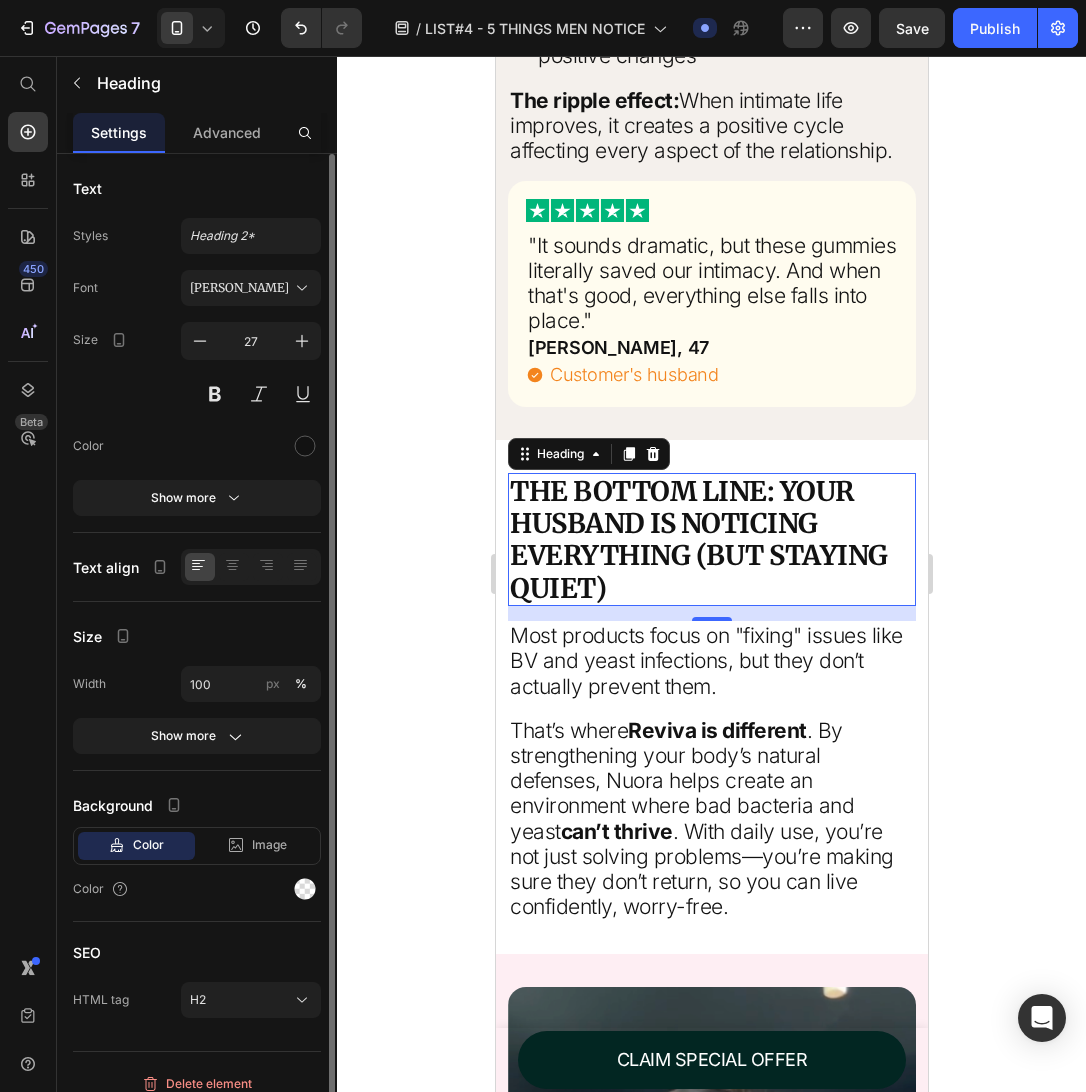 click on "Most products focus on "fixing" issues like BV and yeast infections, but they don’t actually prevent them." at bounding box center (711, 661) 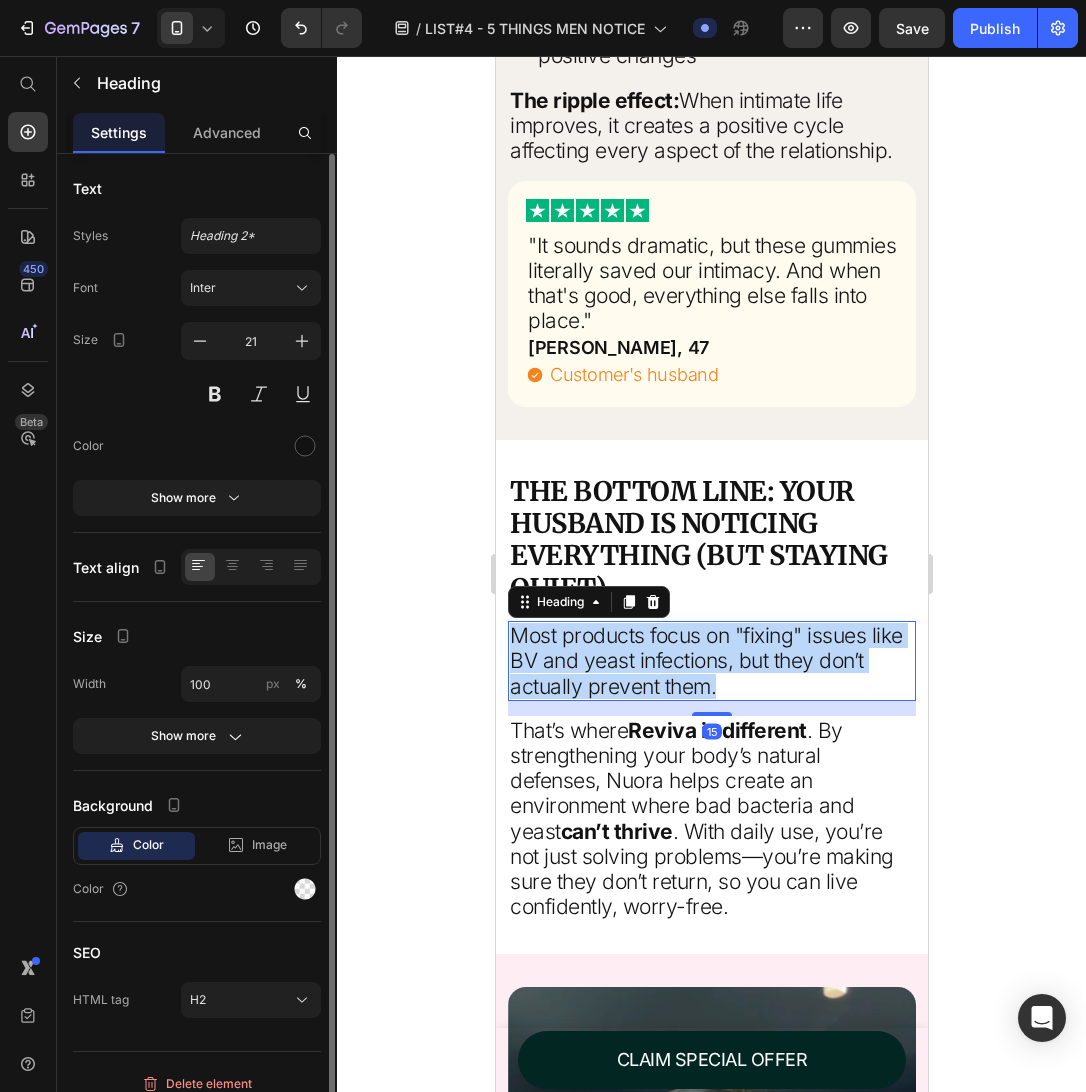 click on "Most products focus on "fixing" issues like BV and yeast infections, but they don’t actually prevent them." at bounding box center [711, 661] 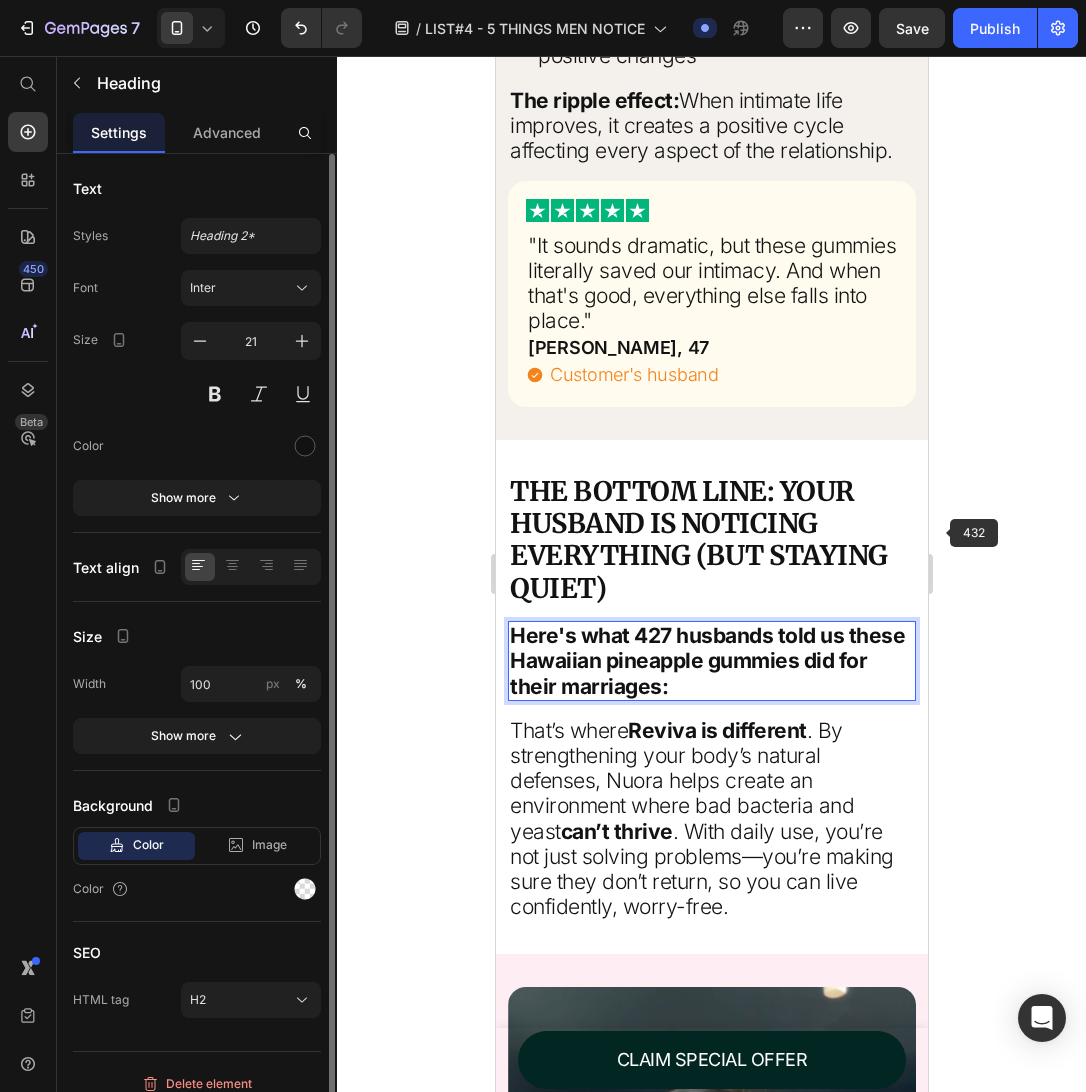 click 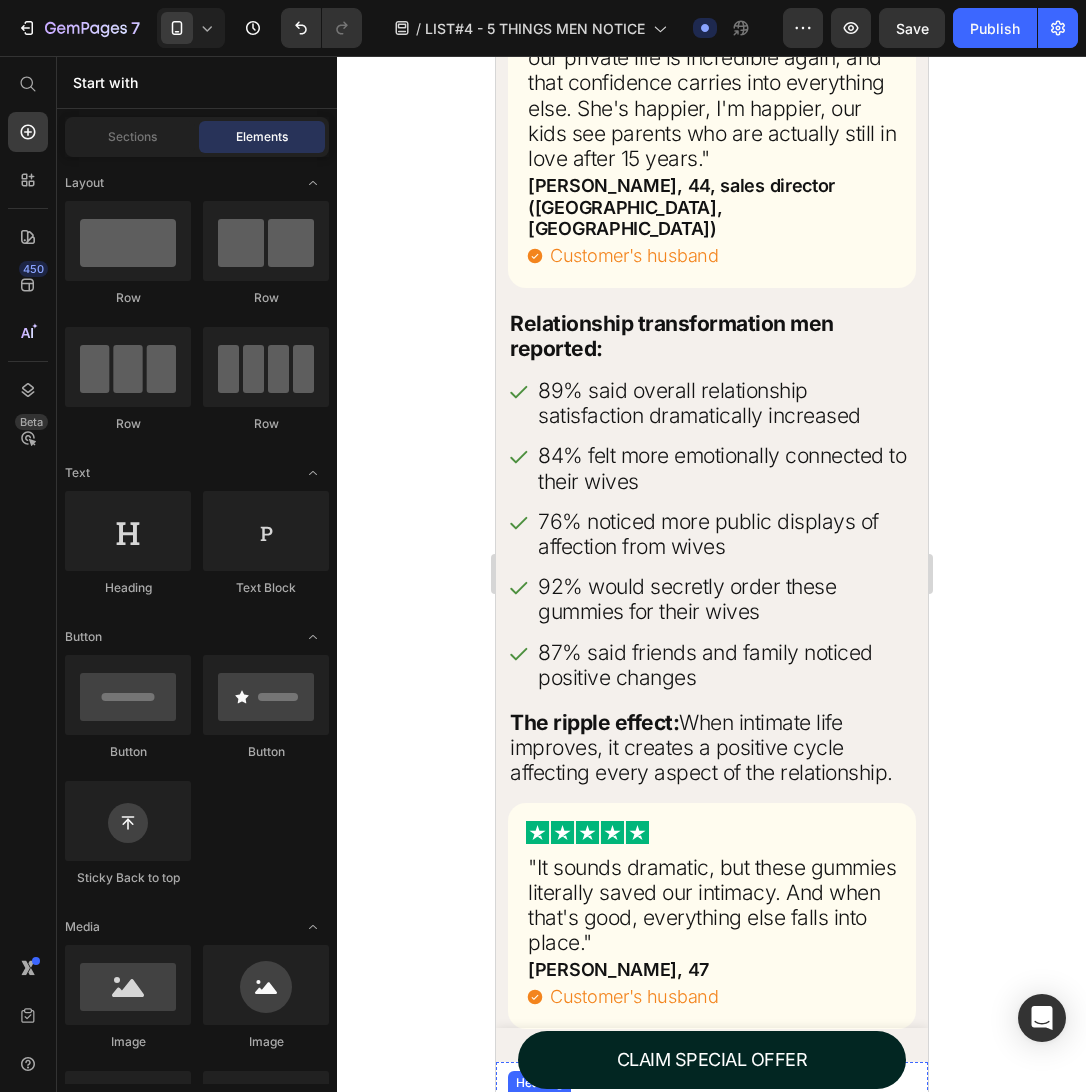 scroll, scrollTop: 9933, scrollLeft: 0, axis: vertical 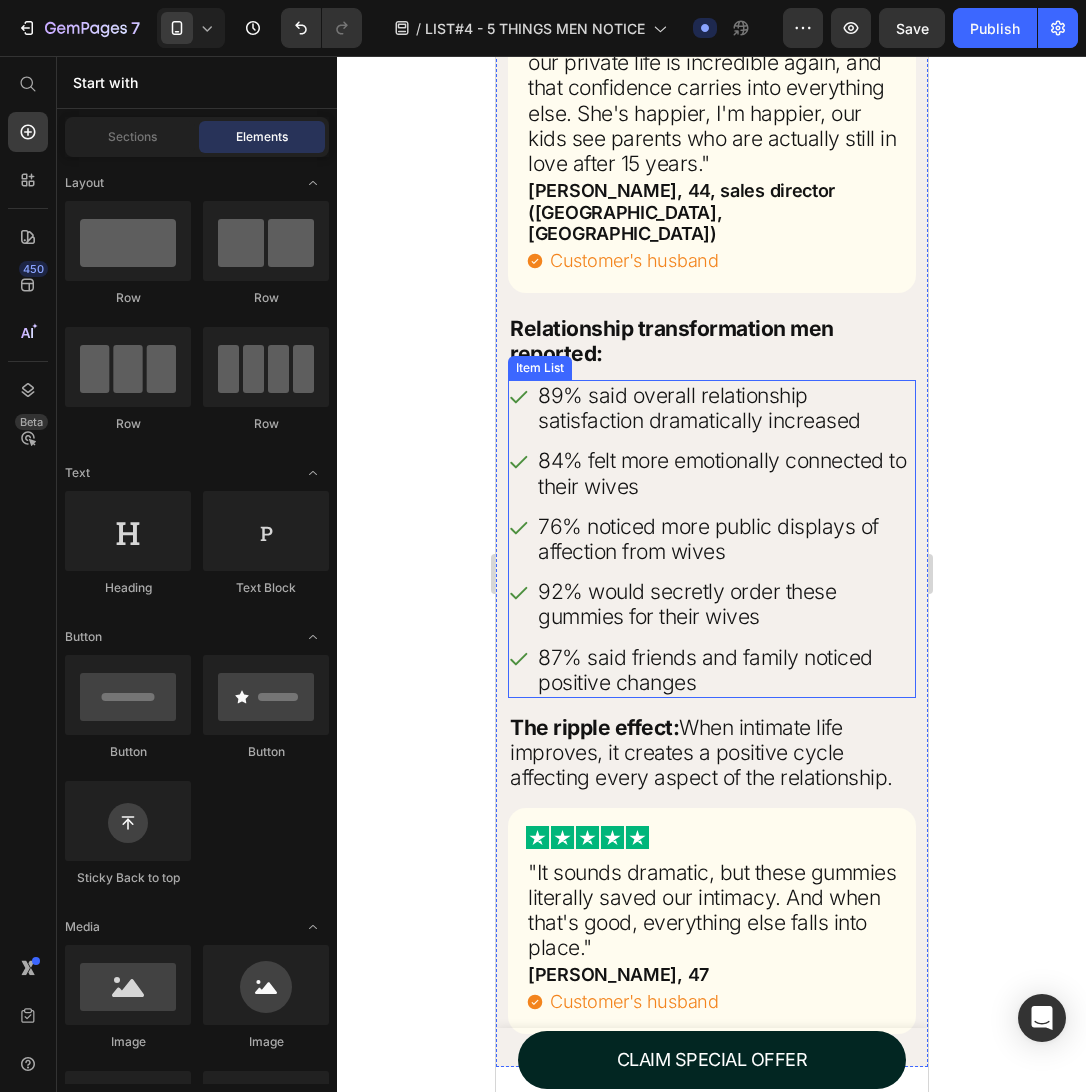 click on "84% felt more emotionally connected to their wives" at bounding box center [724, 473] 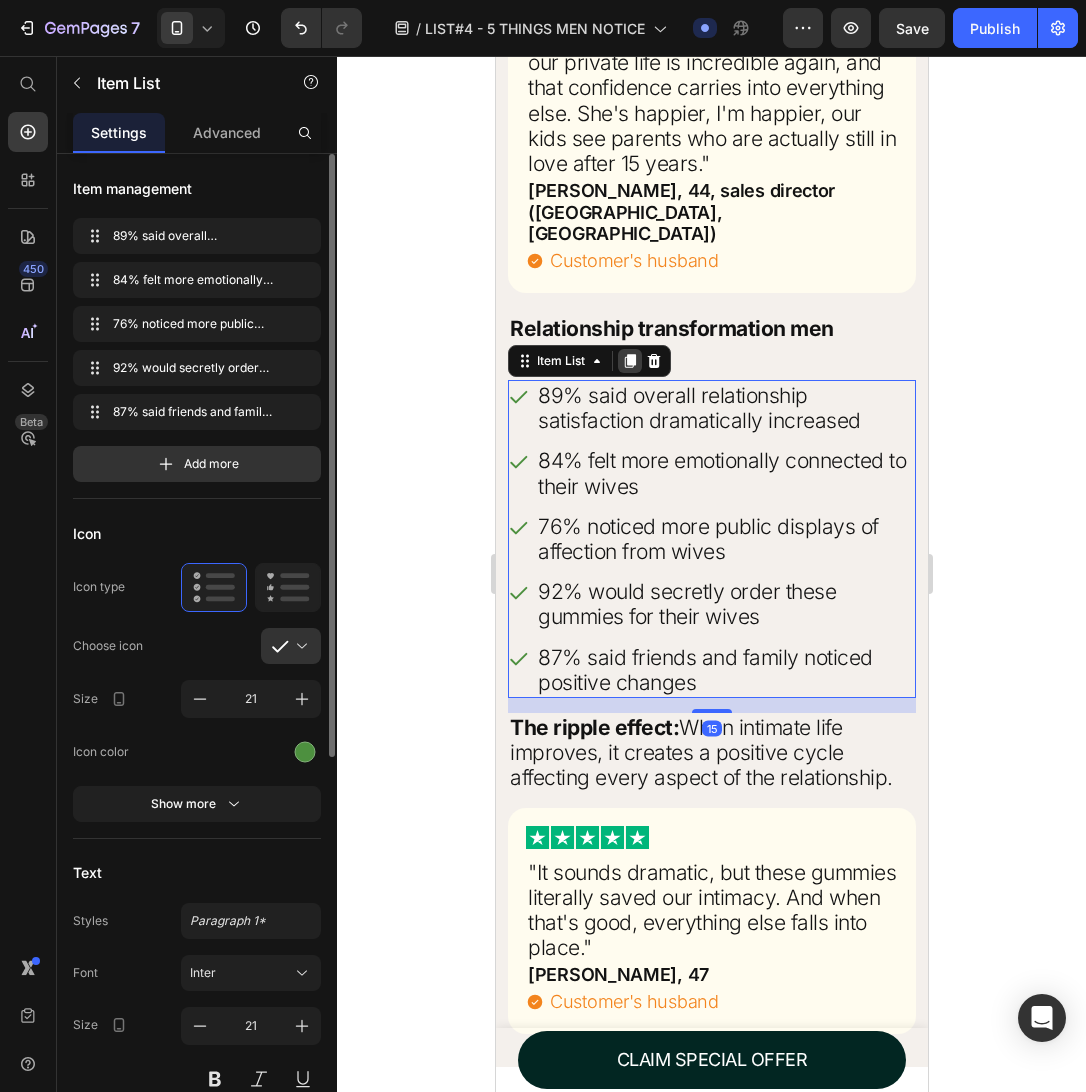 click 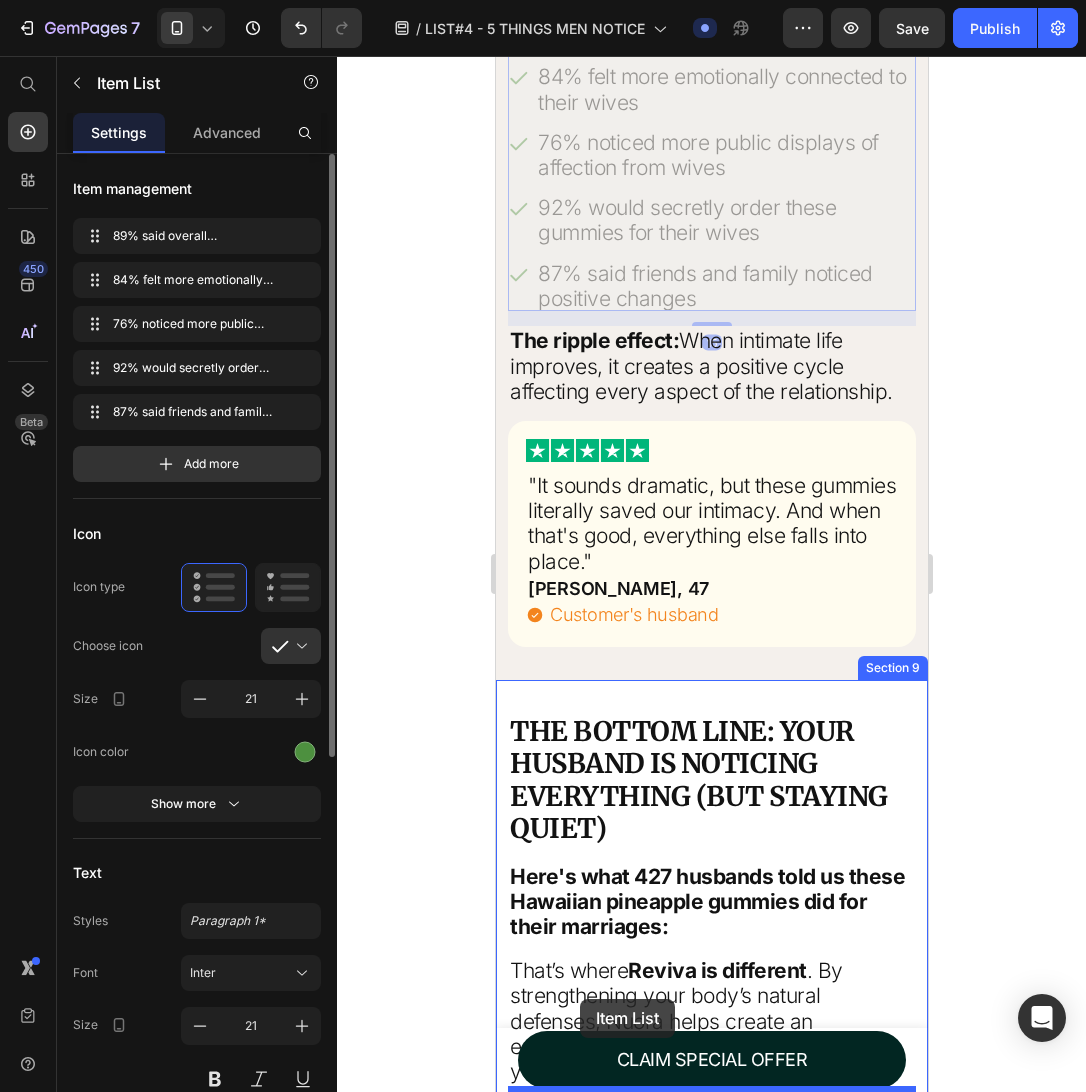 scroll, scrollTop: 10696, scrollLeft: 0, axis: vertical 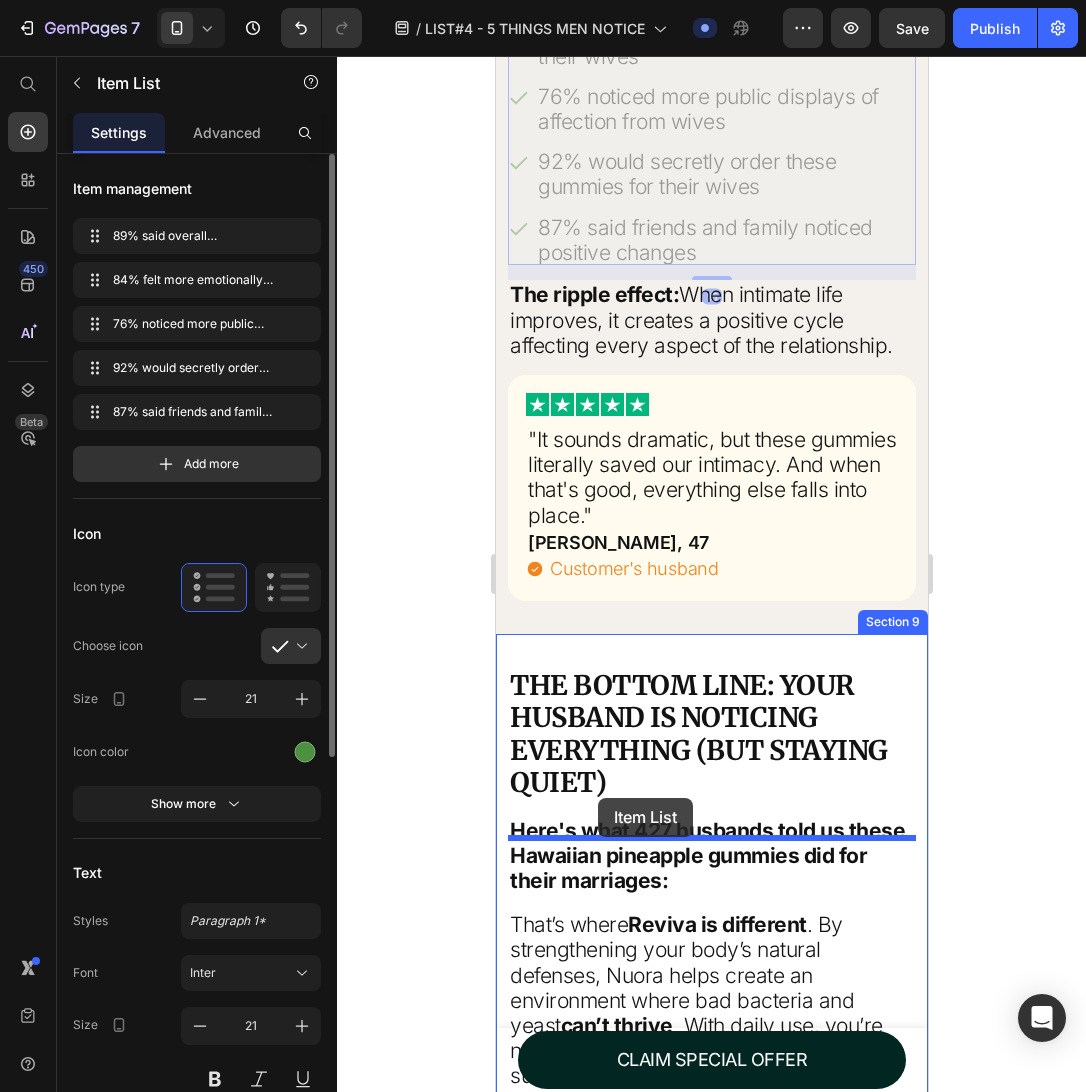 drag, startPoint x: 552, startPoint y: 624, endPoint x: 598, endPoint y: 798, distance: 179.97778 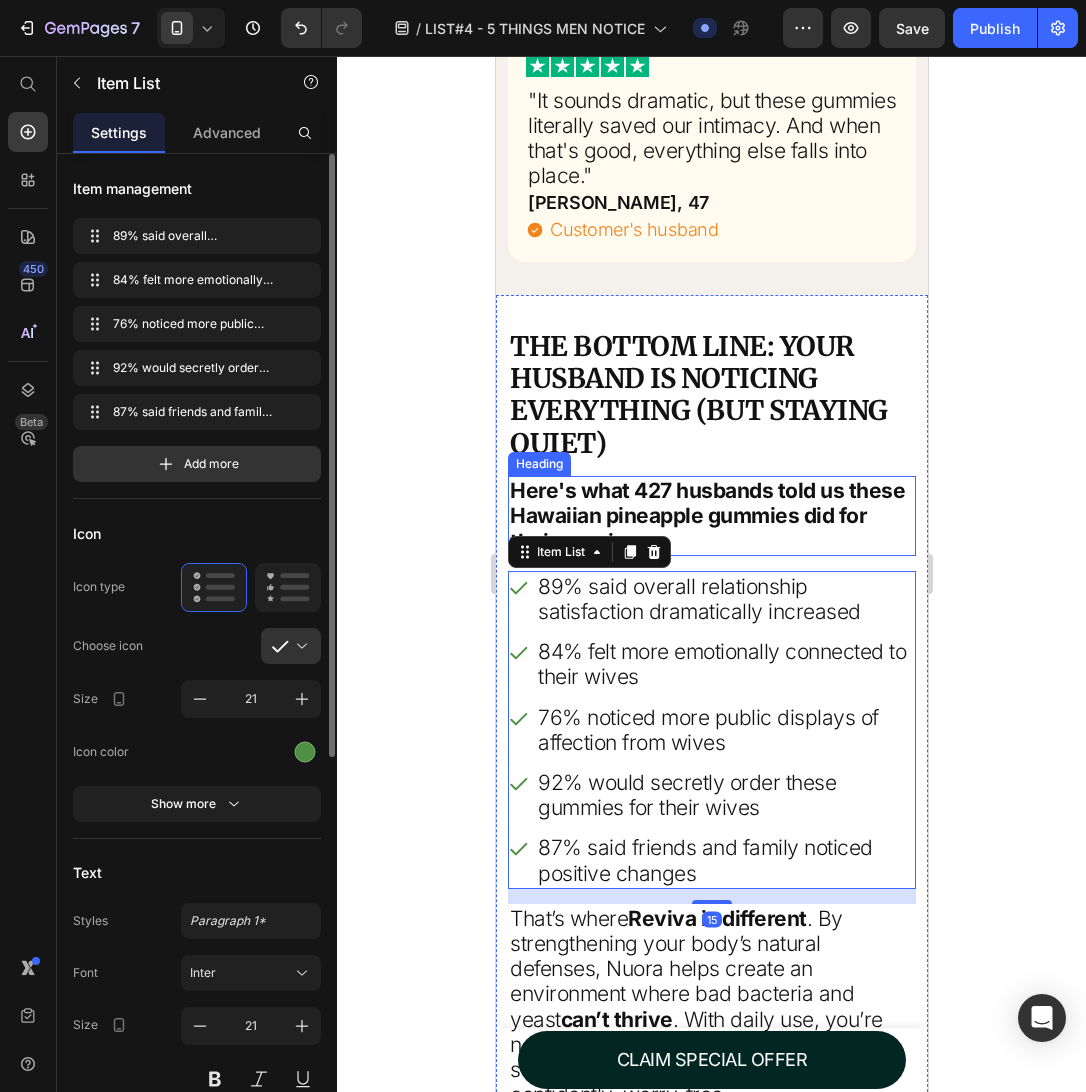 scroll, scrollTop: 10708, scrollLeft: 0, axis: vertical 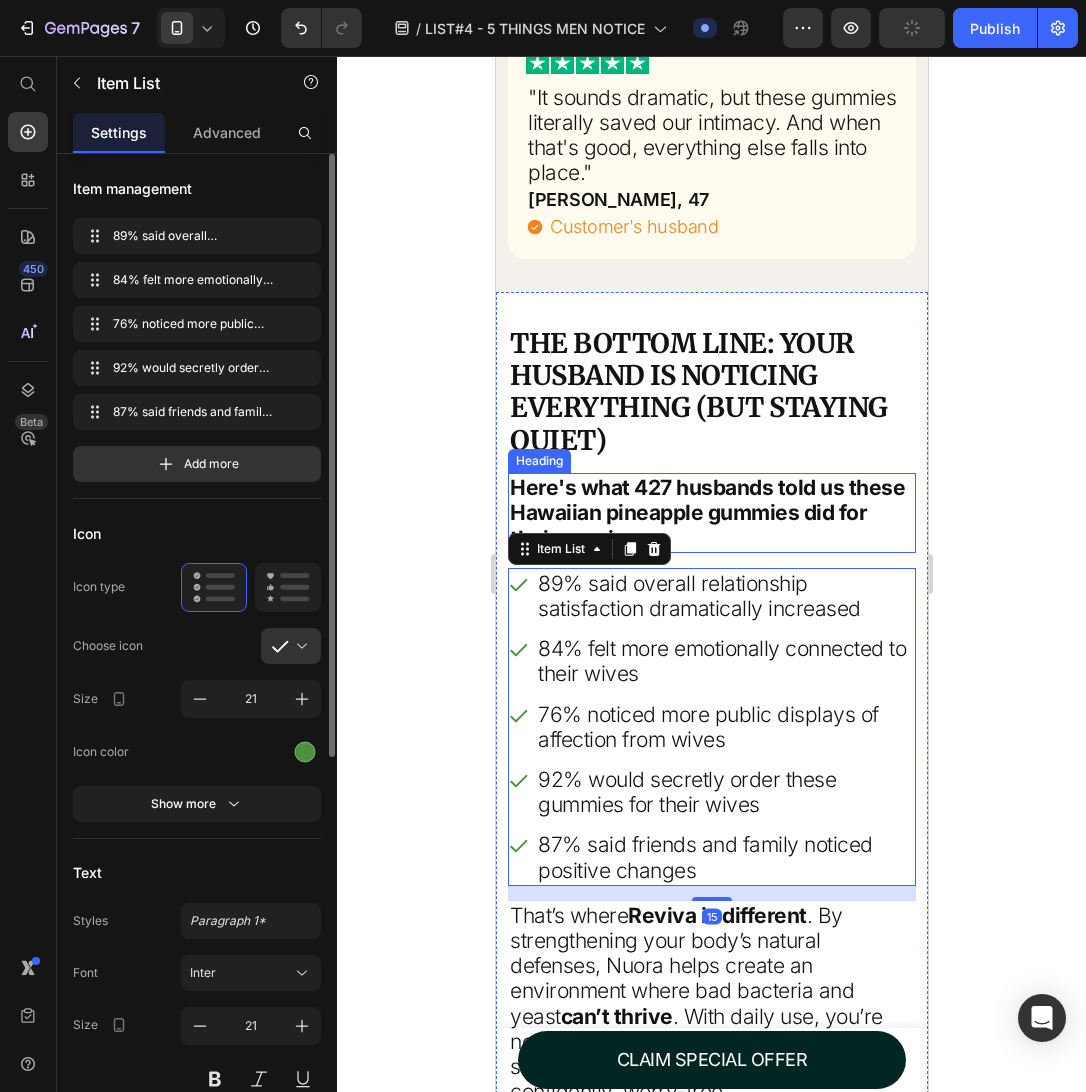 click on "Here's what 427 husbands told us these Hawaiian pineapple gummies did for their marriages:" at bounding box center [706, 512] 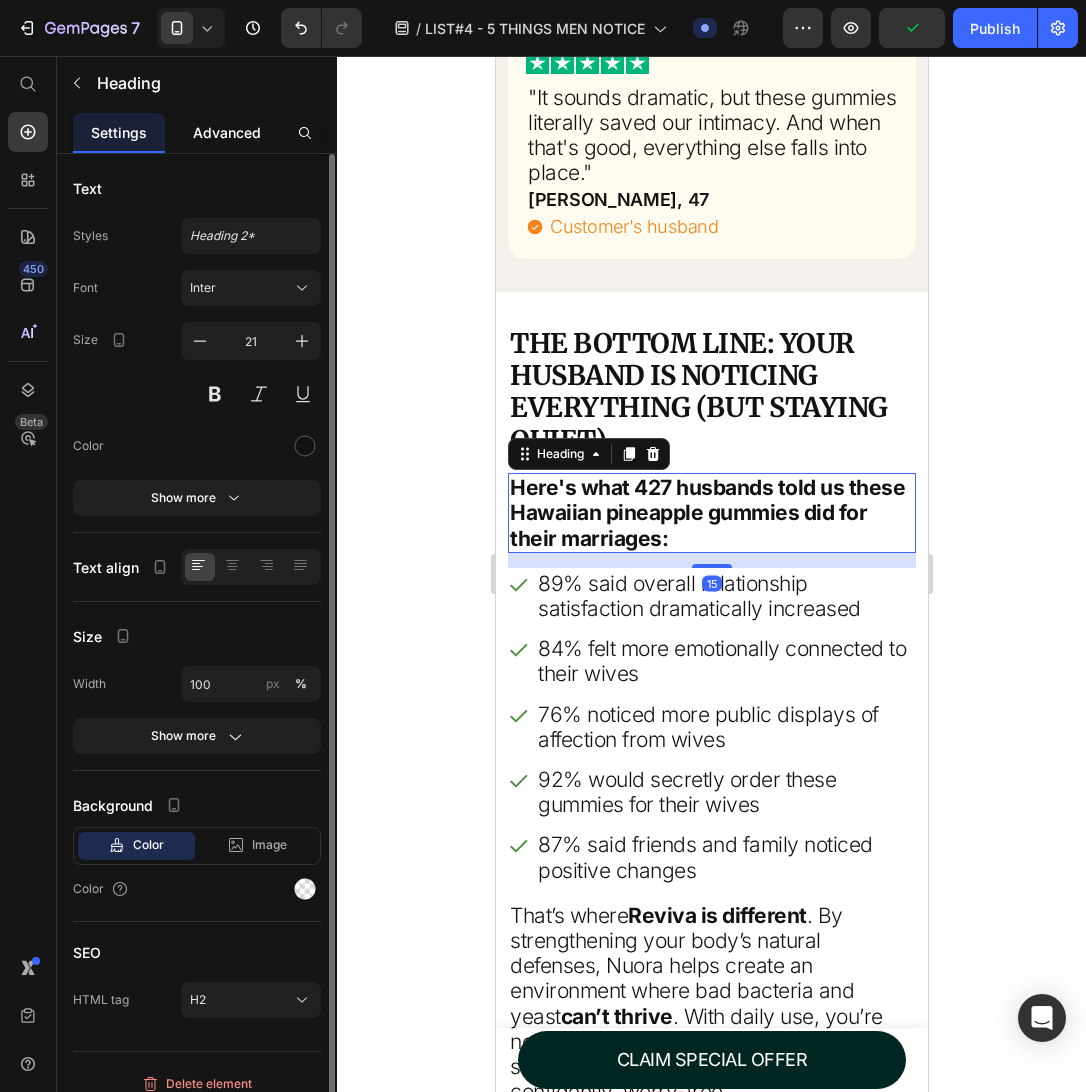 click on "Advanced" at bounding box center [227, 132] 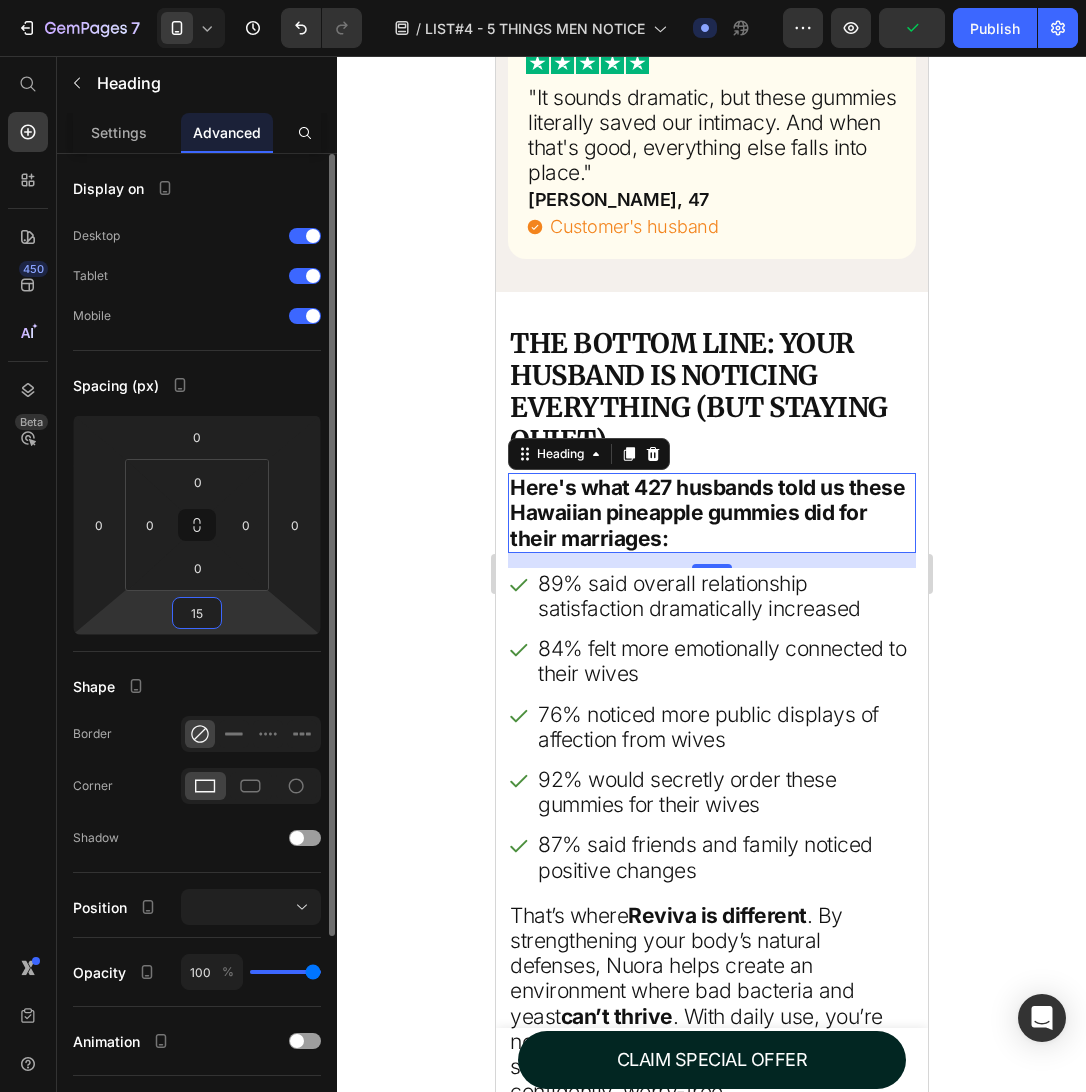 click on "15" at bounding box center (197, 613) 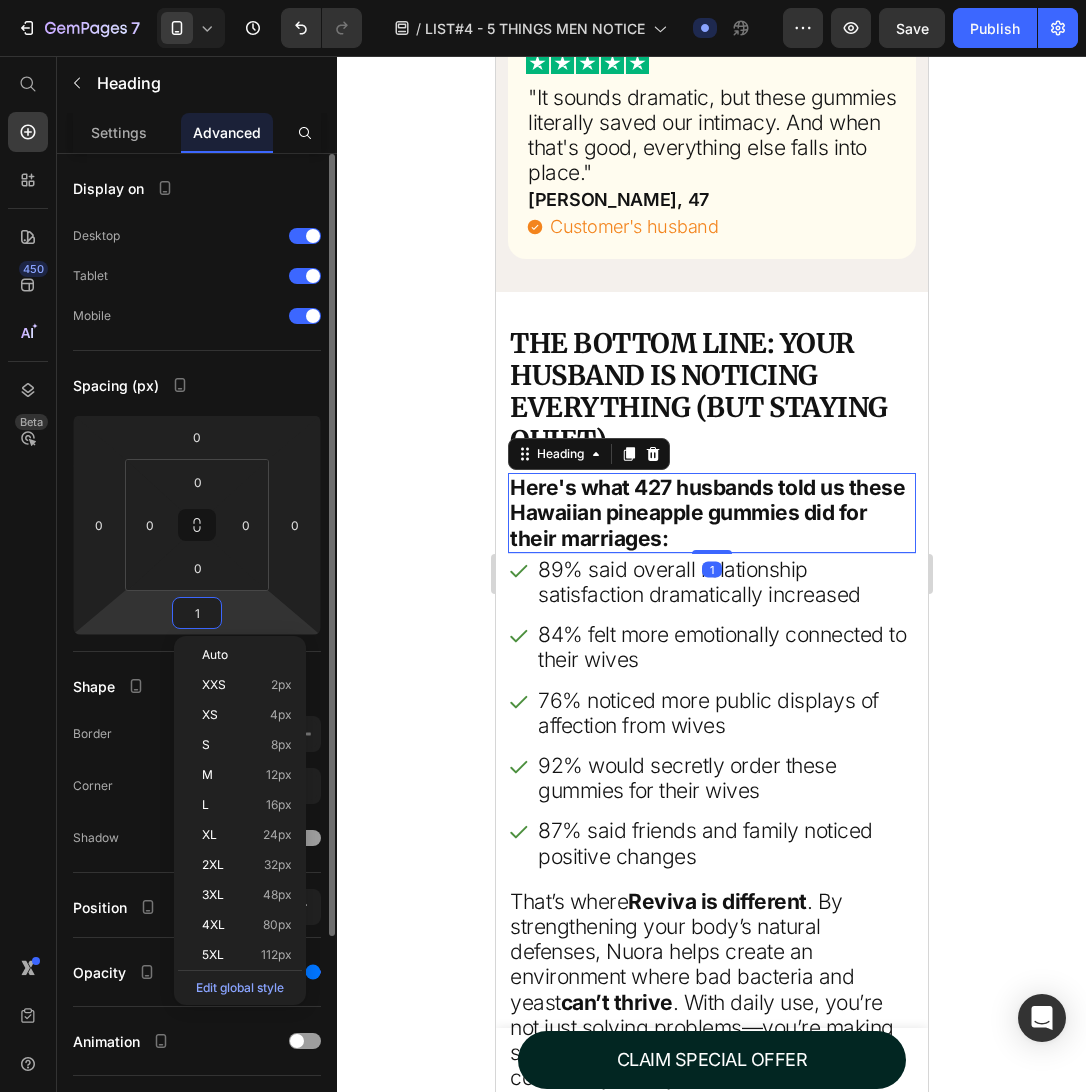 type on "12" 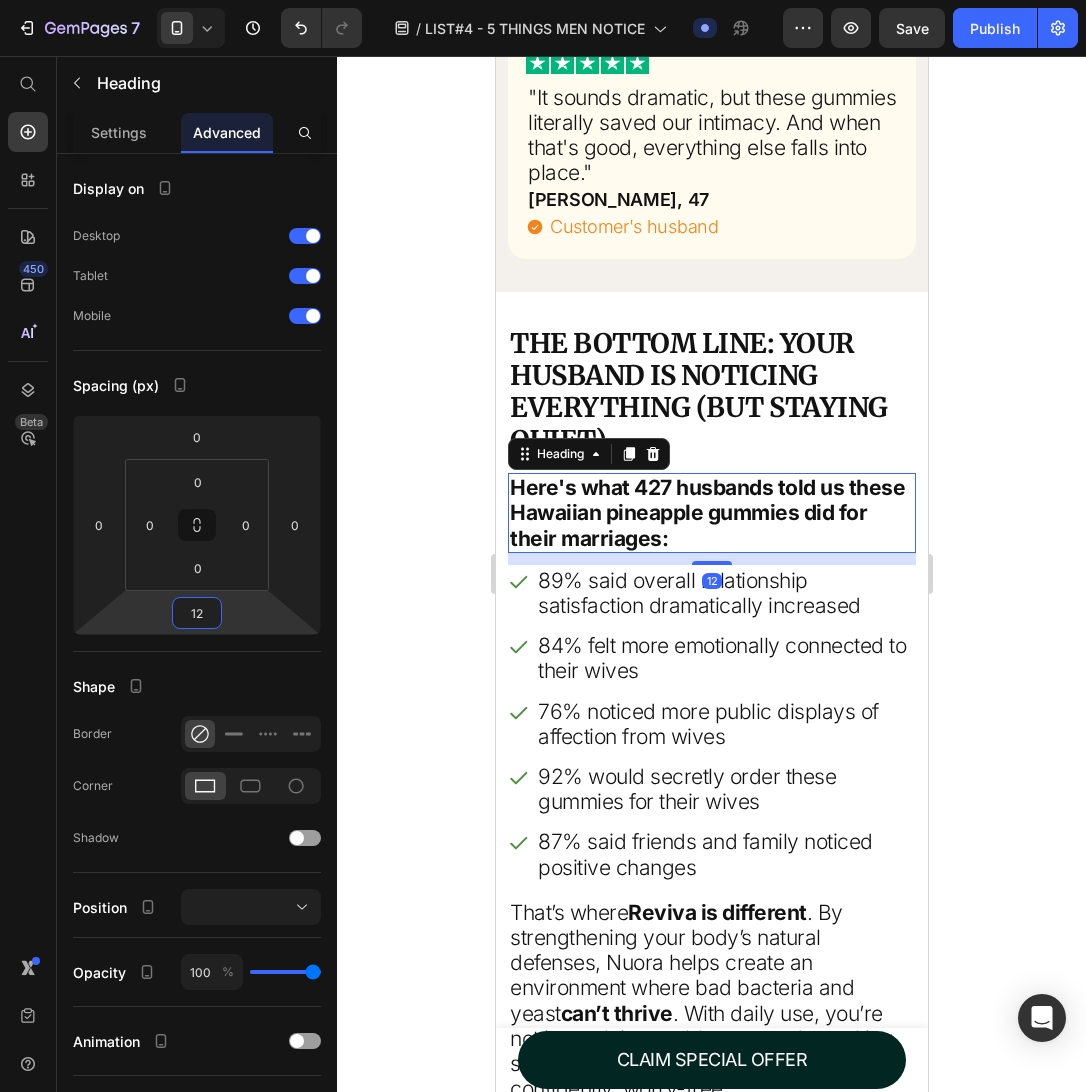 click on "84% felt more emotionally connected to their wives" at bounding box center [724, 658] 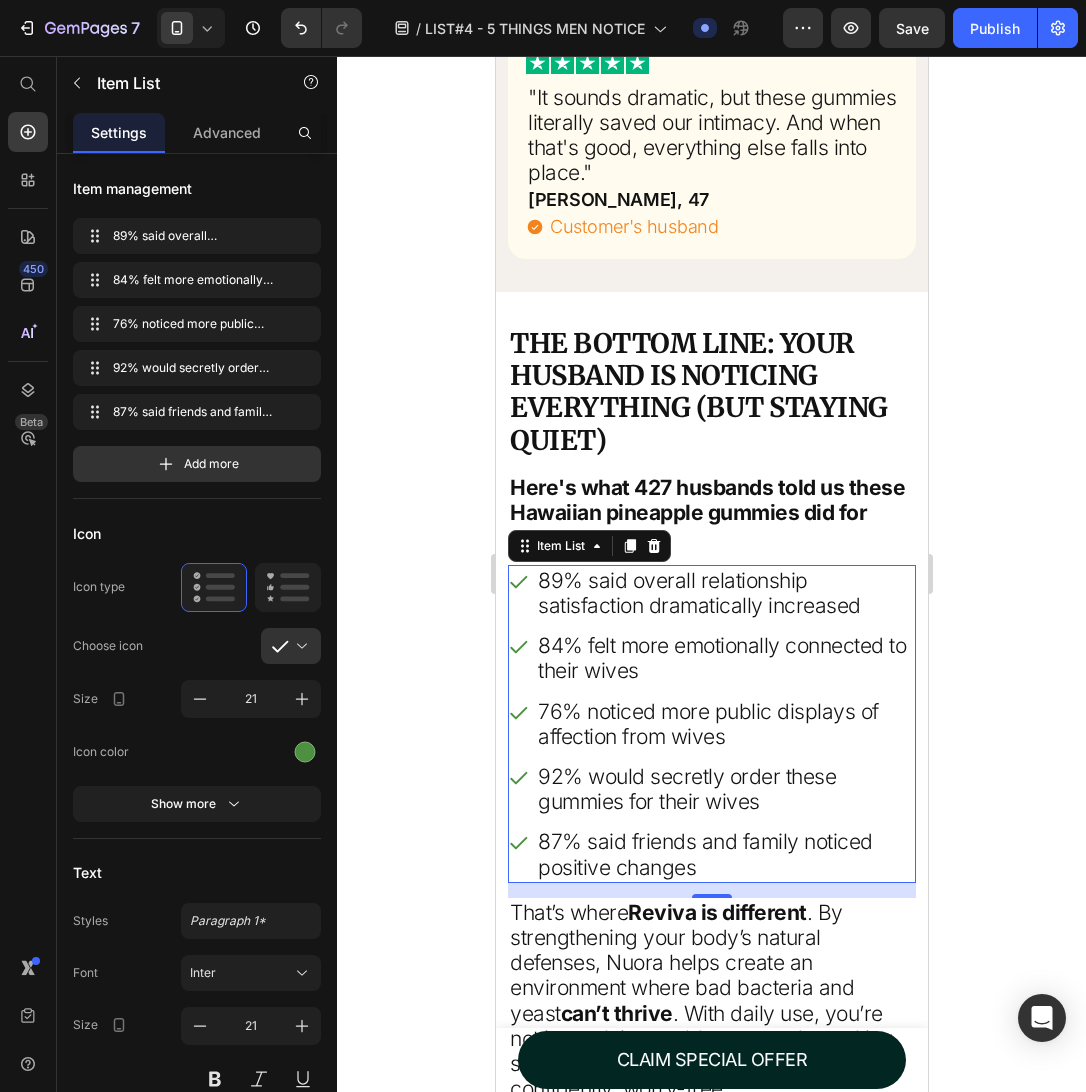 click on "89% said overall relationship satisfaction dramatically increased" at bounding box center (724, 593) 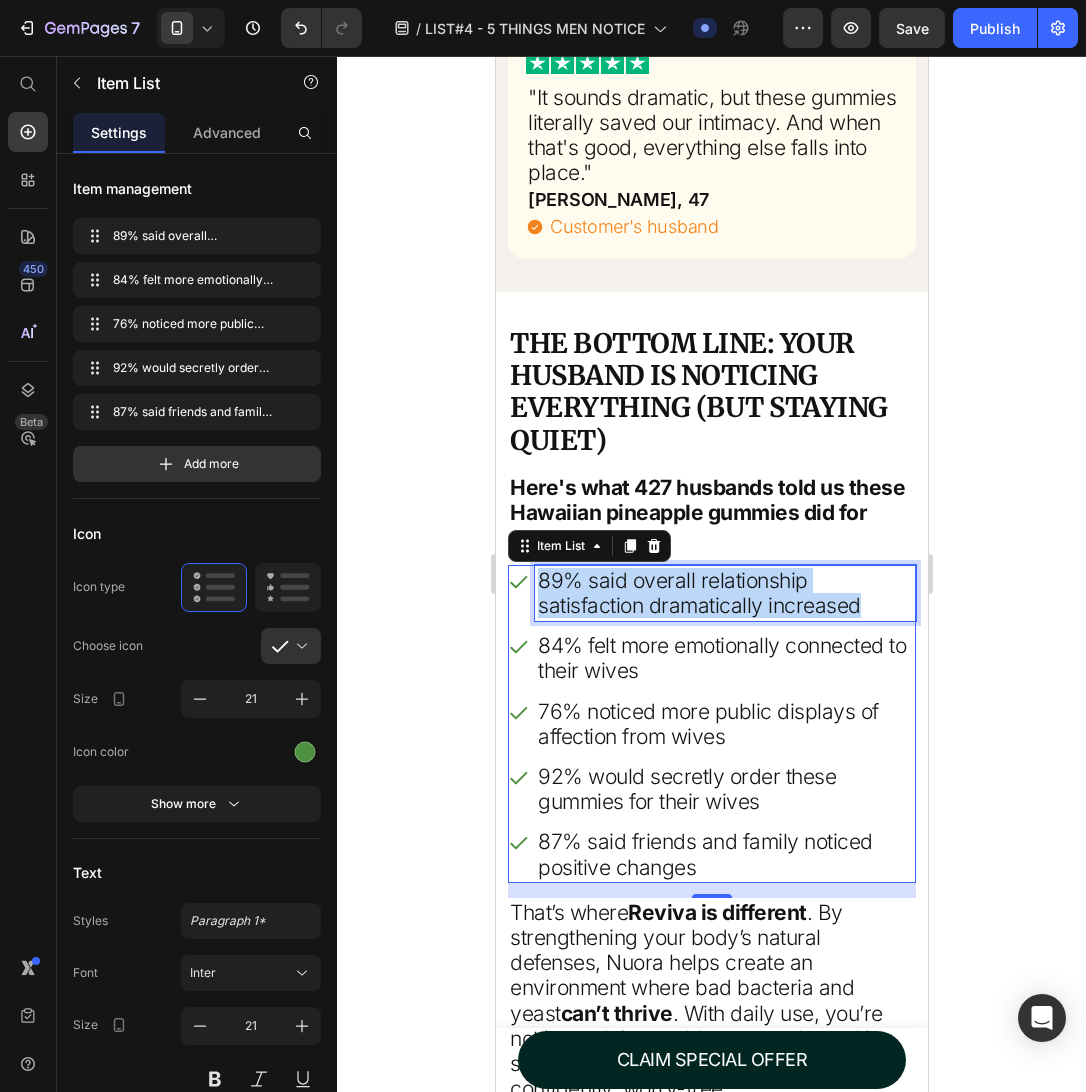 click on "89% said overall relationship satisfaction dramatically increased" at bounding box center [724, 593] 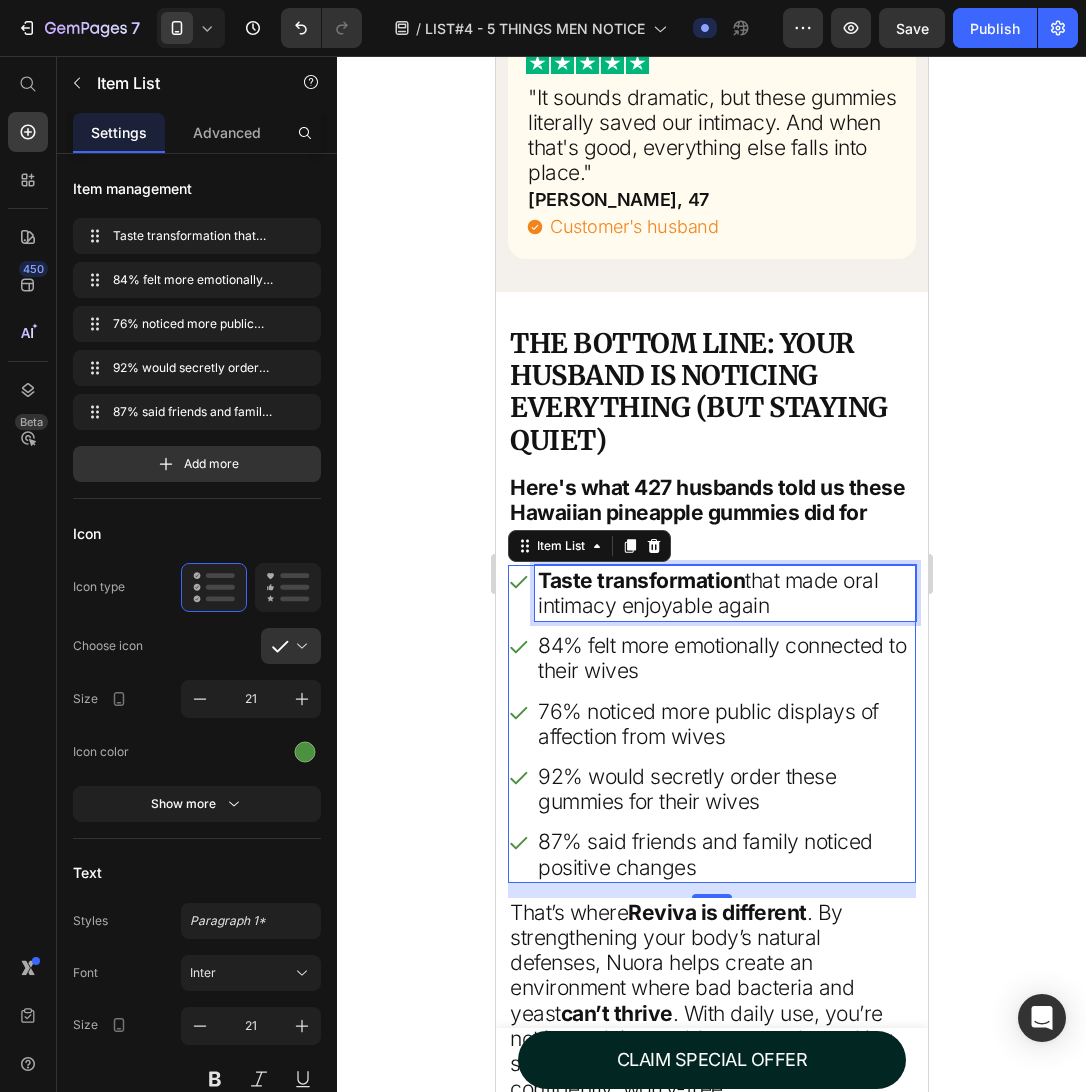 click on "84% felt more emotionally connected to their wives" at bounding box center [724, 658] 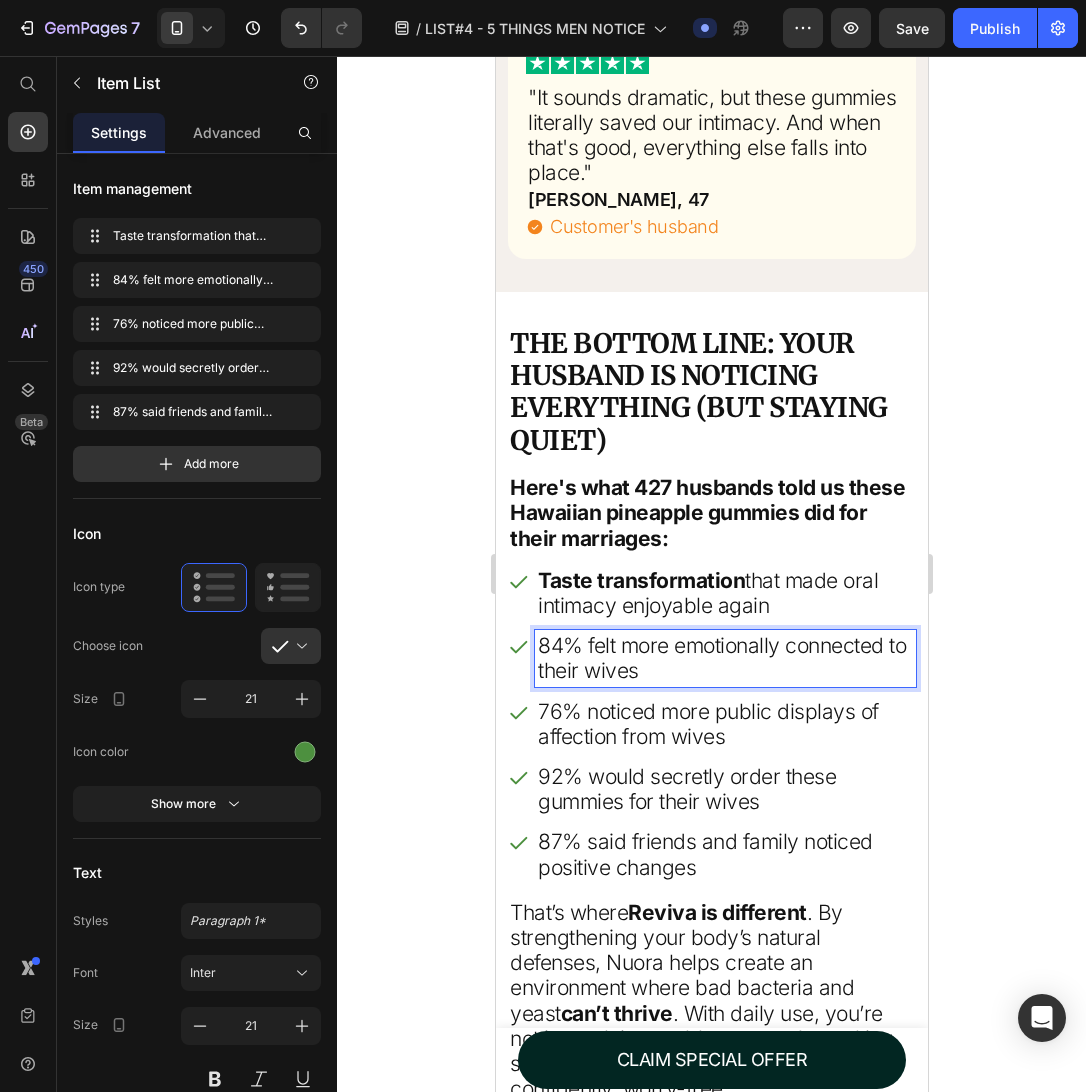click on "84% felt more emotionally connected to their wives" at bounding box center [724, 658] 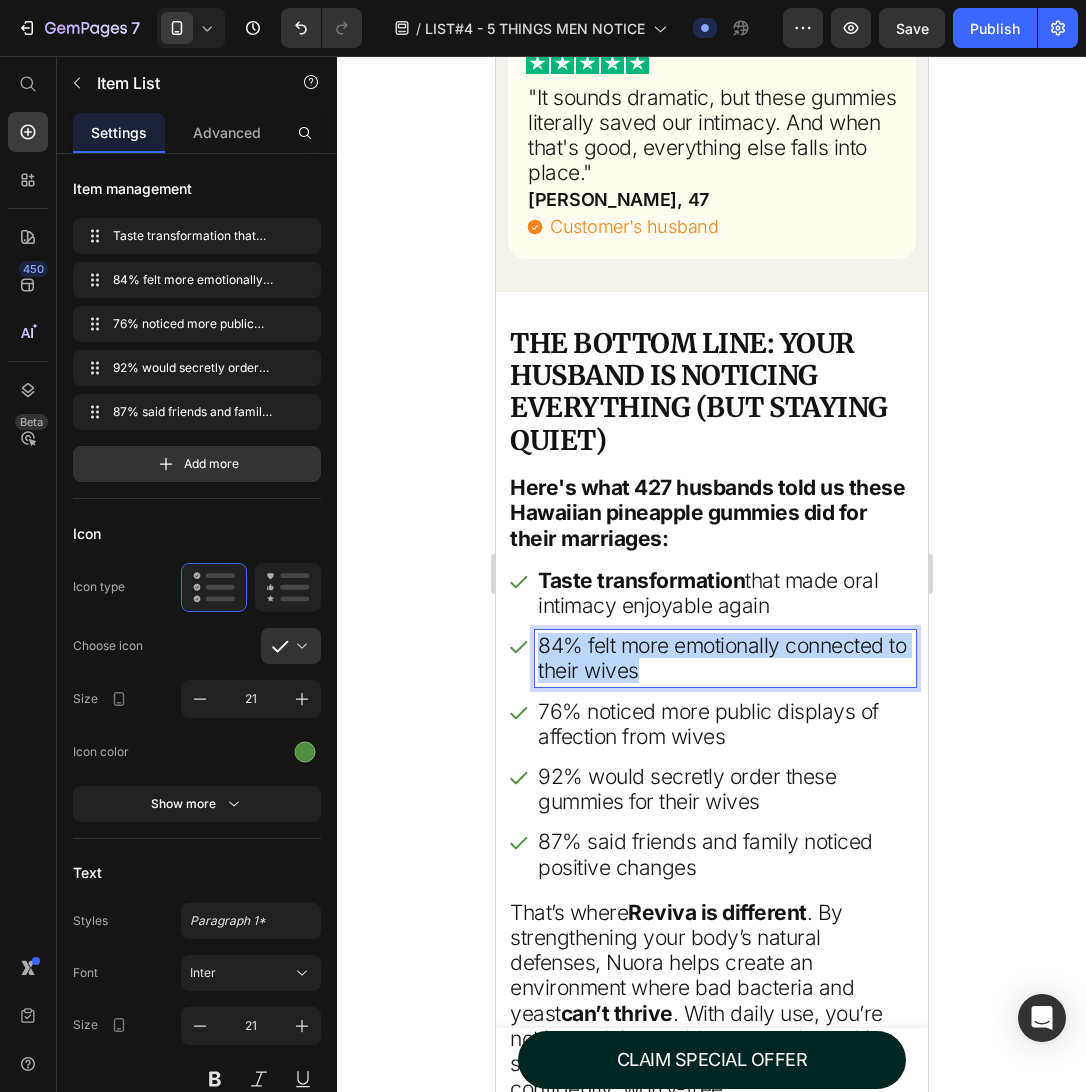 click on "84% felt more emotionally connected to their wives" at bounding box center (724, 658) 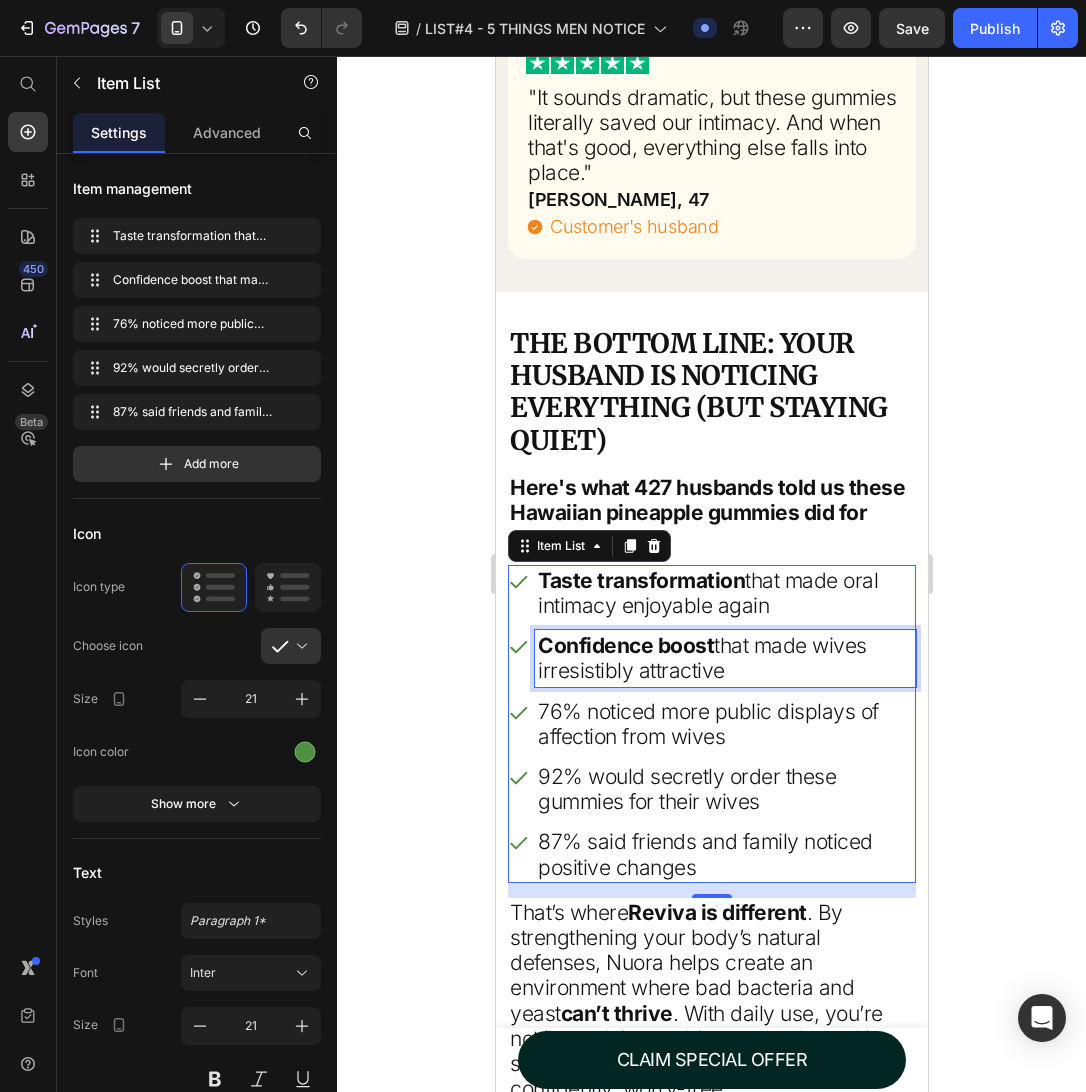 click on "76% noticed more public displays of affection from wives" at bounding box center (724, 724) 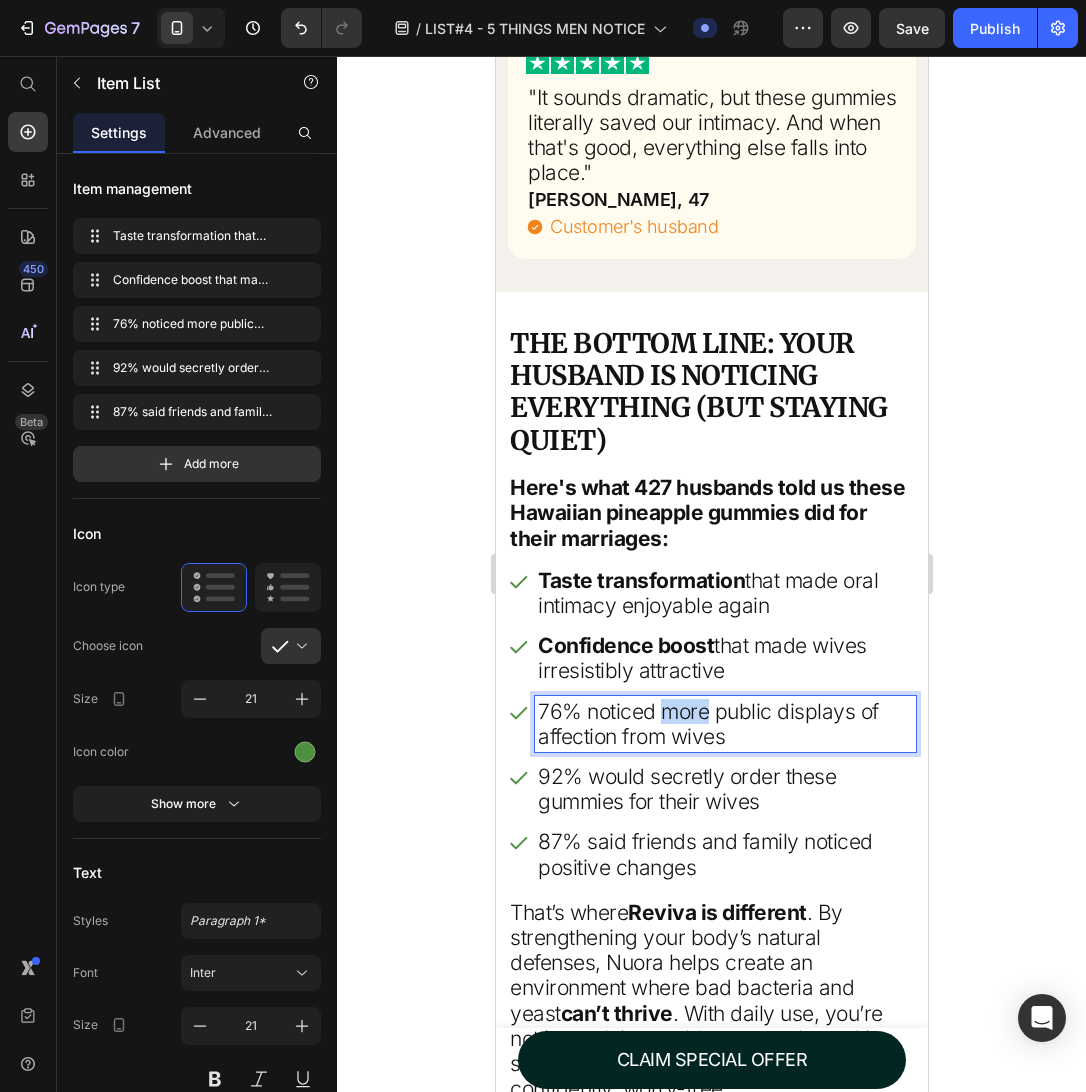 click on "76% noticed more public displays of affection from wives" at bounding box center [724, 724] 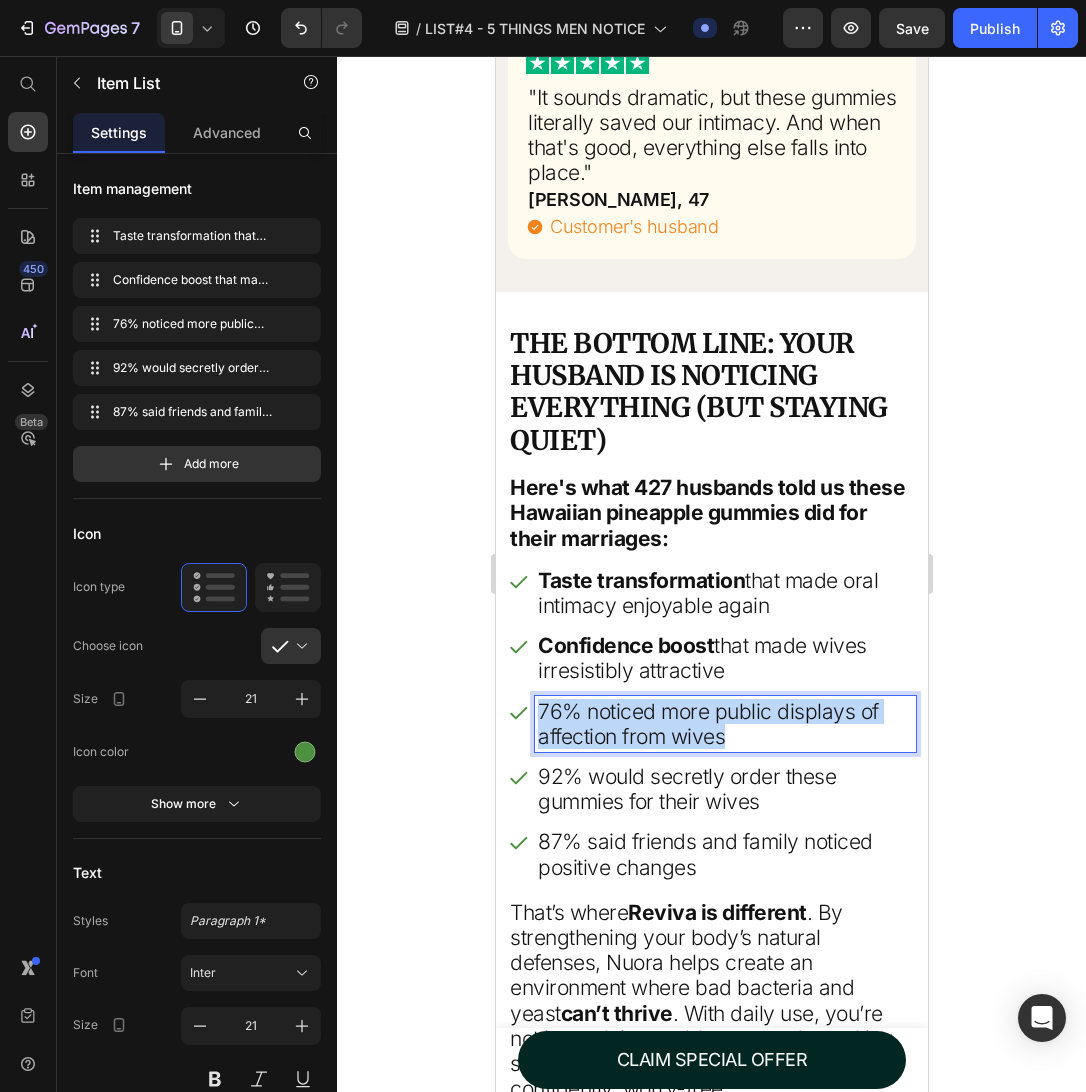 click on "76% noticed more public displays of affection from wives" at bounding box center (724, 724) 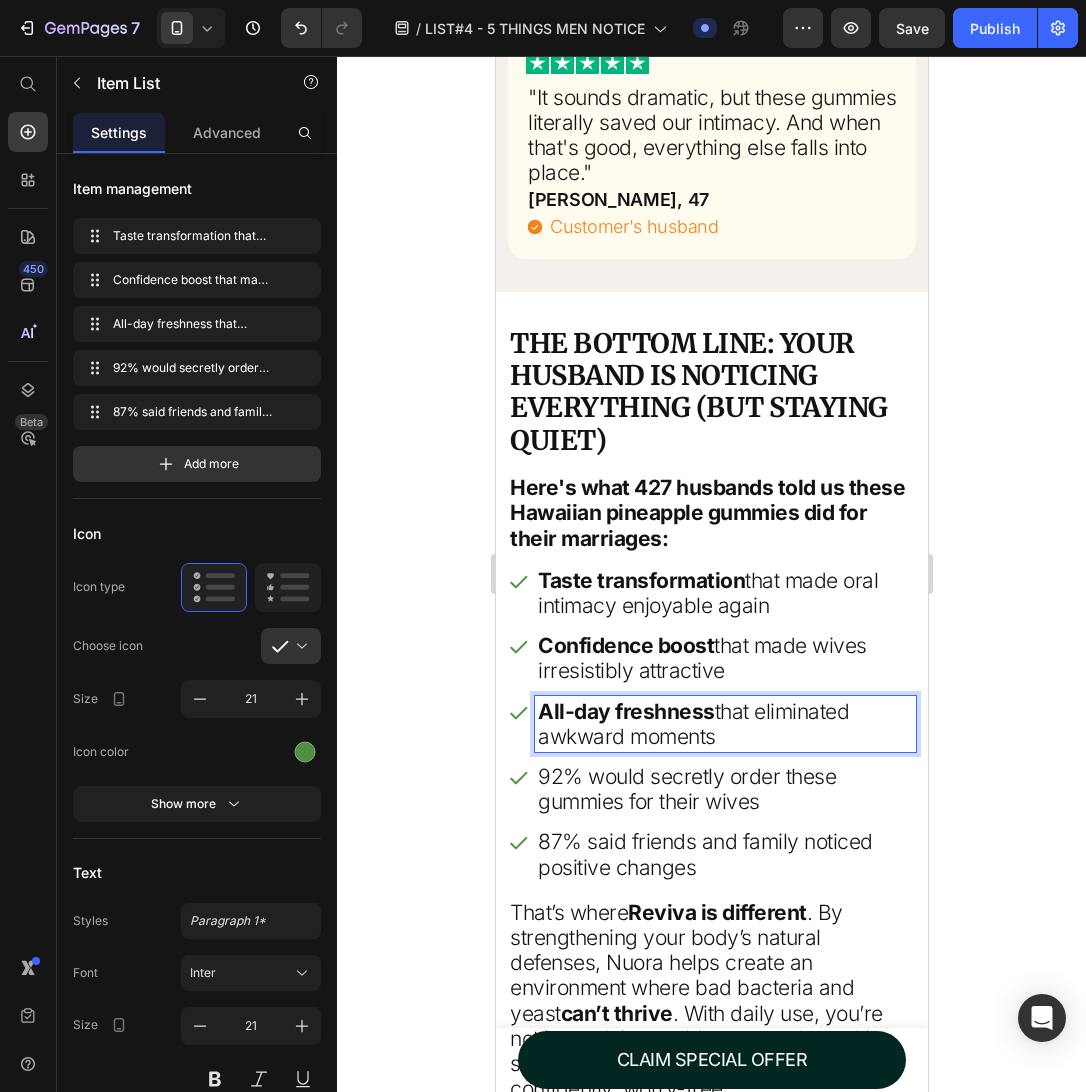 click on "92% would secretly order these gummies for their wives" at bounding box center (724, 789) 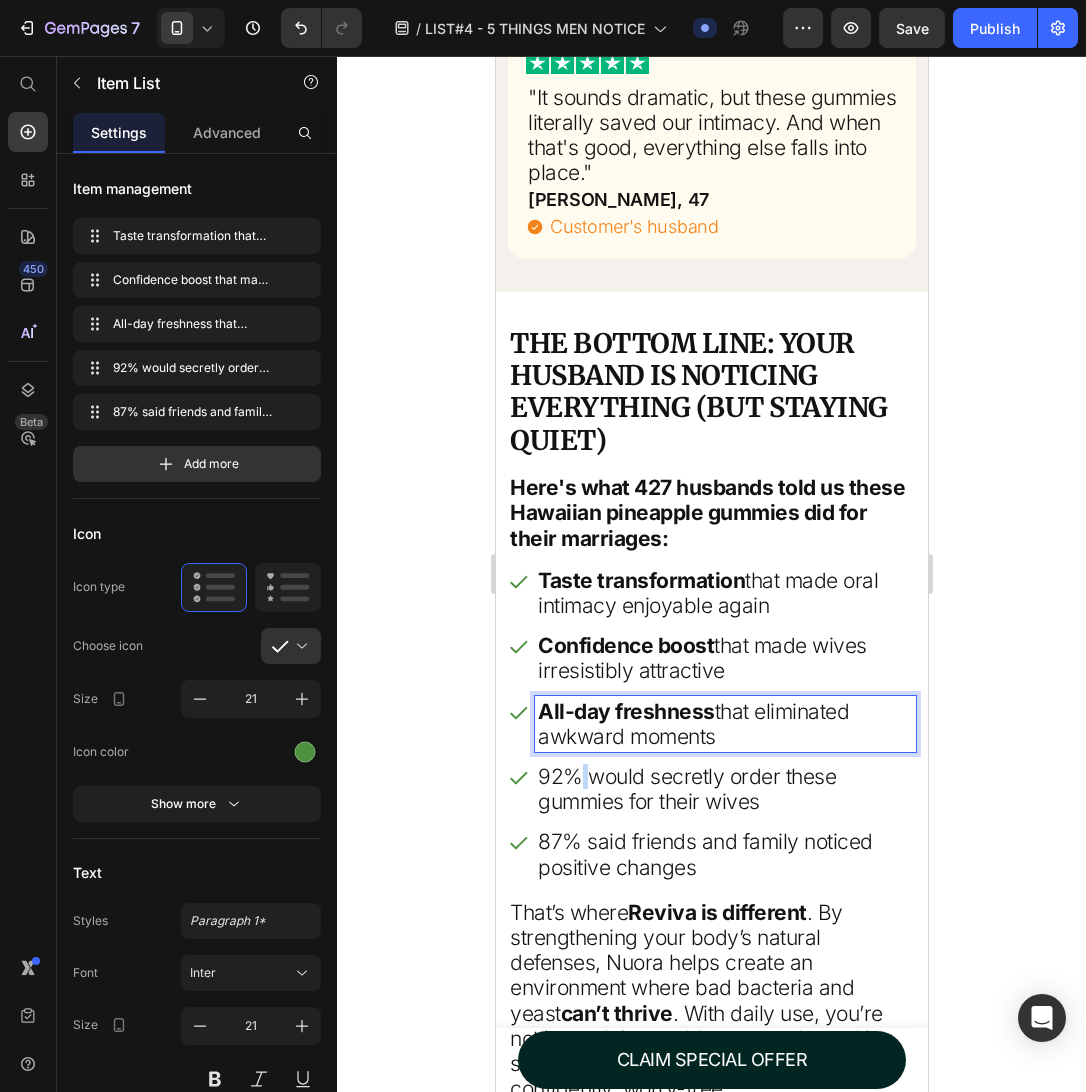 click on "92% would secretly order these gummies for their wives" at bounding box center [724, 789] 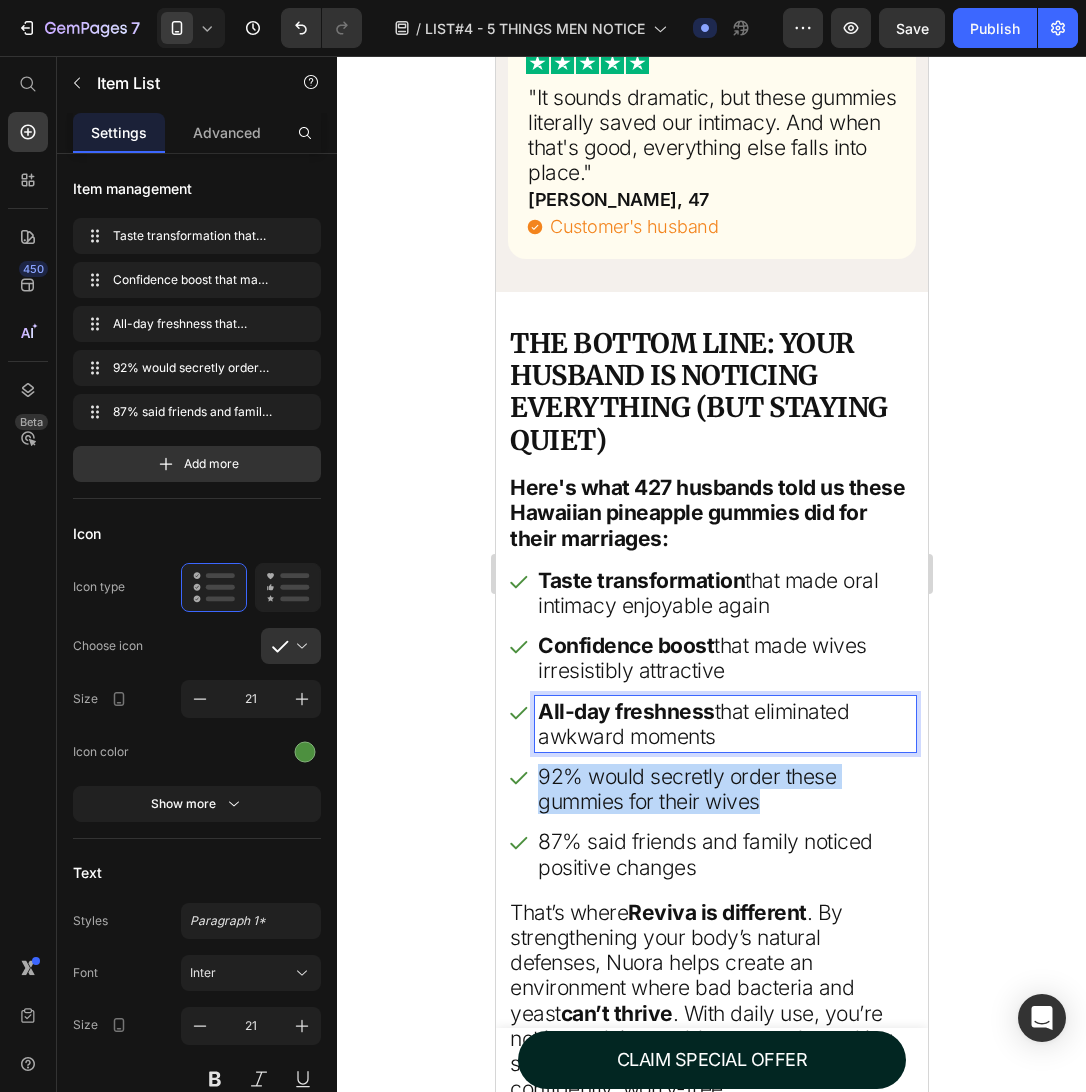 click on "92% would secretly order these gummies for their wives" at bounding box center [724, 789] 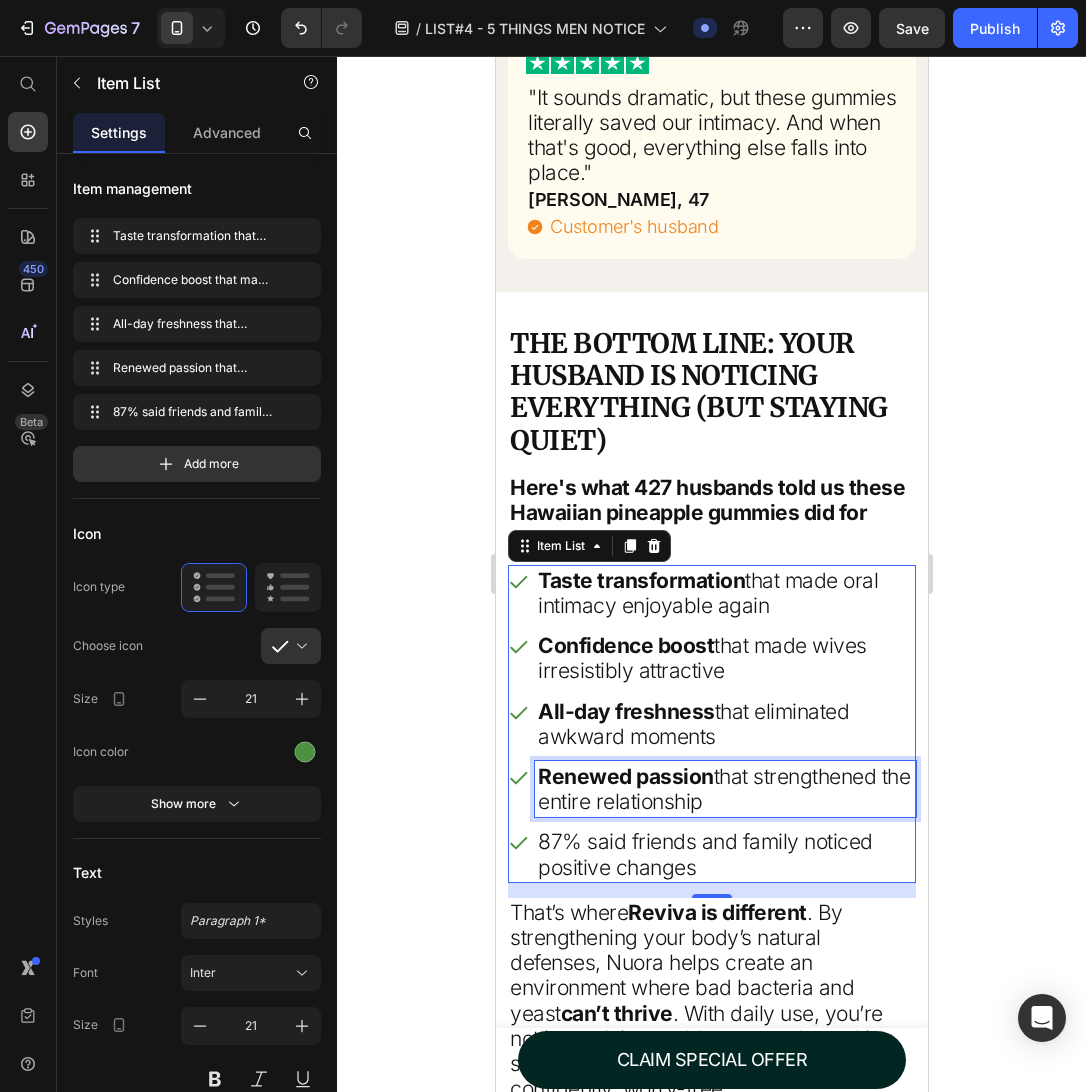 click on "87% said friends and family noticed positive changes" at bounding box center (724, 854) 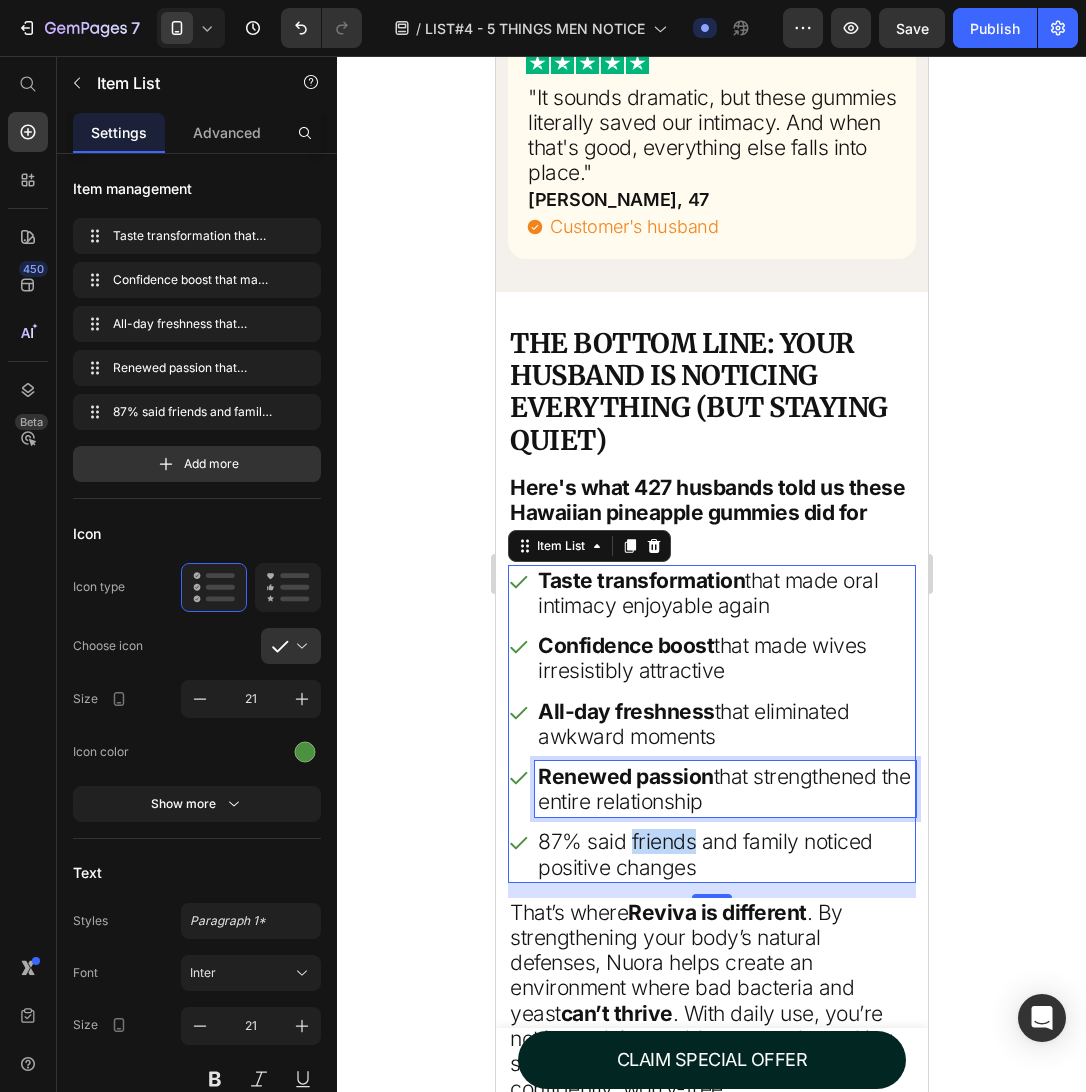 click on "87% said friends and family noticed positive changes" at bounding box center [724, 854] 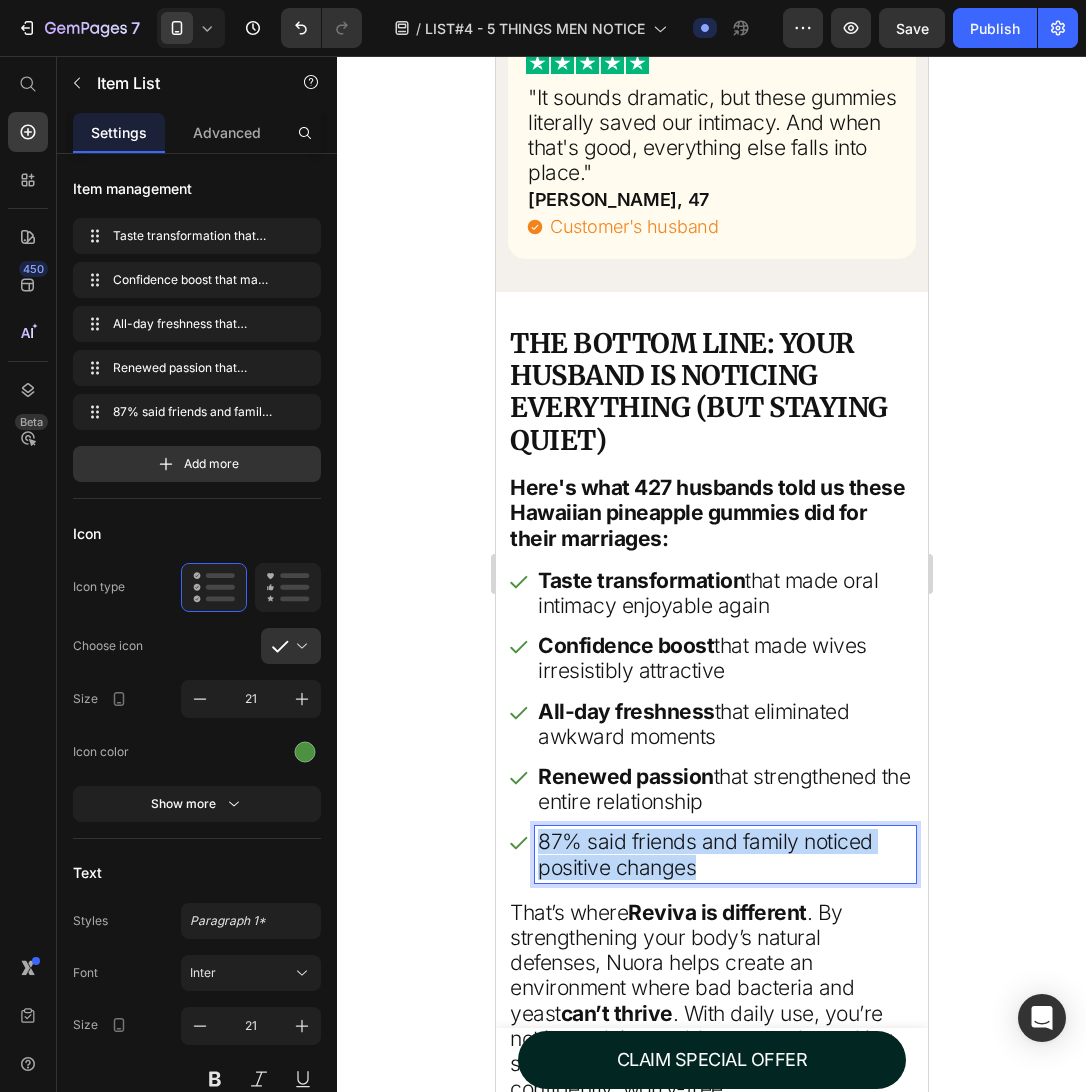 click on "87% said friends and family noticed positive changes" at bounding box center [724, 854] 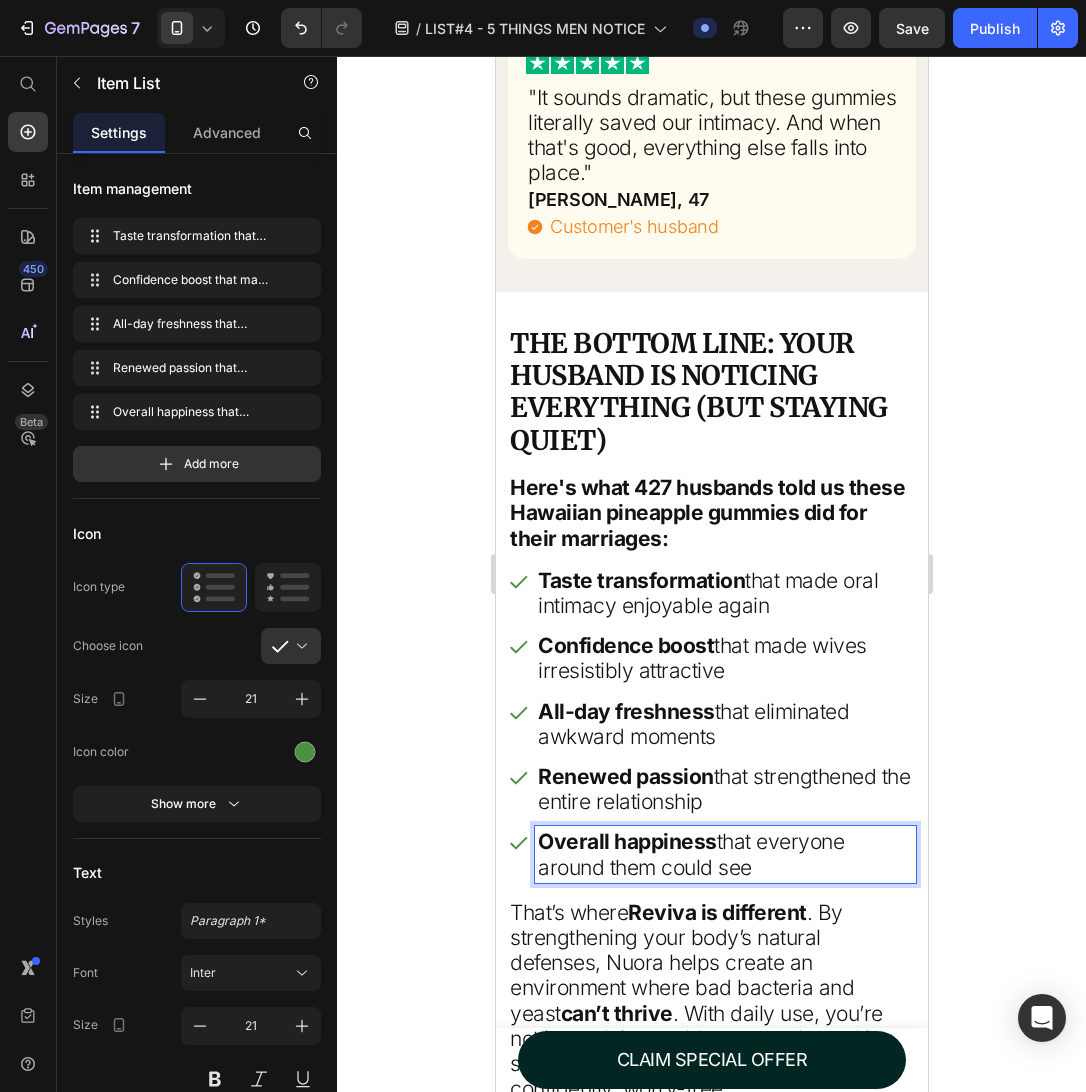 click 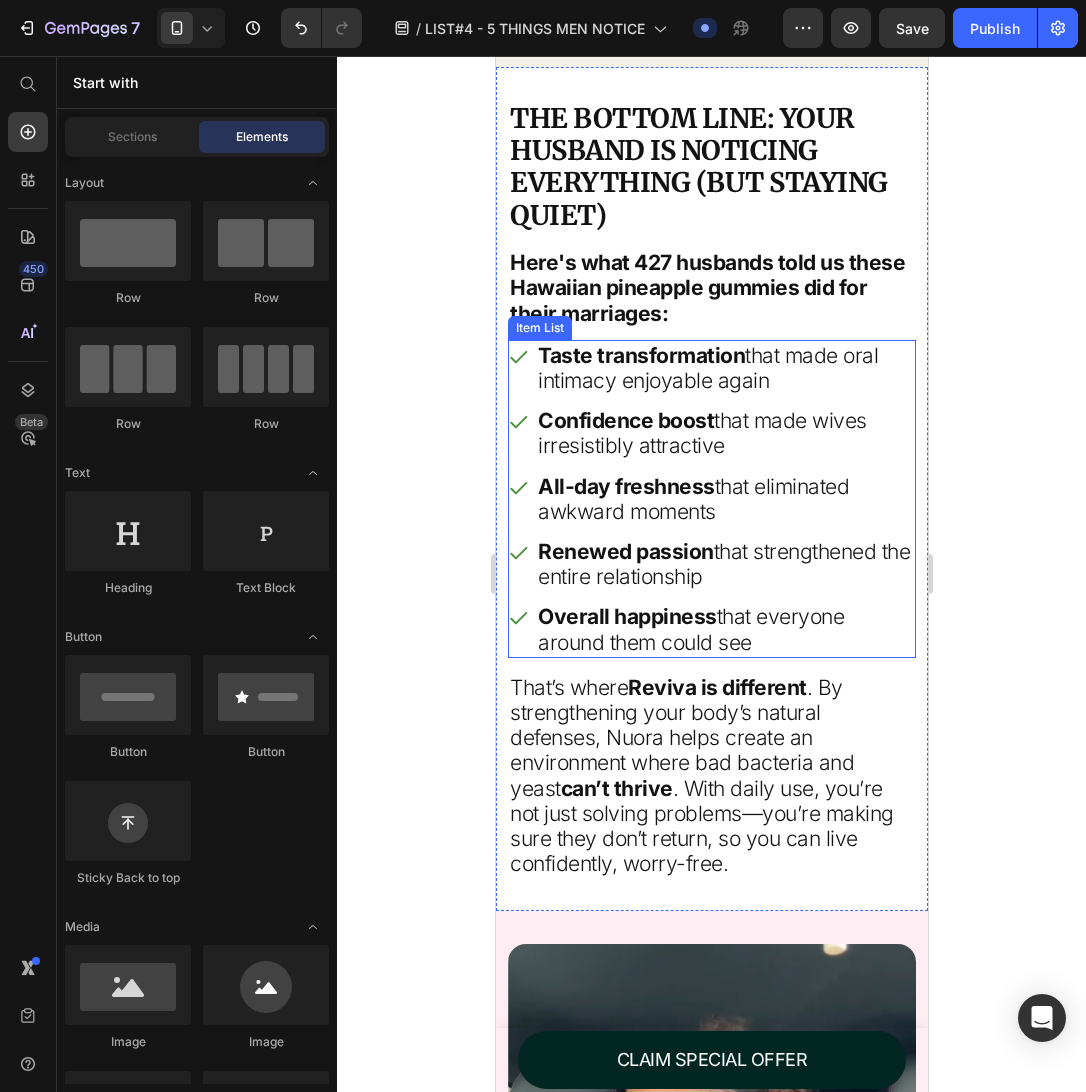 scroll, scrollTop: 10935, scrollLeft: 0, axis: vertical 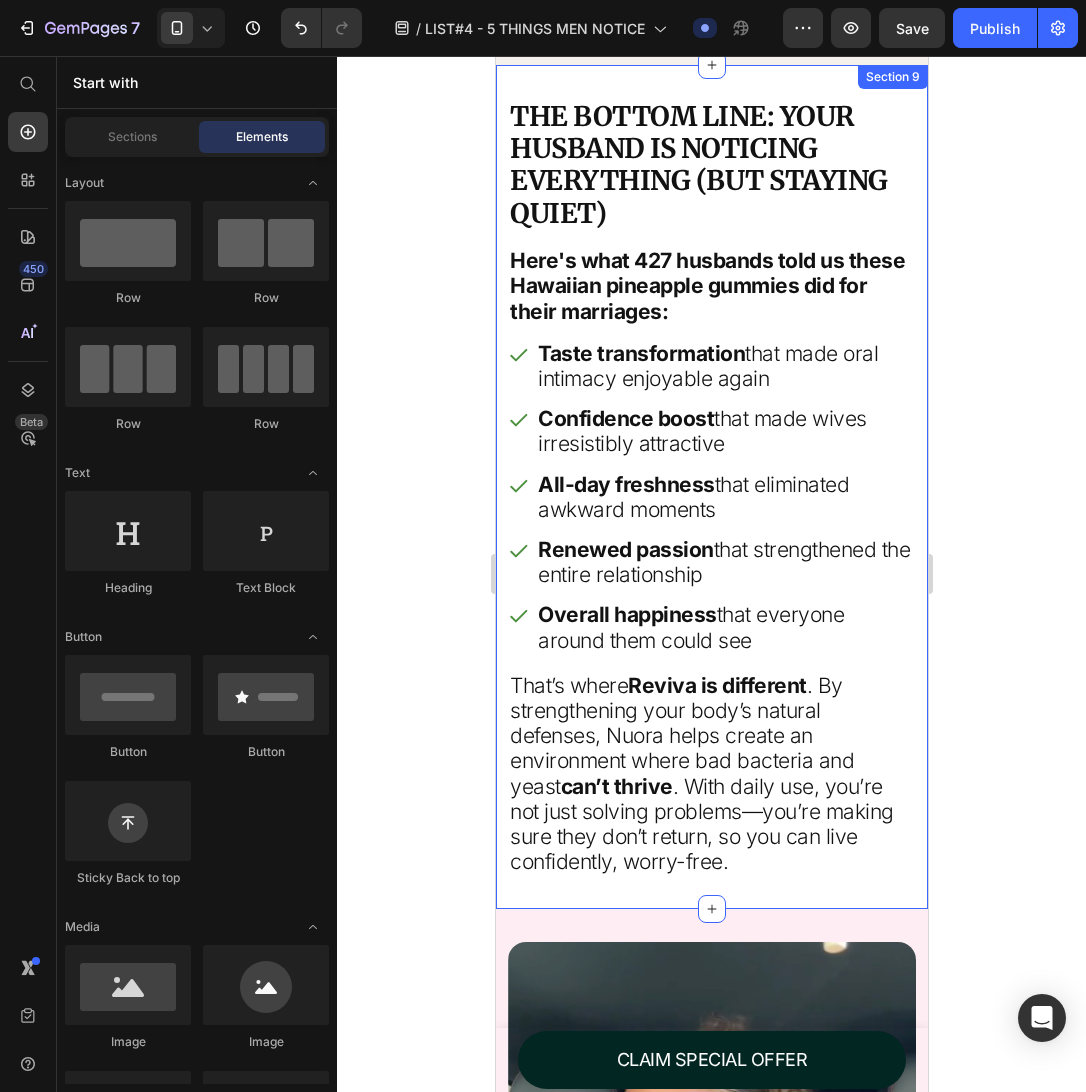 click on "Here's what 427 husbands told us these Hawaiian pineapple gummies did for their marriages:" at bounding box center (706, 285) 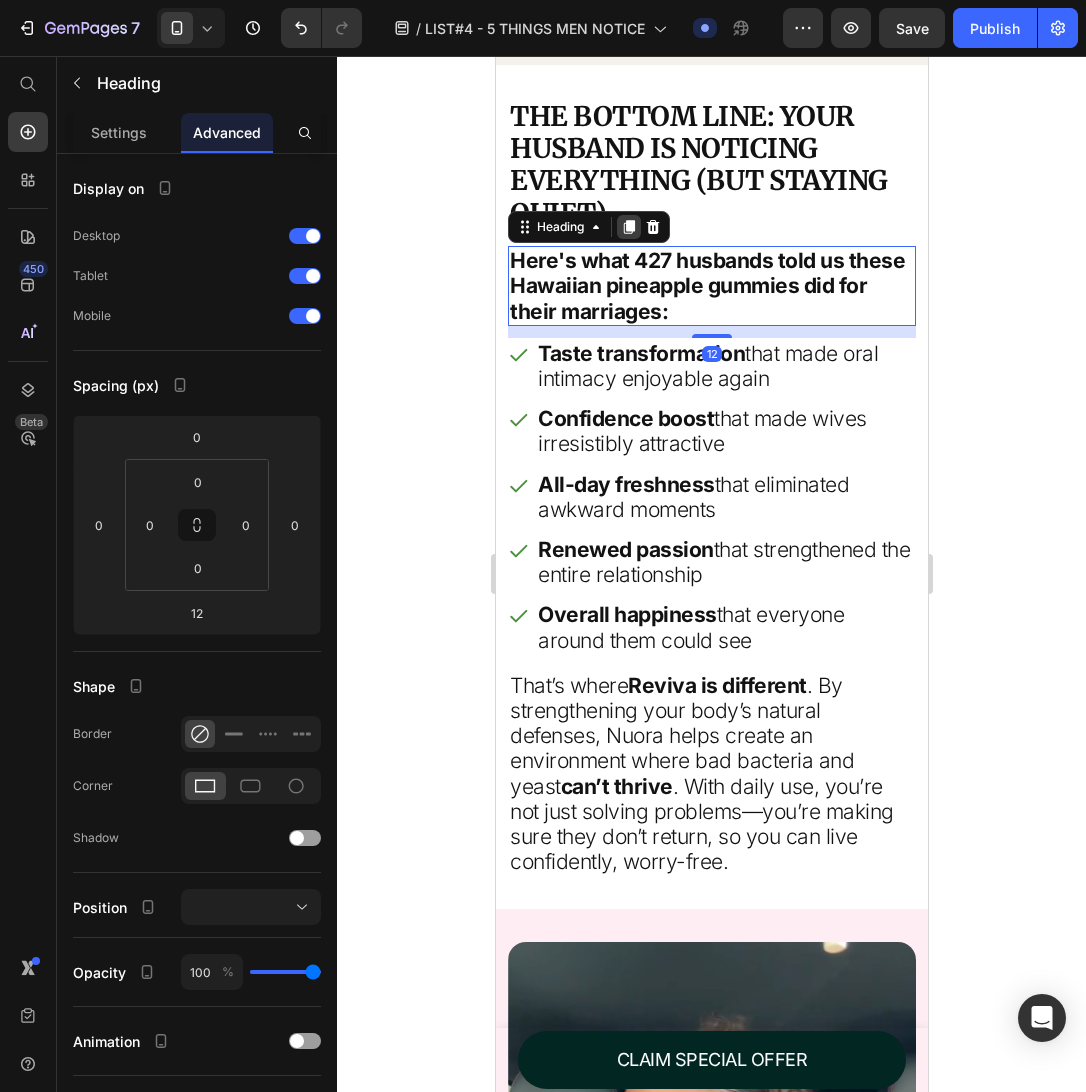 click at bounding box center [628, 227] 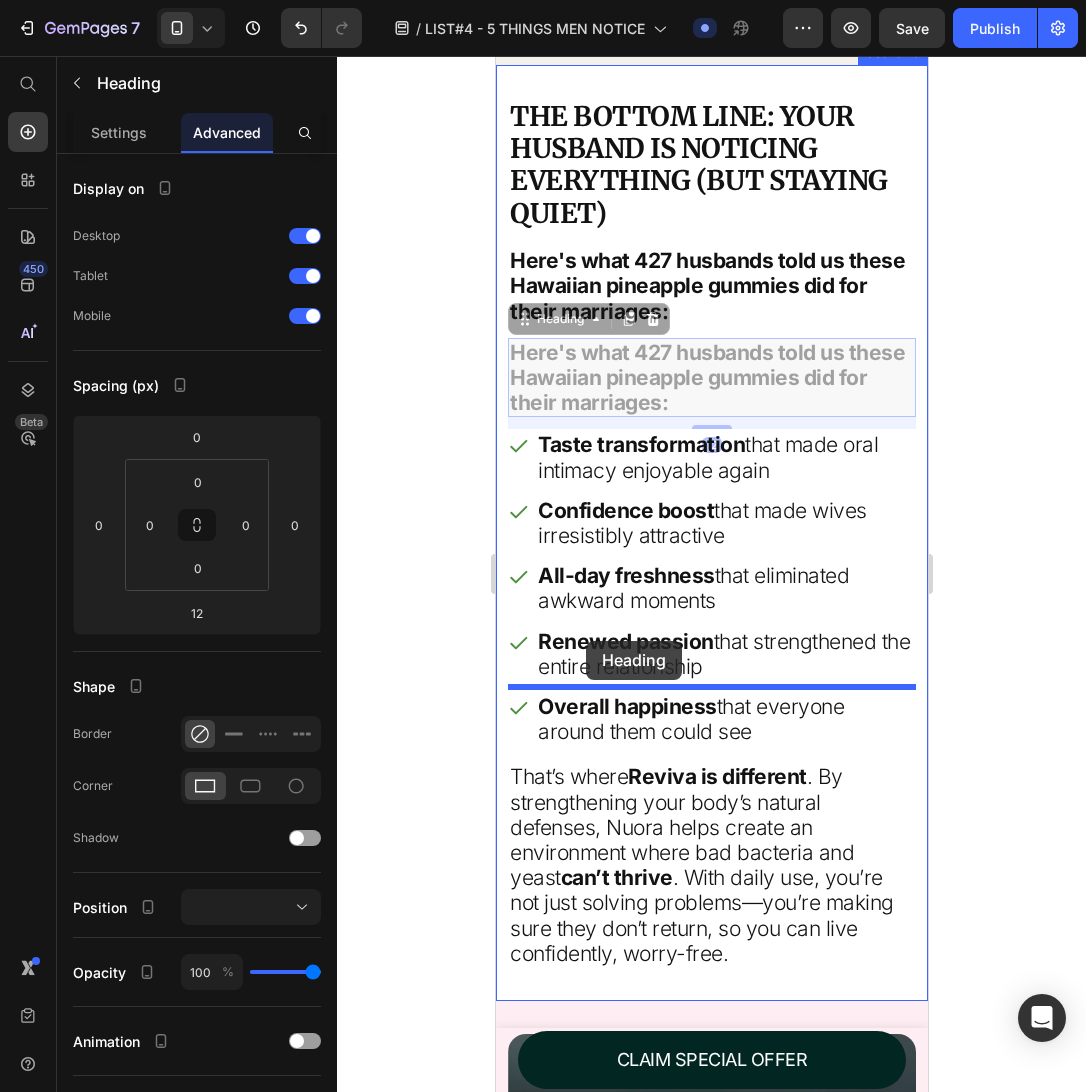 drag, startPoint x: 586, startPoint y: 239, endPoint x: 586, endPoint y: 641, distance: 402 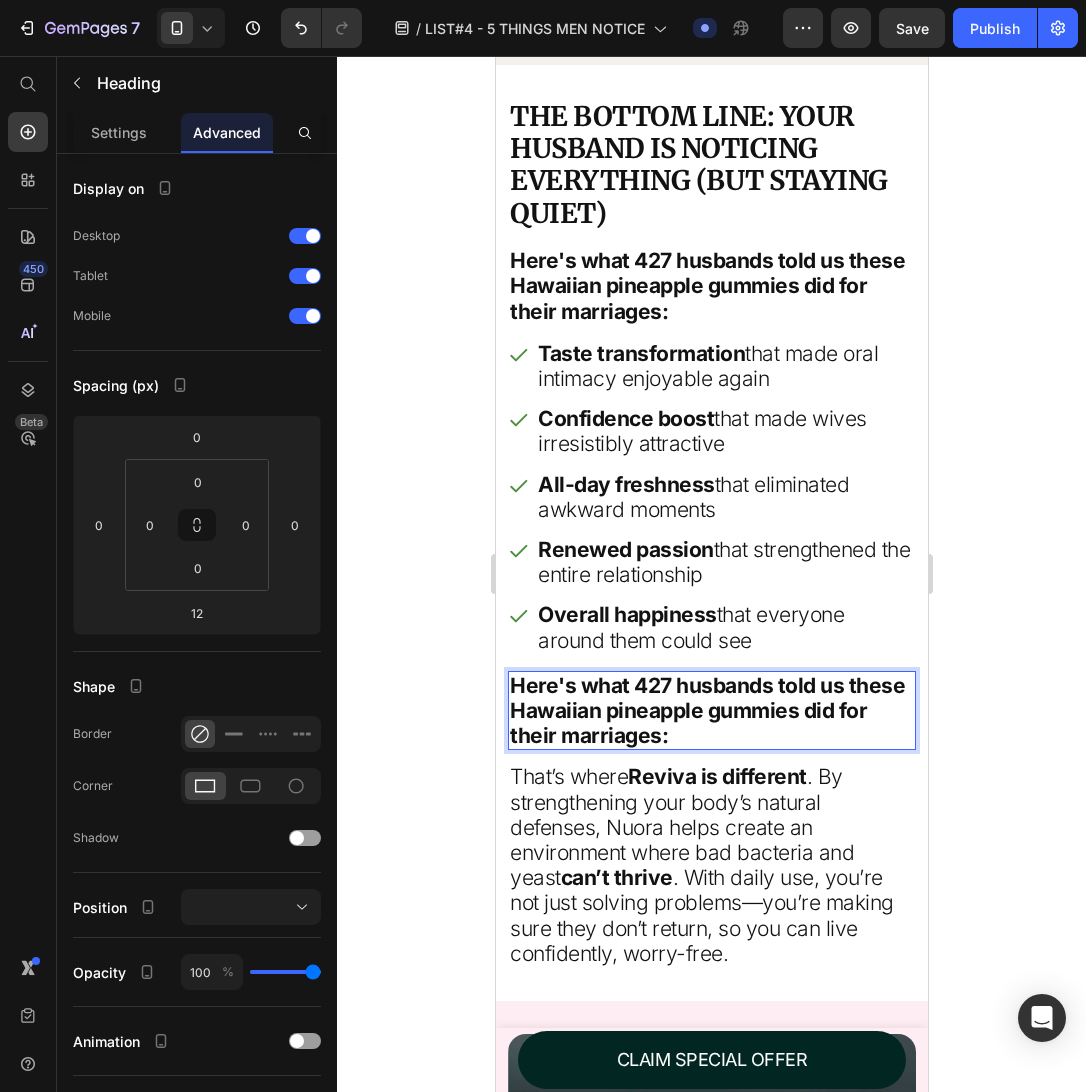 click on "Here's what 427 husbands told us these Hawaiian pineapple gummies did for their marriages:" at bounding box center (706, 710) 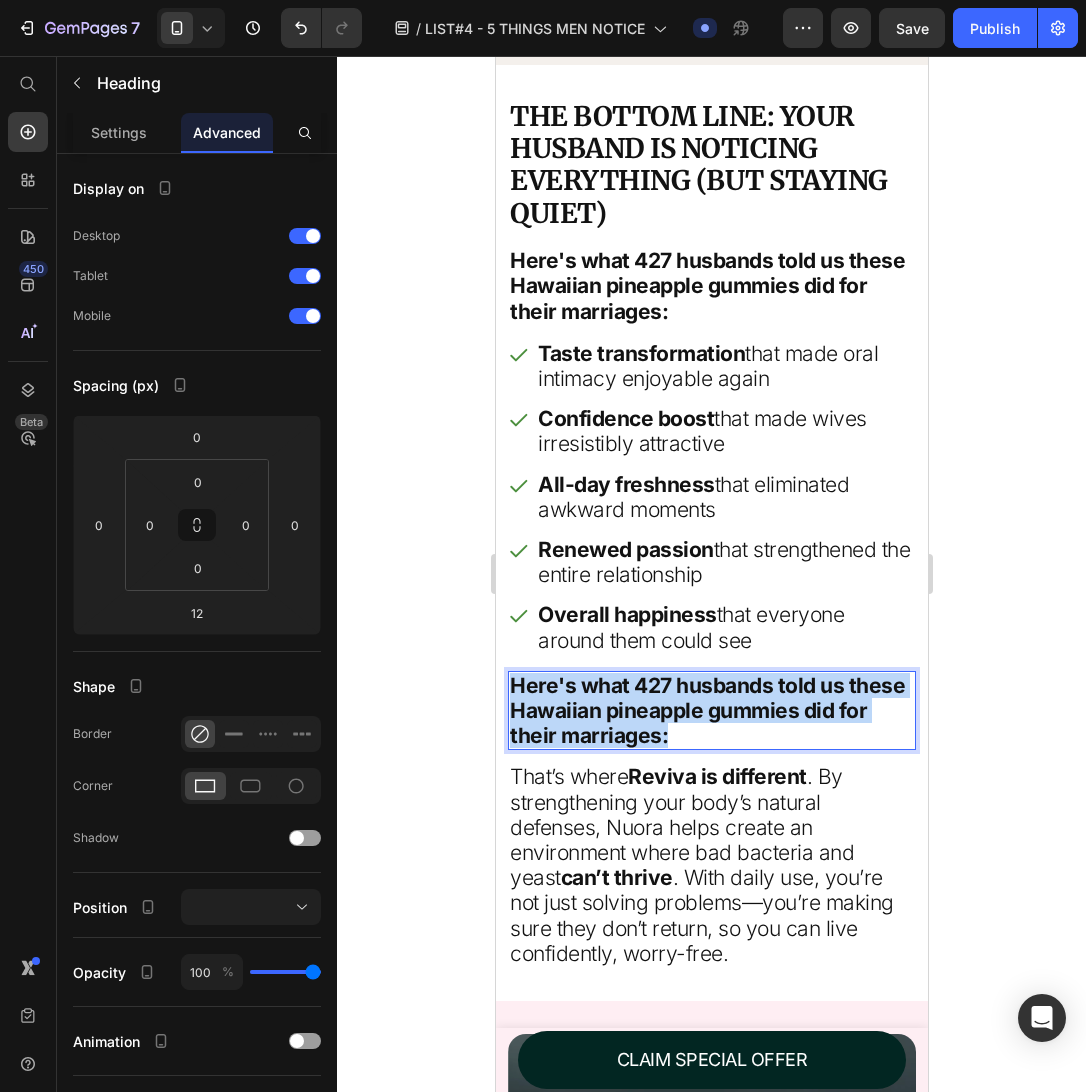 click on "Here's what 427 husbands told us these Hawaiian pineapple gummies did for their marriages:" at bounding box center [706, 710] 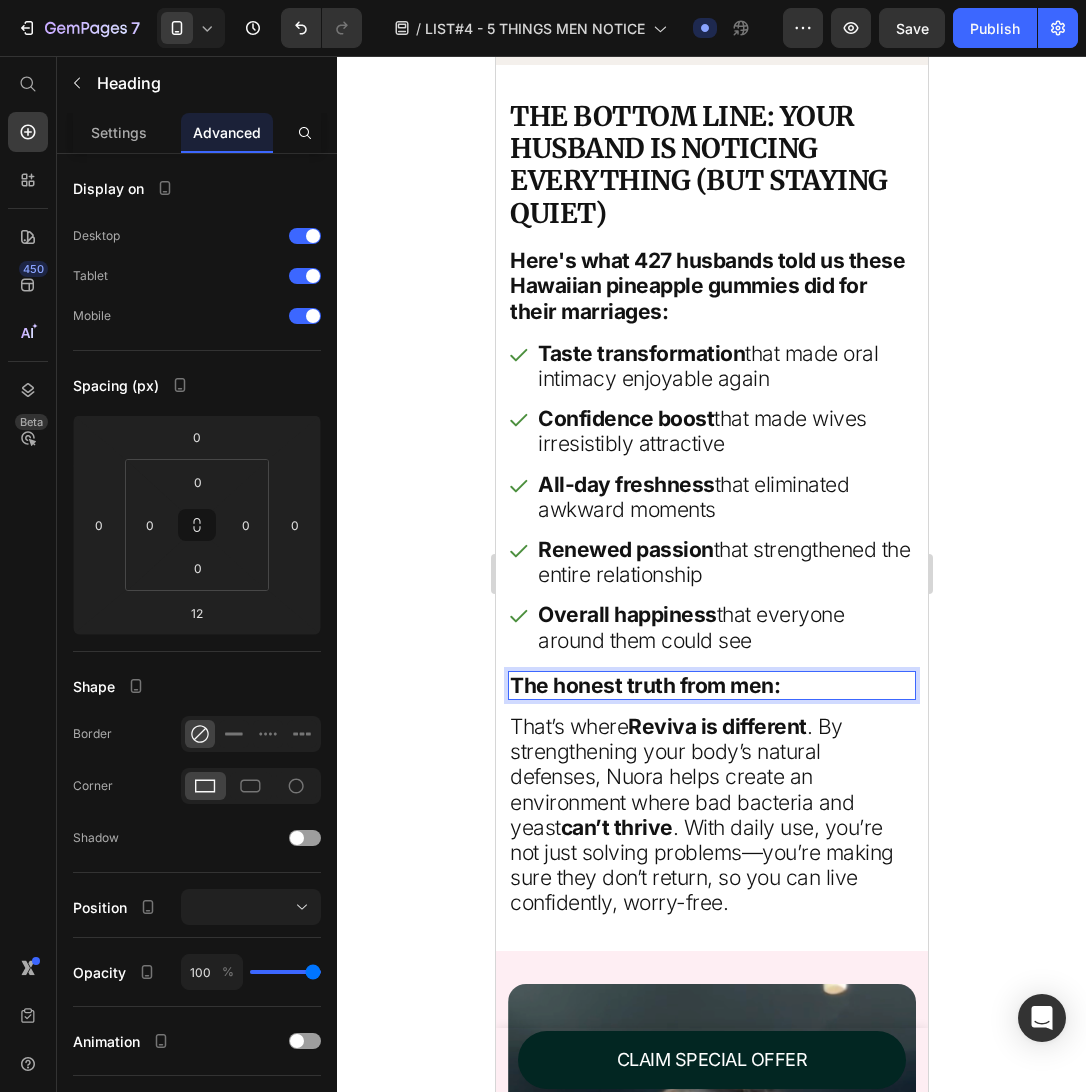 click 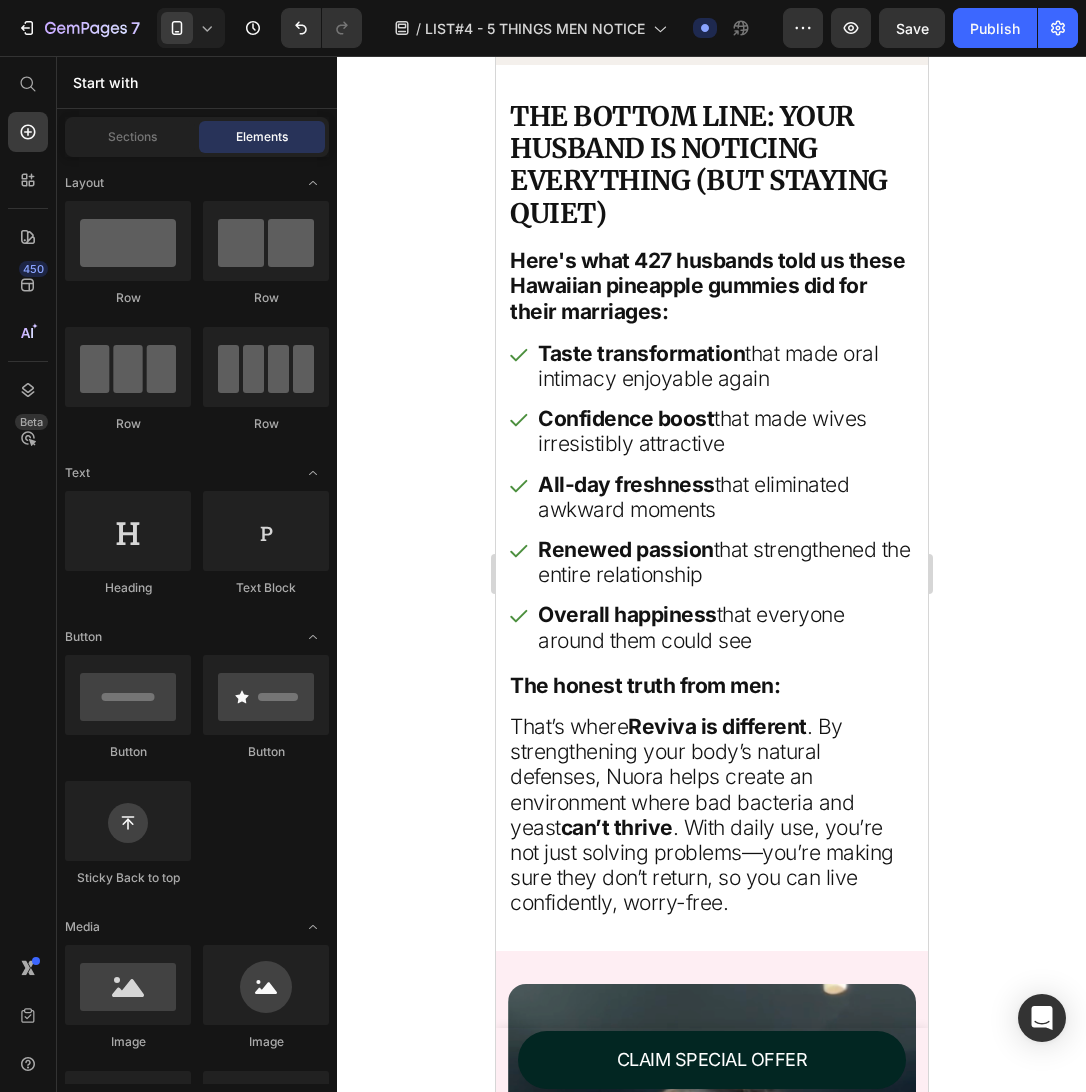 click on "That’s where  Reviva is different . By strengthening your body’s natural defenses, Nuora helps create an environment where bad bacteria and yeast  can’t thrive . With daily use, you’re not just solving problems—you’re making sure they don’t return, so you can live confidently, worry-free." at bounding box center [711, 815] 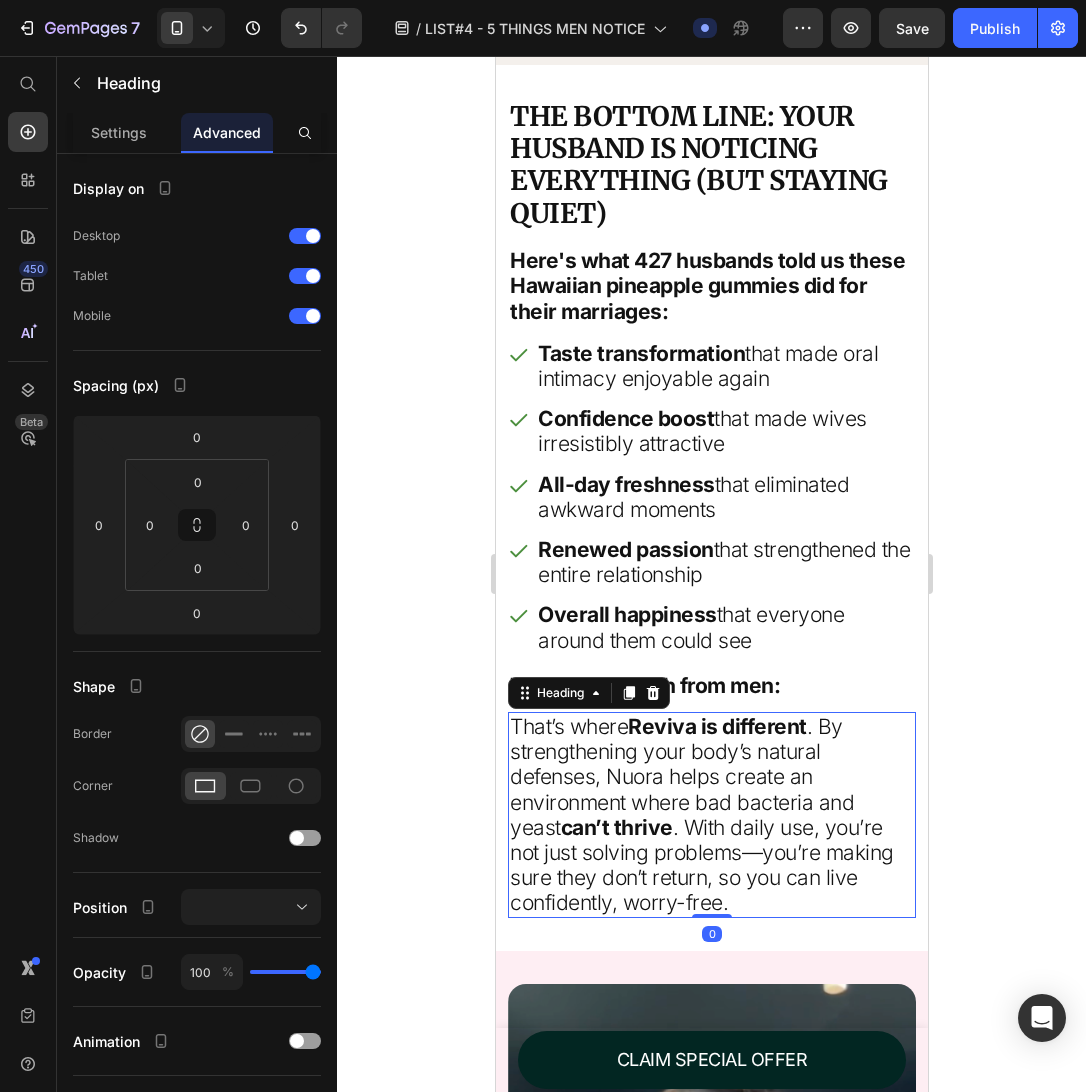 click on "That’s where  Reviva is different . By strengthening your body’s natural defenses, Nuora helps create an environment where bad bacteria and yeast  can’t thrive . With daily use, you’re not just solving problems—you’re making sure they don’t return, so you can live confidently, worry-free." at bounding box center [711, 815] 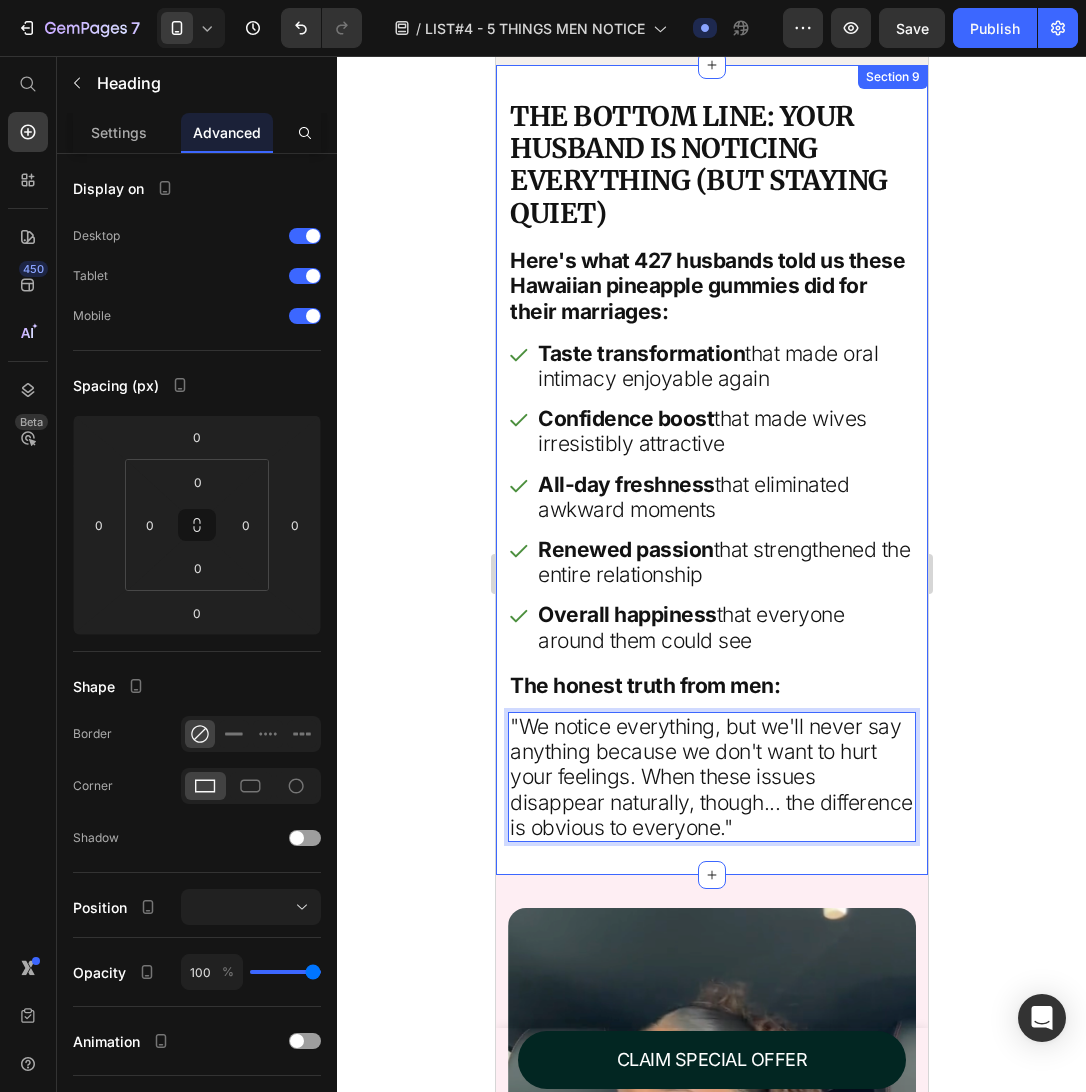 click 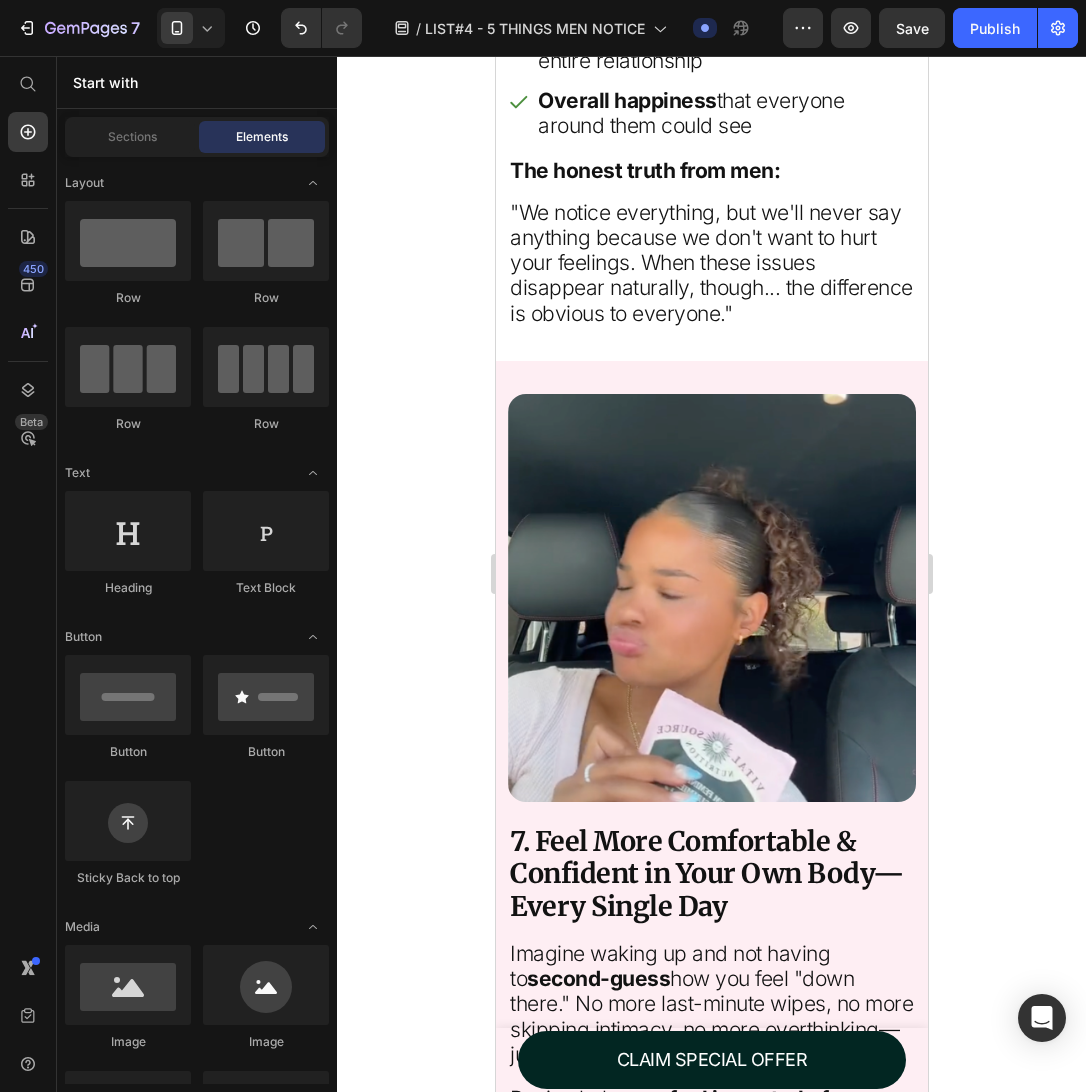 scroll, scrollTop: 11359, scrollLeft: 0, axis: vertical 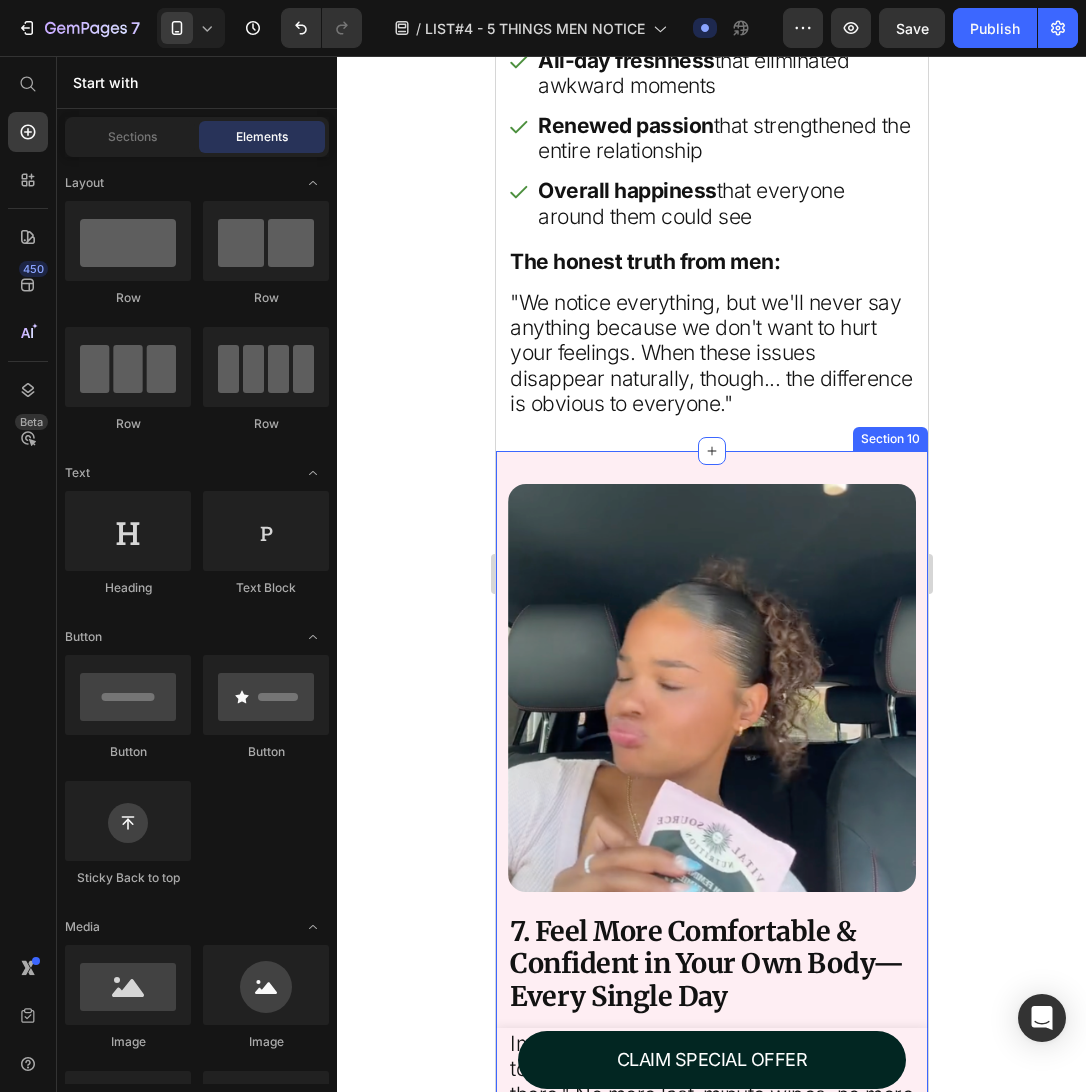 click on "Image 7. Feel More Comfortable & Confident in Your Own Body—Every Single Day Heading Imagine waking up and not having to  second-guess  how you feel "down there." No more last-minute wipes, no more skipping intimacy, no more overthinking—just effortless comfort every single day. Heading Reviva helps you  feel in control of your body again . When you don’t have to stress about discomfort or odor, you get to be your most confident, radiant self—without even thinking about it. Heading Section 10" at bounding box center (711, 894) 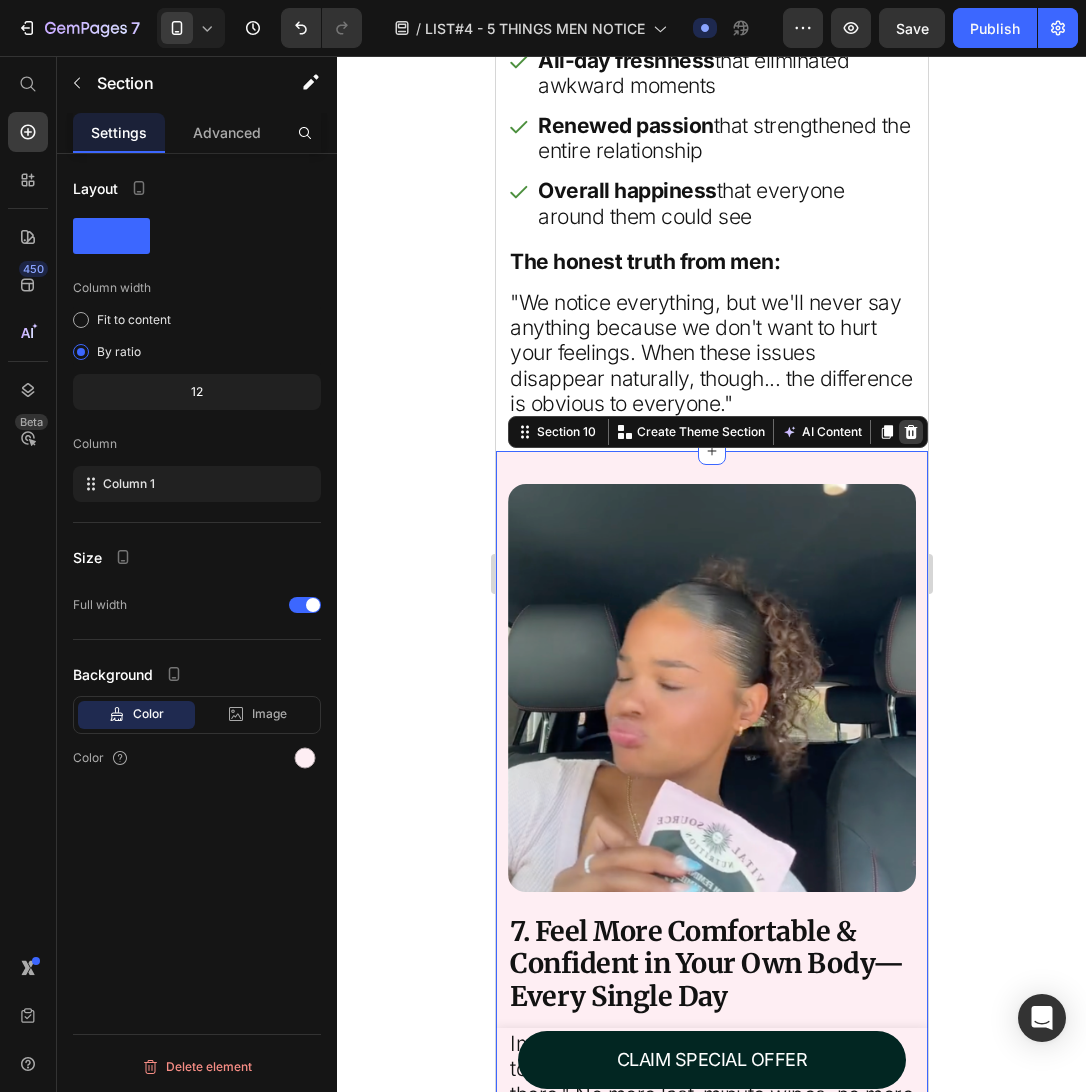 click 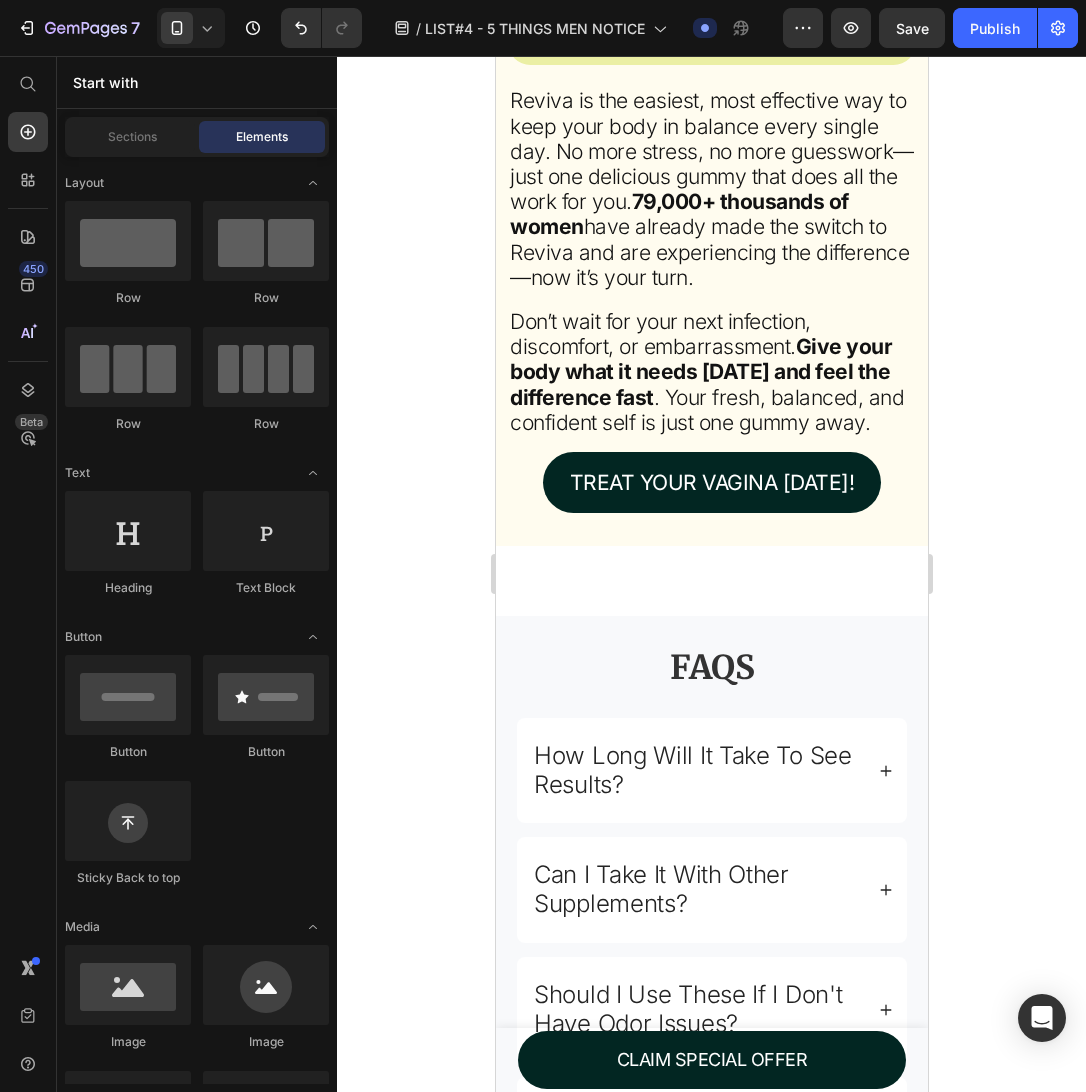scroll, scrollTop: 11910, scrollLeft: 0, axis: vertical 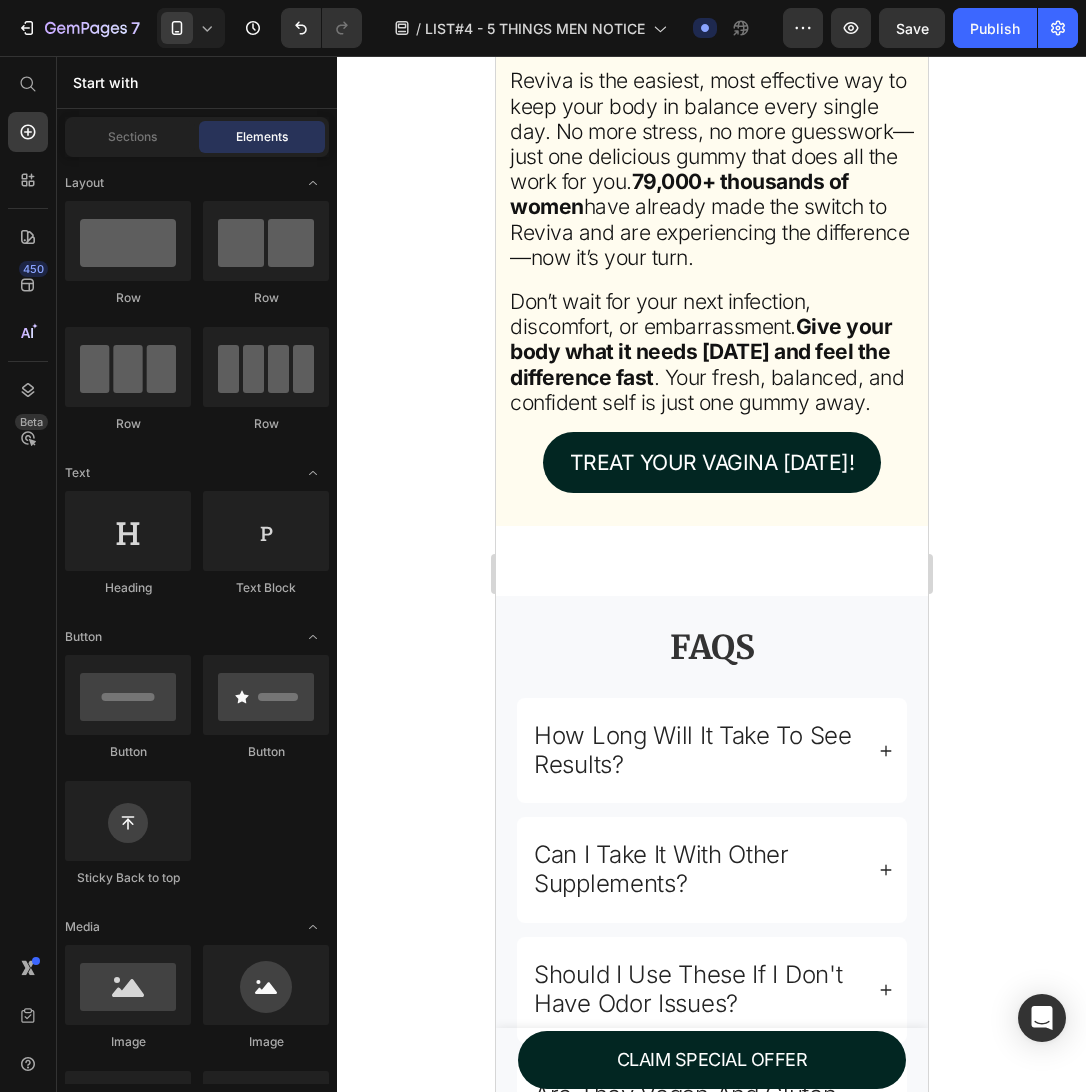 click on "Take Control of Your Feminine Health [DATE]" at bounding box center (711, -71) 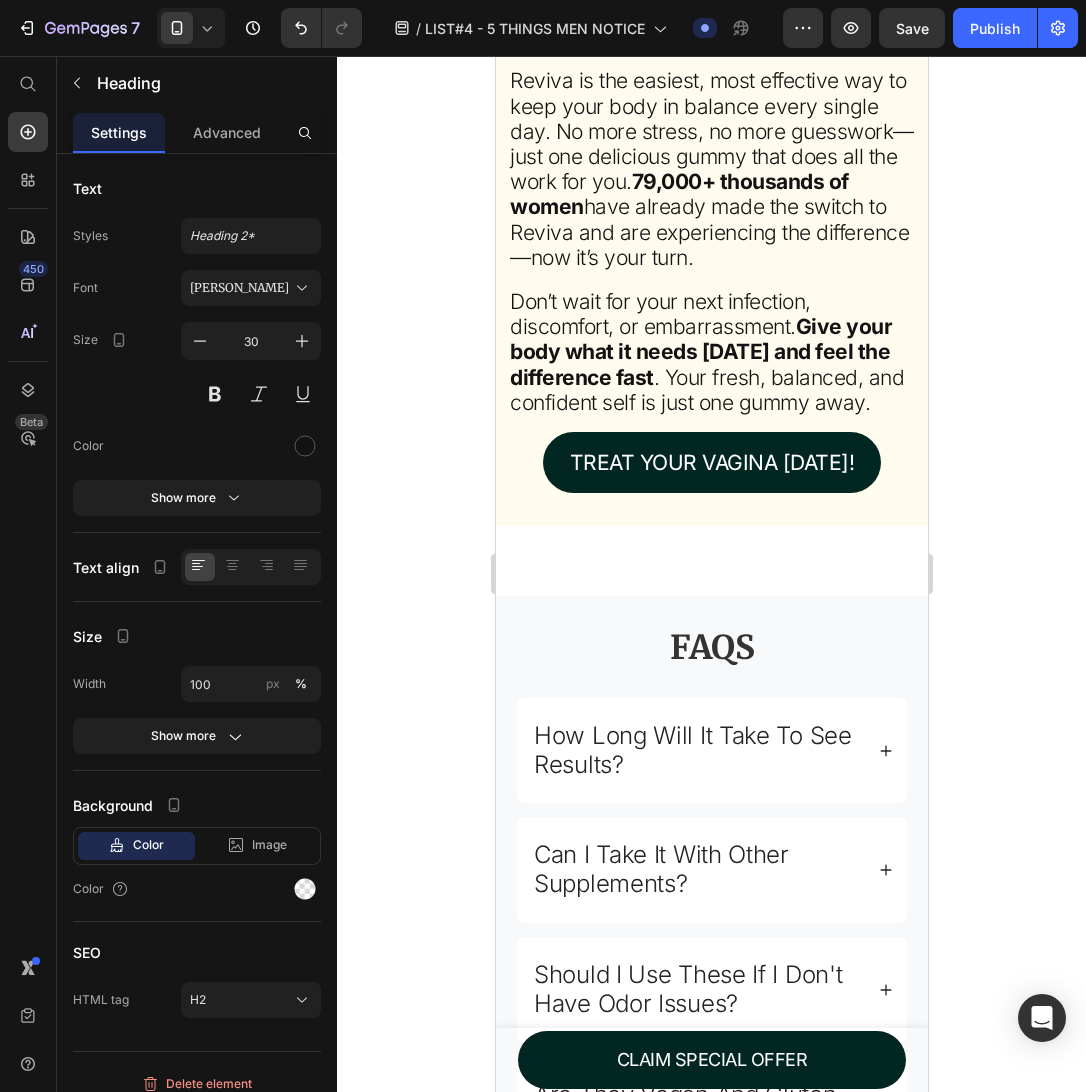 click on "Take Control of Your Feminine Health [DATE]" at bounding box center (711, -71) 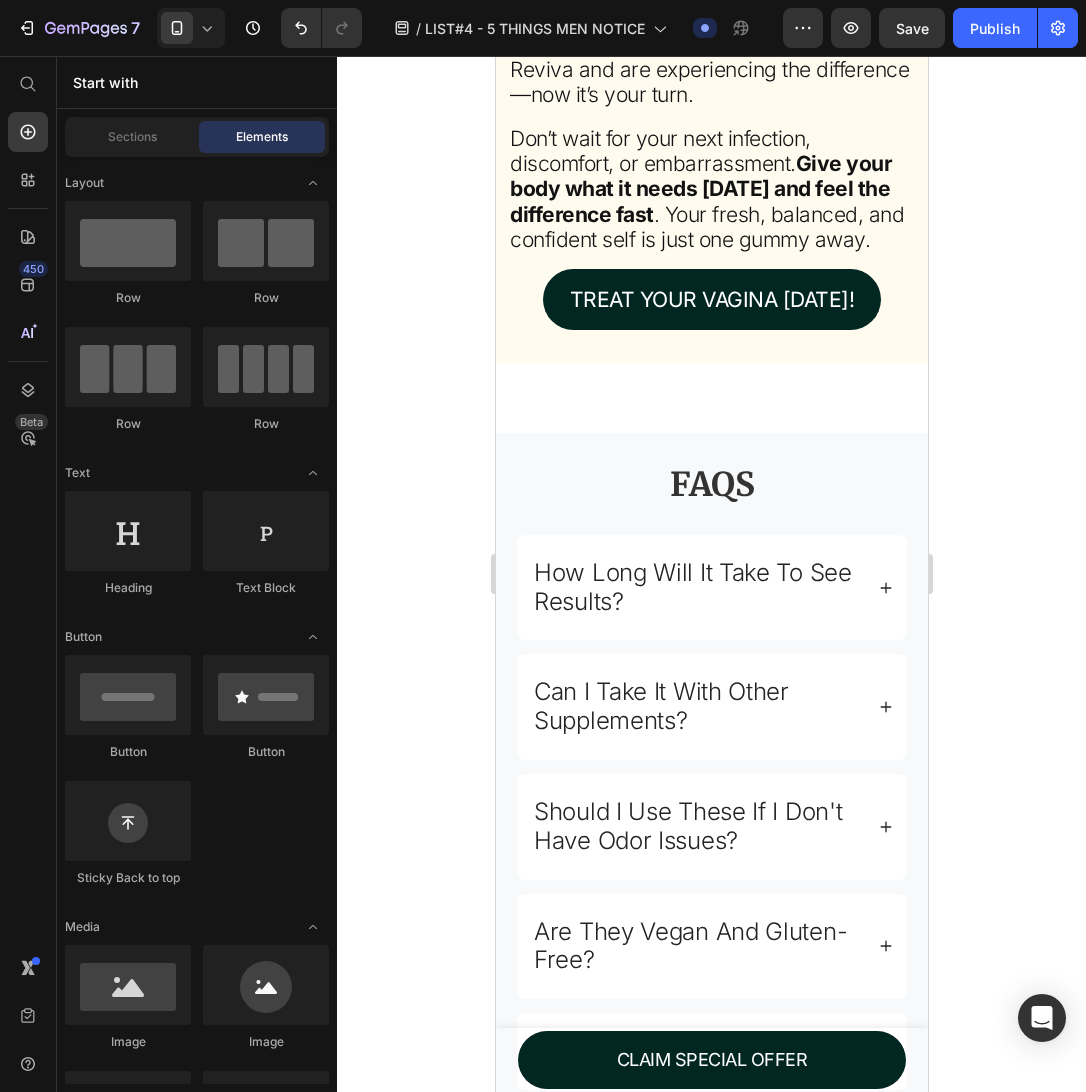scroll, scrollTop: 12075, scrollLeft: 0, axis: vertical 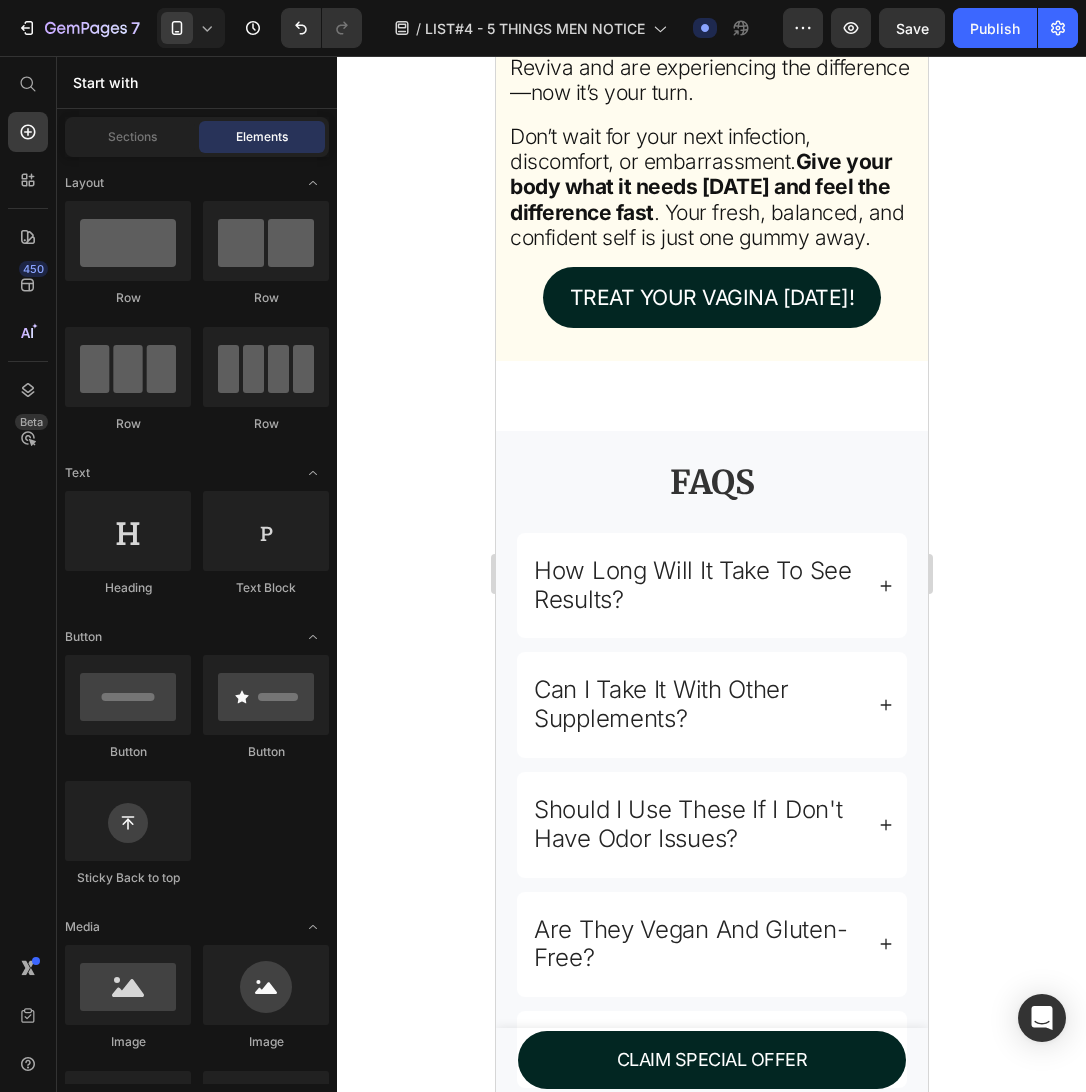 click on "Reviva is the easiest, most effective way to keep your body in balance every single day. No more stress, no more guesswork—just one delicious gummy that does all the work for you.  79,000+ thousands of women  have already made the switch to Reviva and are experiencing the difference—now it’s your turn." at bounding box center [711, 4] 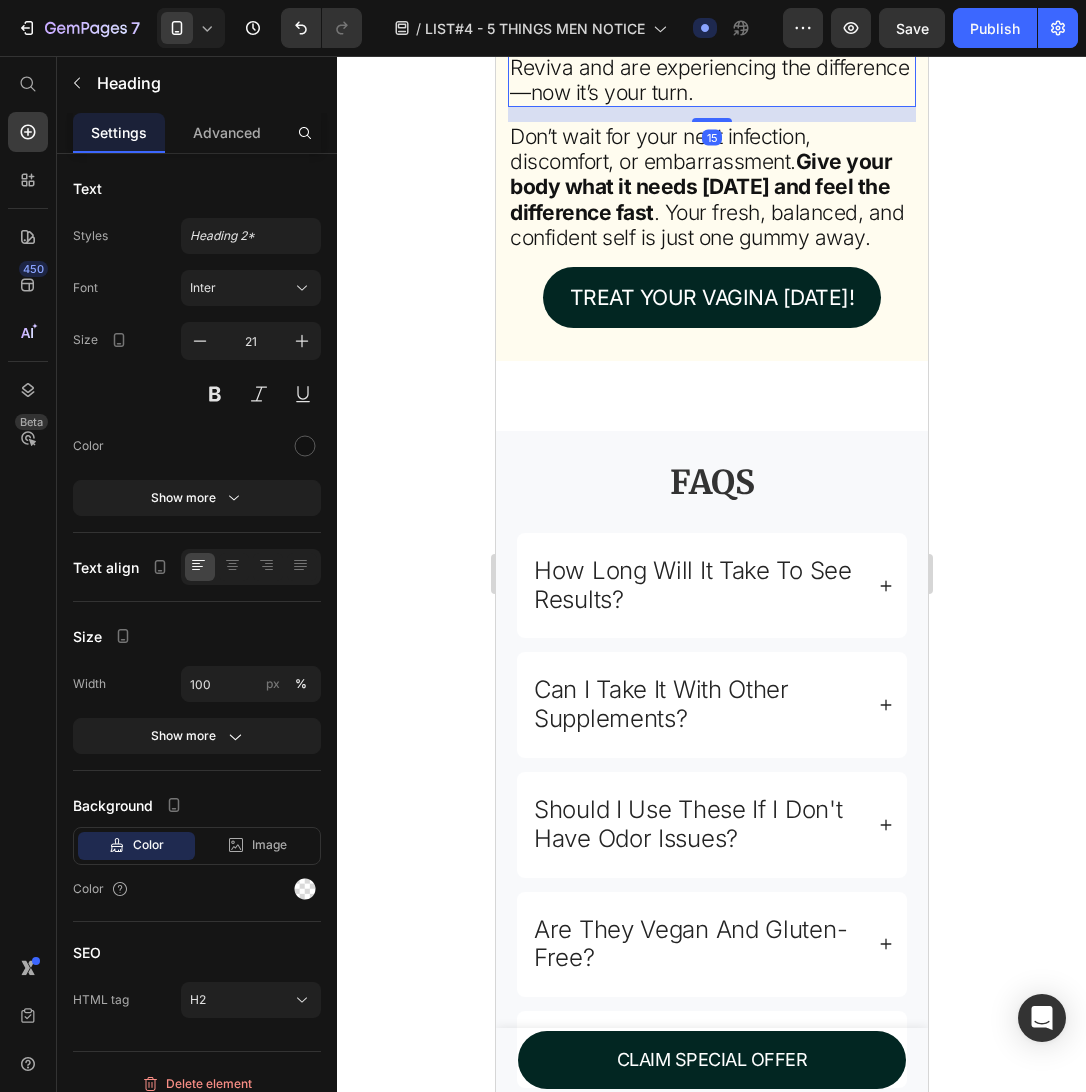 click on "Reviva is the easiest, most effective way to keep your body in balance every single day. No more stress, no more guesswork—just one delicious gummy that does all the work for you.  79,000+ thousands of women  have already made the switch to Reviva and are experiencing the difference—now it’s your turn." at bounding box center [711, 4] 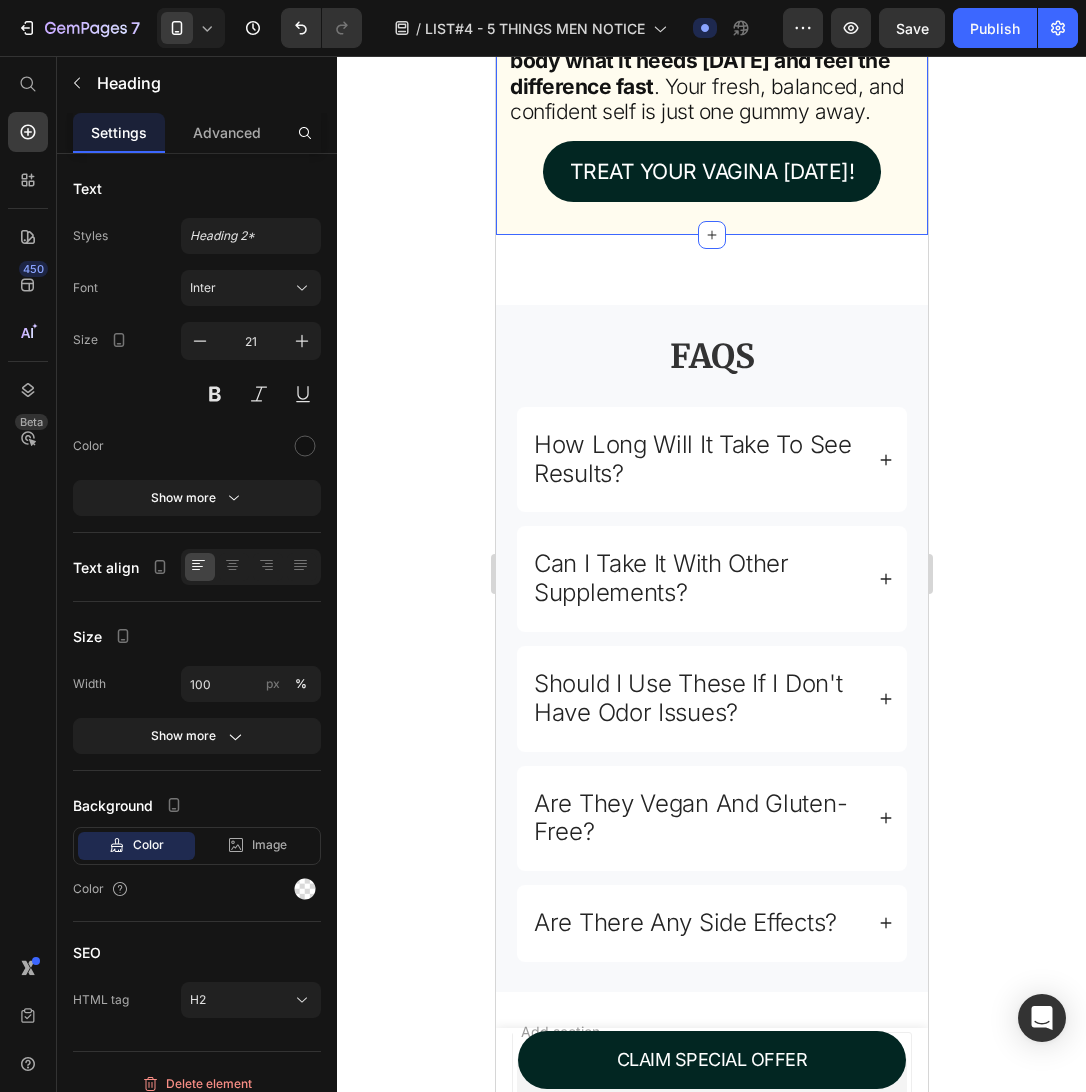 click 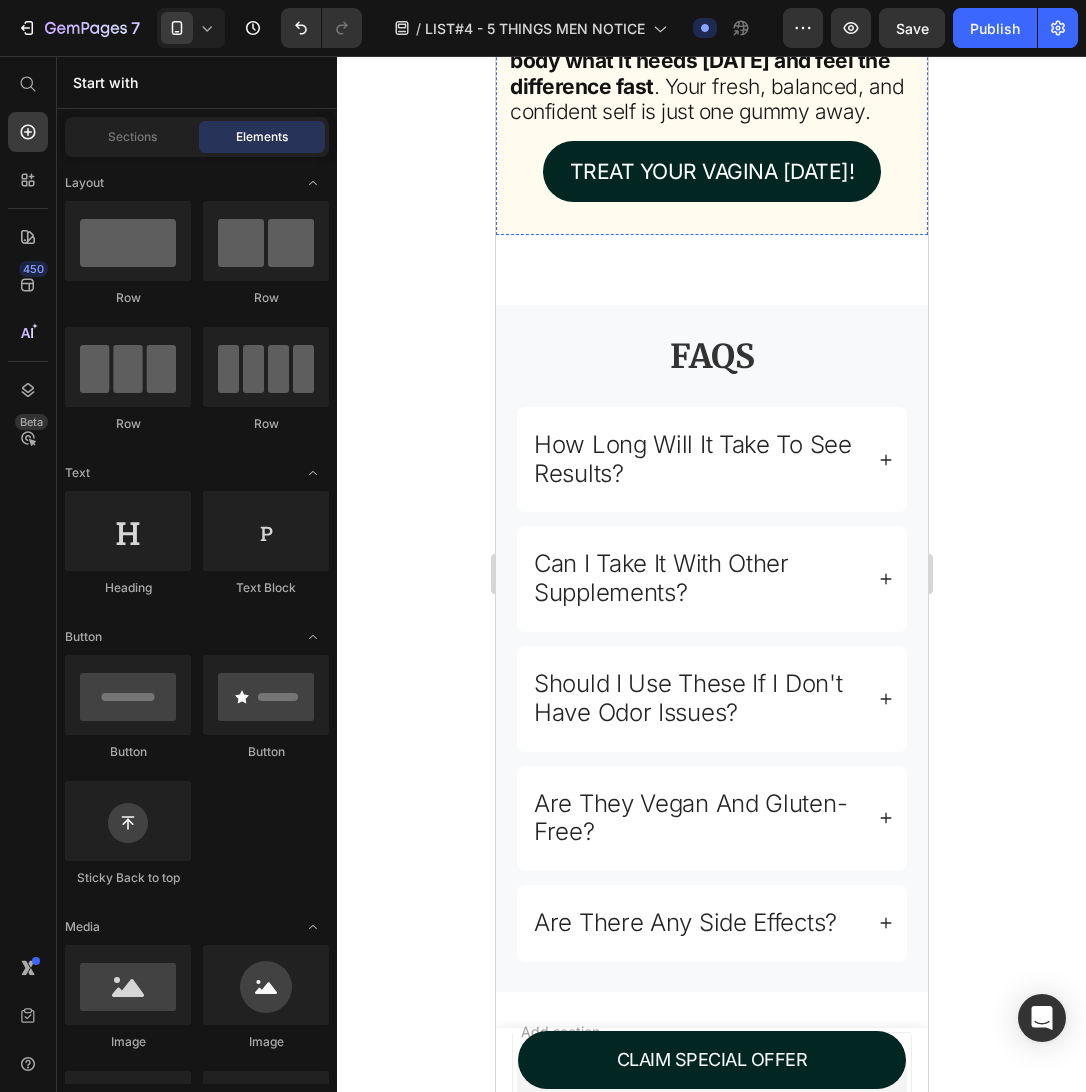 click on "The same Hawaiian pineapple gummies from that viral video are selling out faster than ever." at bounding box center [711, -60] 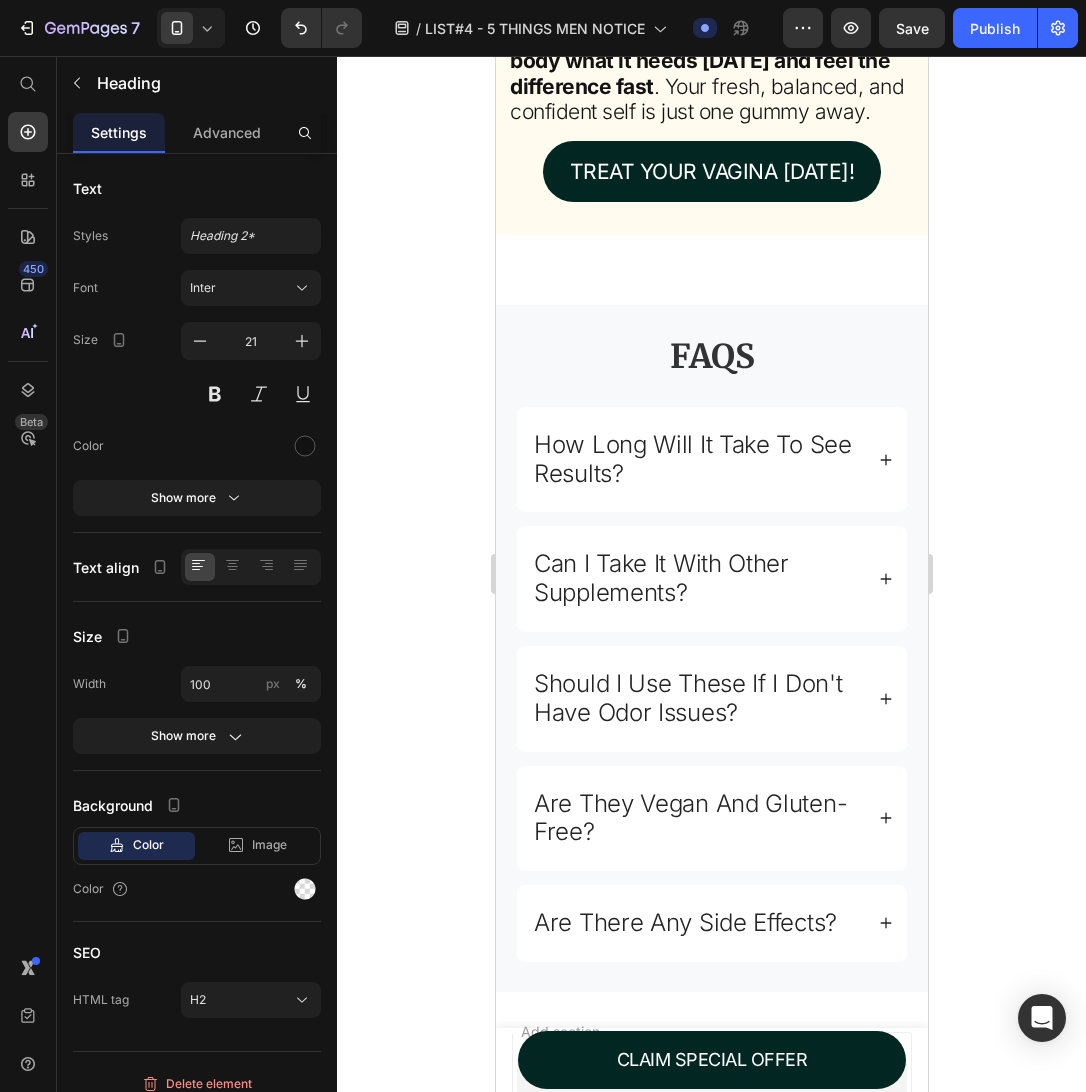click 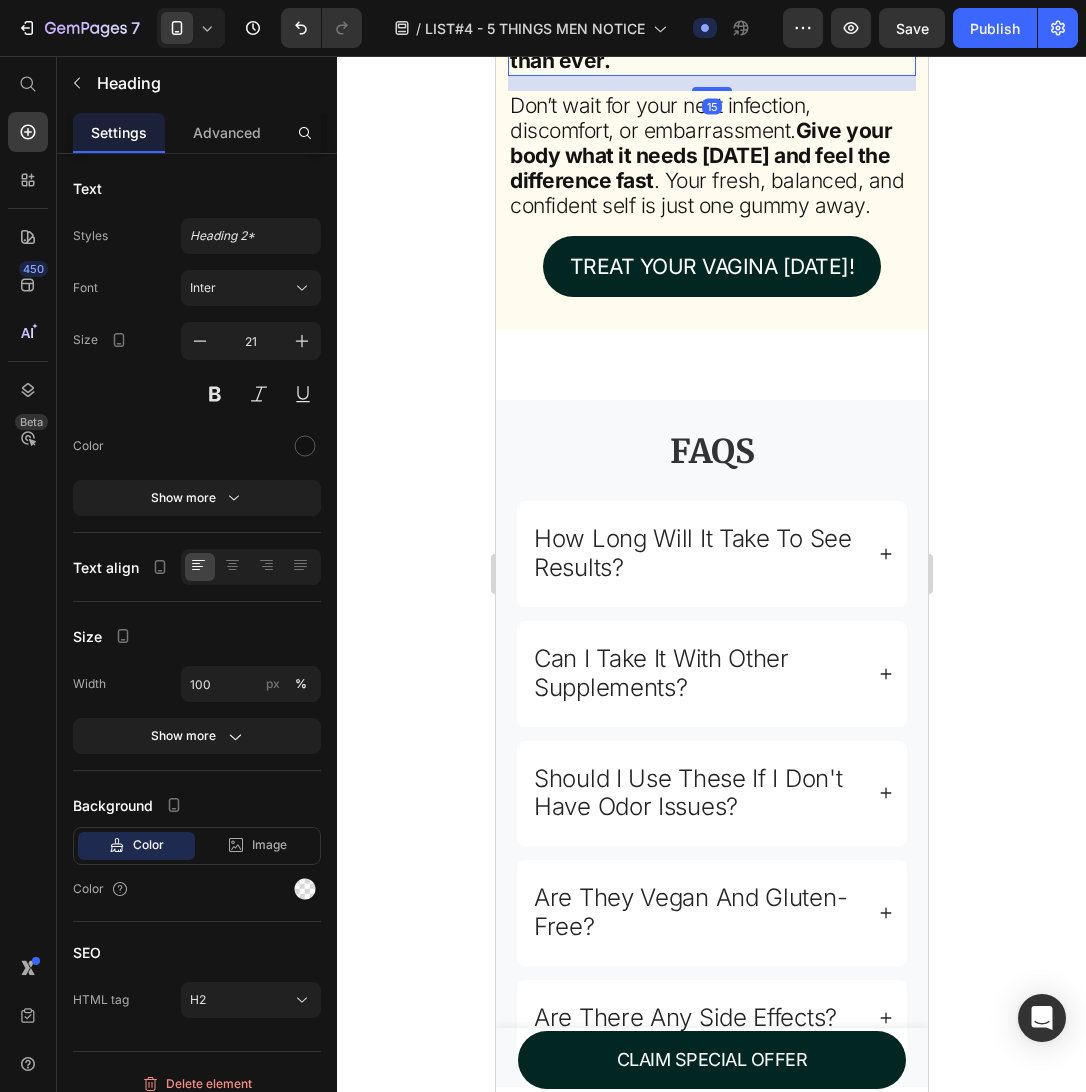 click on "The same Hawaiian pineapple gummies from that viral video are selling out faster than ever." at bounding box center [711, 35] 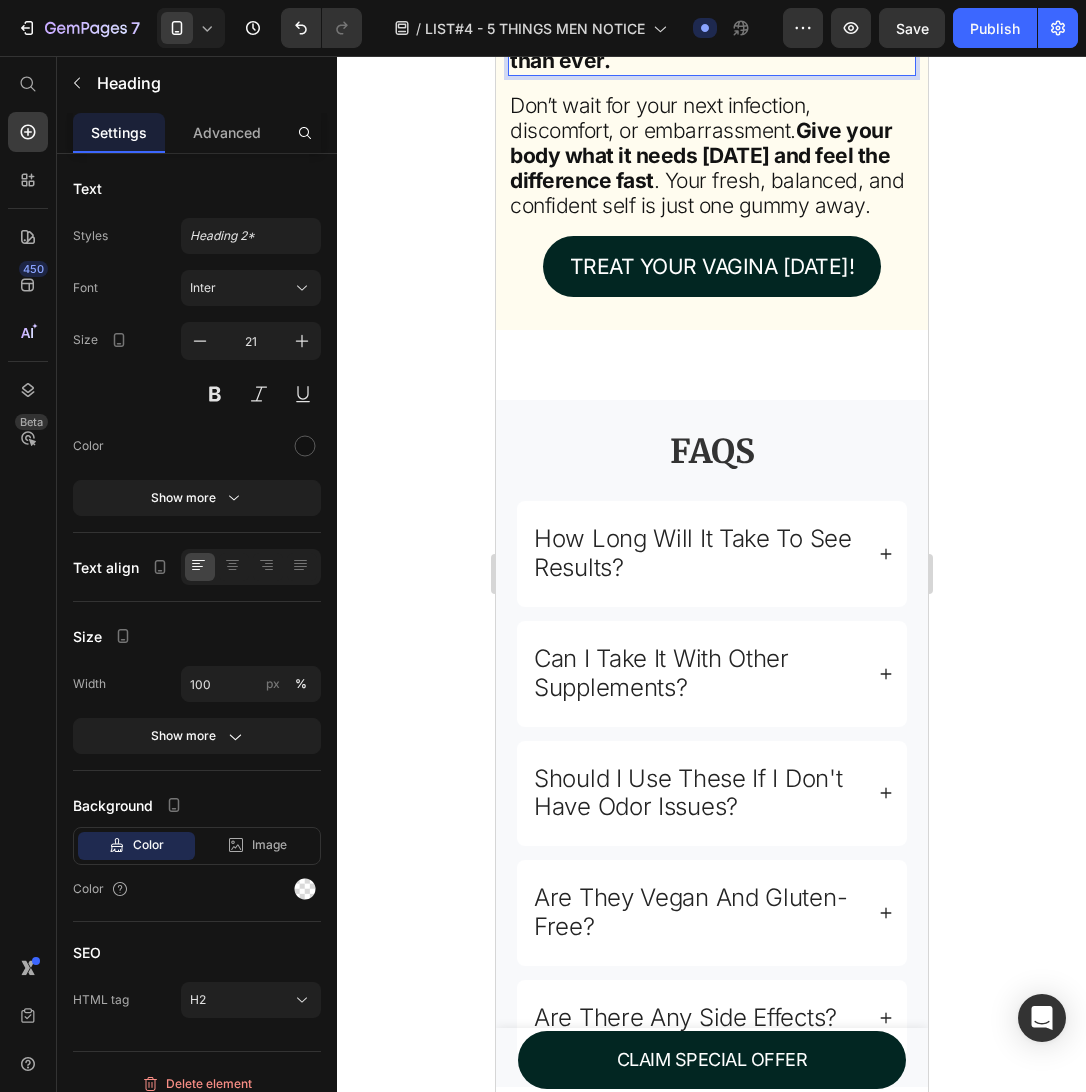 click on "The same Hawaiian pineapple gummies from that viral video are selling out faster than ever." at bounding box center (711, 35) 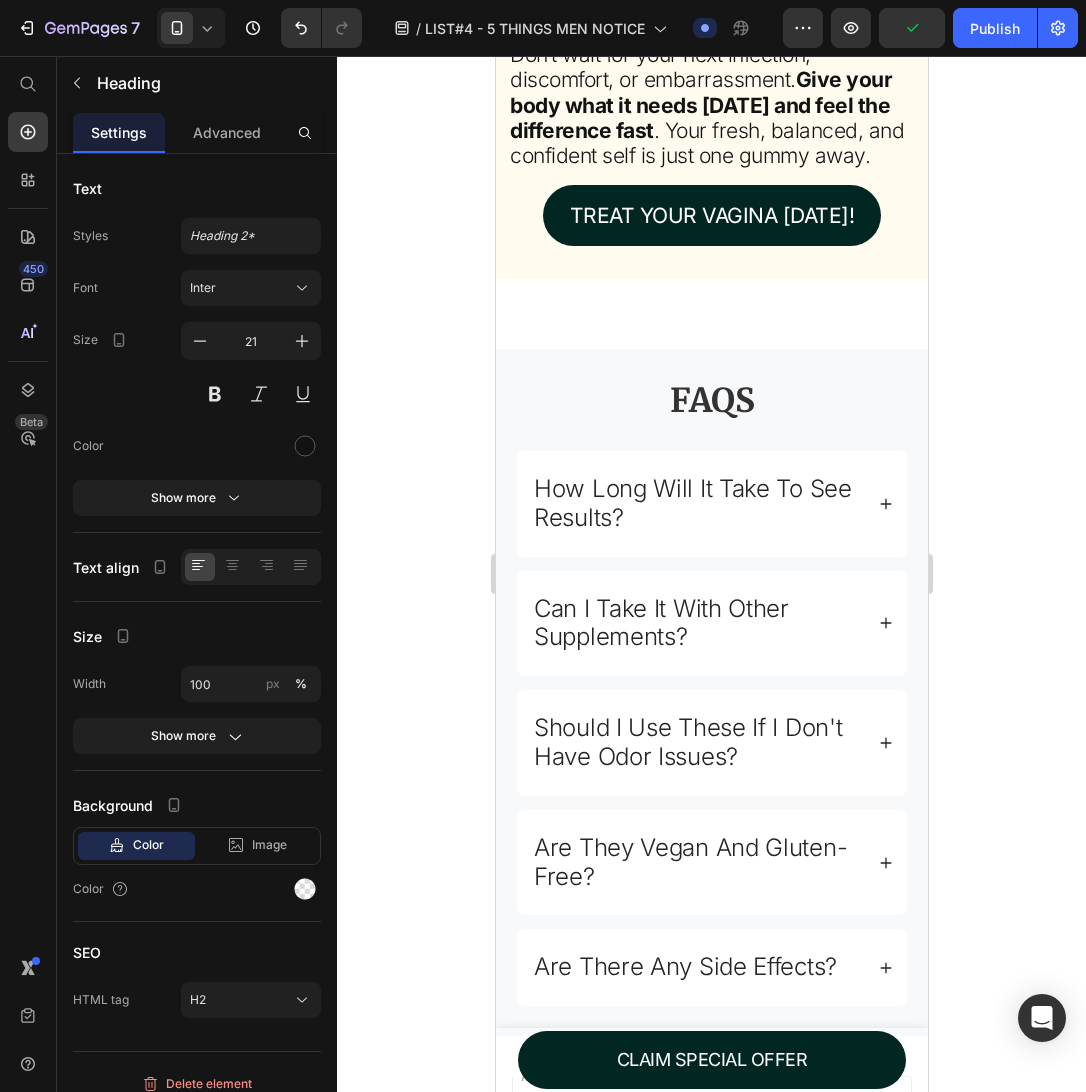 click on "What husbands wish they could tell you:" at bounding box center [708, 10] 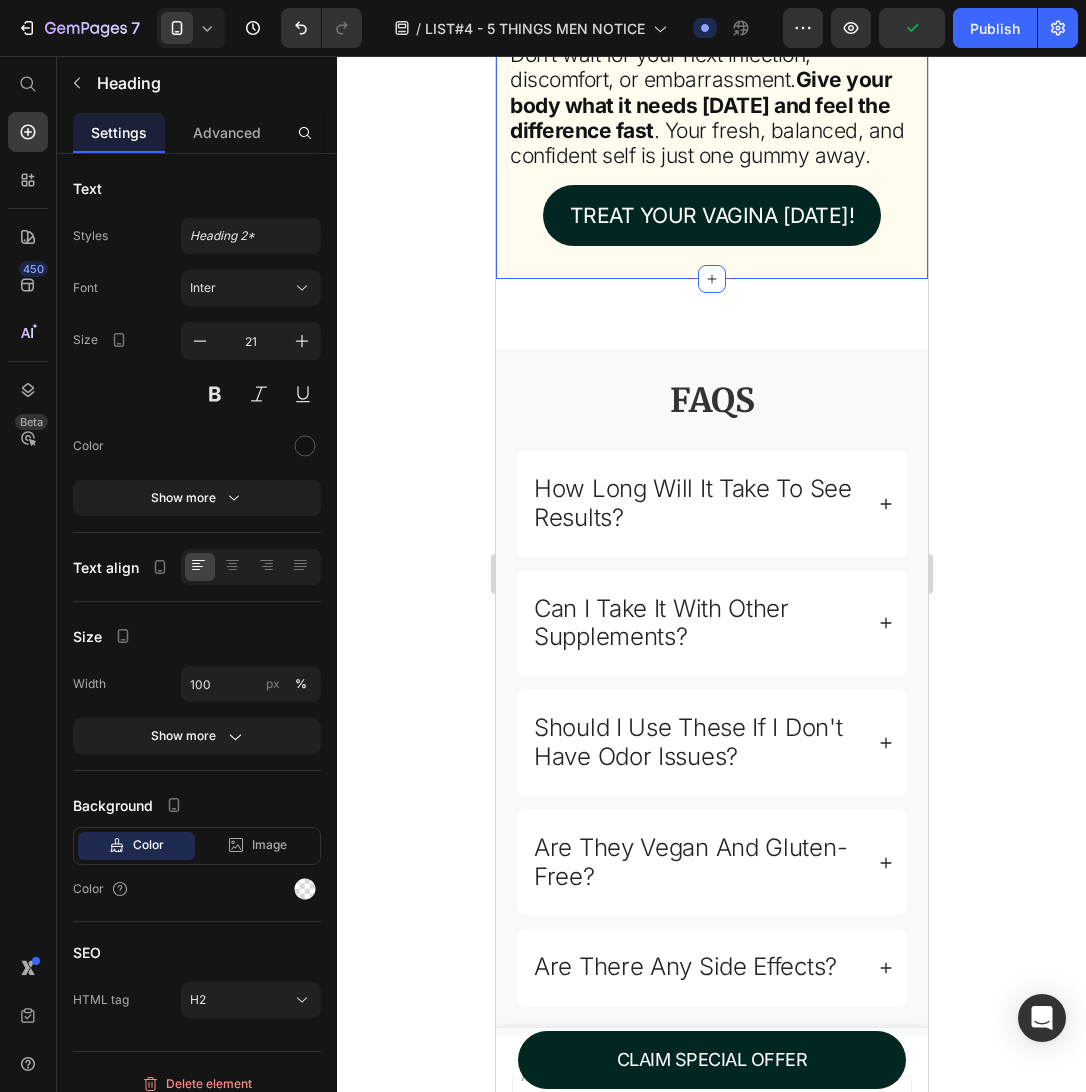 click on "Image ⁠⁠⁠⁠⁠⁠⁠ STOCK ALERT: 78% OF [DATE] BATCH ALREADY CLAIMED Heading Try With 30-Day Money-Back Guarantee Heading Row ⁠⁠⁠⁠⁠⁠⁠ The same Hawaiian pineapple gummies from that viral video are selling out faster than ever. Heading What husbands wish they could tell you: Heading   15 Don’t wait for your next infection, discomfort, or embarrassment.  Give your body what it needs [DATE] and feel the difference fast . Your fresh, balanced, and confident self is just one gummy away. Heading TREAT YOUR VAGINA [DATE]! Button" at bounding box center (711, -29) 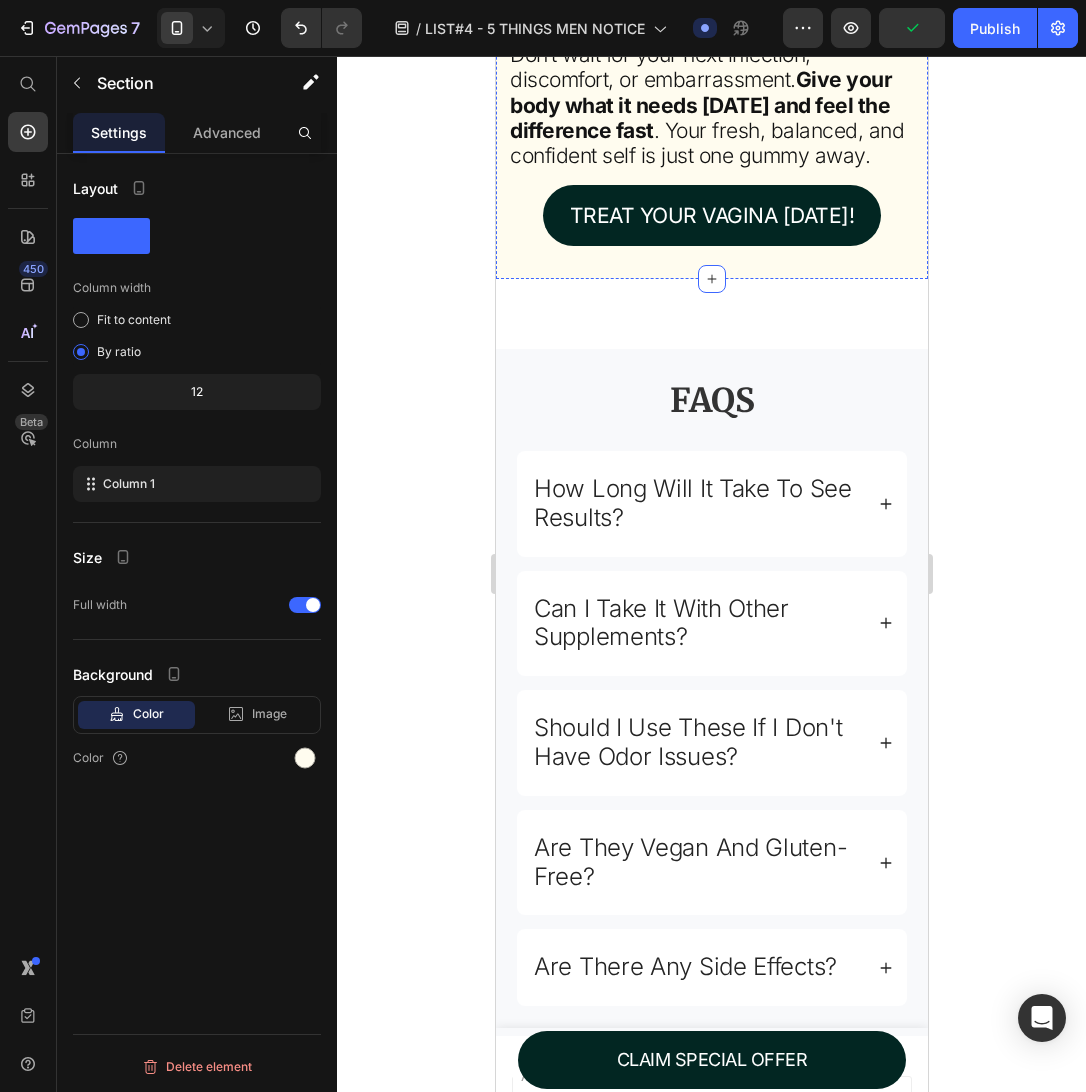 click on "What husbands wish they could tell you:" at bounding box center (708, 10) 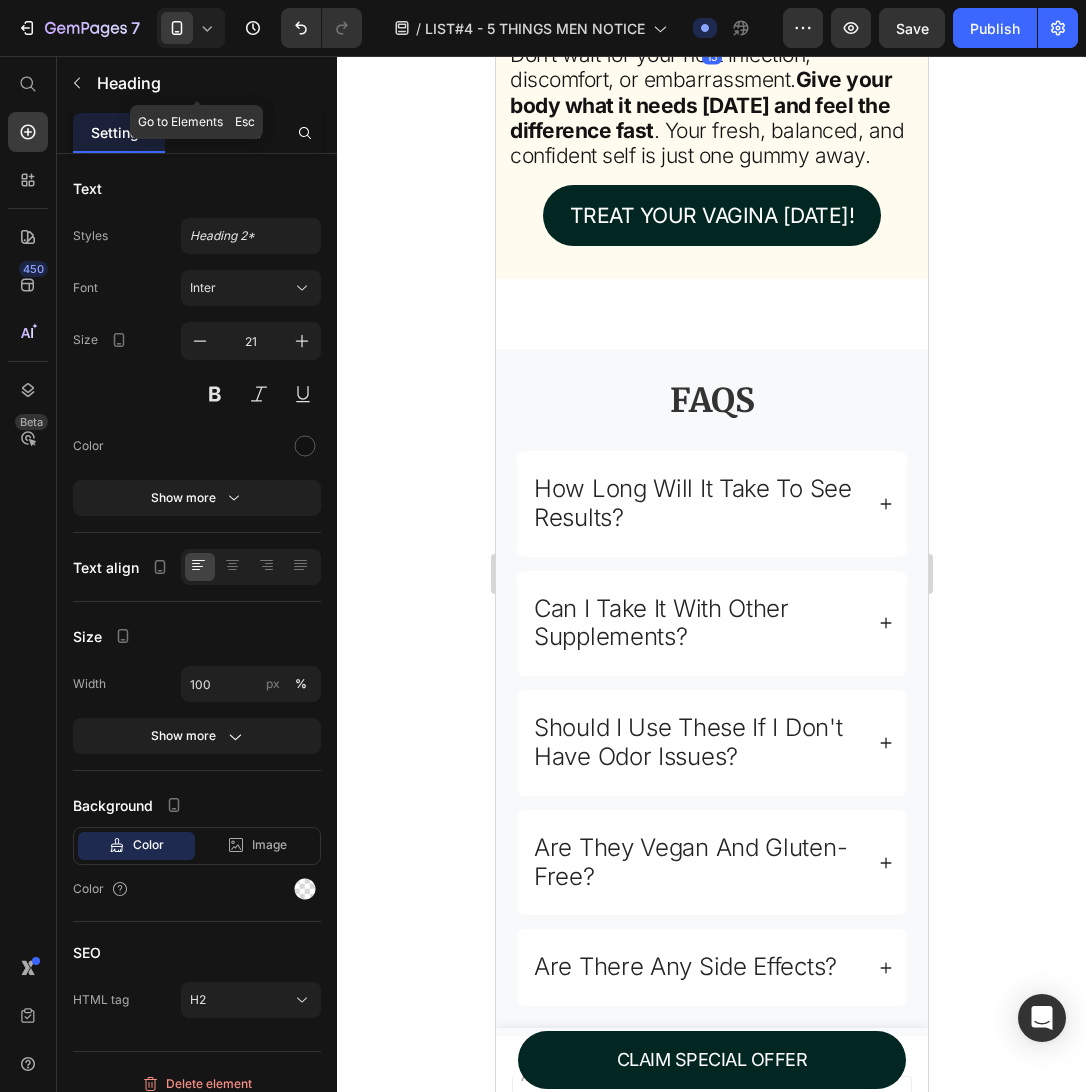 click on "Advanced" at bounding box center (227, 132) 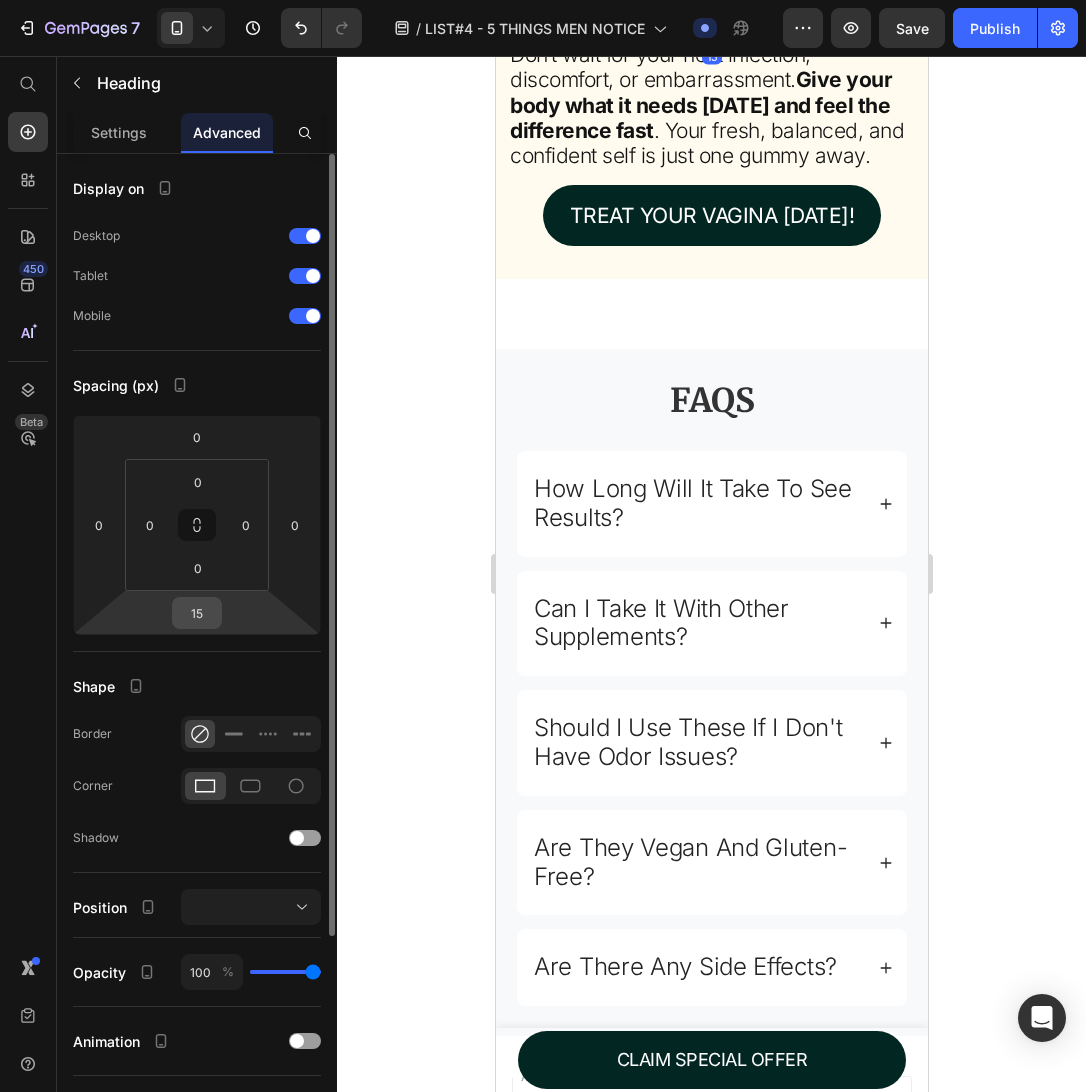 click on "15" at bounding box center (197, 613) 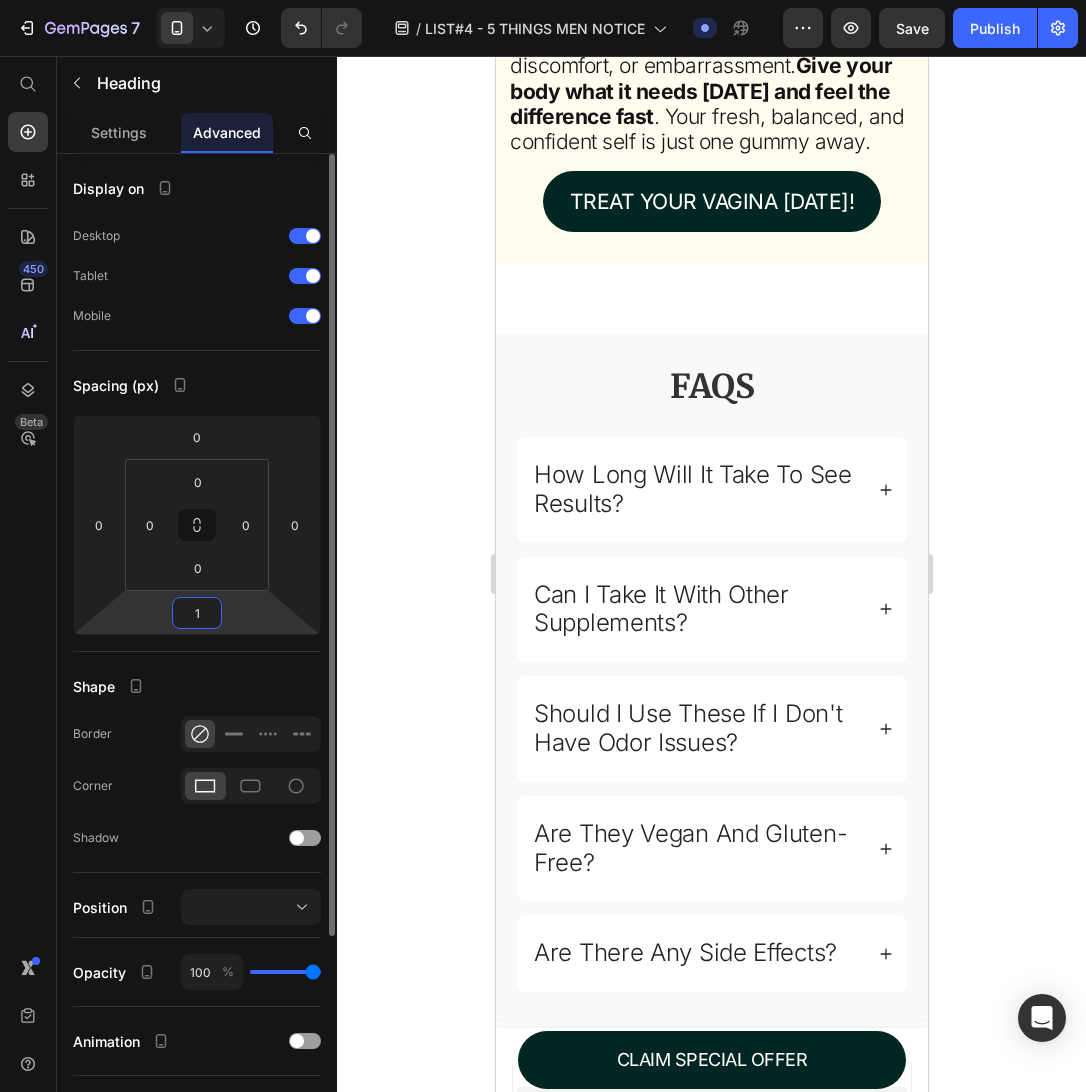 type on "12" 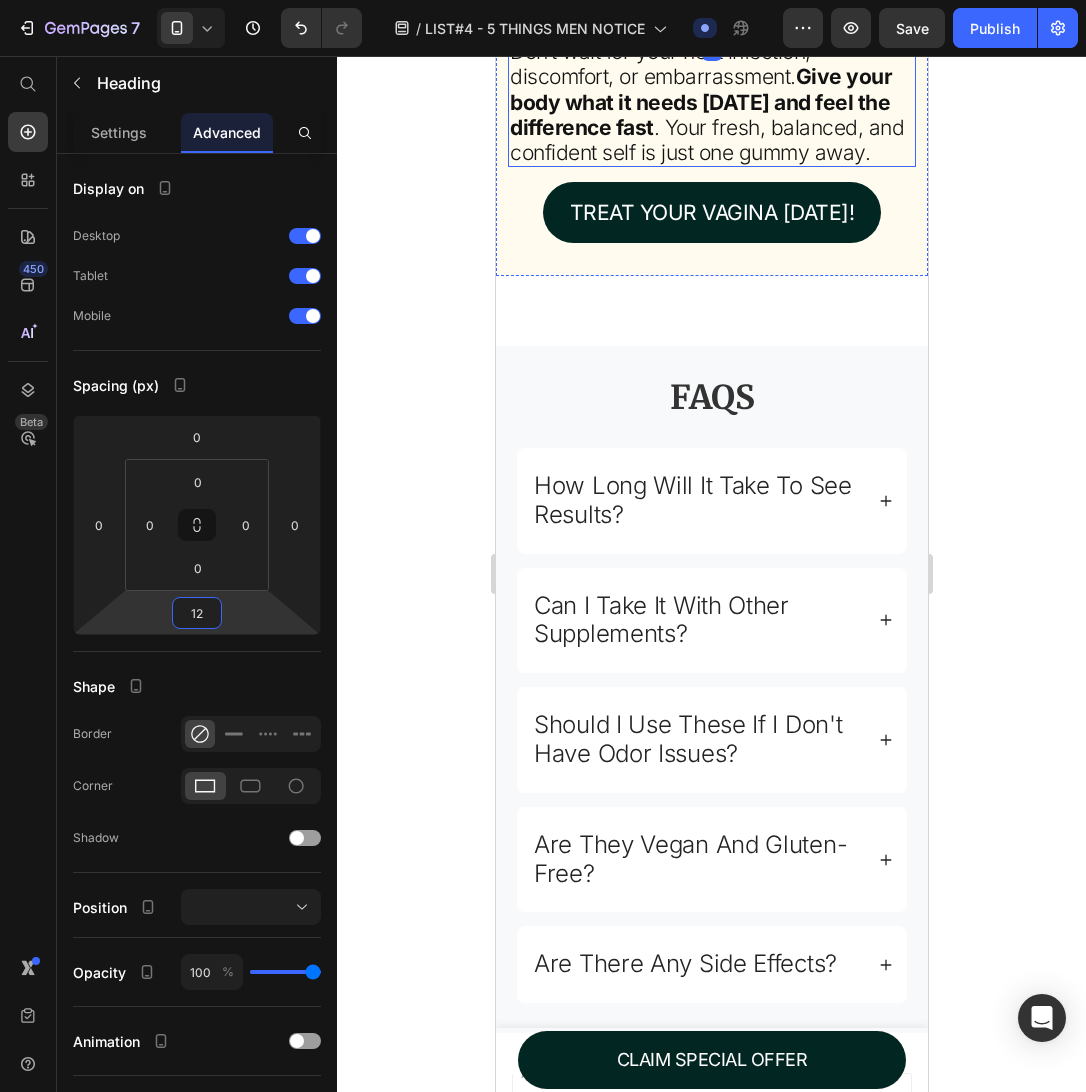 click on "Give your body what it needs [DATE] and feel the difference fast" at bounding box center (700, 101) 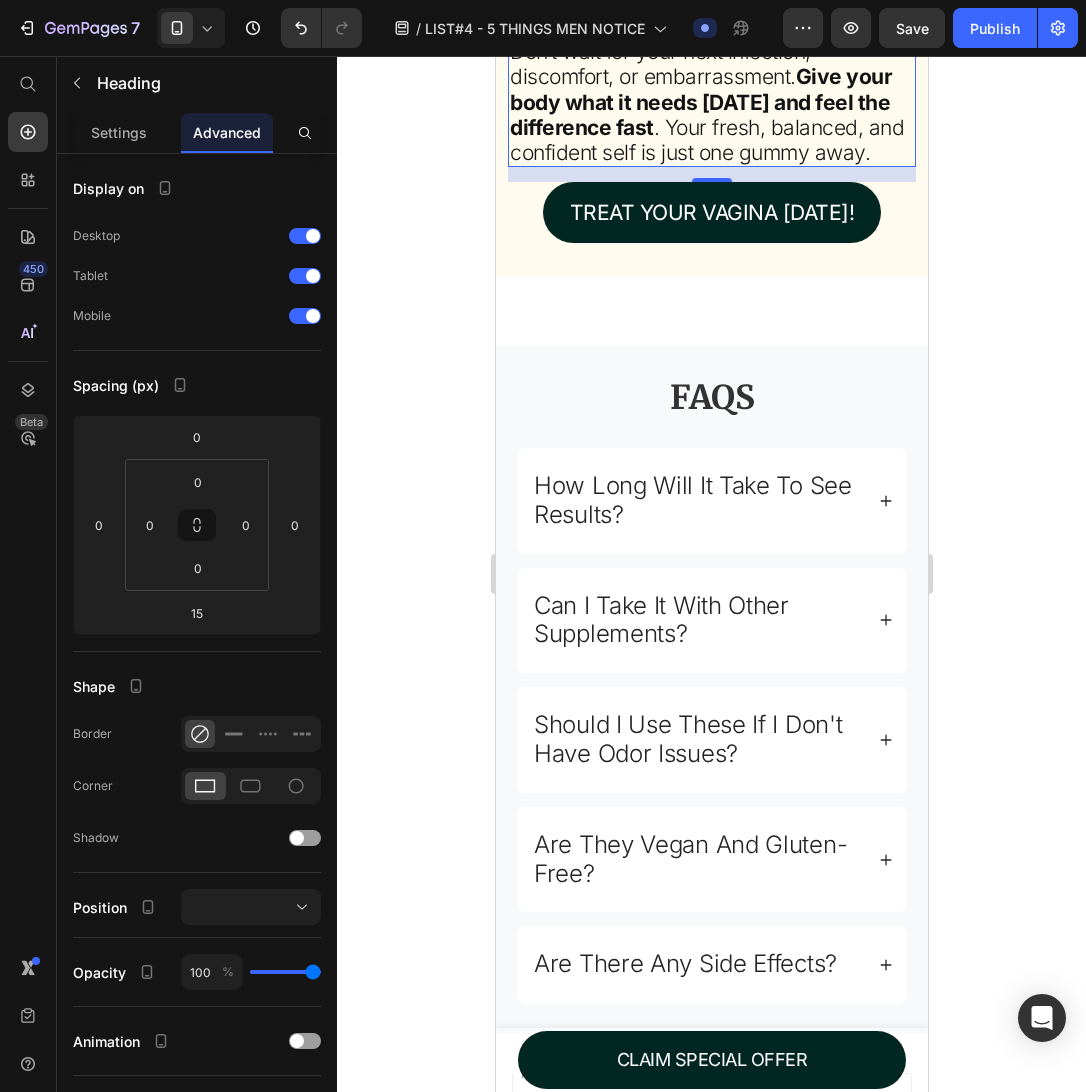 click on "Don’t wait for your next infection, discomfort, or embarrassment.  Give your body what it needs [DATE] and feel the difference fast . Your fresh, balanced, and confident self is just one gummy away." at bounding box center [711, 102] 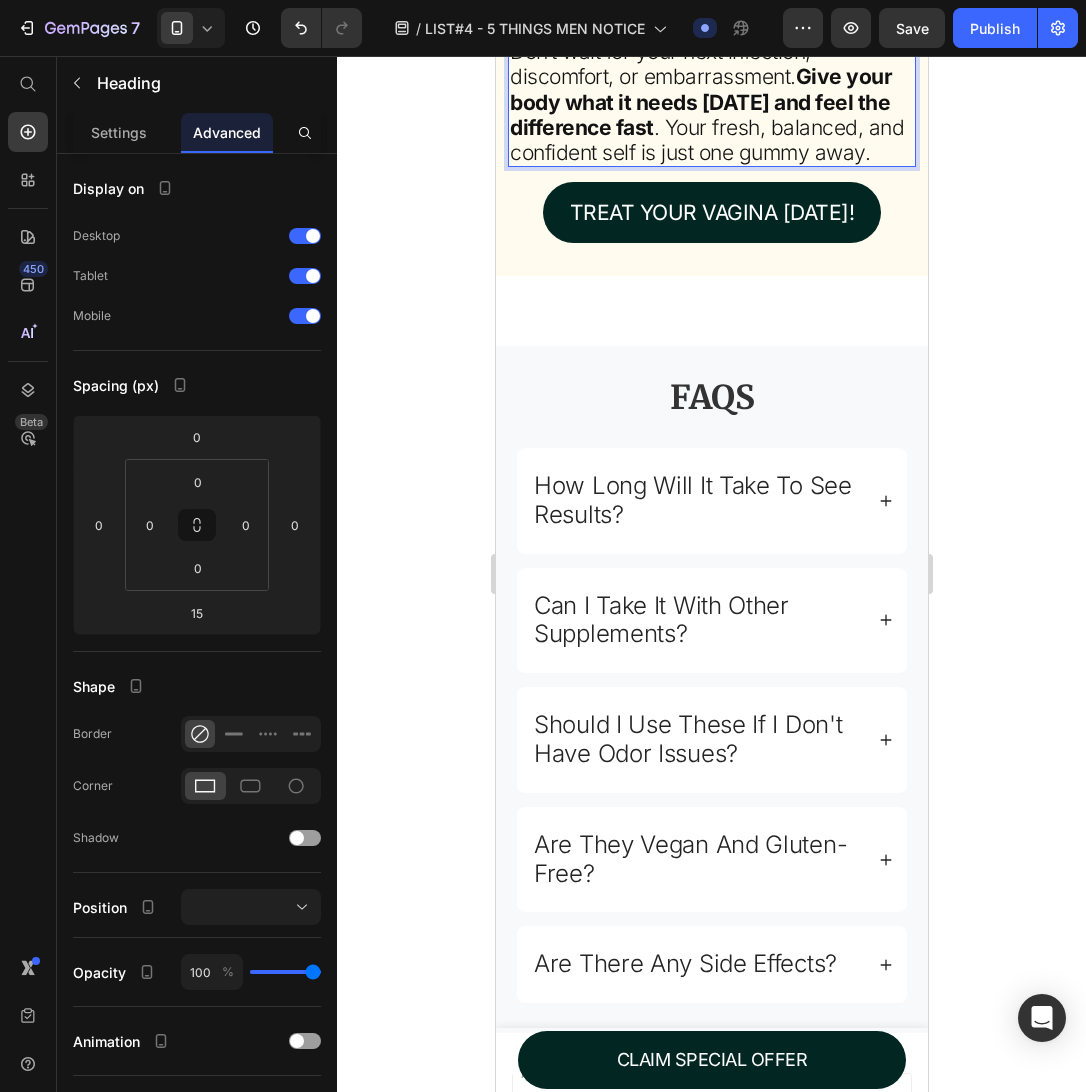 click on "Don’t wait for your next infection, discomfort, or embarrassment.  Give your body what it needs [DATE] and feel the difference fast . Your fresh, balanced, and confident self is just one gummy away." at bounding box center [711, 102] 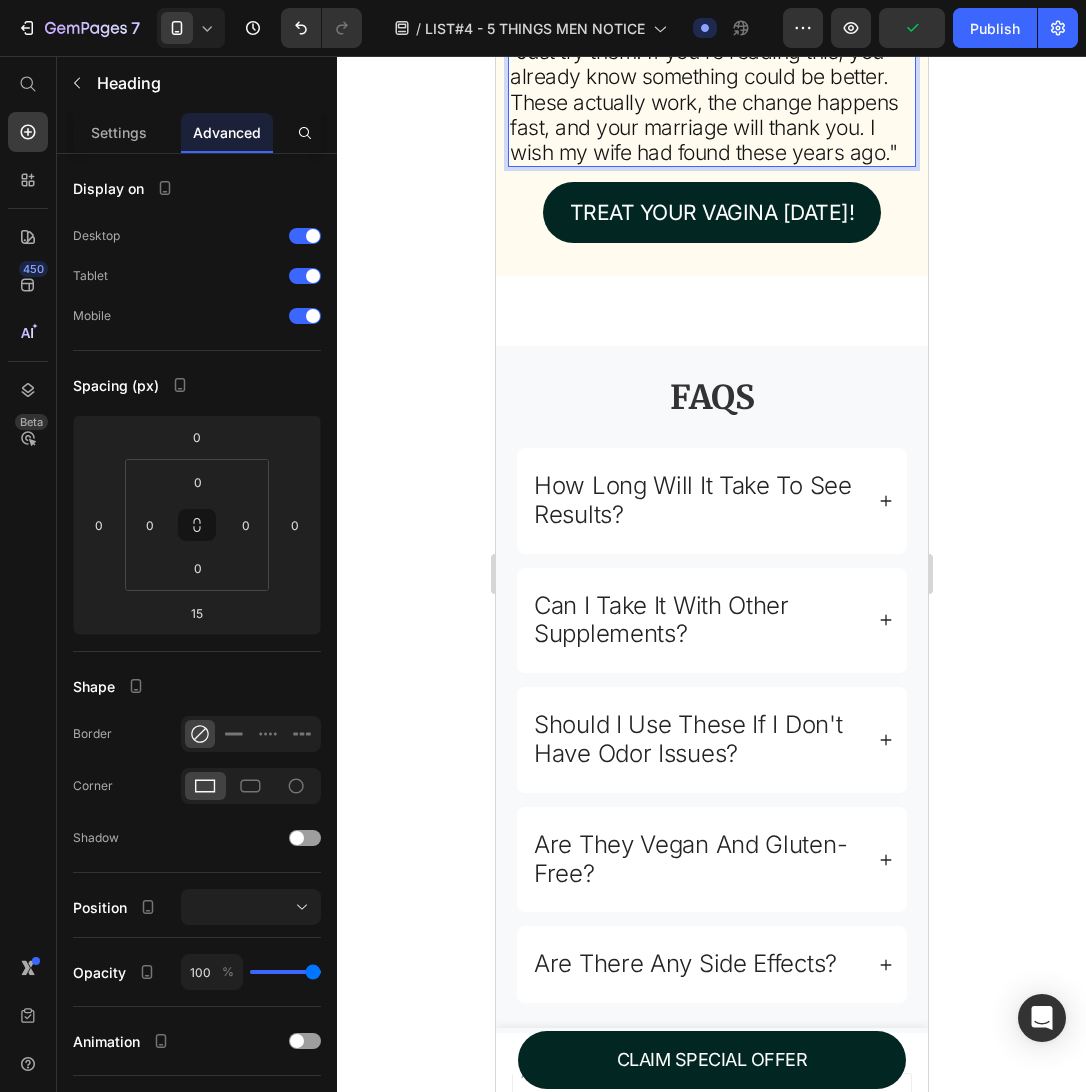 click 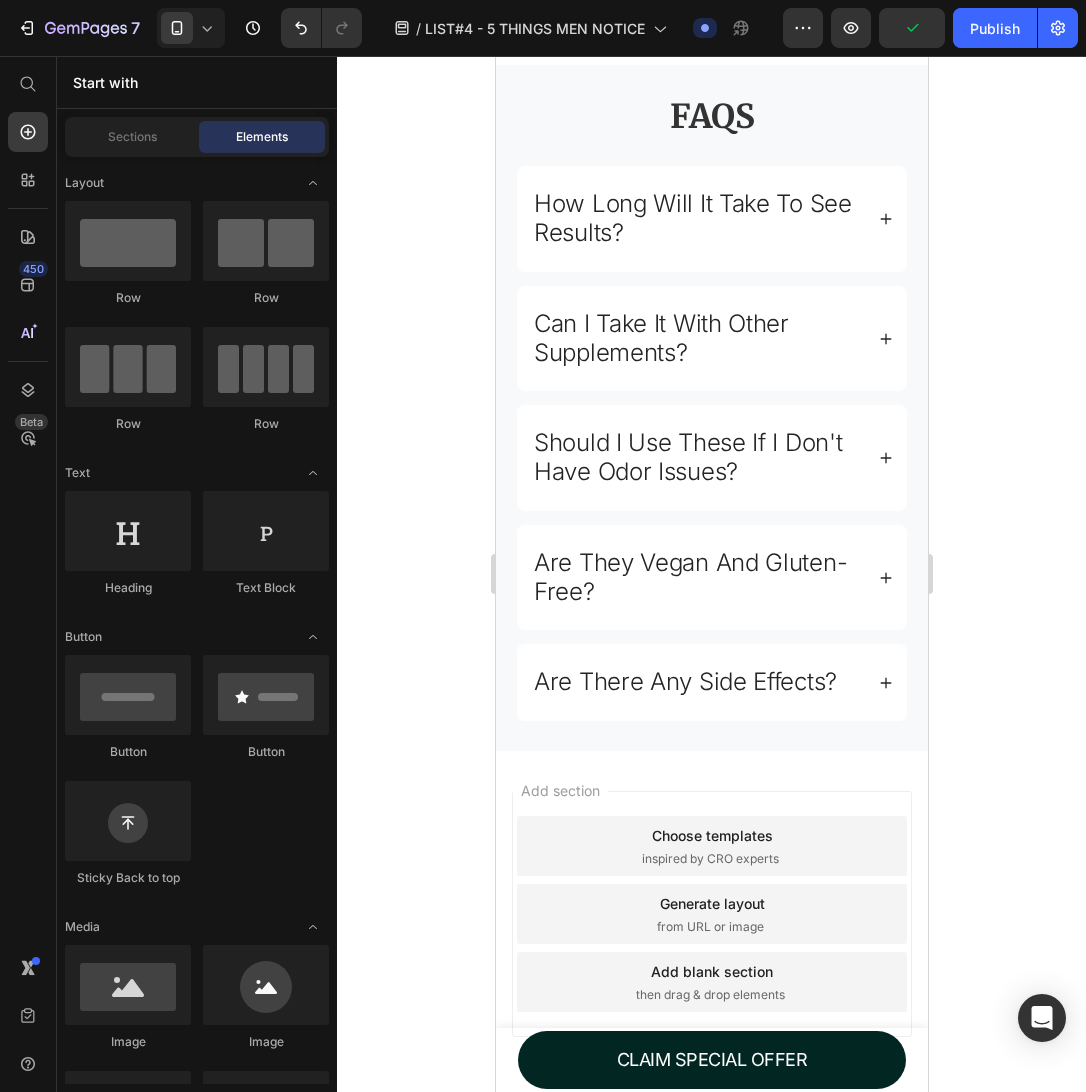 scroll, scrollTop: 12363, scrollLeft: 0, axis: vertical 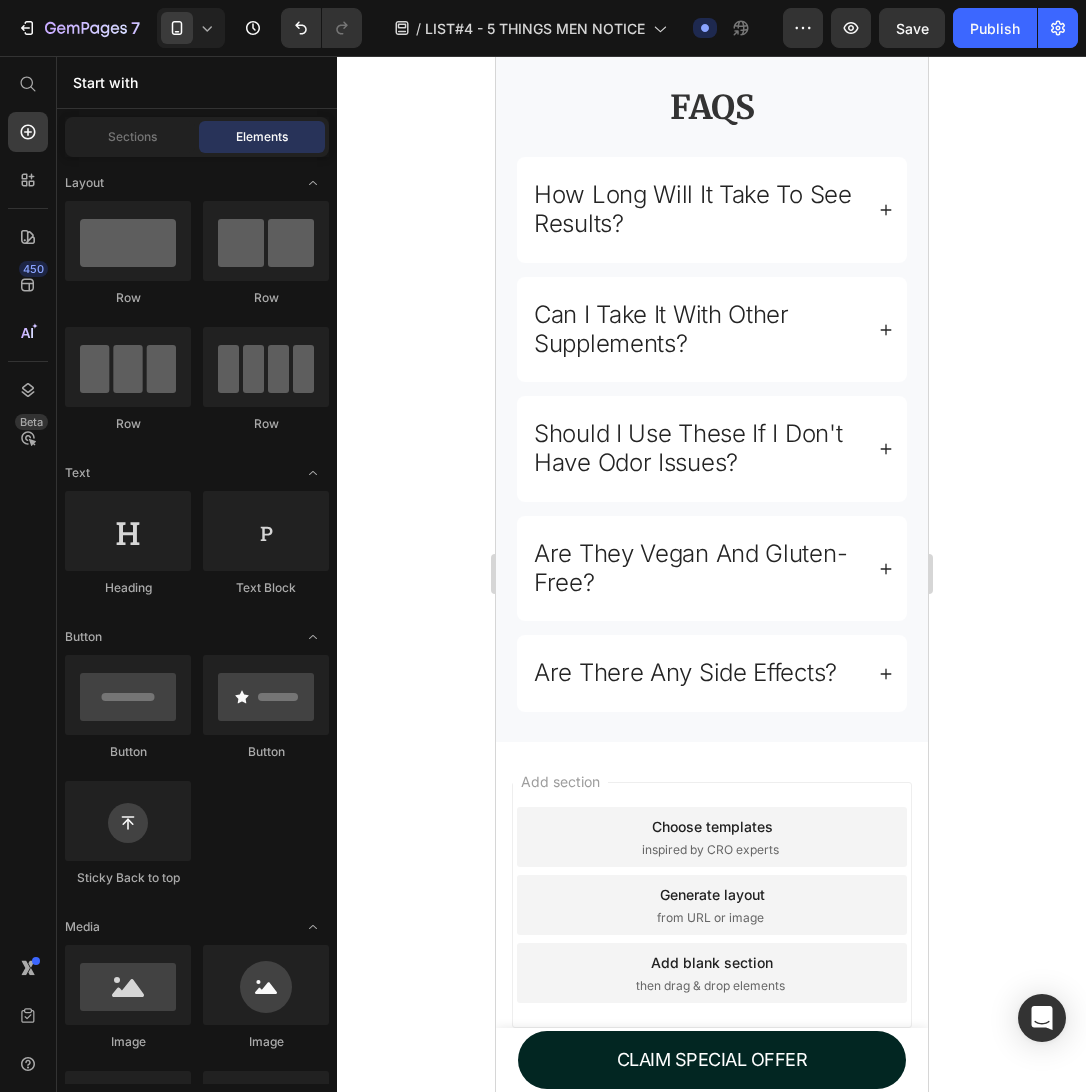 click on ""Just try them. If you're reading this, you already know something could be better. These actually work, the change happens fast, and your marriage will thank you. I wish my wife had found these years ago."" at bounding box center [711, -189] 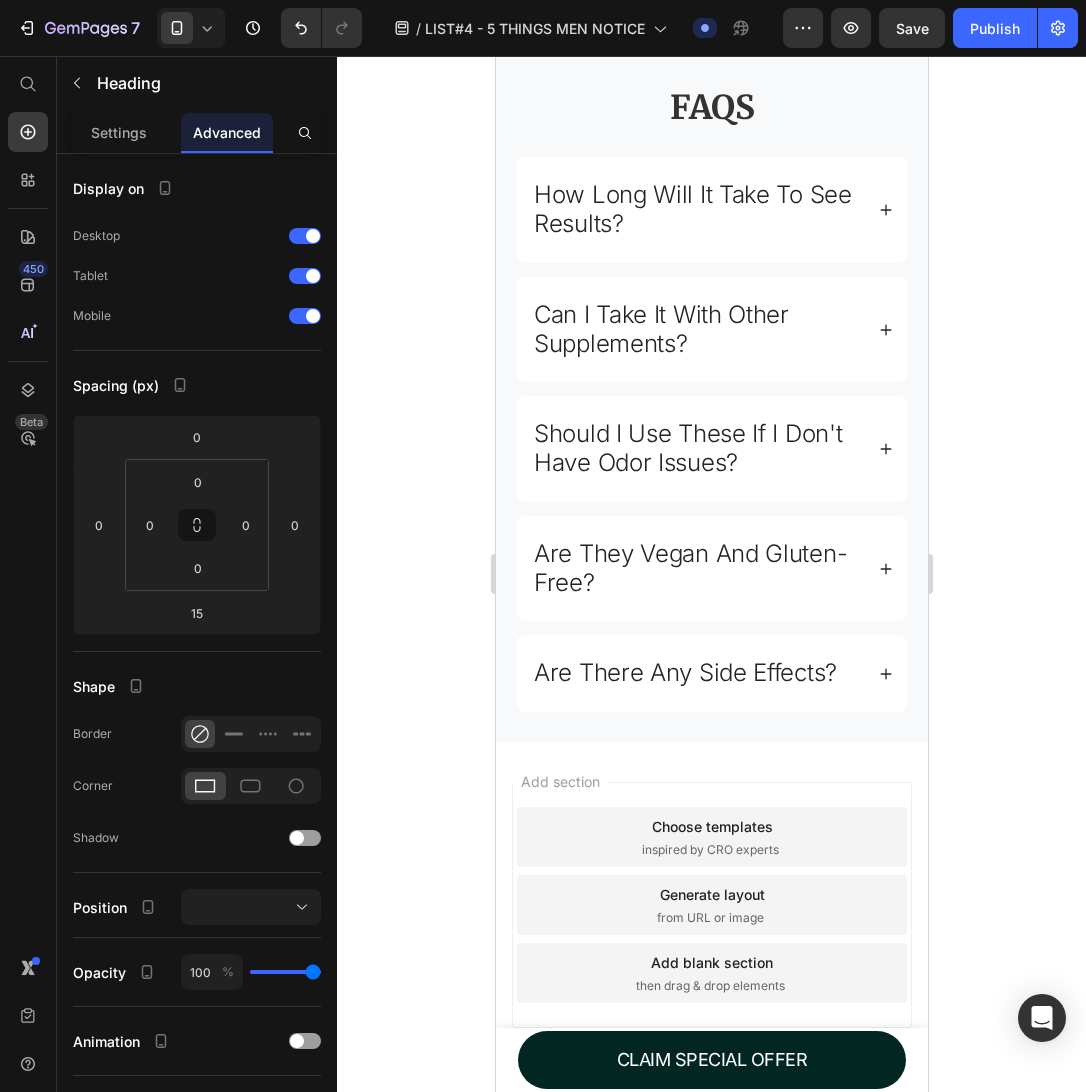 click 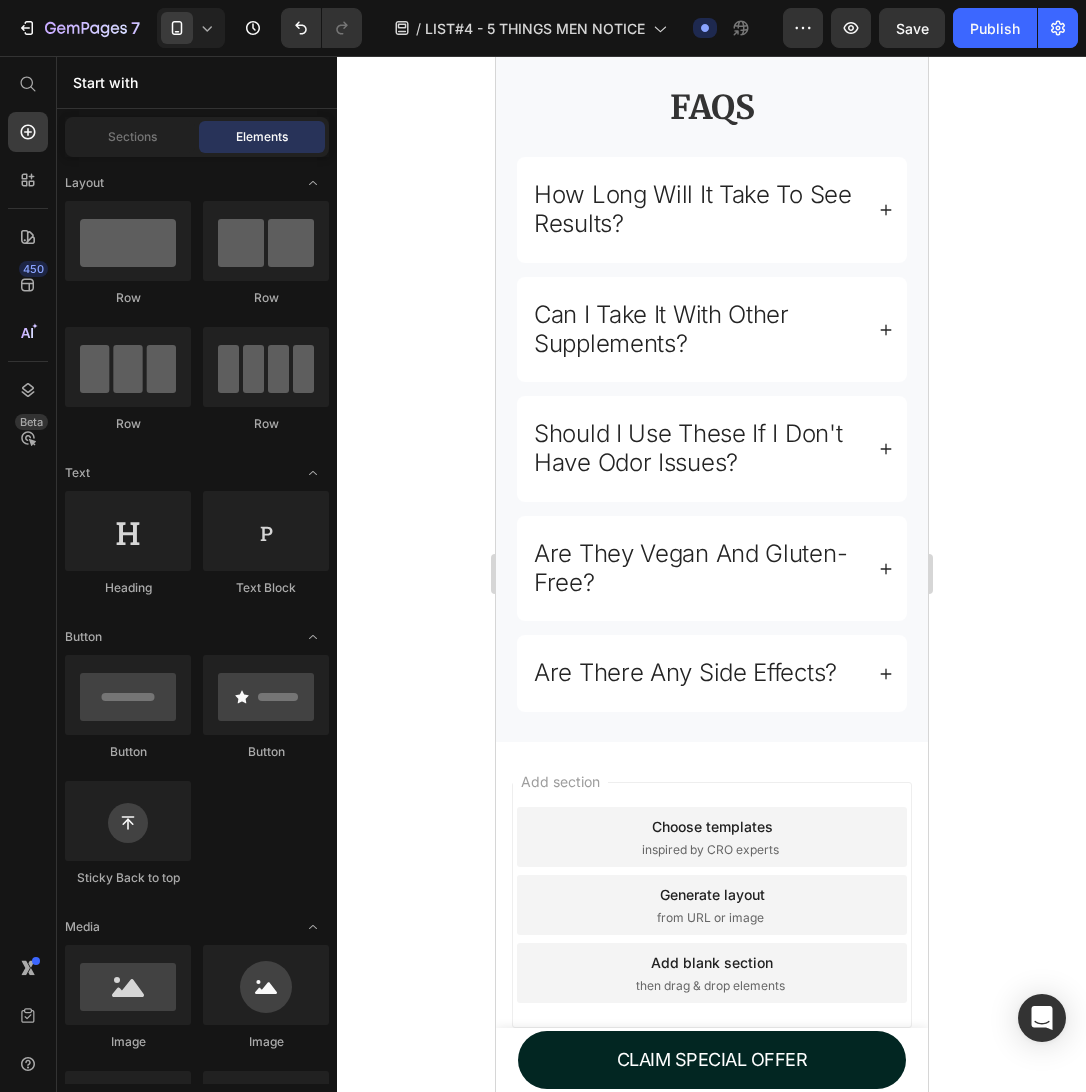 click on "⁠⁠⁠⁠⁠⁠⁠ What husbands wish they could tell you:" at bounding box center (711, -281) 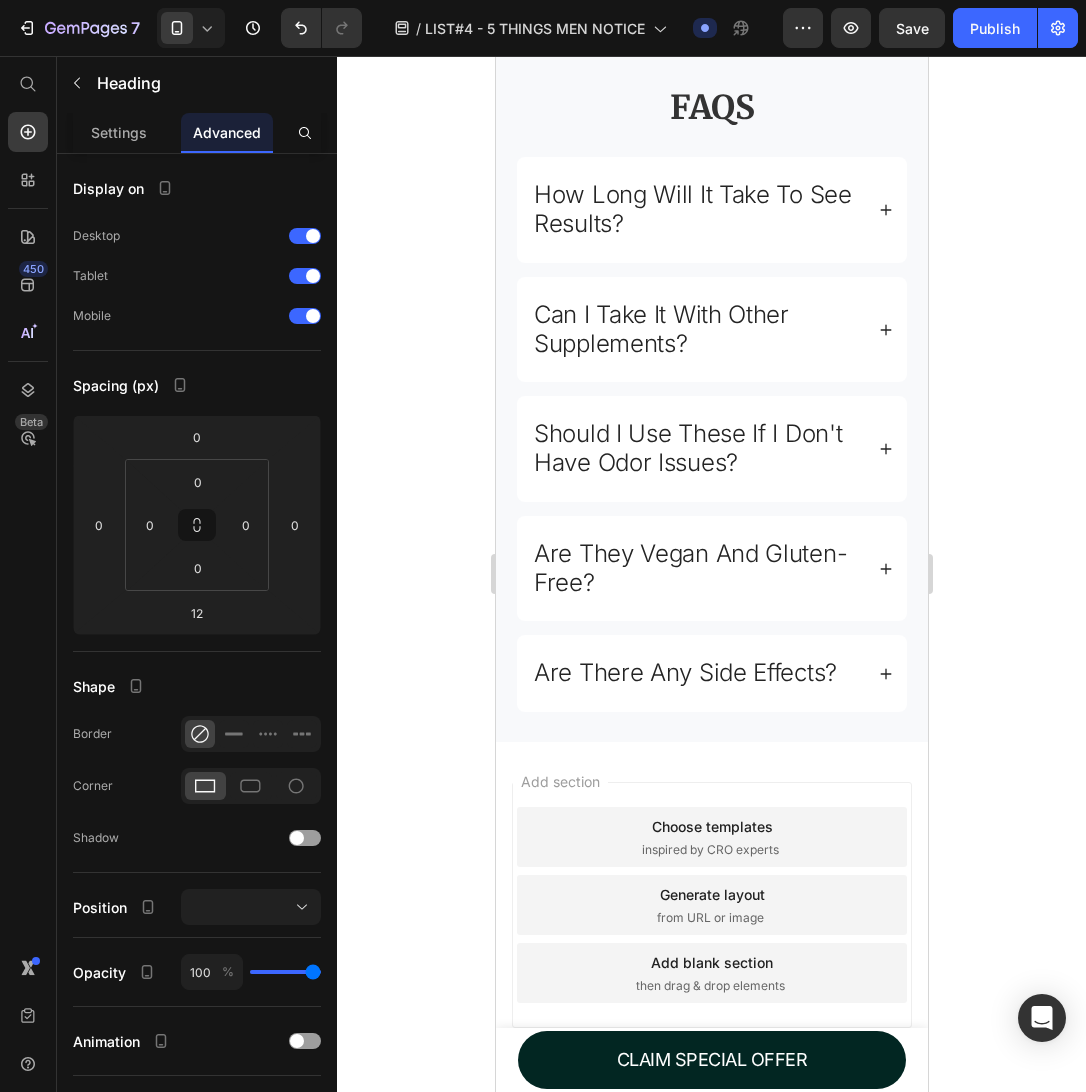 click at bounding box center (628, -314) 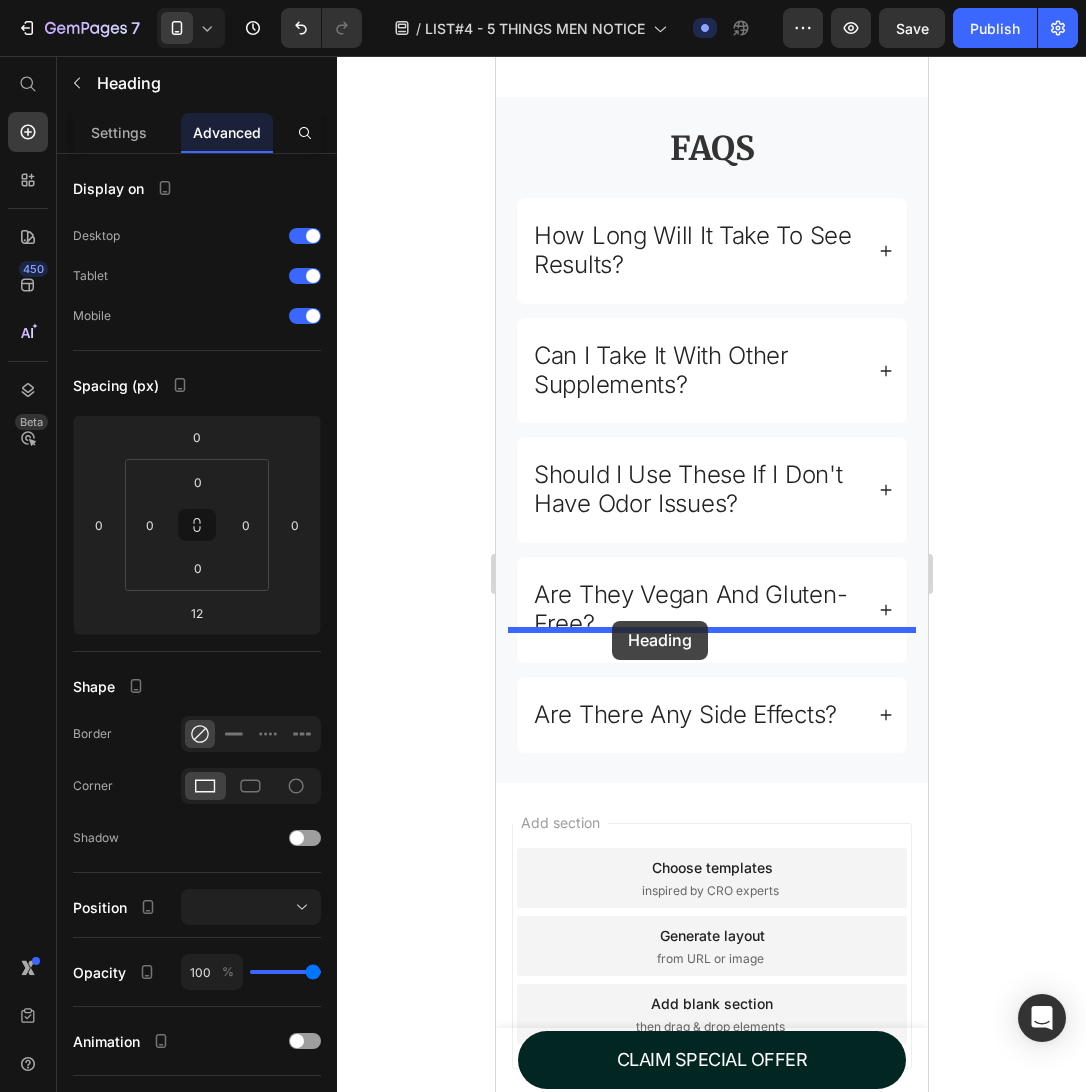 drag, startPoint x: 578, startPoint y: 372, endPoint x: 612, endPoint y: 621, distance: 251.31056 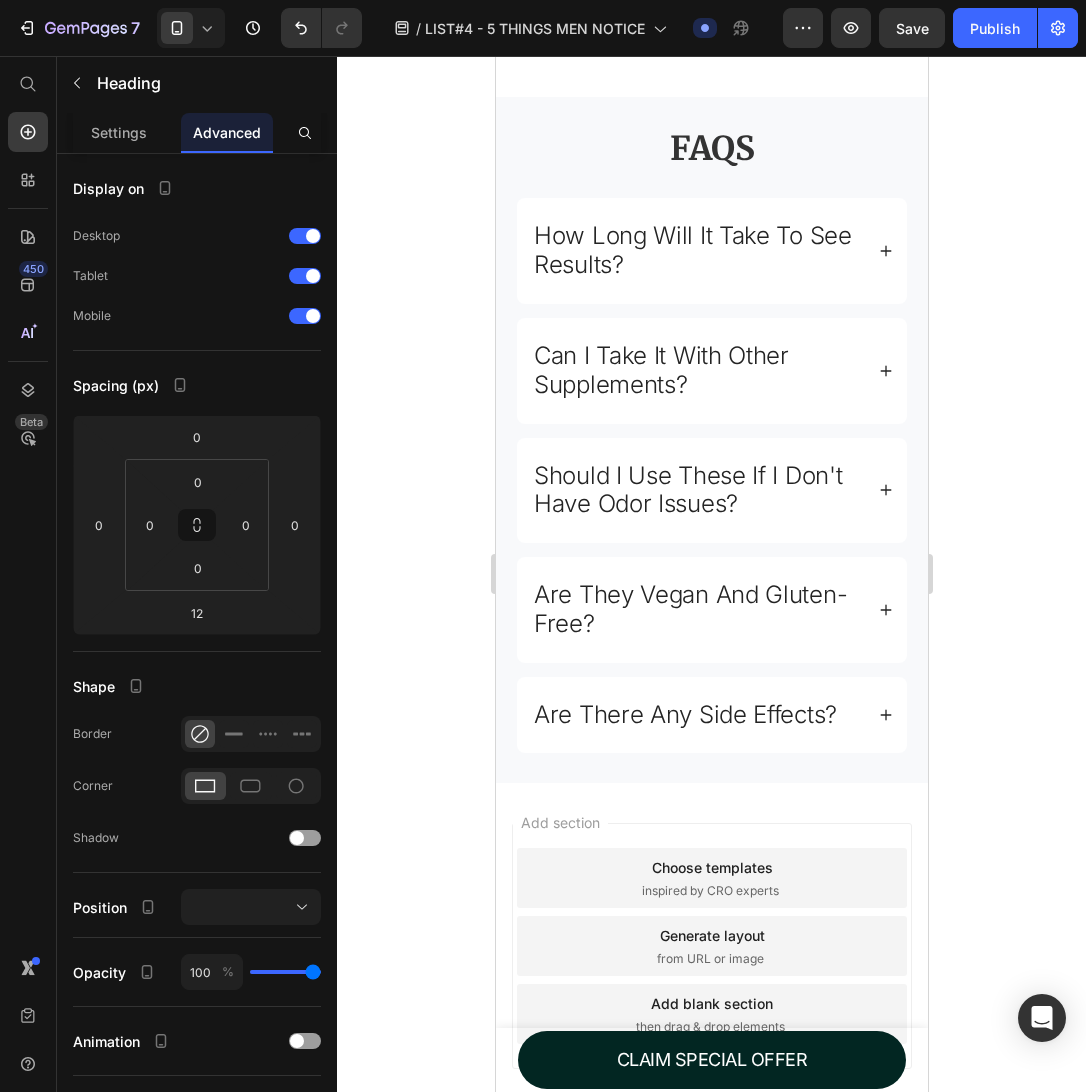 click on "What husbands wish they could tell you:" at bounding box center [708, -33] 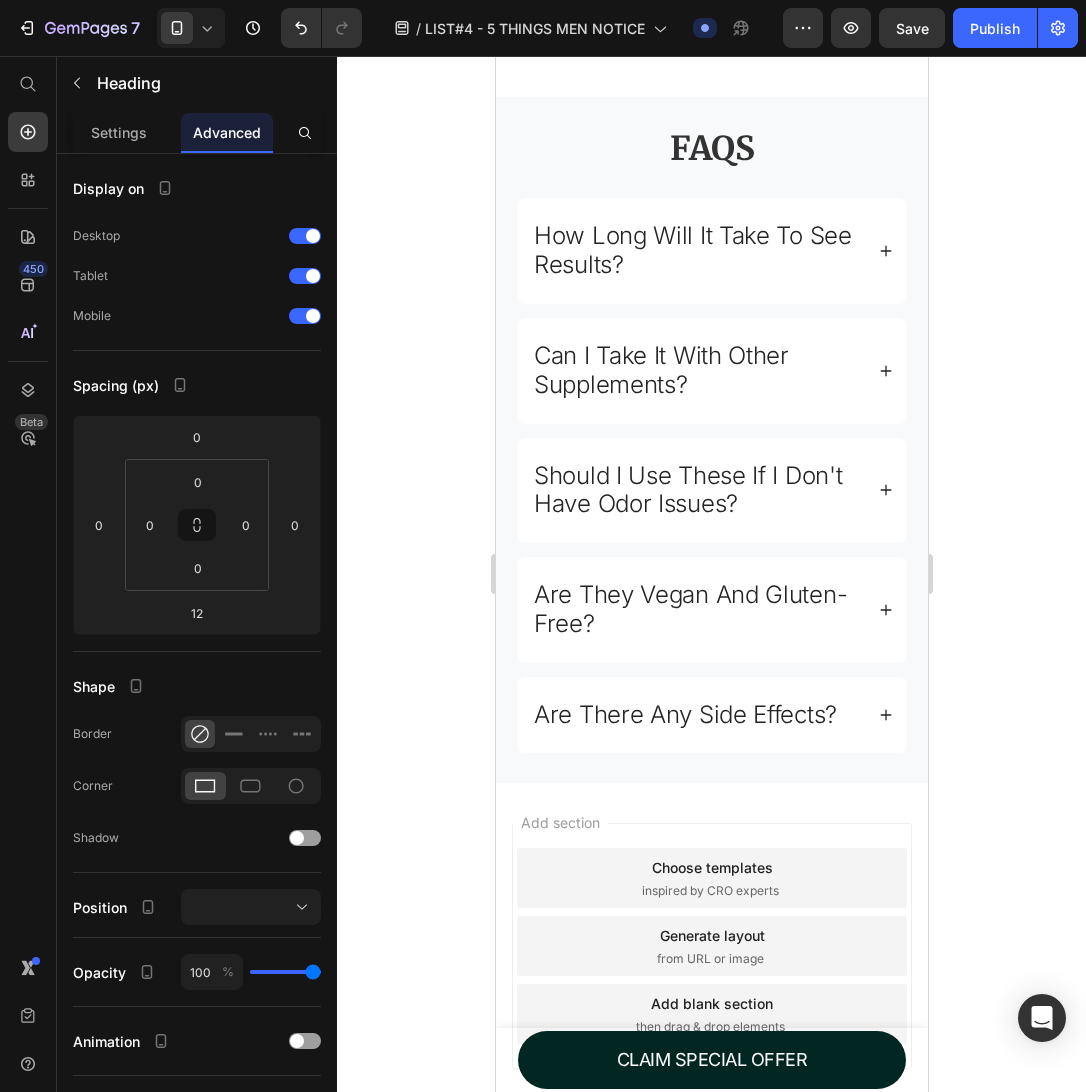 click on "What husbands wish they could tell you:" at bounding box center (708, -33) 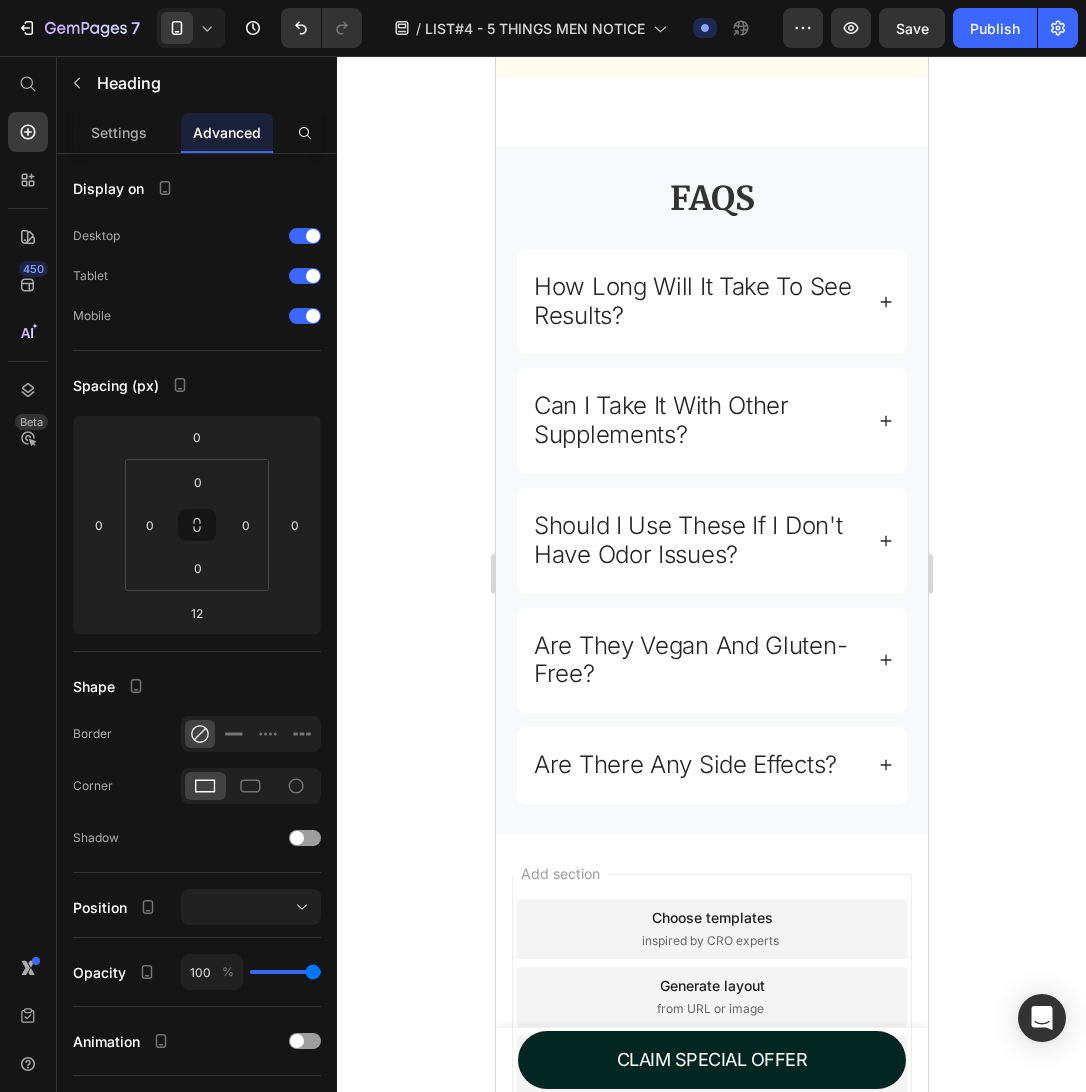 click 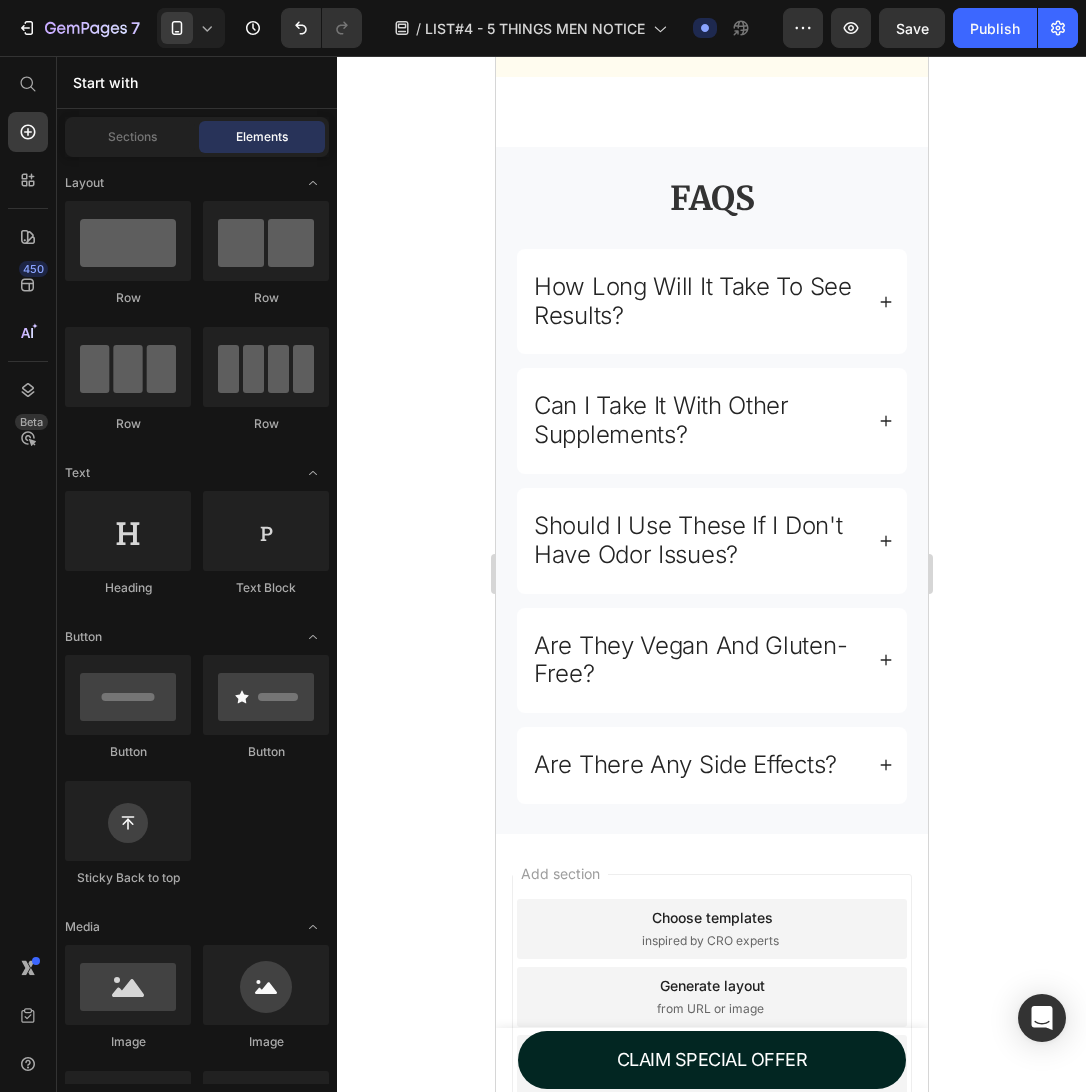 click on "TREAT YOUR VAGINA [DATE]!" at bounding box center (711, -79) 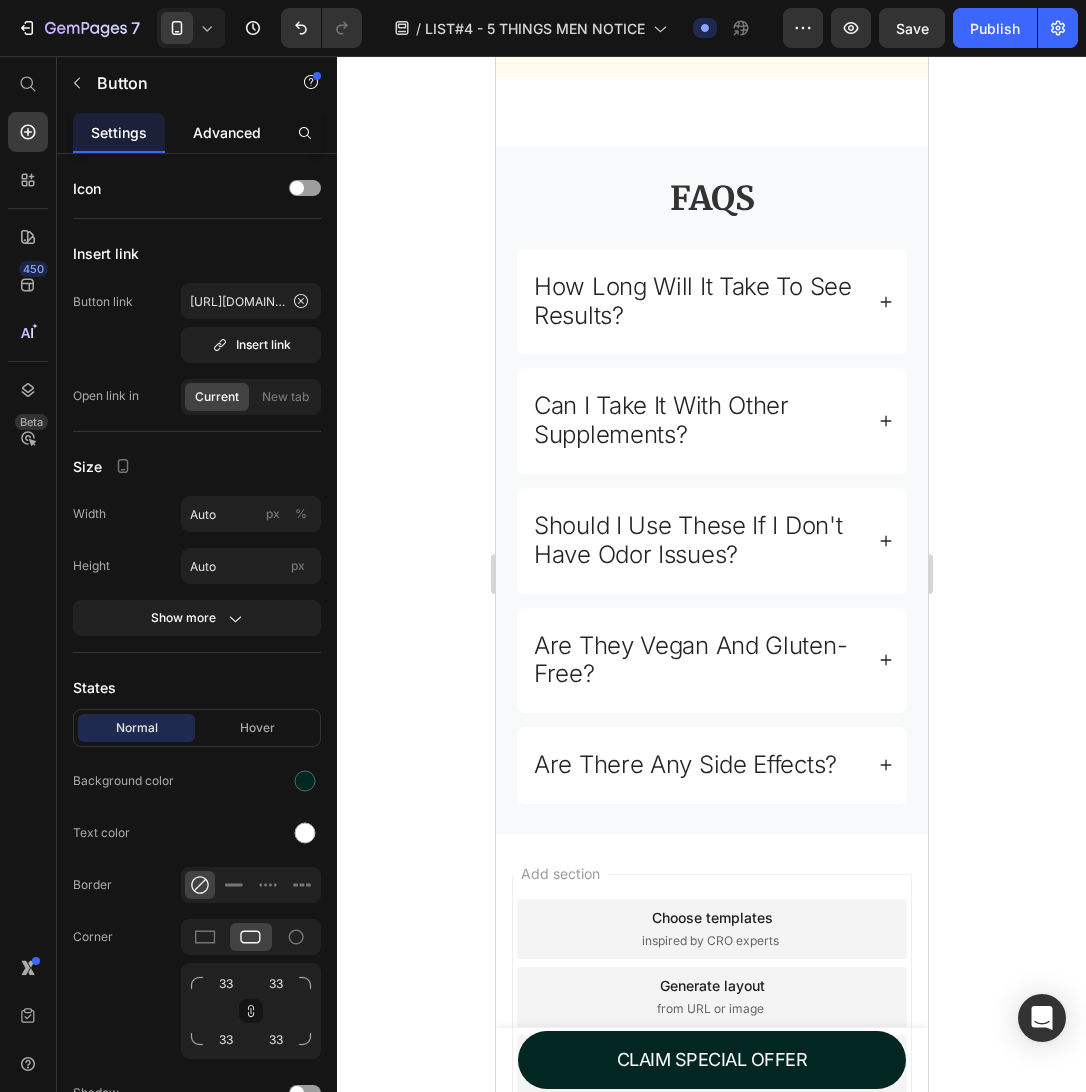 click on "Advanced" at bounding box center [227, 132] 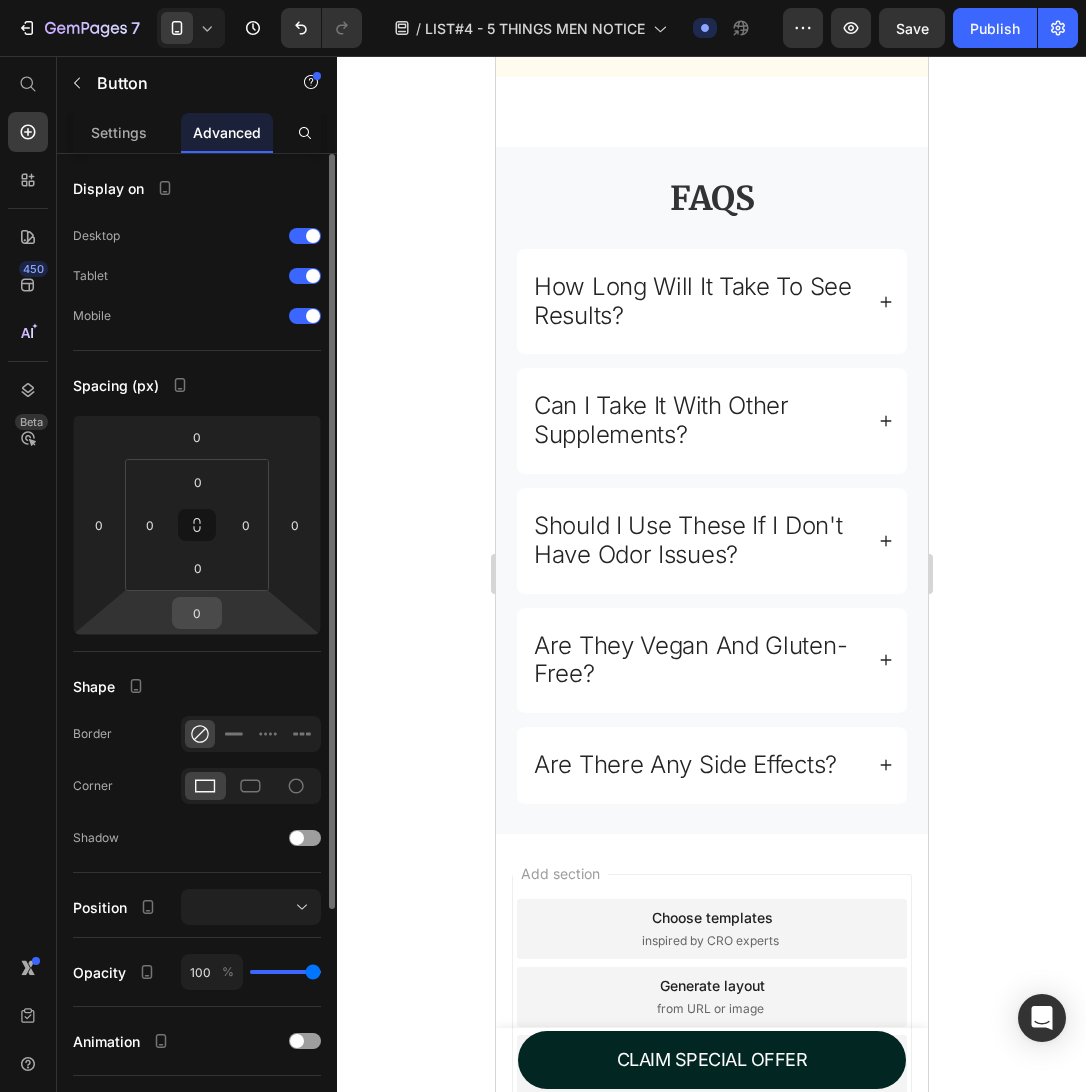 click on "0" at bounding box center [197, 613] 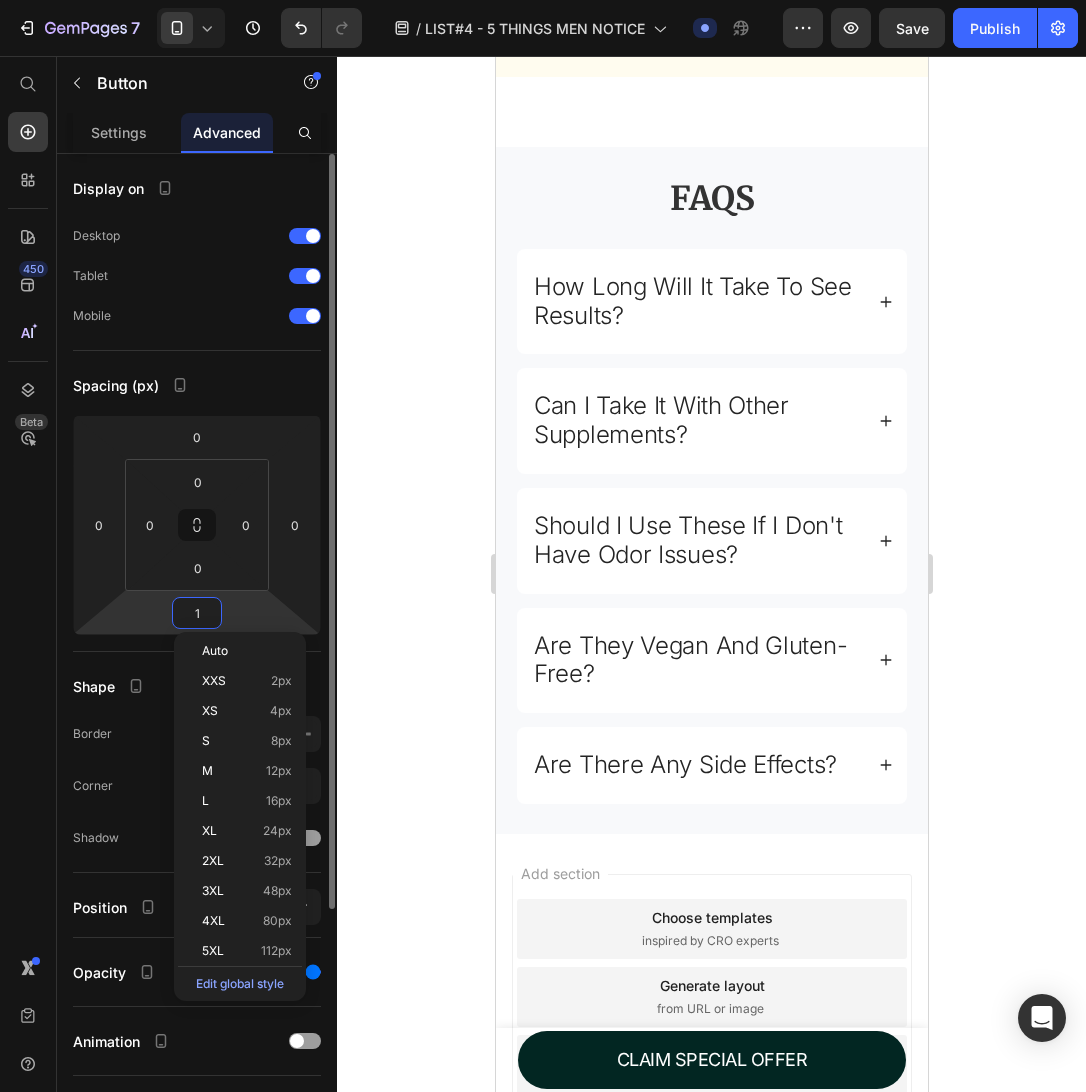 type on "12" 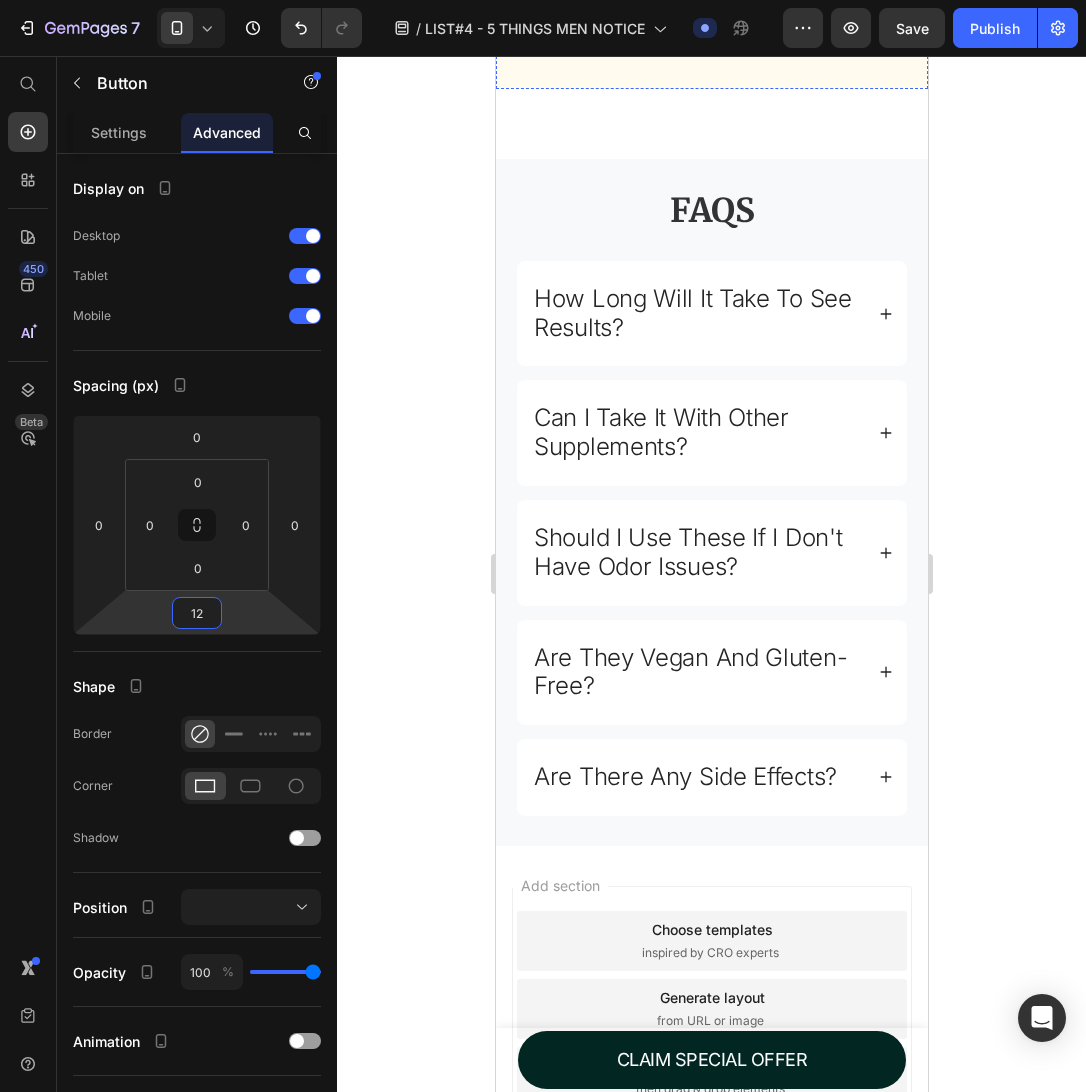 click on "Same results these 427 husbands are talking about. Available [DATE] while supplies last." at bounding box center (694, 4) 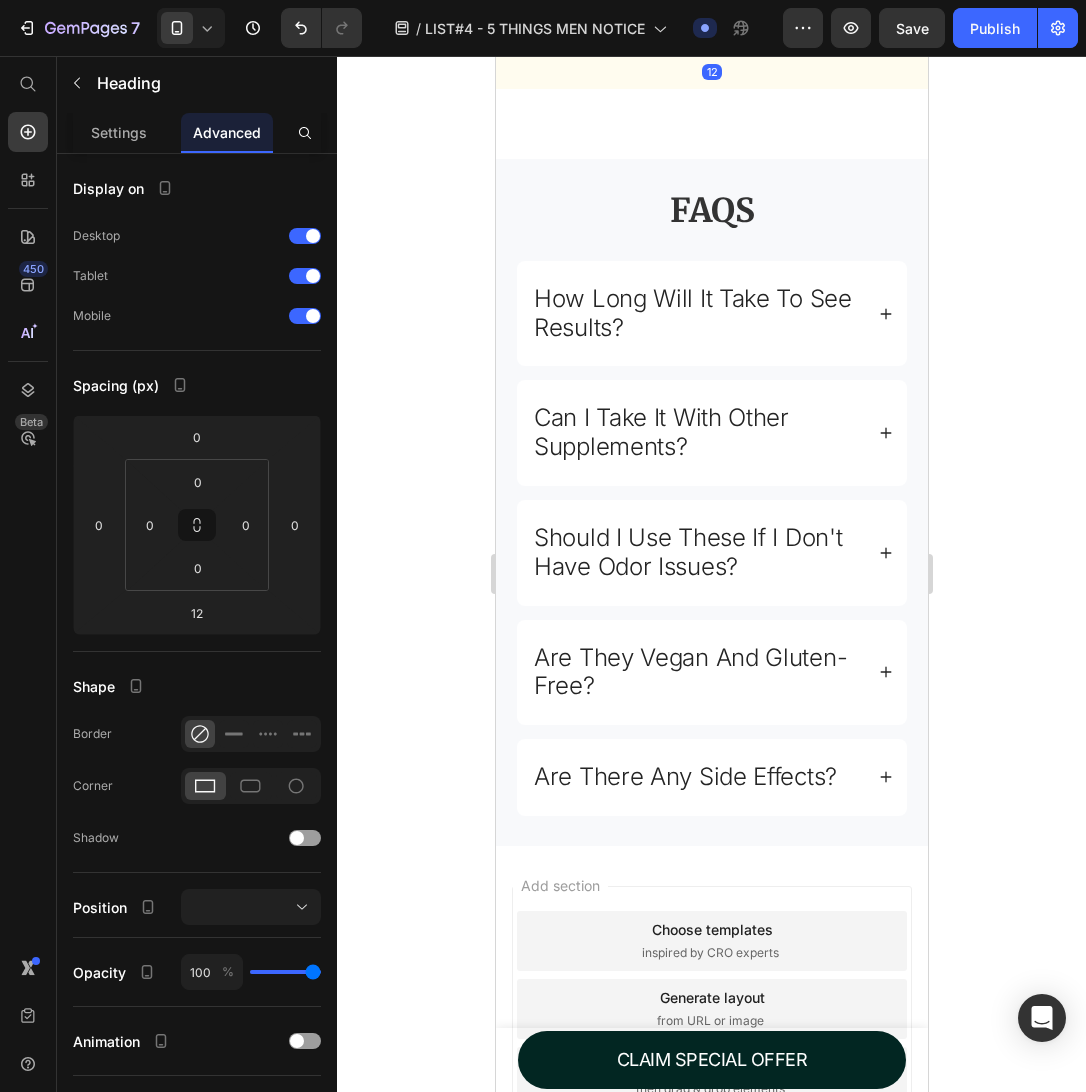 drag, startPoint x: 702, startPoint y: 689, endPoint x: 720, endPoint y: 637, distance: 55.027267 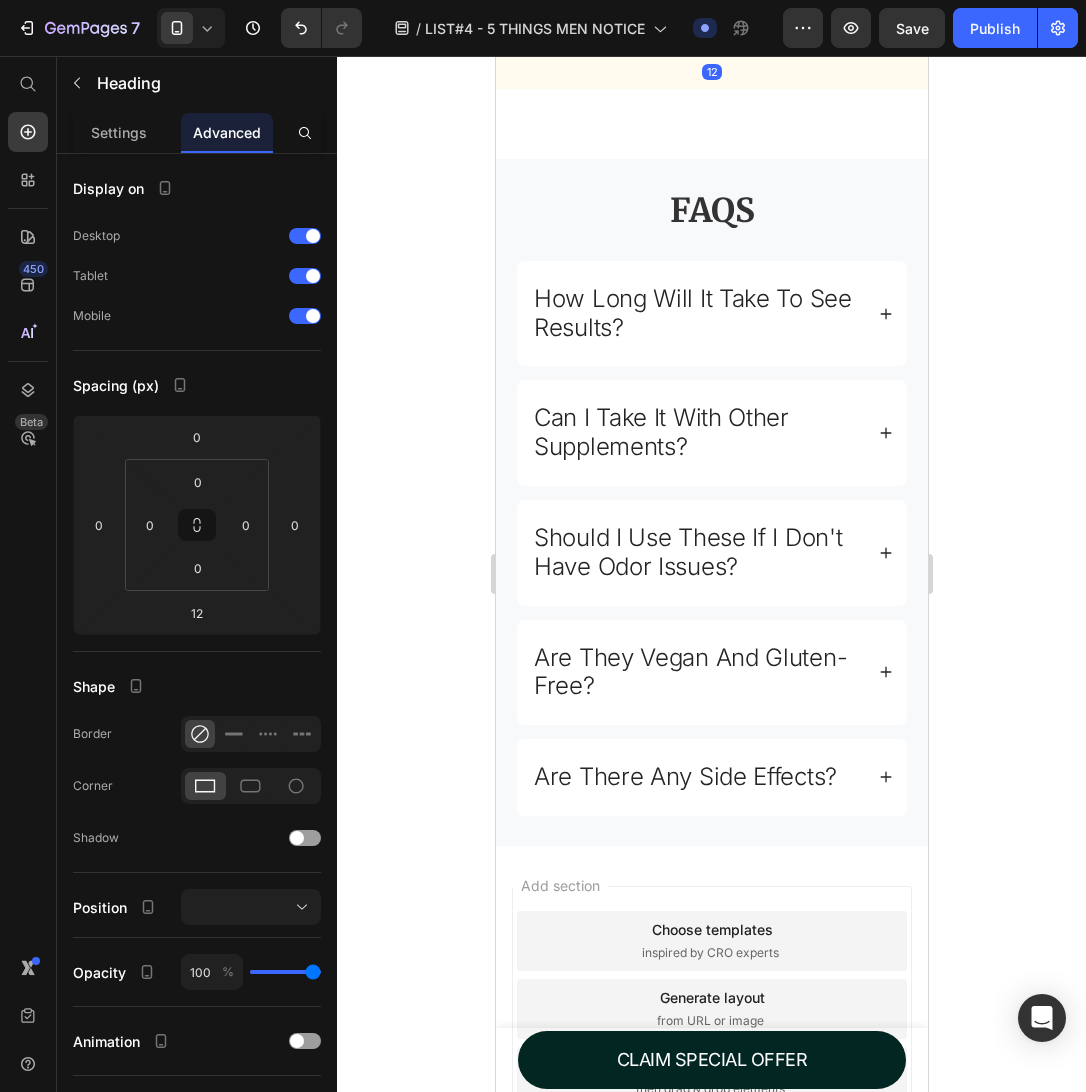 click on "⁠⁠⁠⁠⁠⁠⁠ Same results these 427 husbands are talking about. Available [DATE] while supplies last. Heading   12" at bounding box center [711, 5] 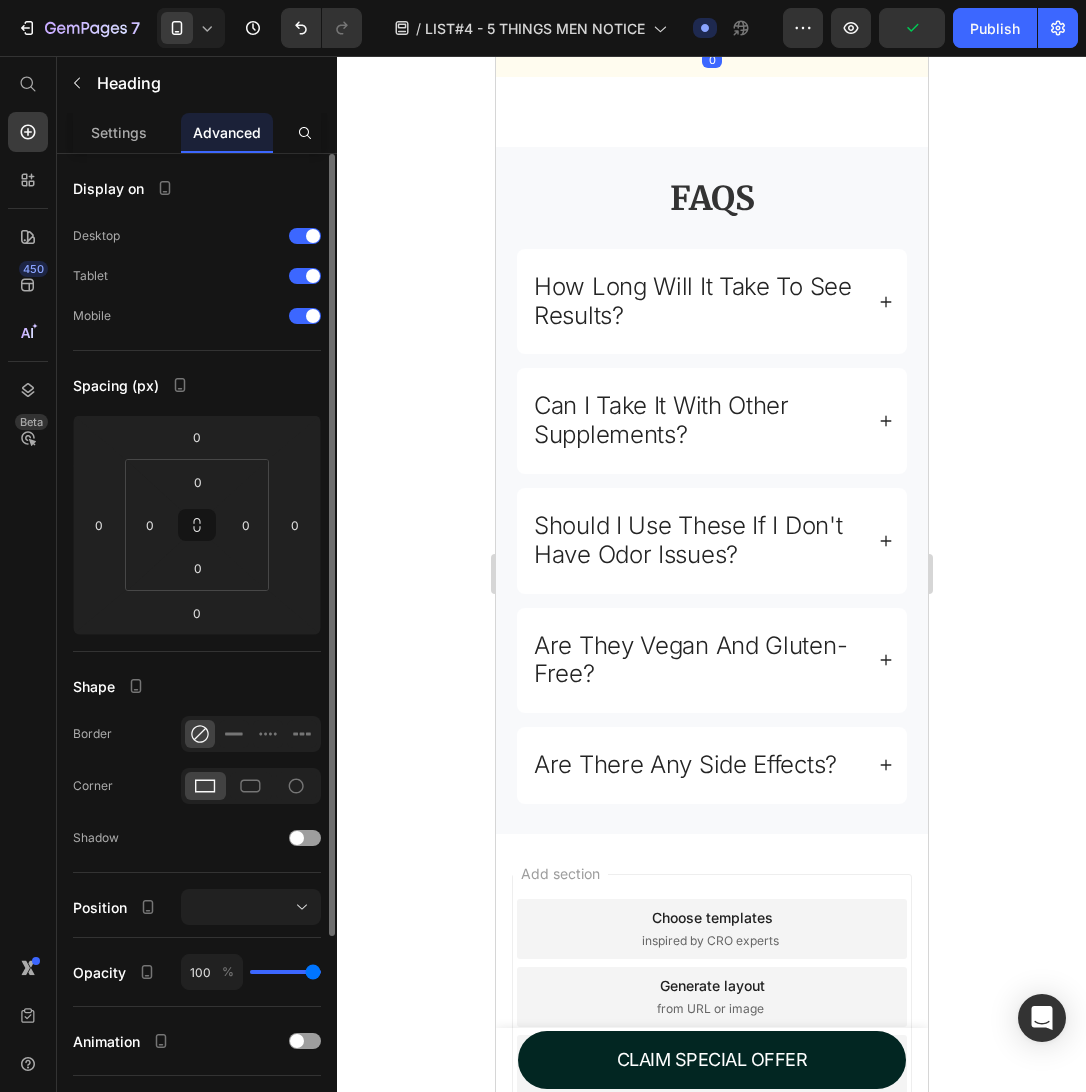 click on "Display on Desktop Tablet Mobile Spacing (px) [PHONE_NUMBER] Shape Border Corner Shadow Position Opacity 100 % Animation Interaction Upgrade to Optimize plan  to unlock Interaction & other premium features. CSS class  Delete element" at bounding box center [197, 788] 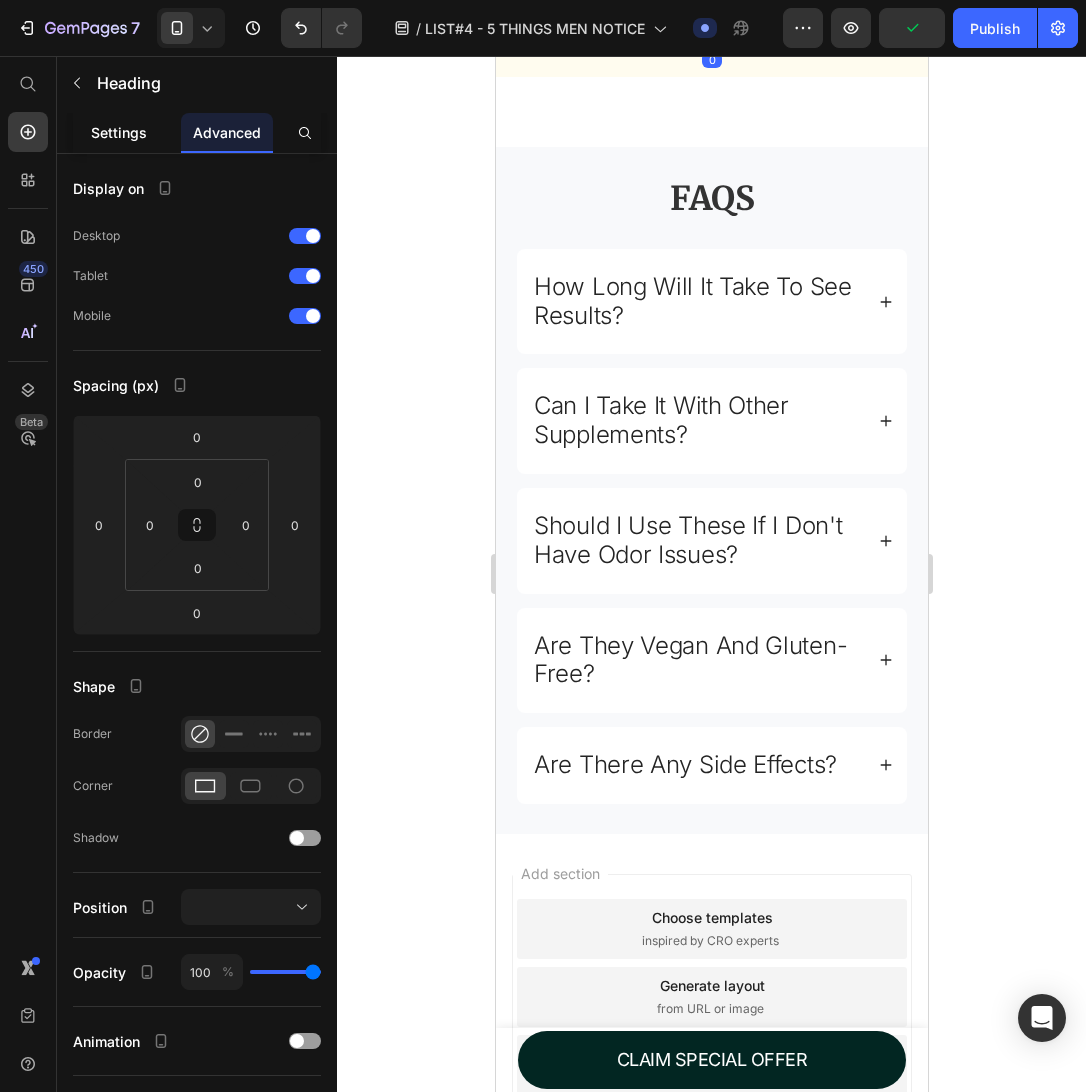 click on "Settings" at bounding box center [119, 132] 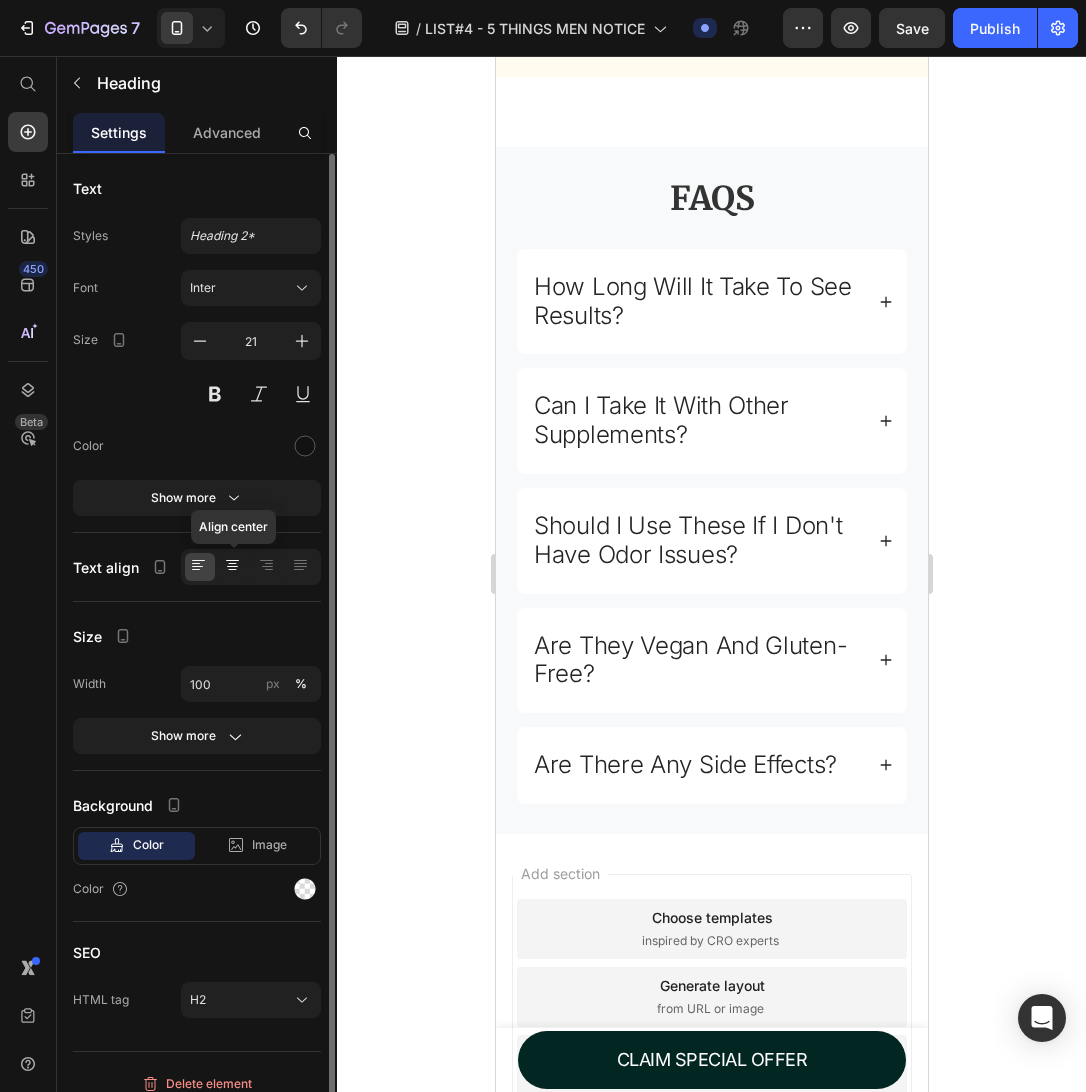 click 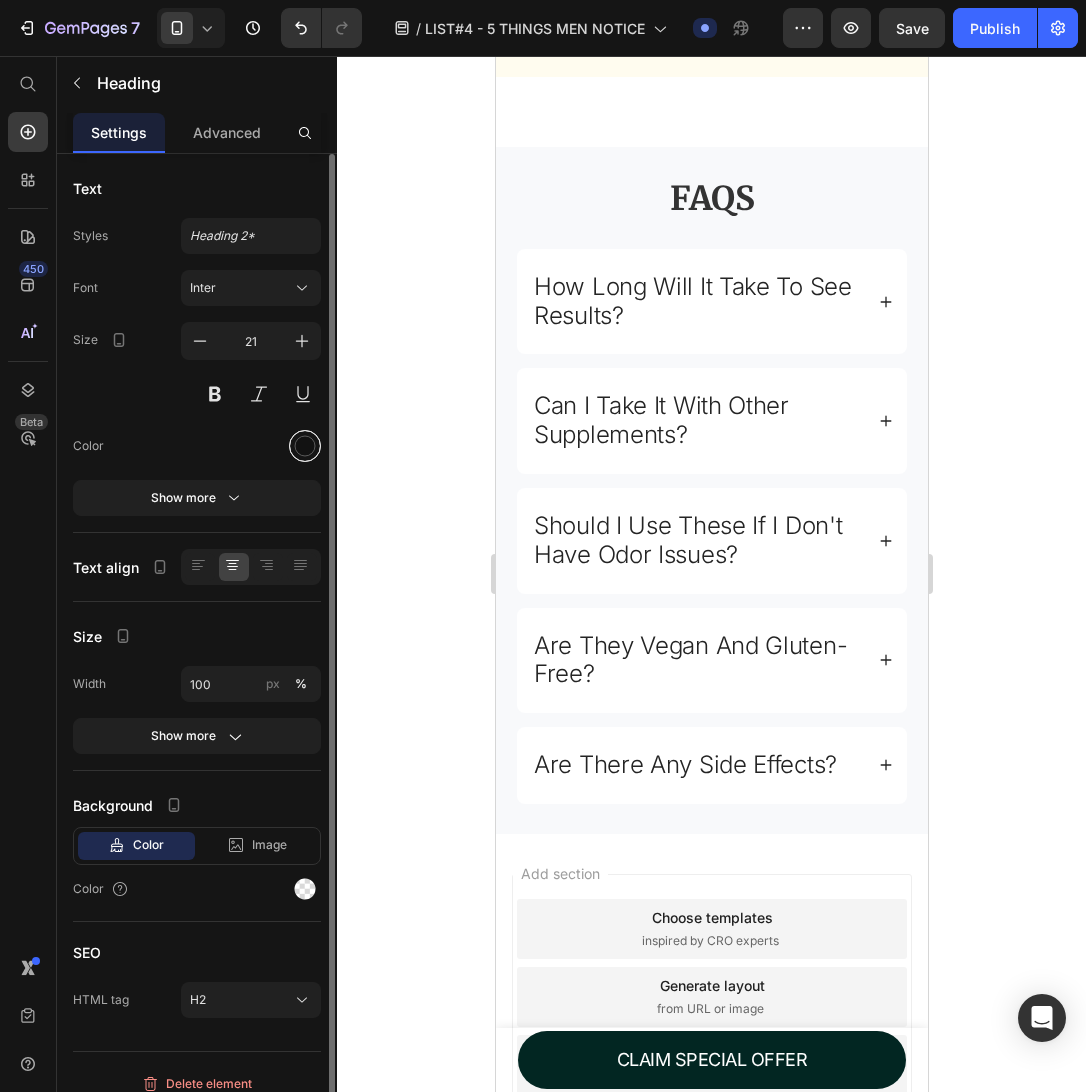 click at bounding box center [305, 446] 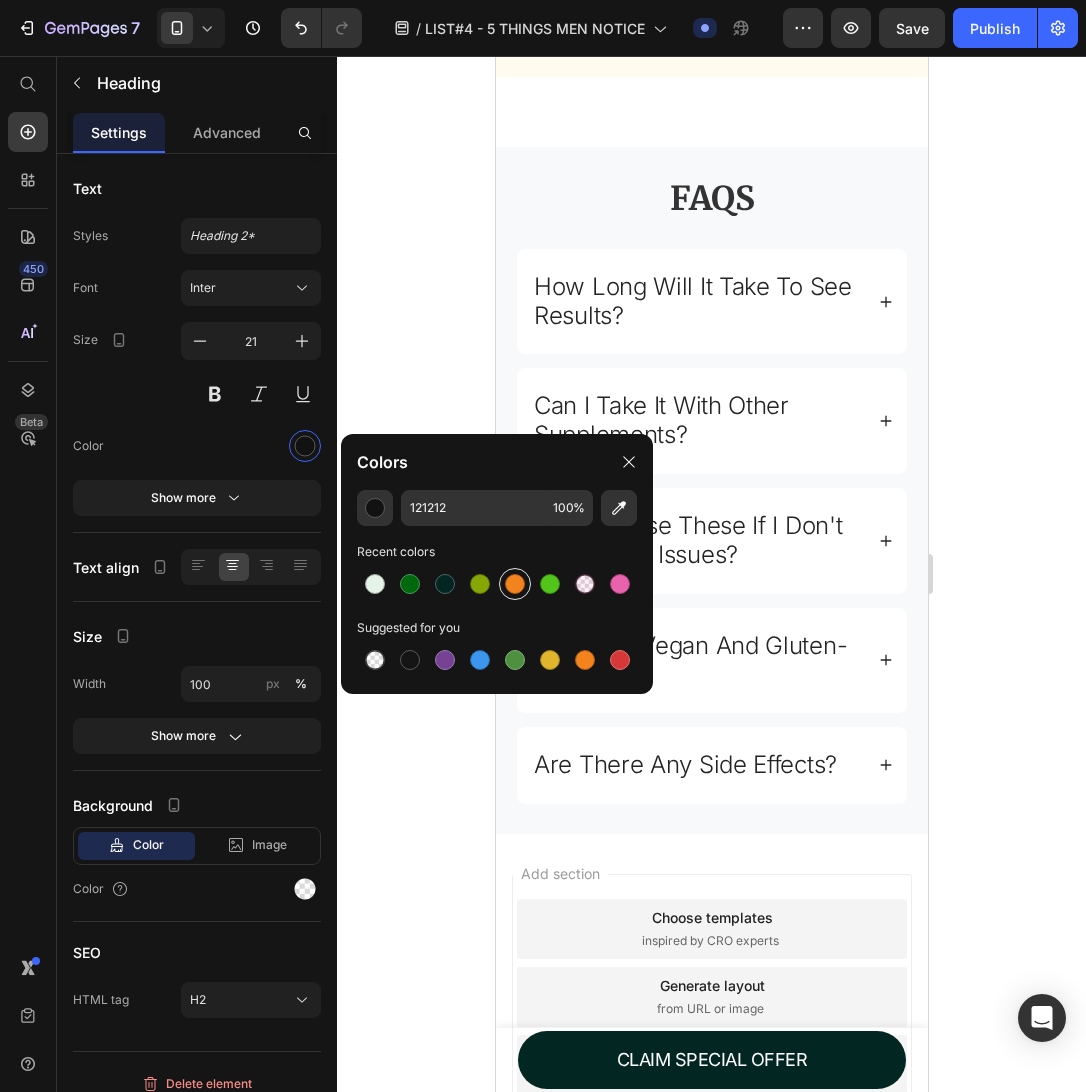 click at bounding box center (515, 584) 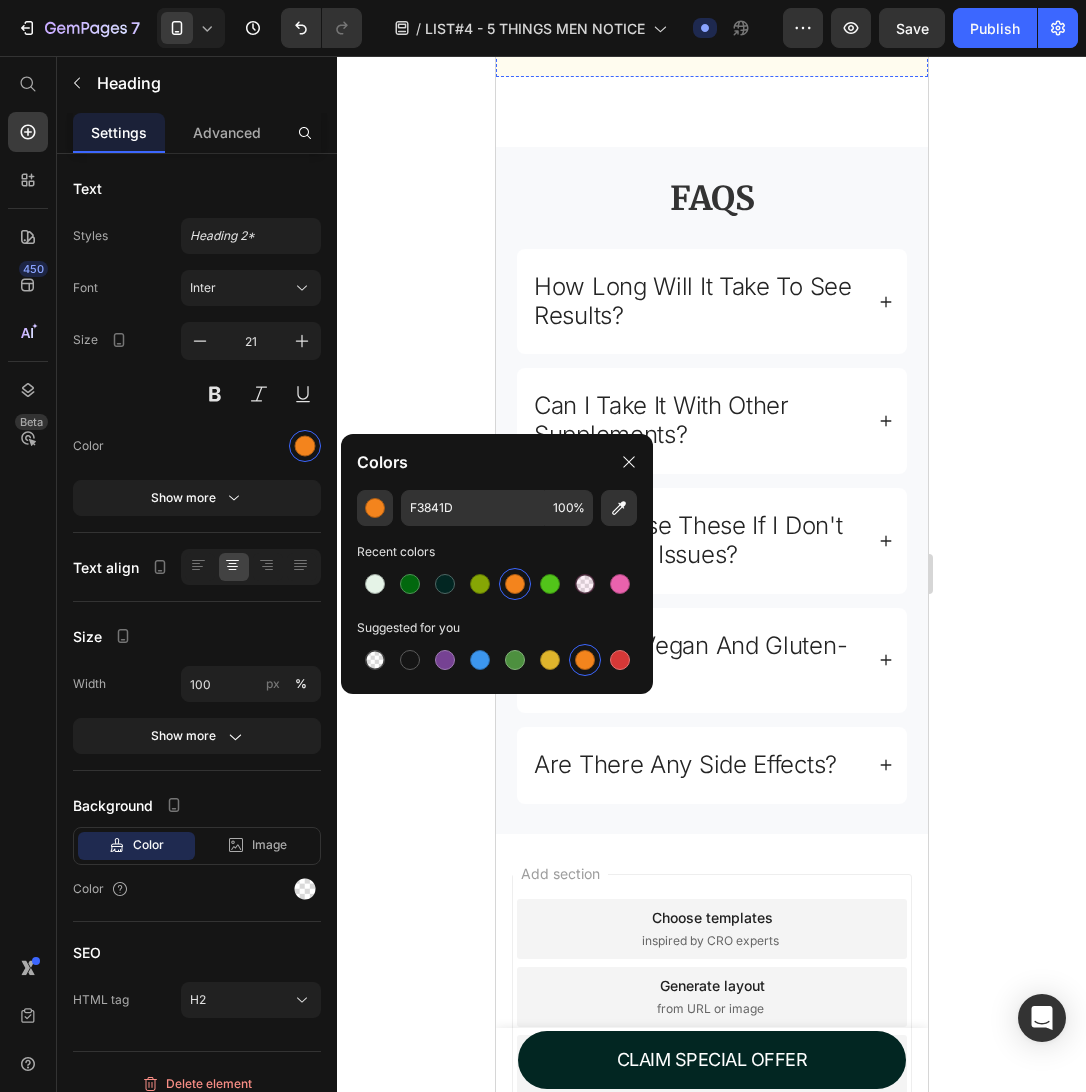 click 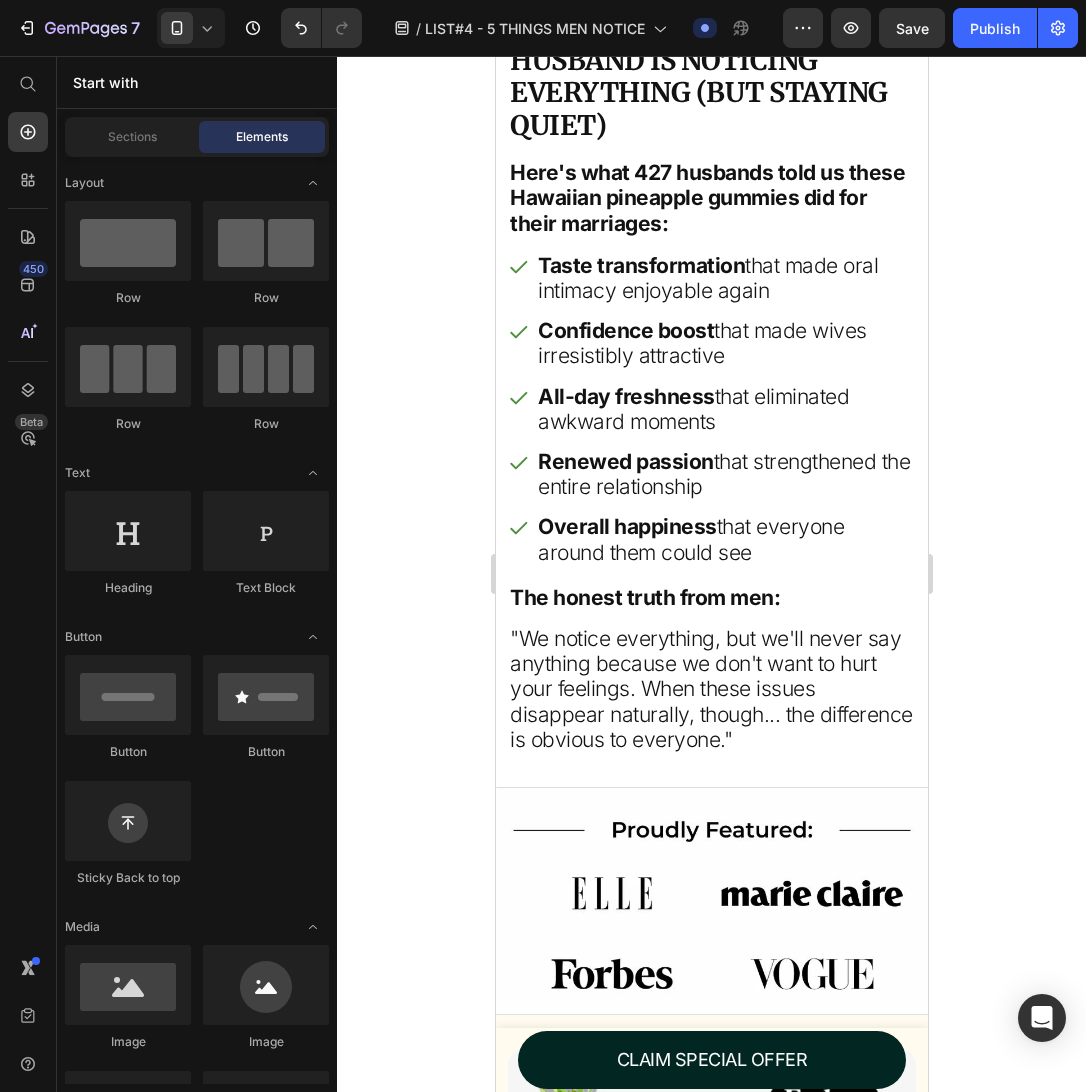scroll, scrollTop: 11025, scrollLeft: 0, axis: vertical 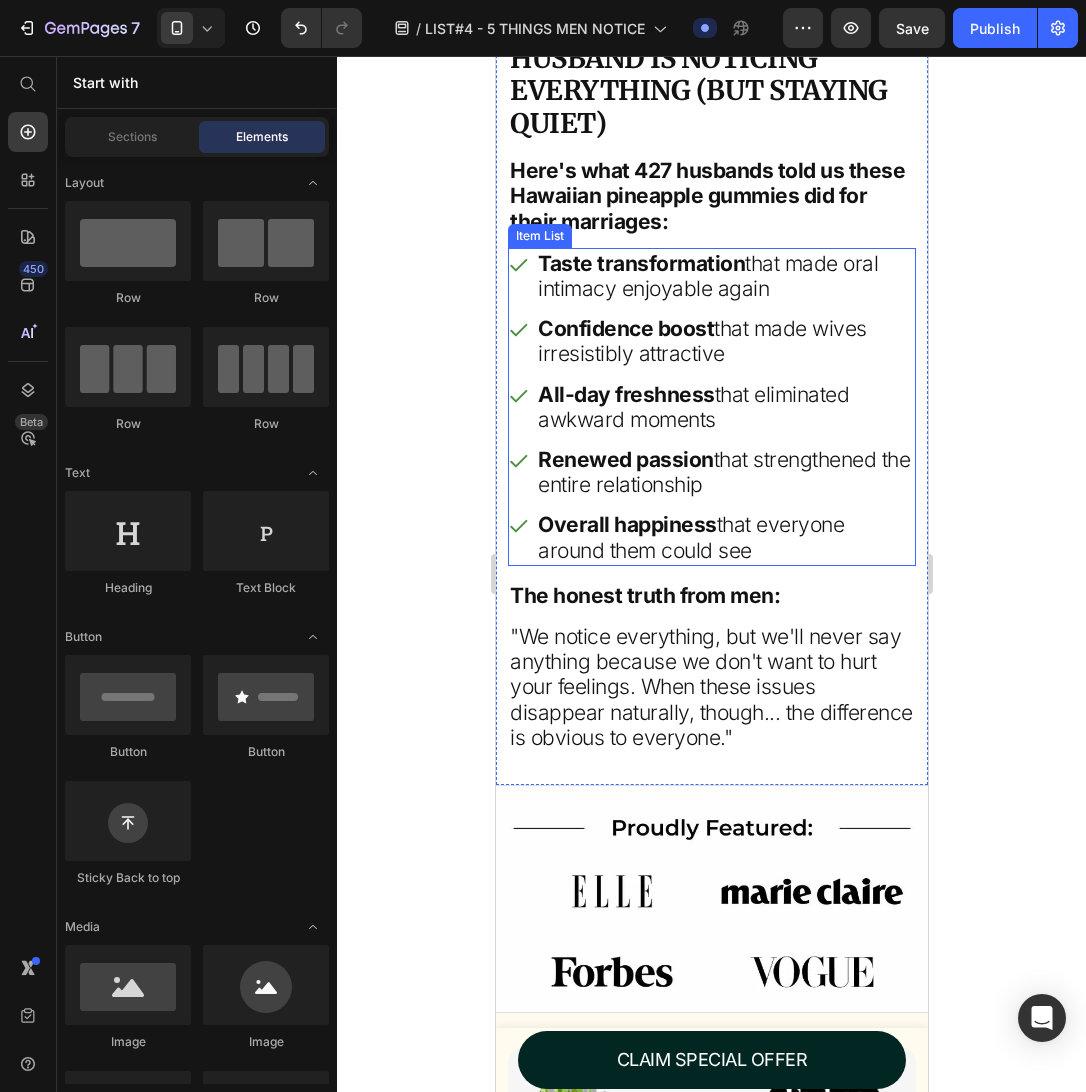 click on "All-day freshness  that eliminated awkward moments" at bounding box center [724, 407] 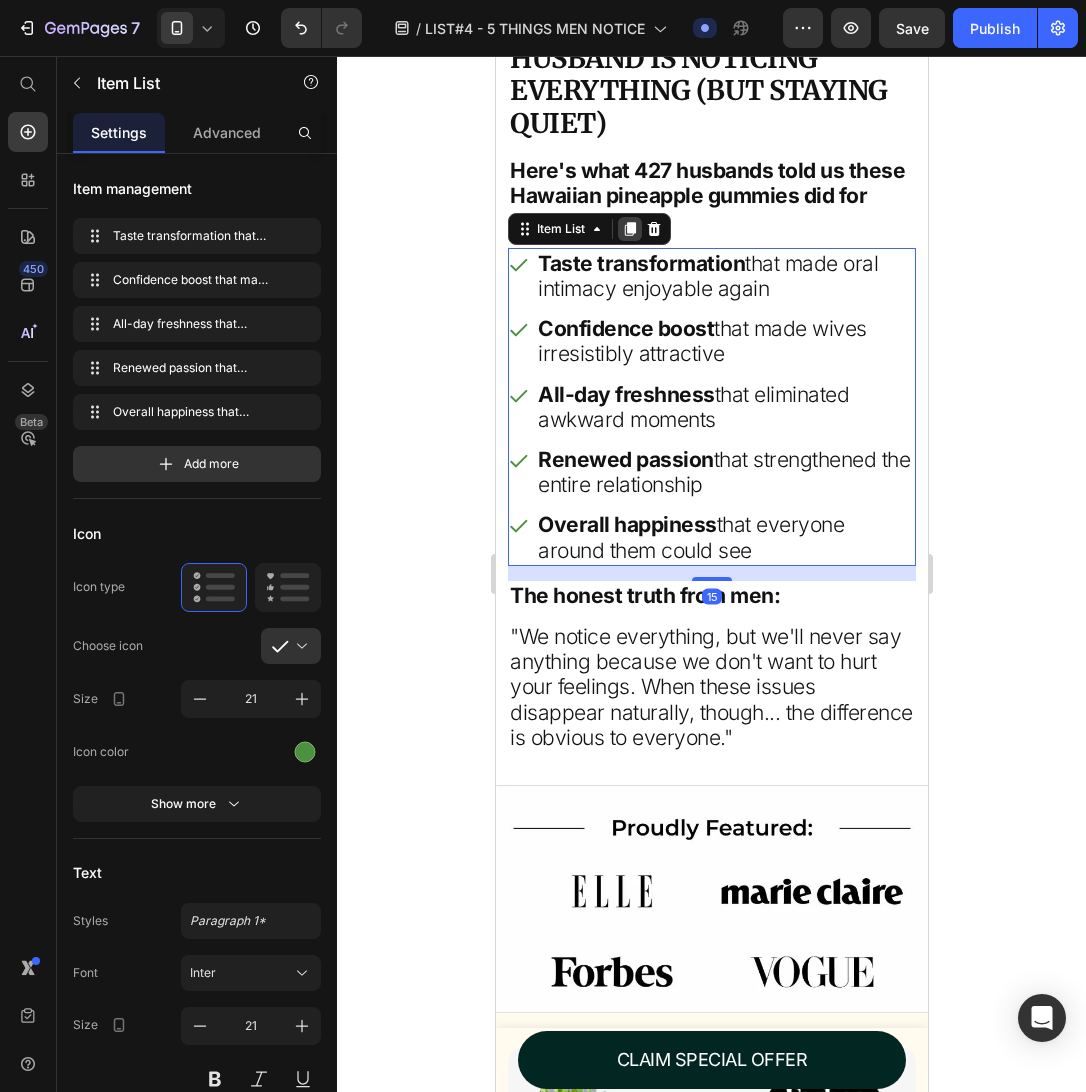 click at bounding box center [629, 229] 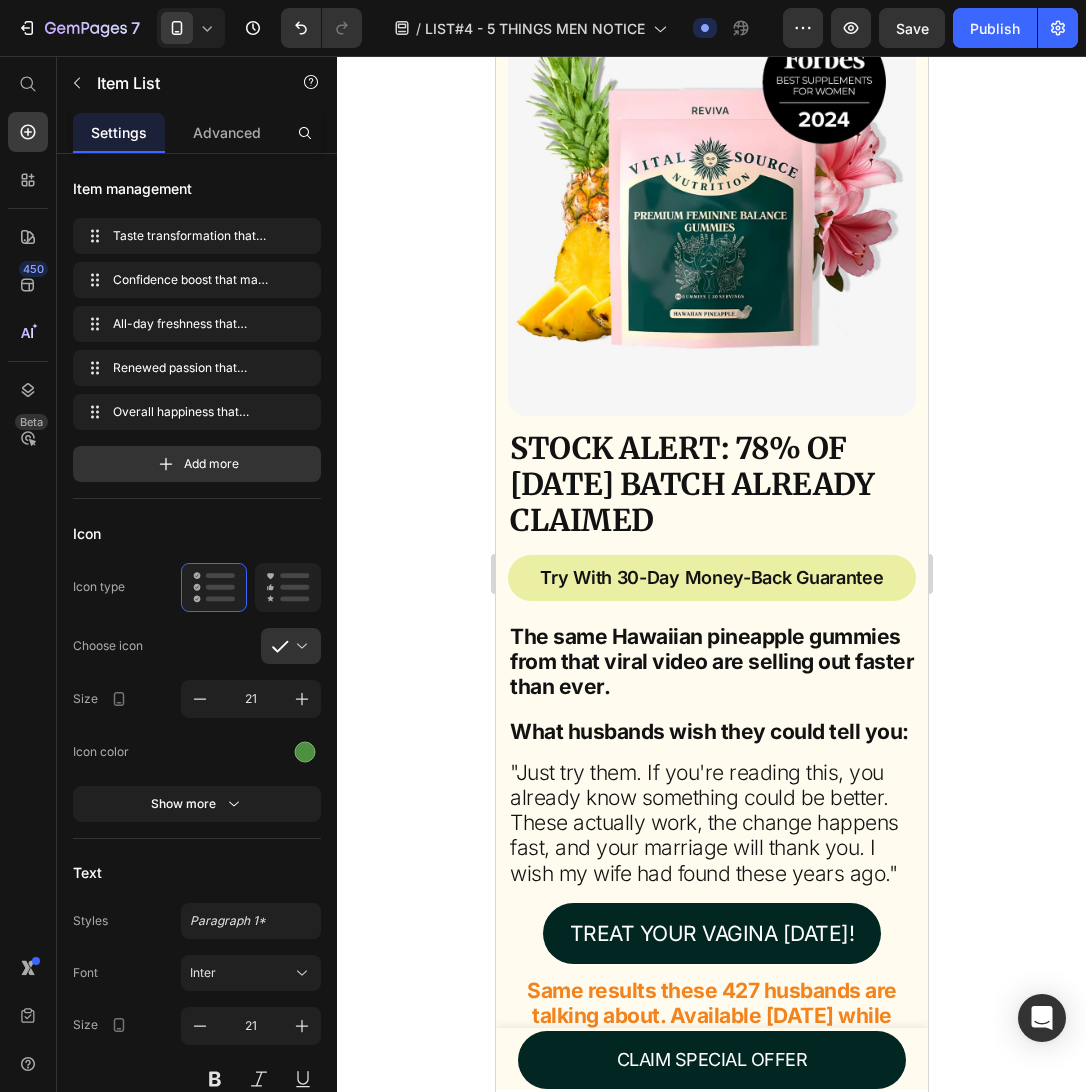 scroll, scrollTop: 12427, scrollLeft: 0, axis: vertical 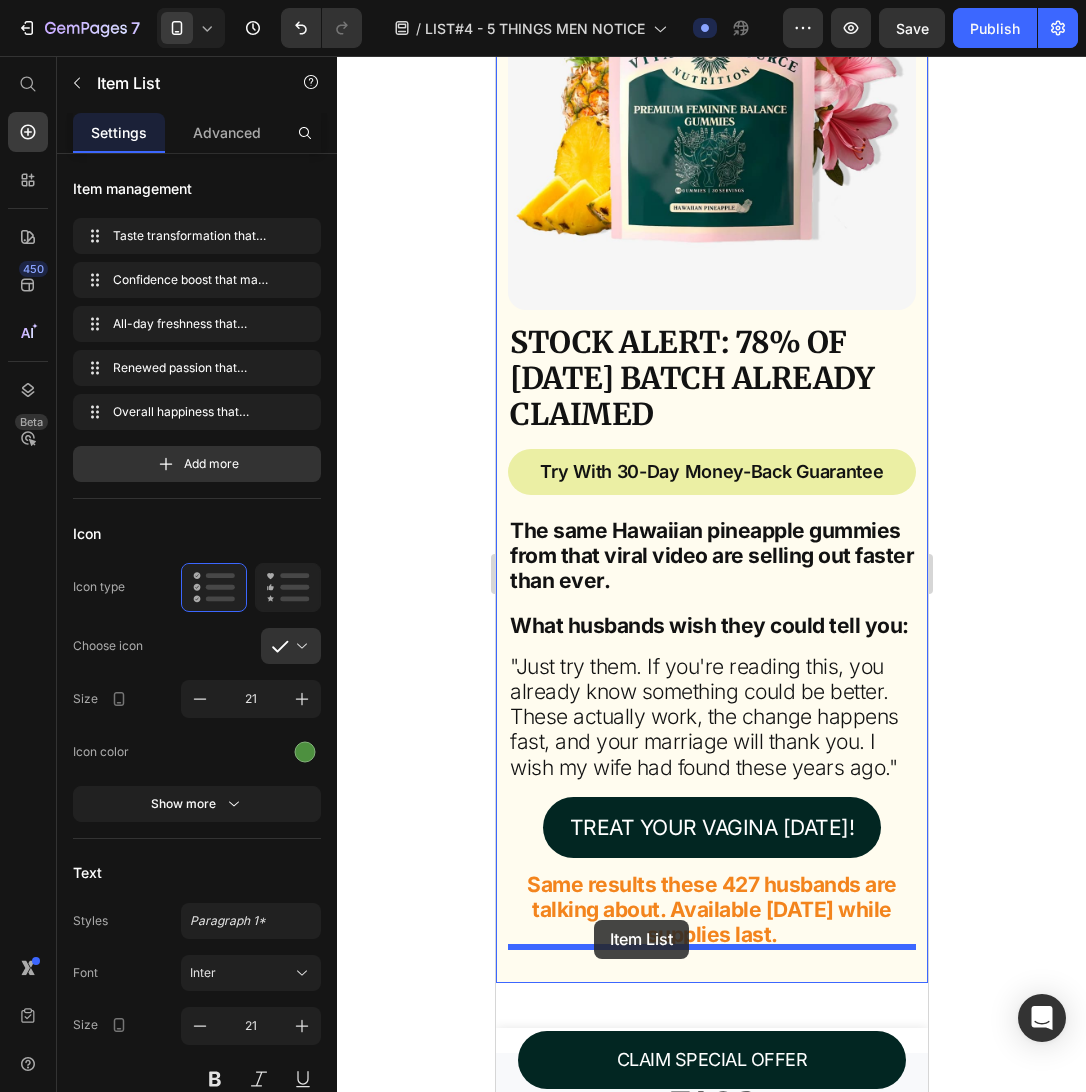 drag, startPoint x: 561, startPoint y: 491, endPoint x: 594, endPoint y: 920, distance: 430.26736 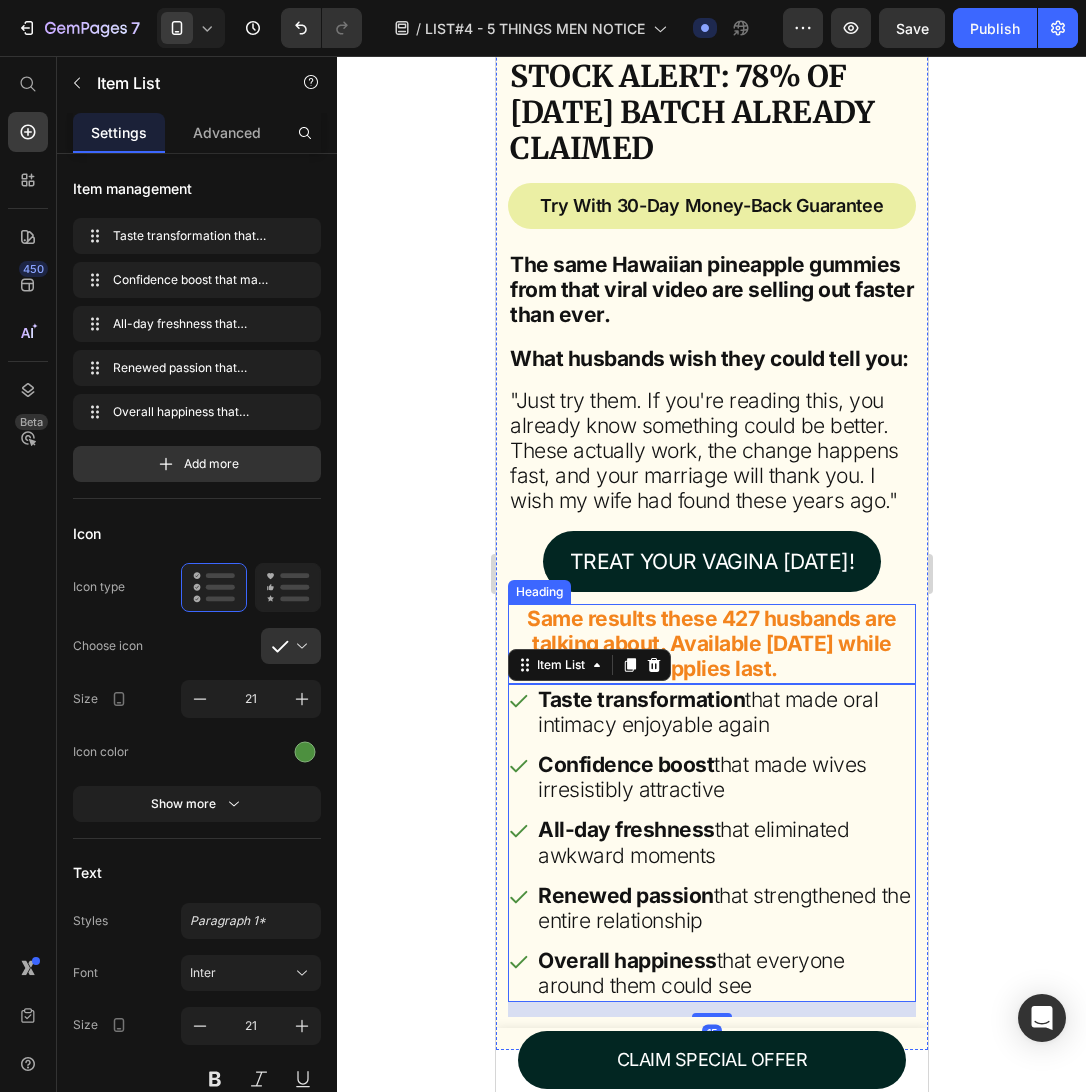 scroll, scrollTop: 12398, scrollLeft: 0, axis: vertical 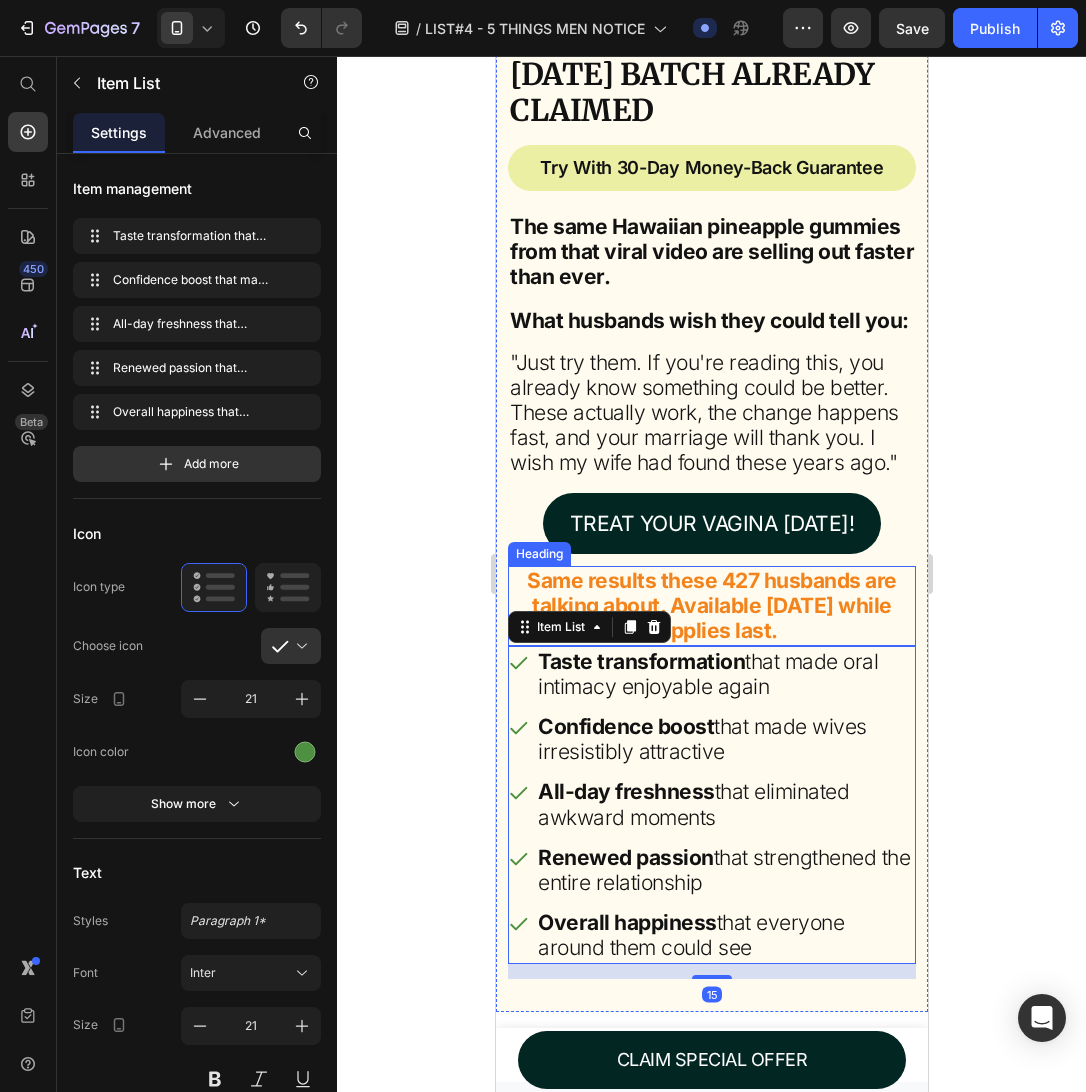 click on "Same results these 427 husbands are talking about. Available [DATE] while supplies last." at bounding box center (711, 605) 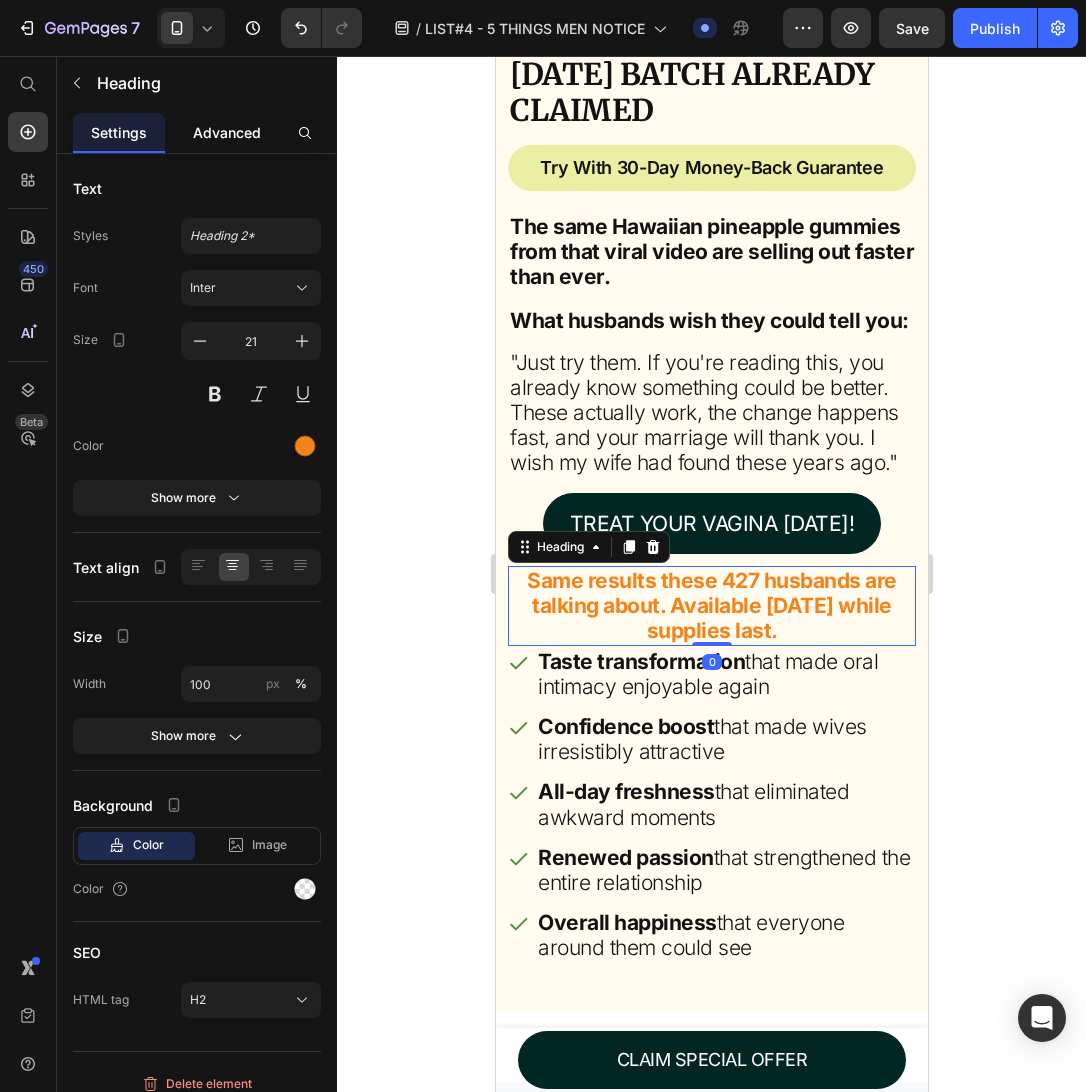 click on "Advanced" at bounding box center [227, 132] 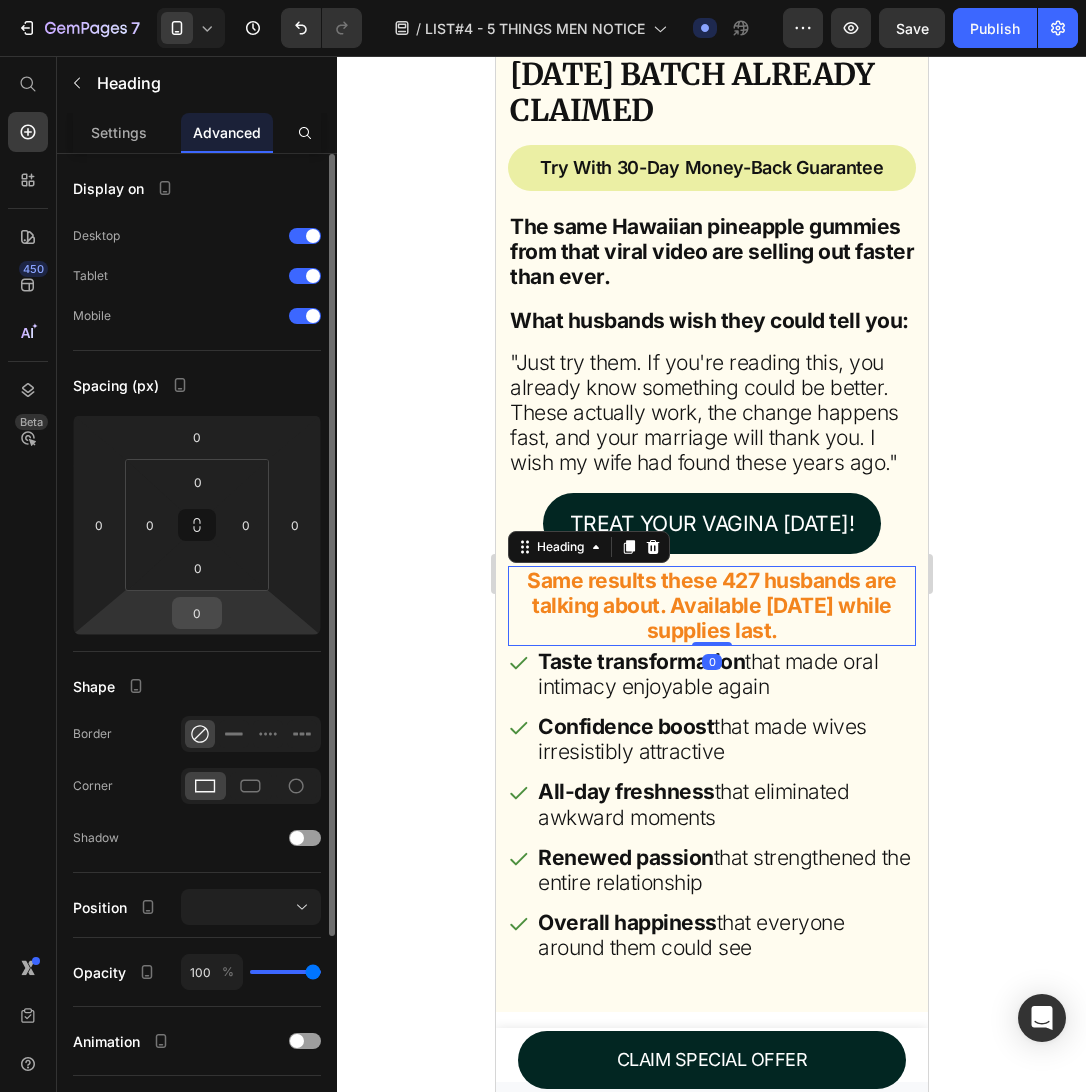 click on "0" at bounding box center (197, 613) 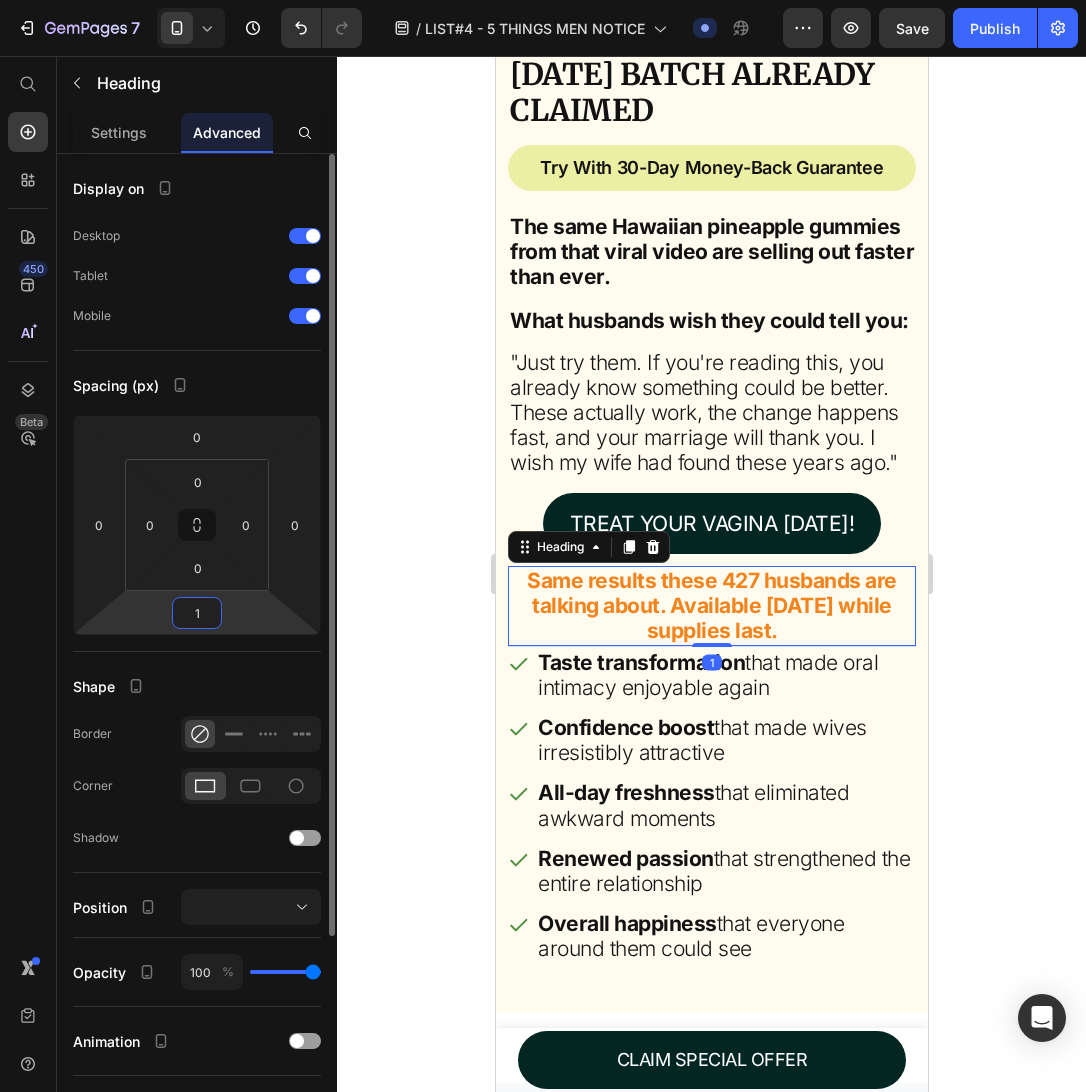 type on "12" 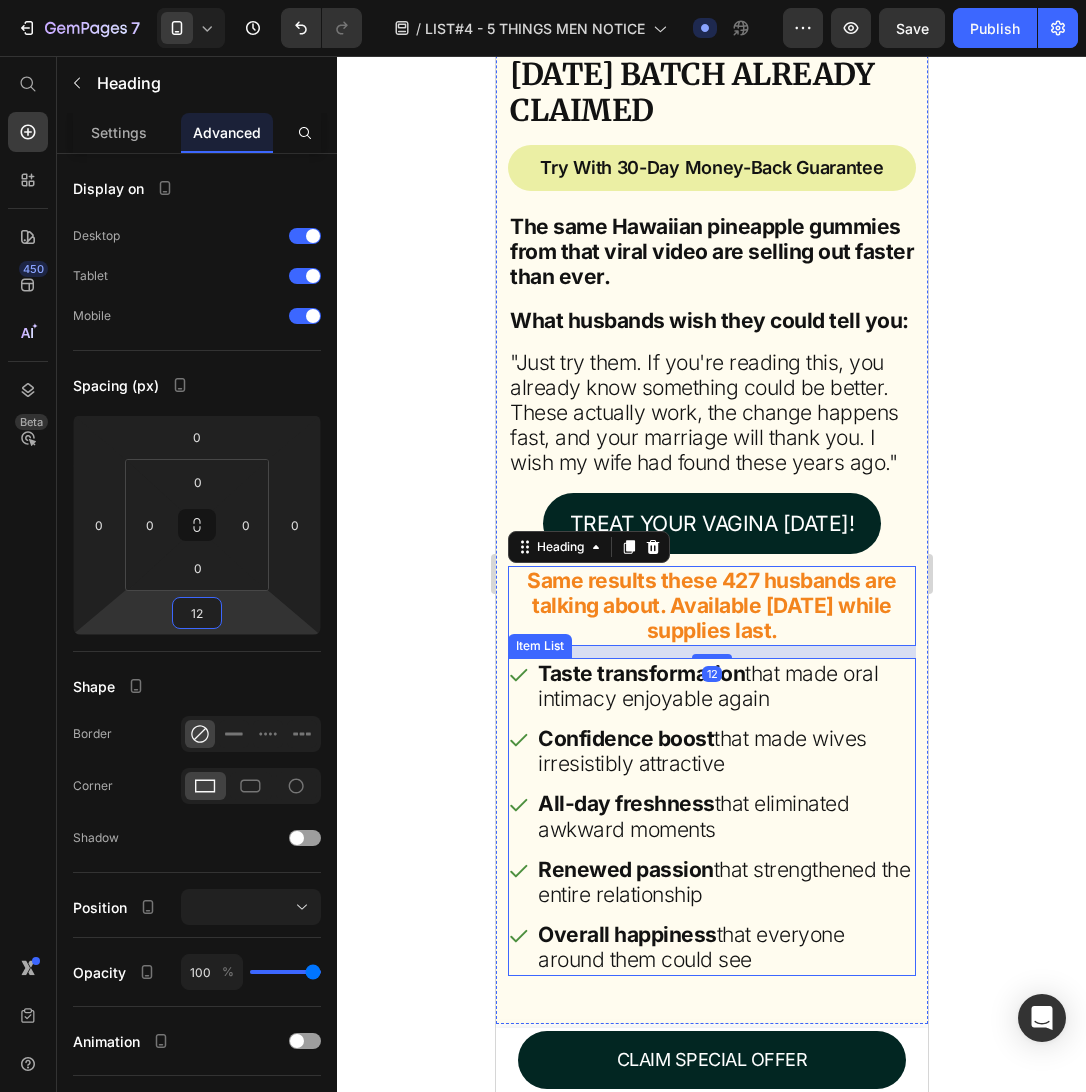 click on "Taste transformation  that made oral intimacy enjoyable again" at bounding box center (724, 686) 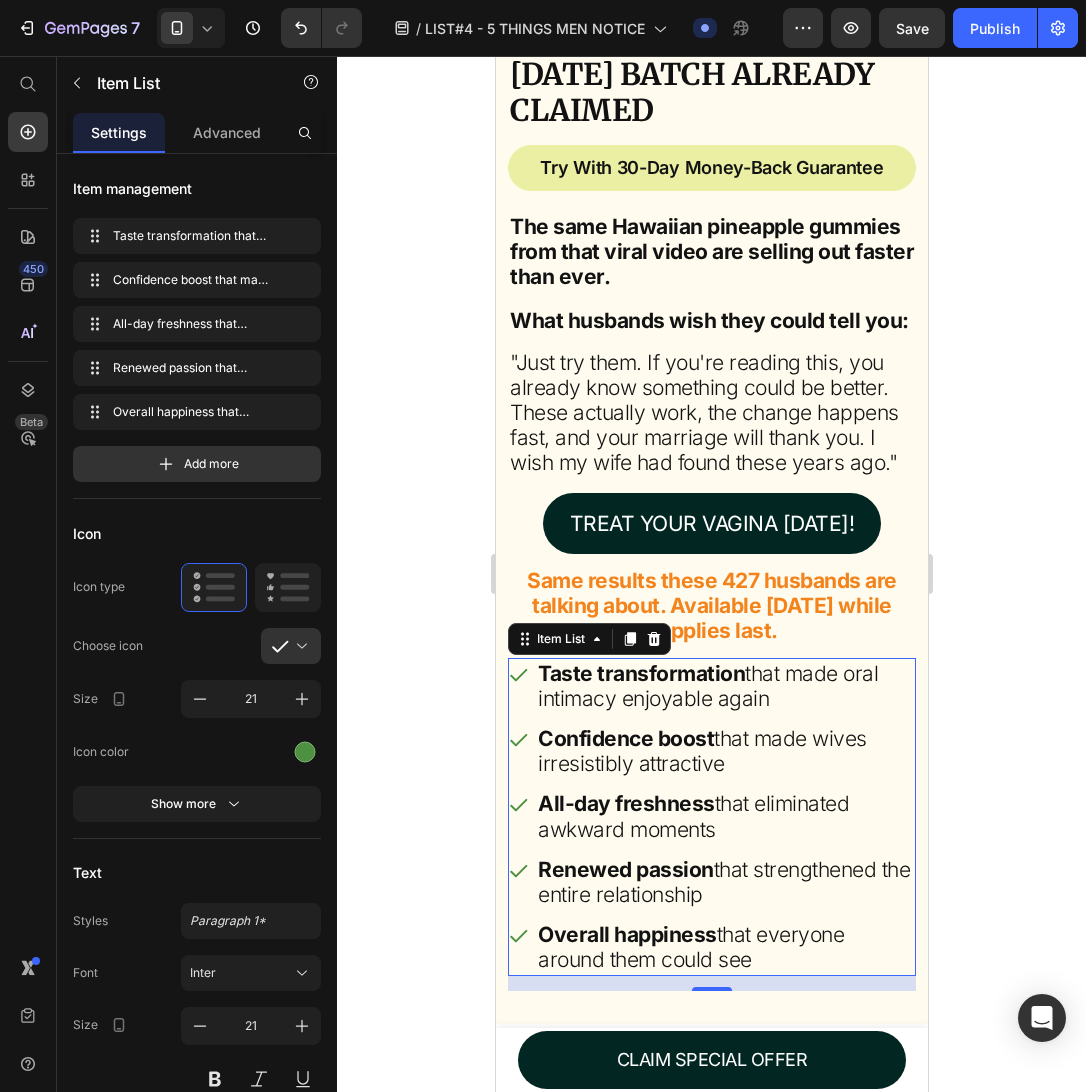 click on "Taste transformation  that made oral intimacy enjoyable again" at bounding box center (724, 686) 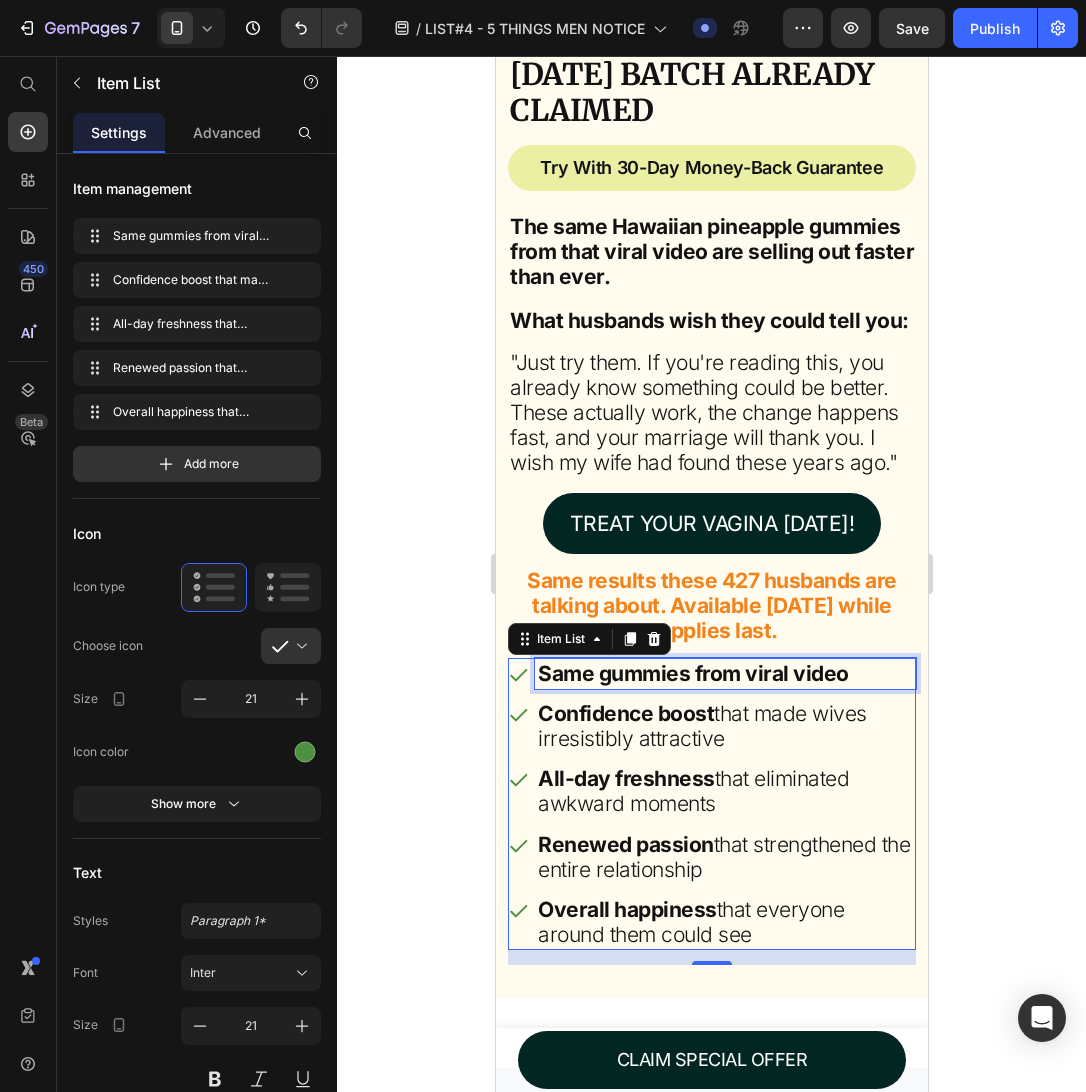 click on "Confidence boost  that made wives irresistibly attractive" at bounding box center (724, 726) 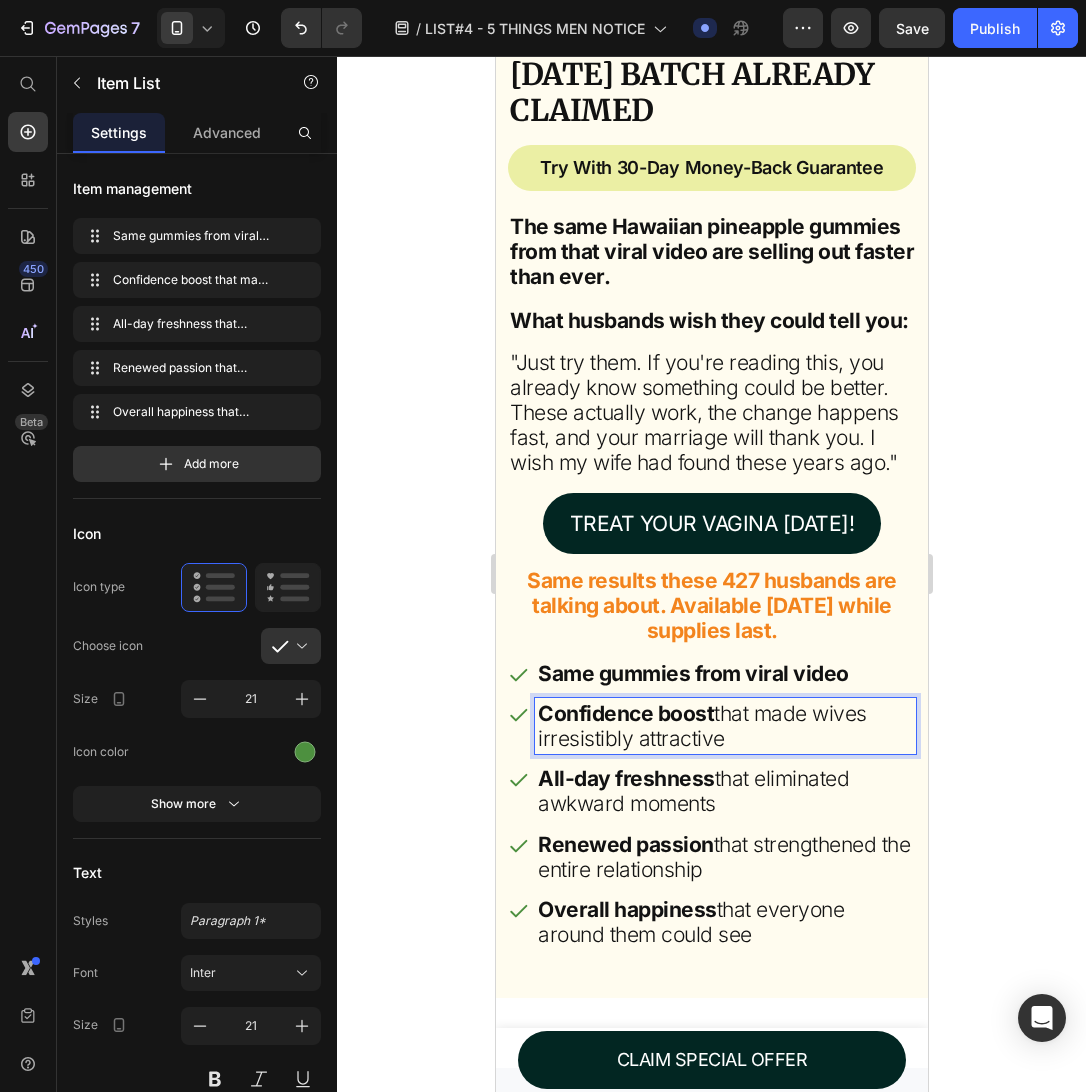 click on "Confidence boost  that made wives irresistibly attractive" at bounding box center (724, 726) 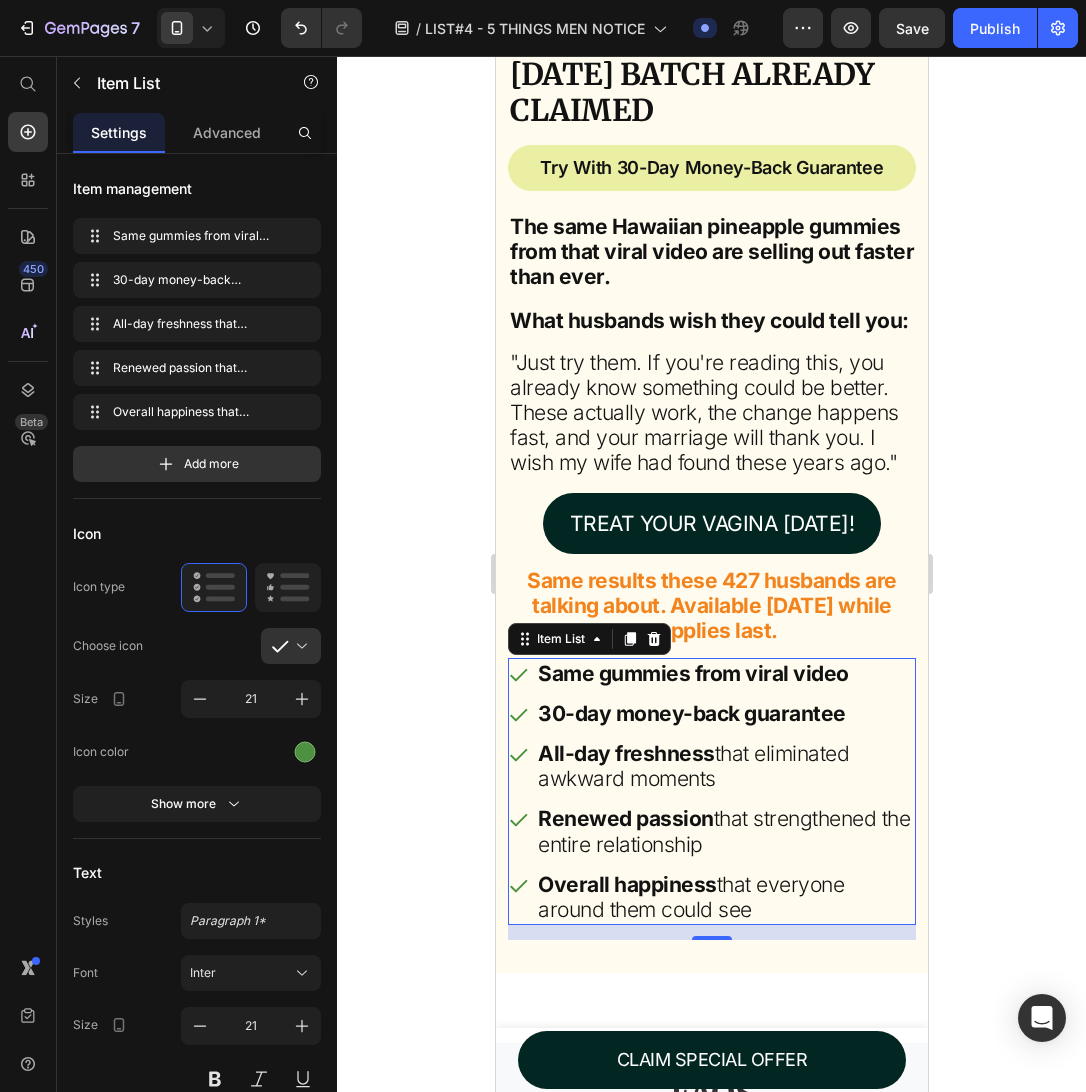 click on "All-day freshness  that eliminated awkward moments" at bounding box center (724, 766) 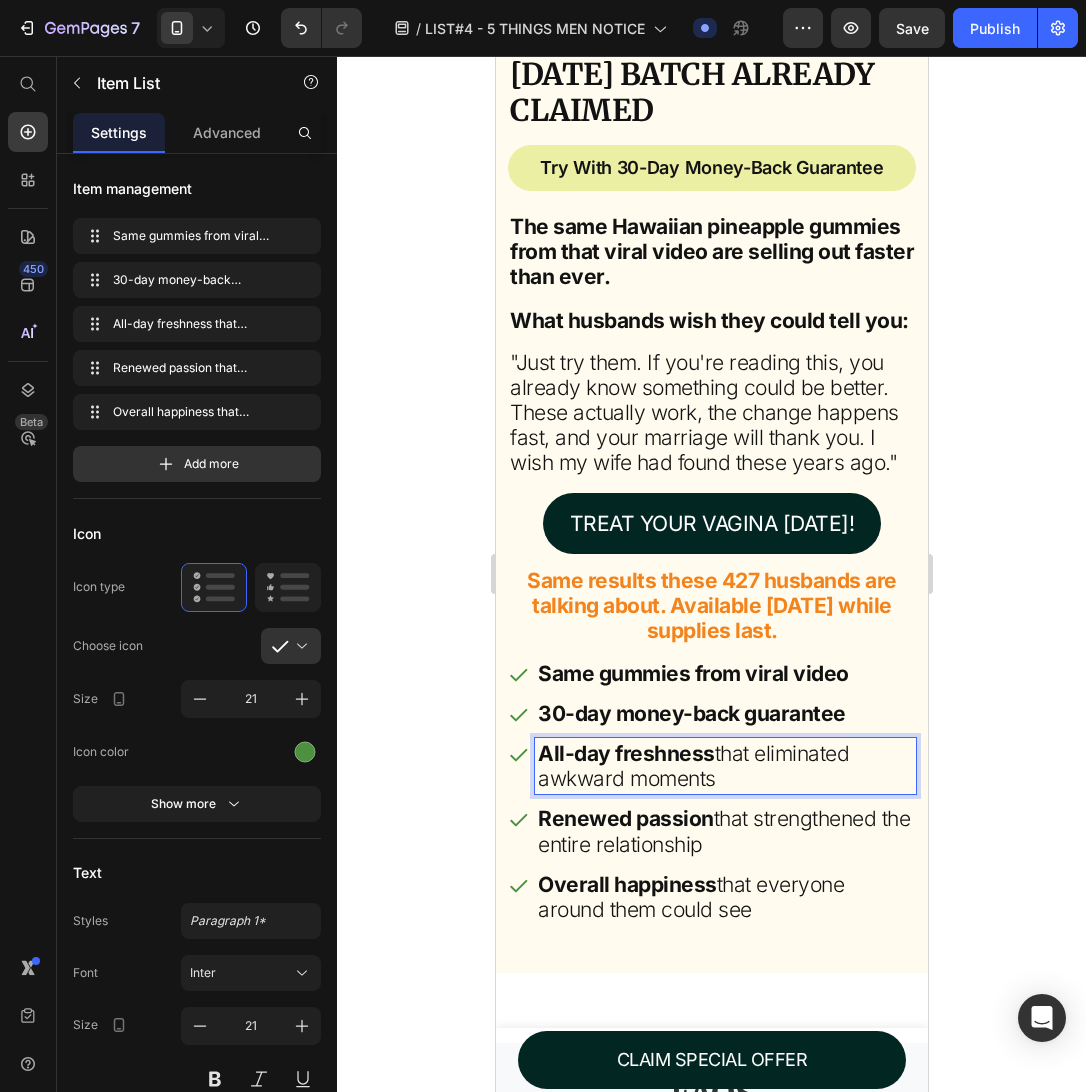 click on "All-day freshness  that eliminated awkward moments" at bounding box center [724, 766] 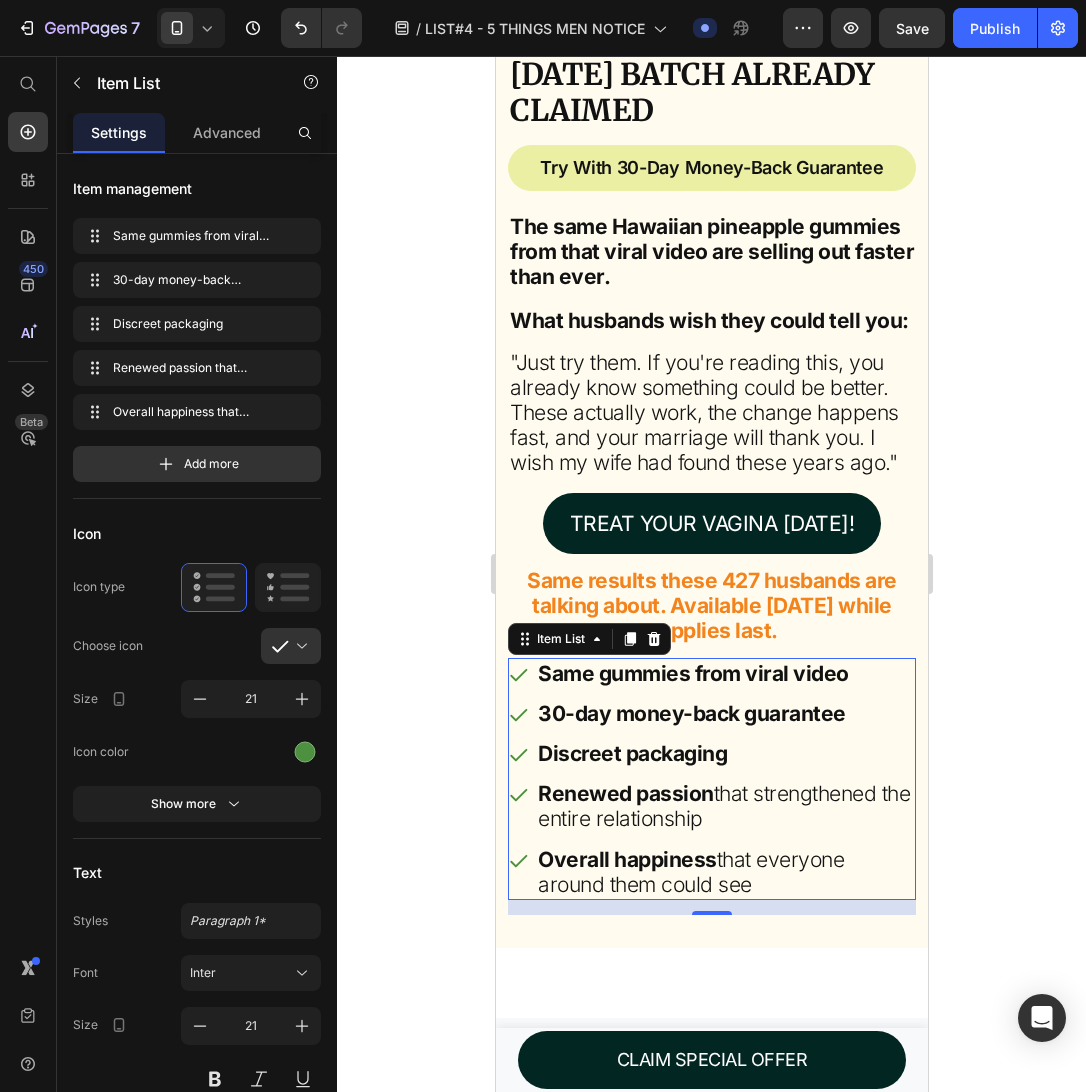 click on "Renewed passion" at bounding box center (625, 793) 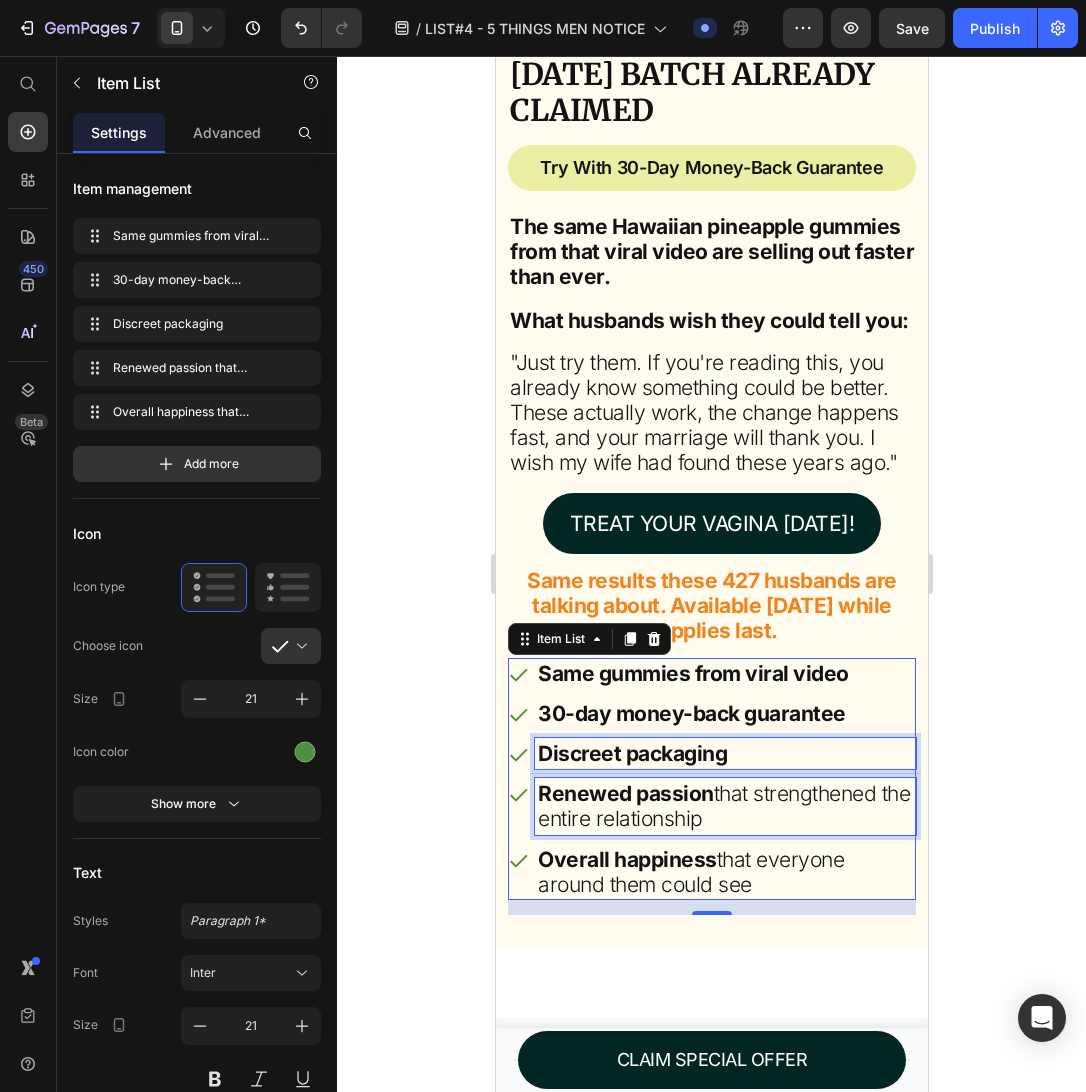 click on "Renewed passion" at bounding box center [625, 793] 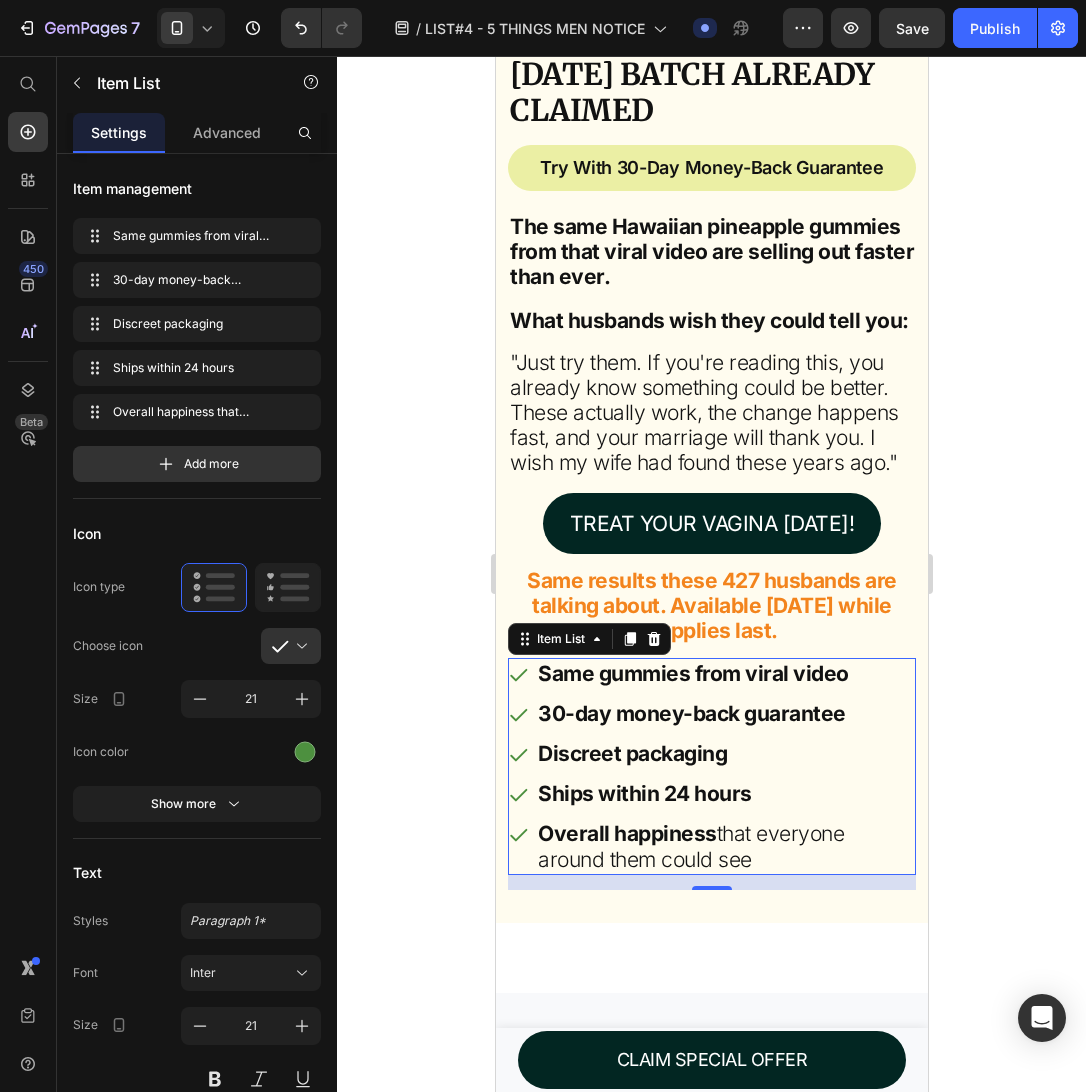 click on "Overall happiness  that everyone around them could see" at bounding box center [724, 846] 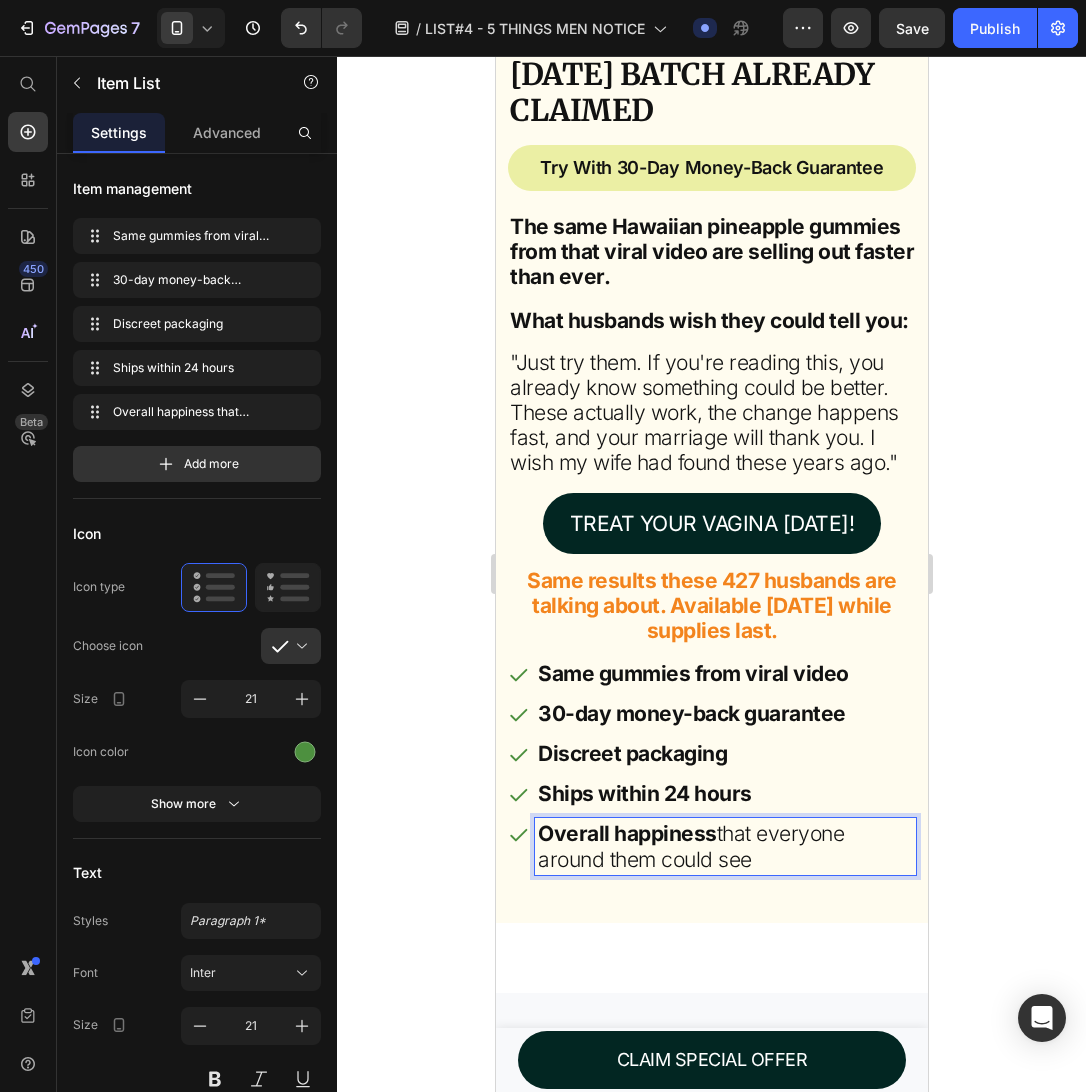 click on "Overall happiness  that everyone around them could see" at bounding box center [724, 846] 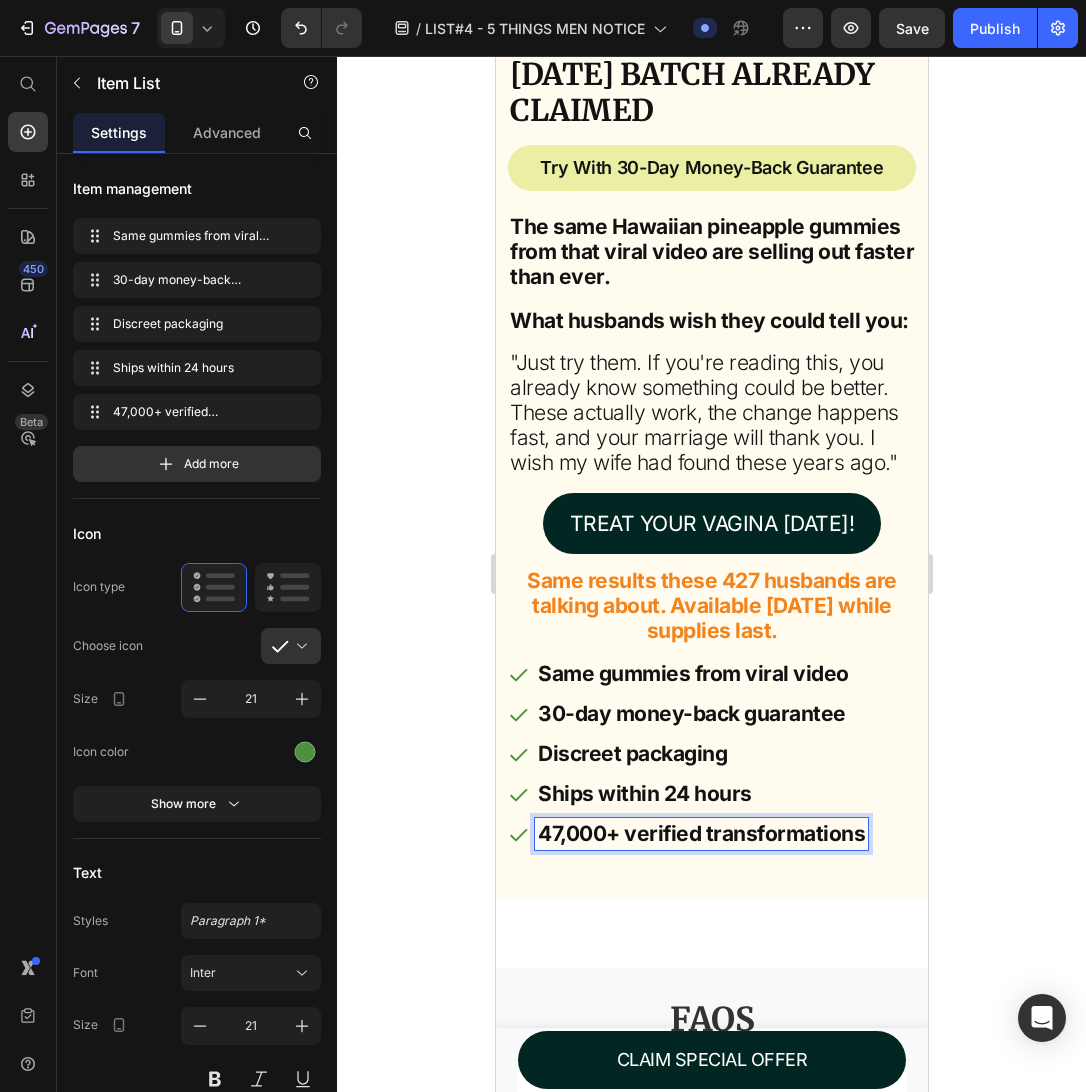 click 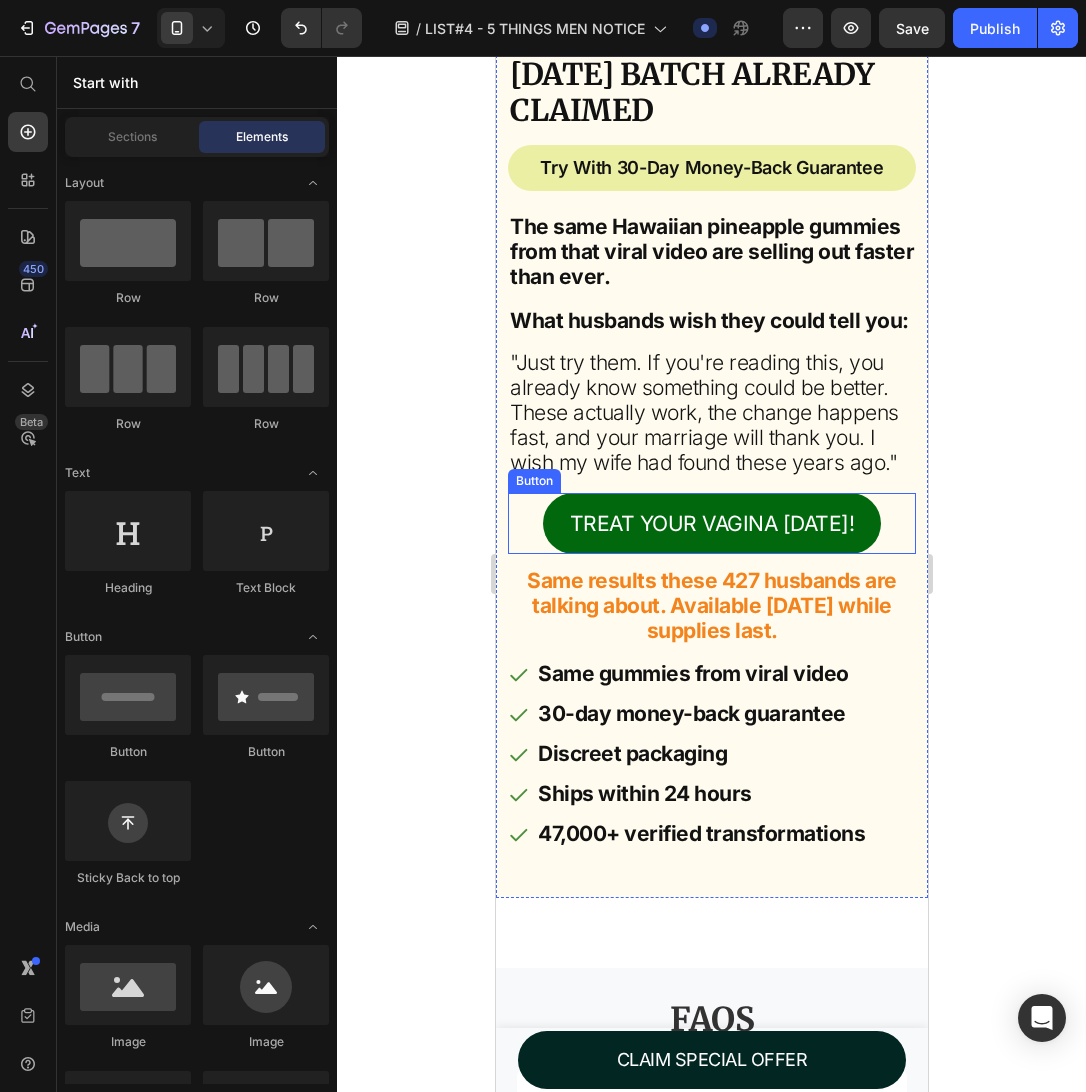 click on "TREAT YOUR VAGINA [DATE]!" at bounding box center [711, 523] 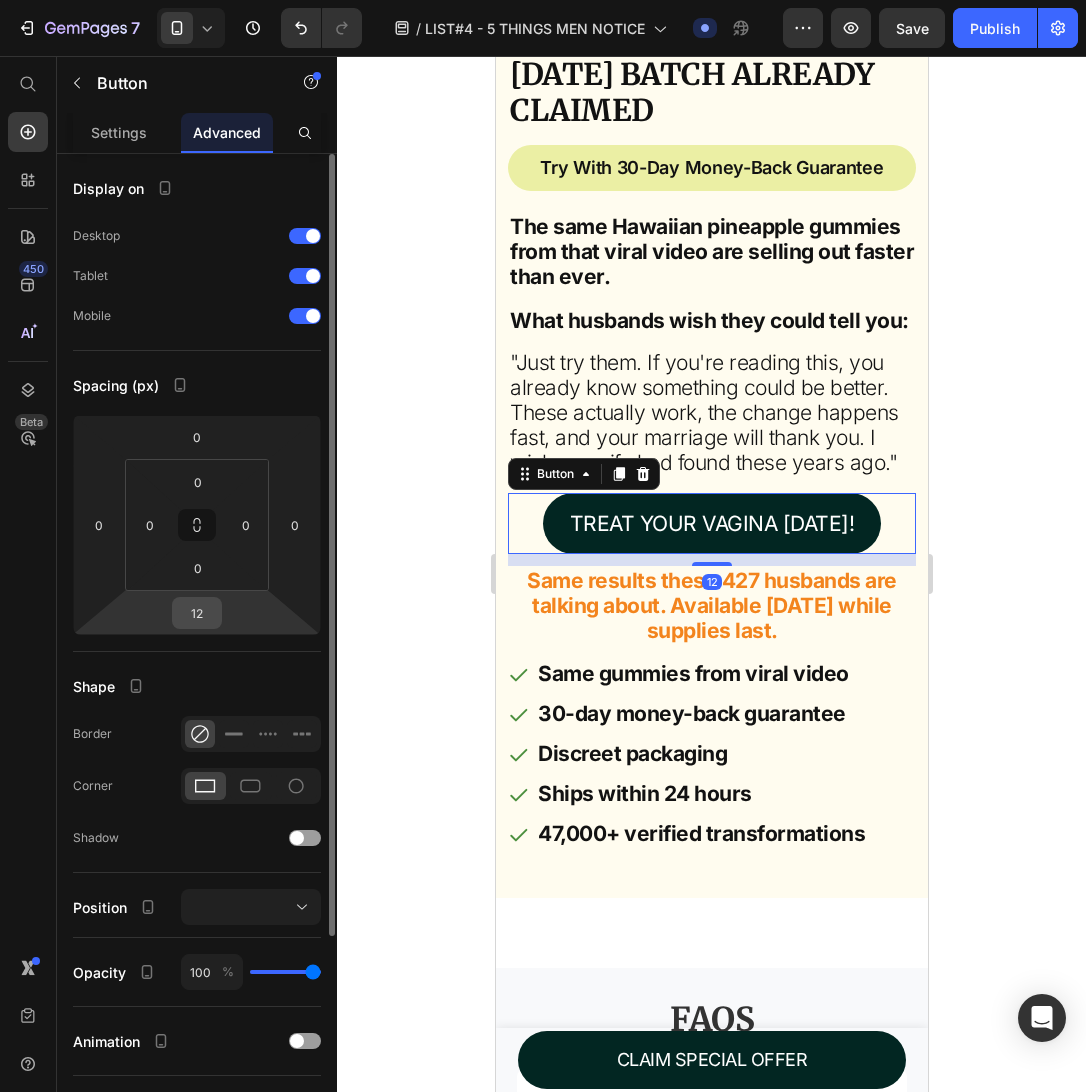 click on "12" at bounding box center [197, 613] 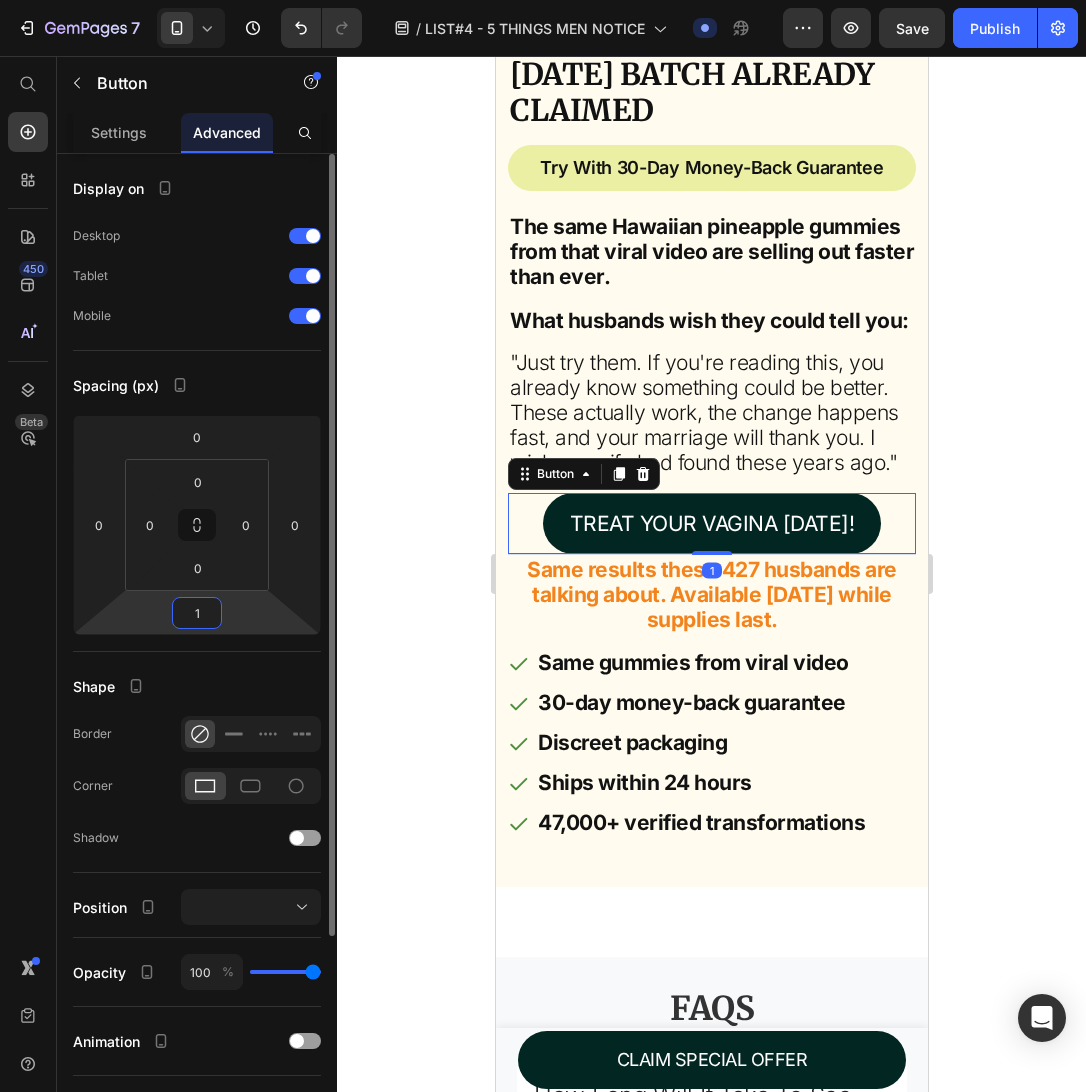 type on "15" 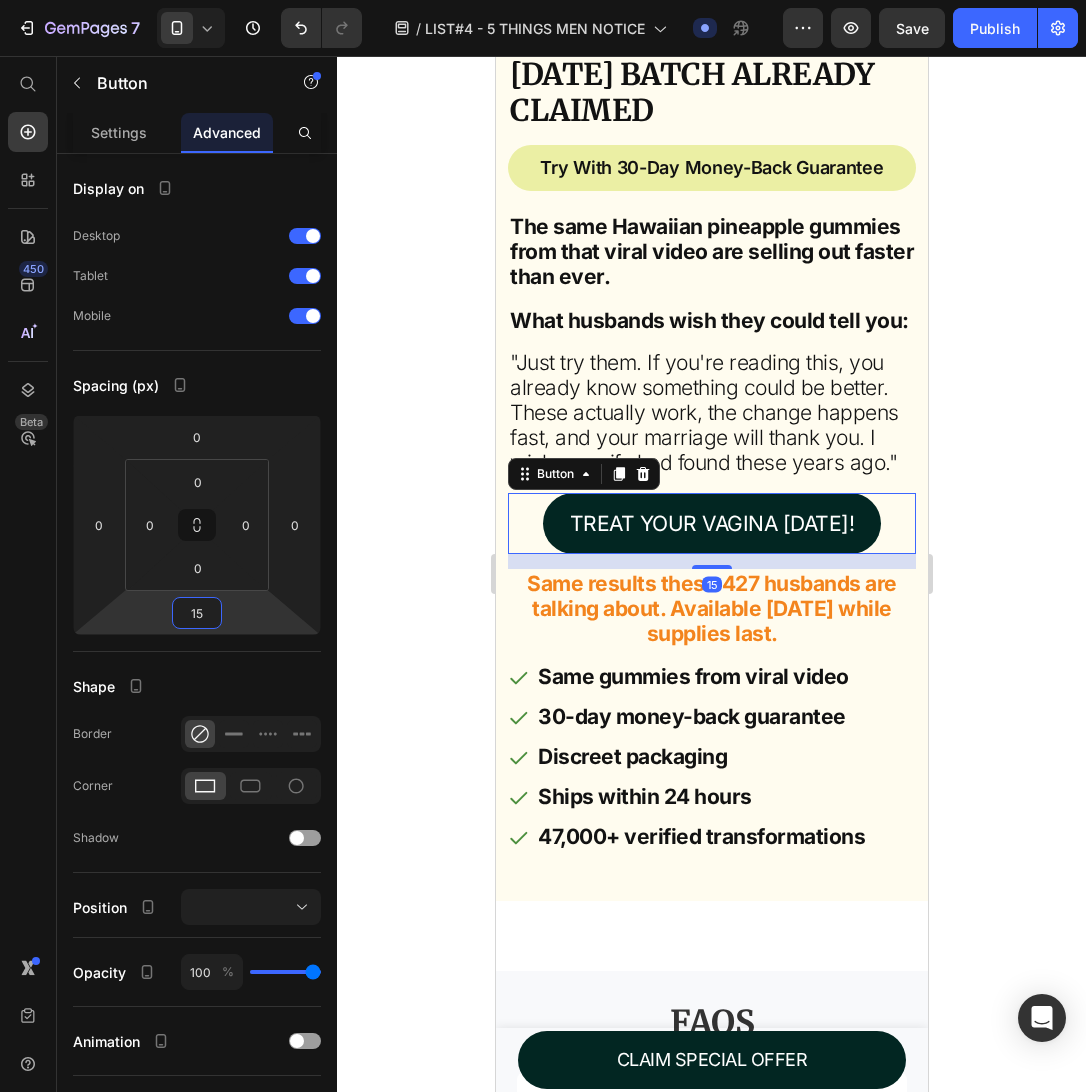 click 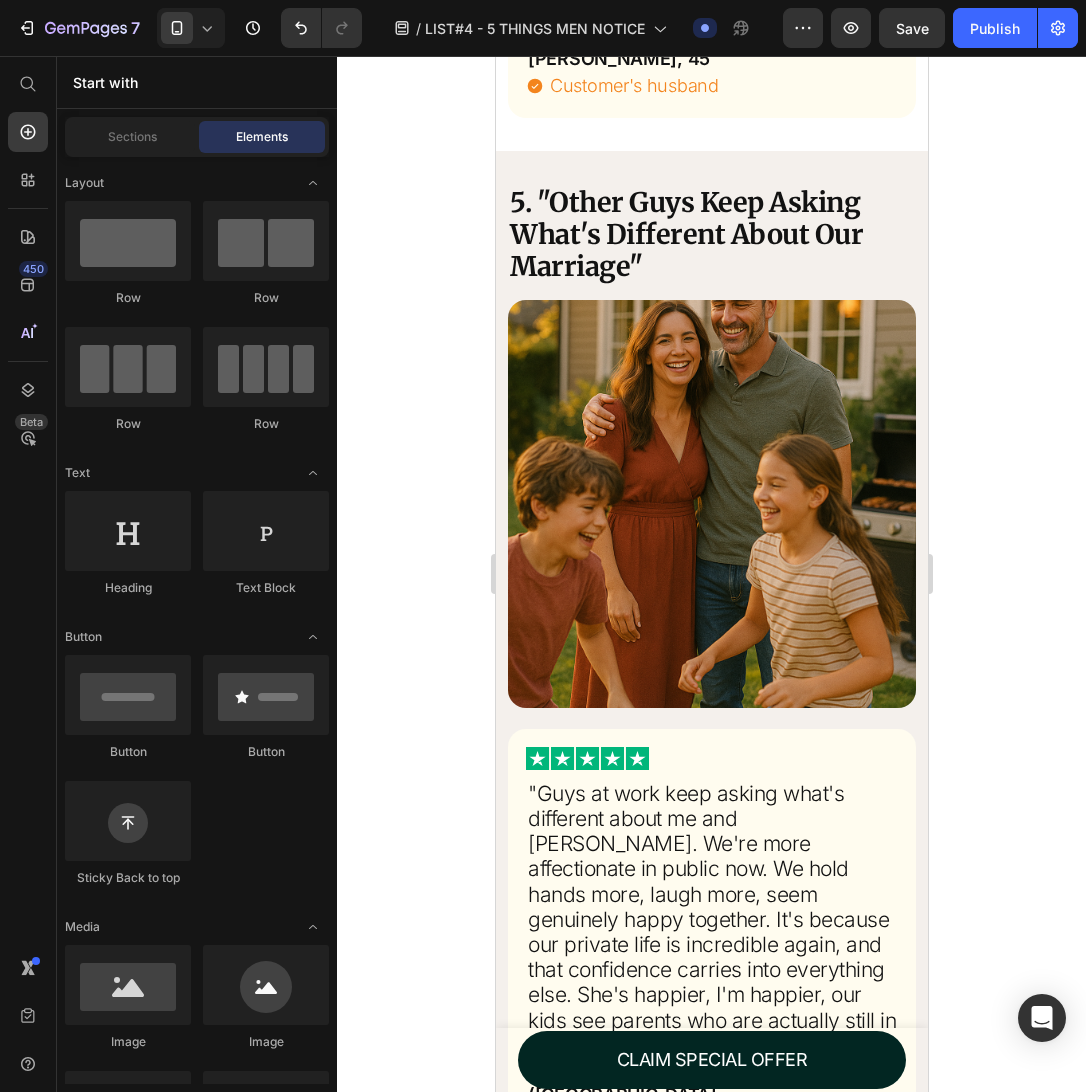 scroll, scrollTop: 8889, scrollLeft: 0, axis: vertical 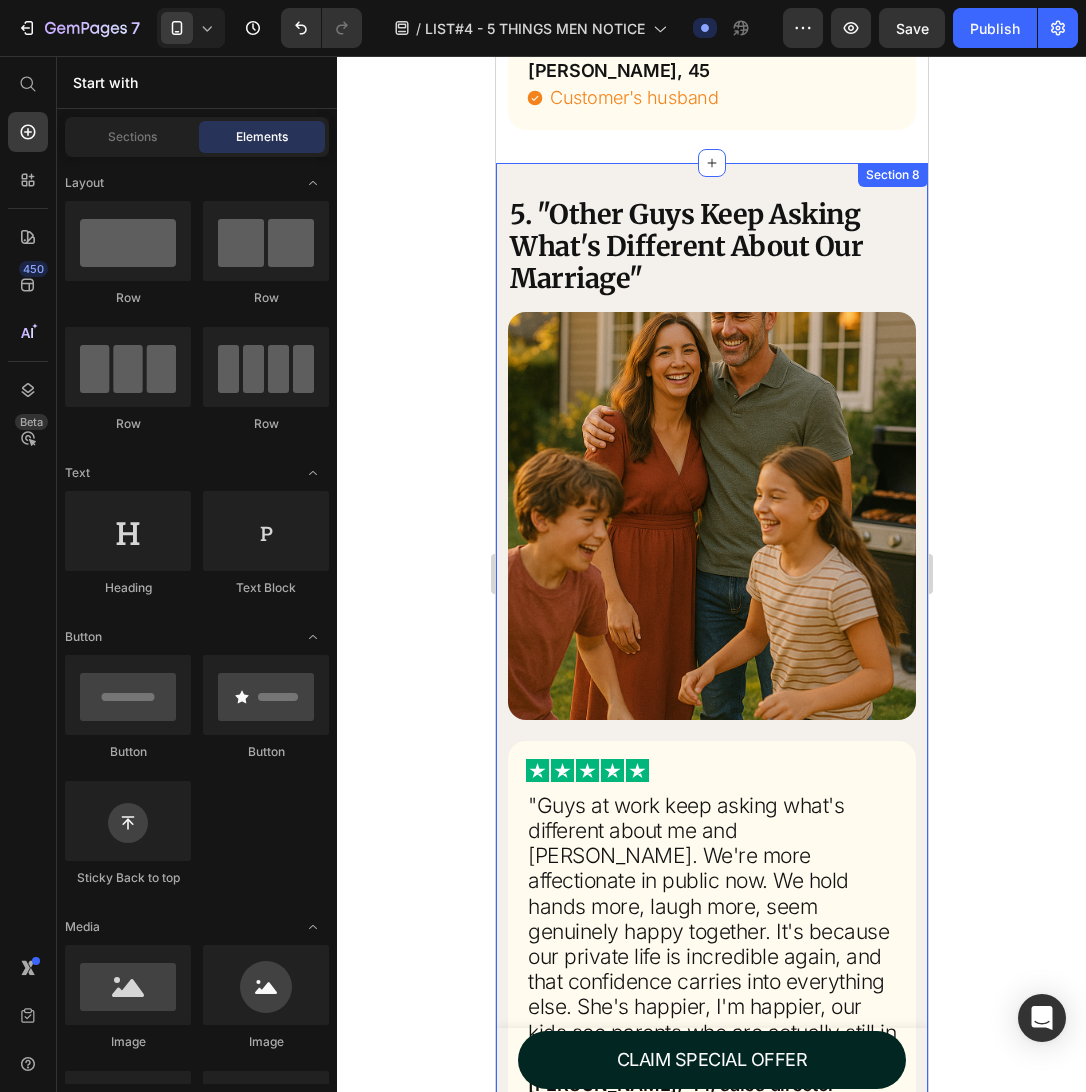 click on "5. "Other Guys Keep Asking What's Different About Our Marriage" Heading Image Image "Guys at work keep asking what's different about me and [PERSON_NAME]. We're more affectionate in public now. We hold hands more, laugh more, seem genuinely happy together. It's because our private life is incredible again, and that confidence carries into everything else. She's happier, I'm happier, our kids see parents who are actually still in love after 15 years." Heading [PERSON_NAME], 44, sales director (Plano, [GEOGRAPHIC_DATA]) Heading
Customer's husband Item List Row Relationship transformation men reported: Heading
89% said overall relationship satisfaction dramatically increased
84% felt more emotionally connected to their wives
76% noticed more public displays of affection from wives
92% would secretly order these gummies for their wives
87% said friends and family noticed positive changes Item List The ripple effect: Heading Image Heading Heading" at bounding box center [711, 1062] 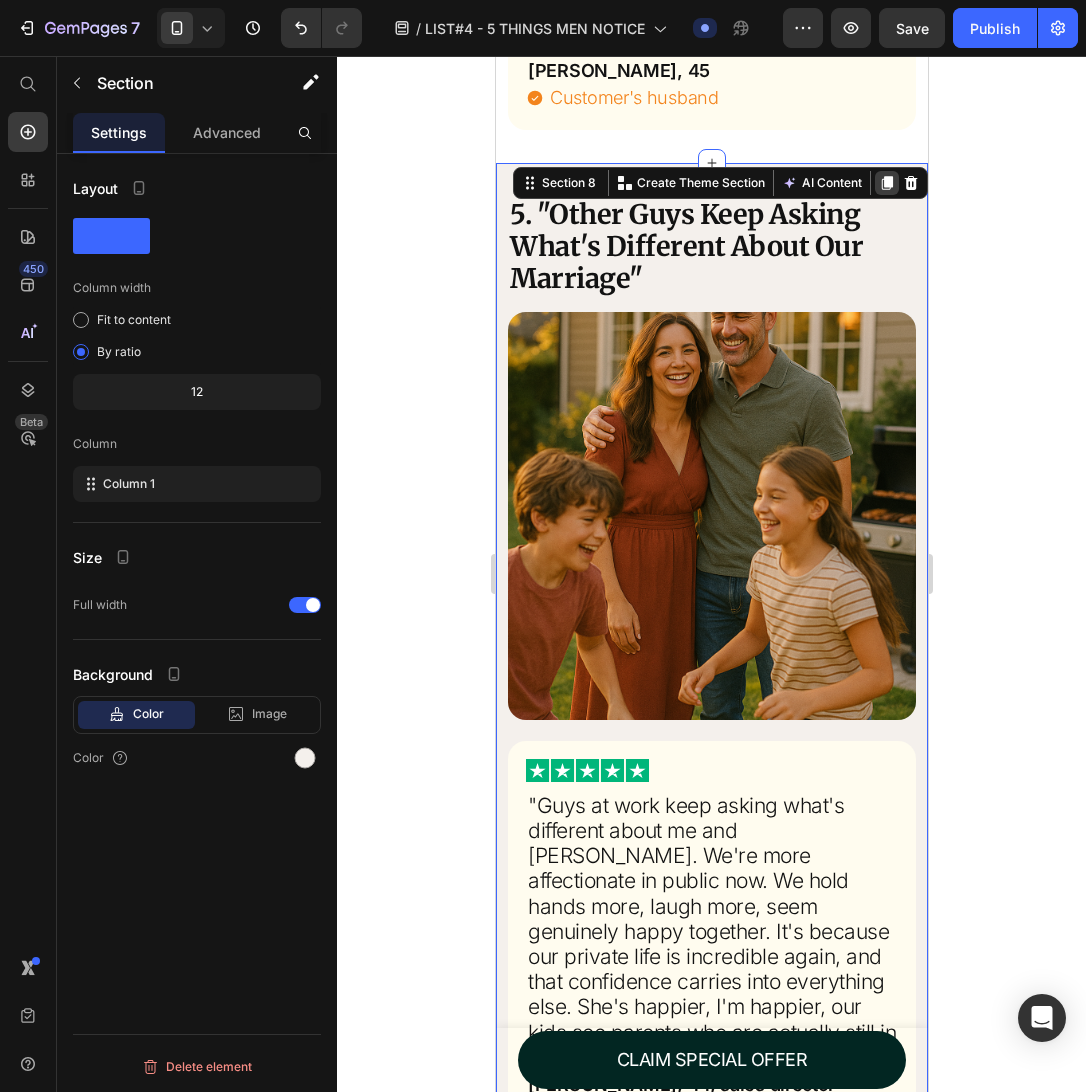 click 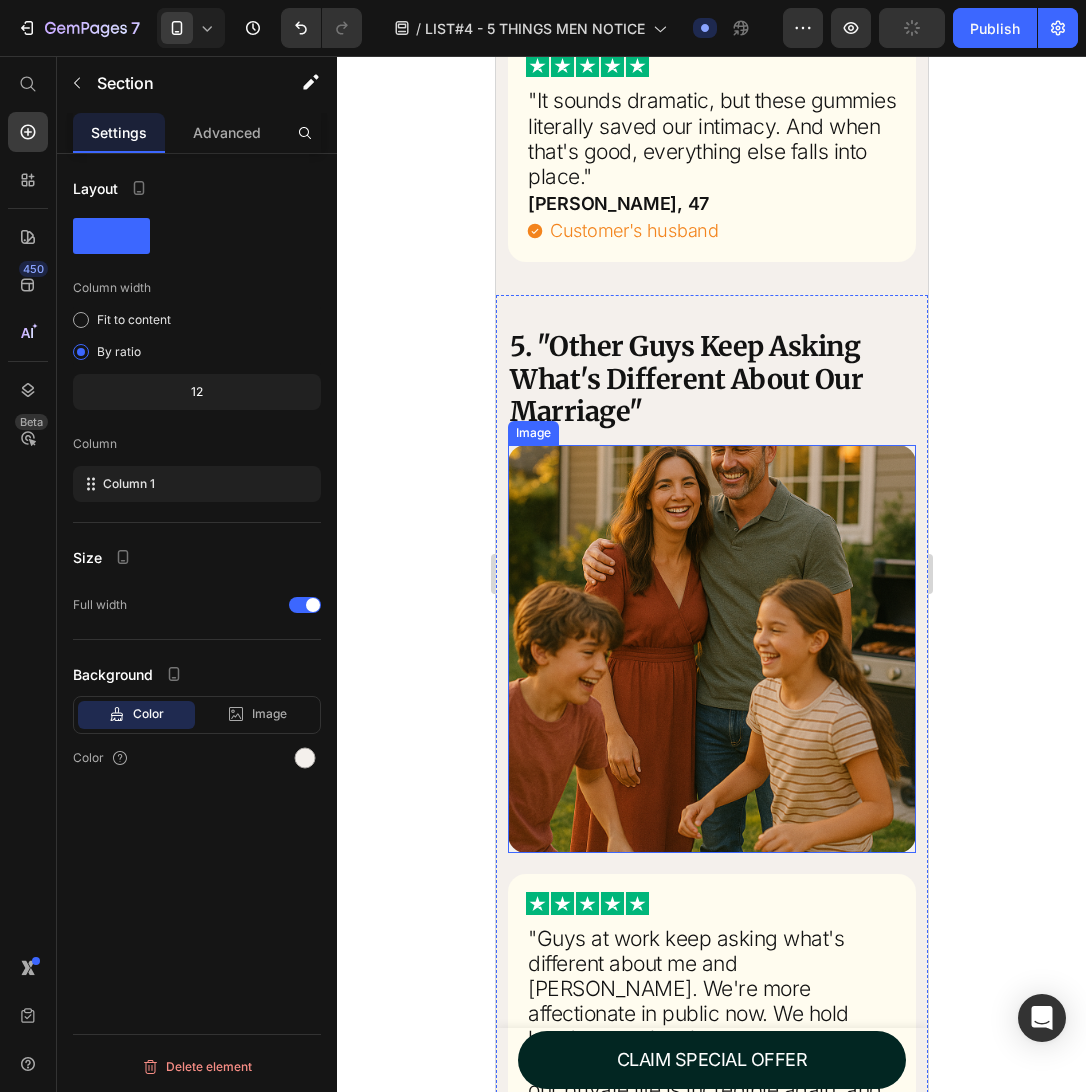 scroll, scrollTop: 10600, scrollLeft: 0, axis: vertical 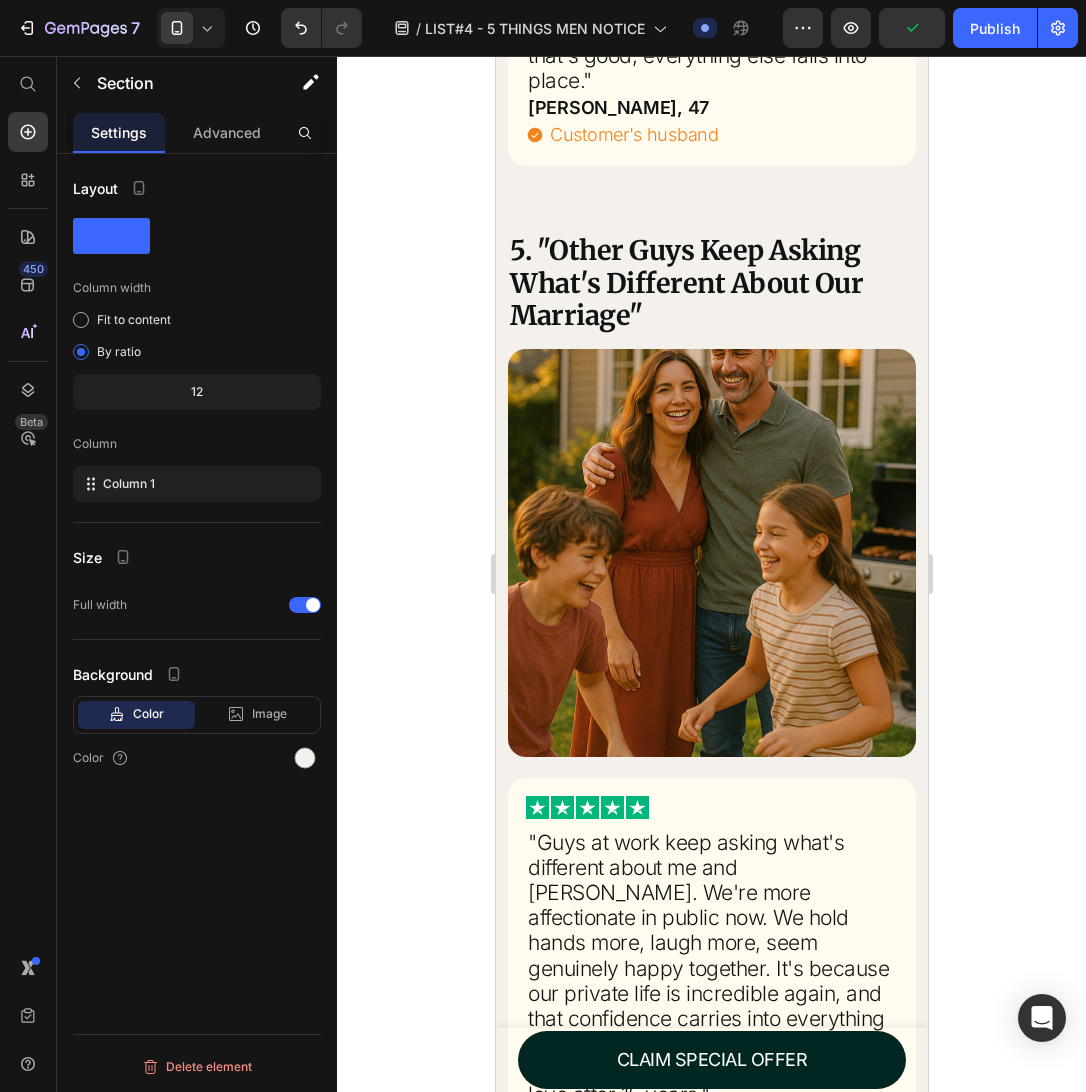 click on "5. "Other Guys Keep Asking What's Different About Our Marriage" Heading Image Image "Guys at work keep asking what's different about me and [PERSON_NAME]. We're more affectionate in public now. We hold hands more, laugh more, seem genuinely happy together. It's because our private life is incredible again, and that confidence carries into everything else. She's happier, I'm happier, our kids see parents who are actually still in love after 15 years." Heading [PERSON_NAME], 44, sales director (Plano, [GEOGRAPHIC_DATA]) Heading
Customer's husband Item List Row Relationship transformation men reported: Heading
89% said overall relationship satisfaction dramatically increased
84% felt more emotionally connected to their wives
76% noticed more public displays of affection from wives
92% would secretly order these gummies for their wives
87% said friends and family noticed positive changes Item List The ripple effect: Heading Image Heading Heading" at bounding box center [711, 1098] 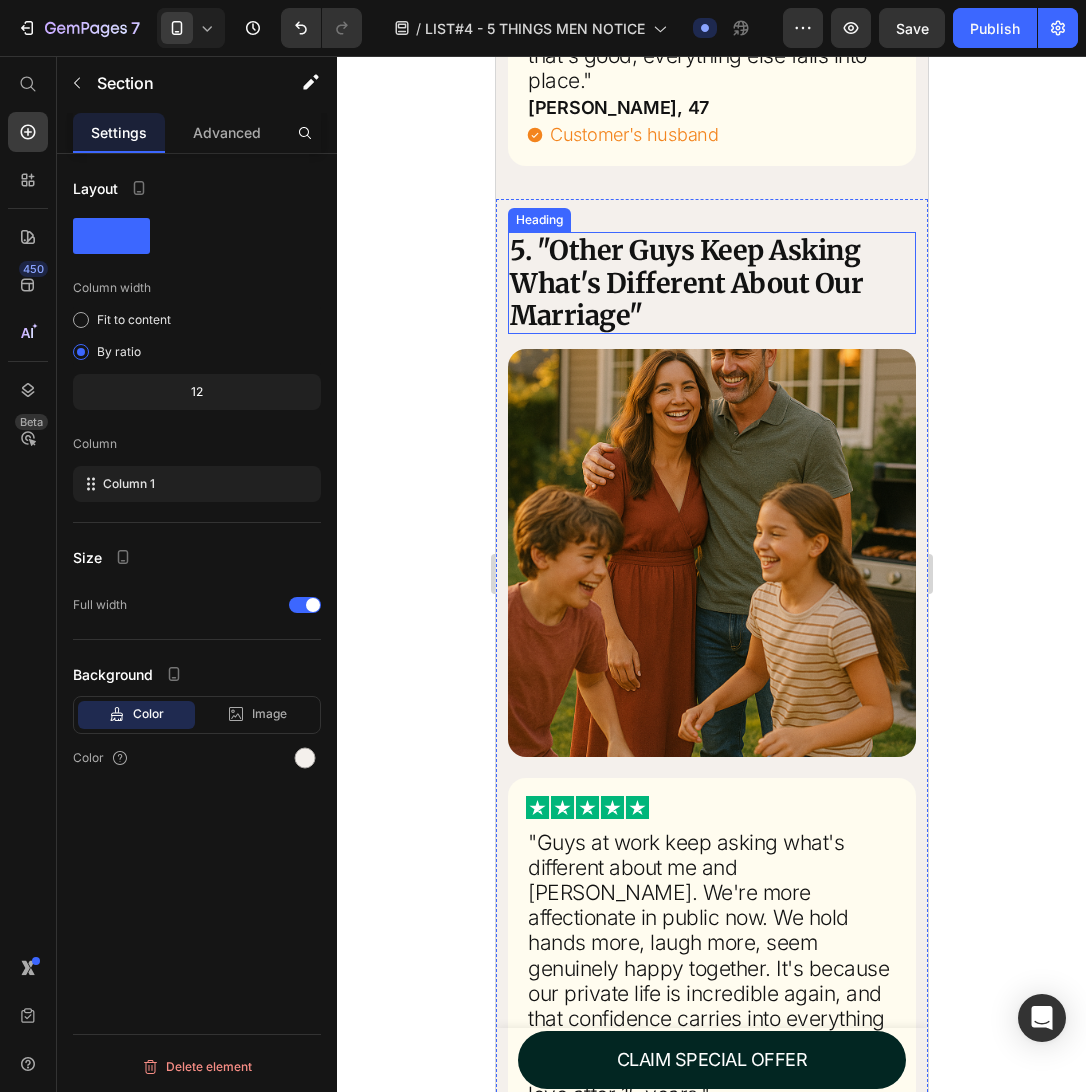 click on "5. "Other Guys Keep Asking What's Different About Our Marriage"" at bounding box center (711, 282) 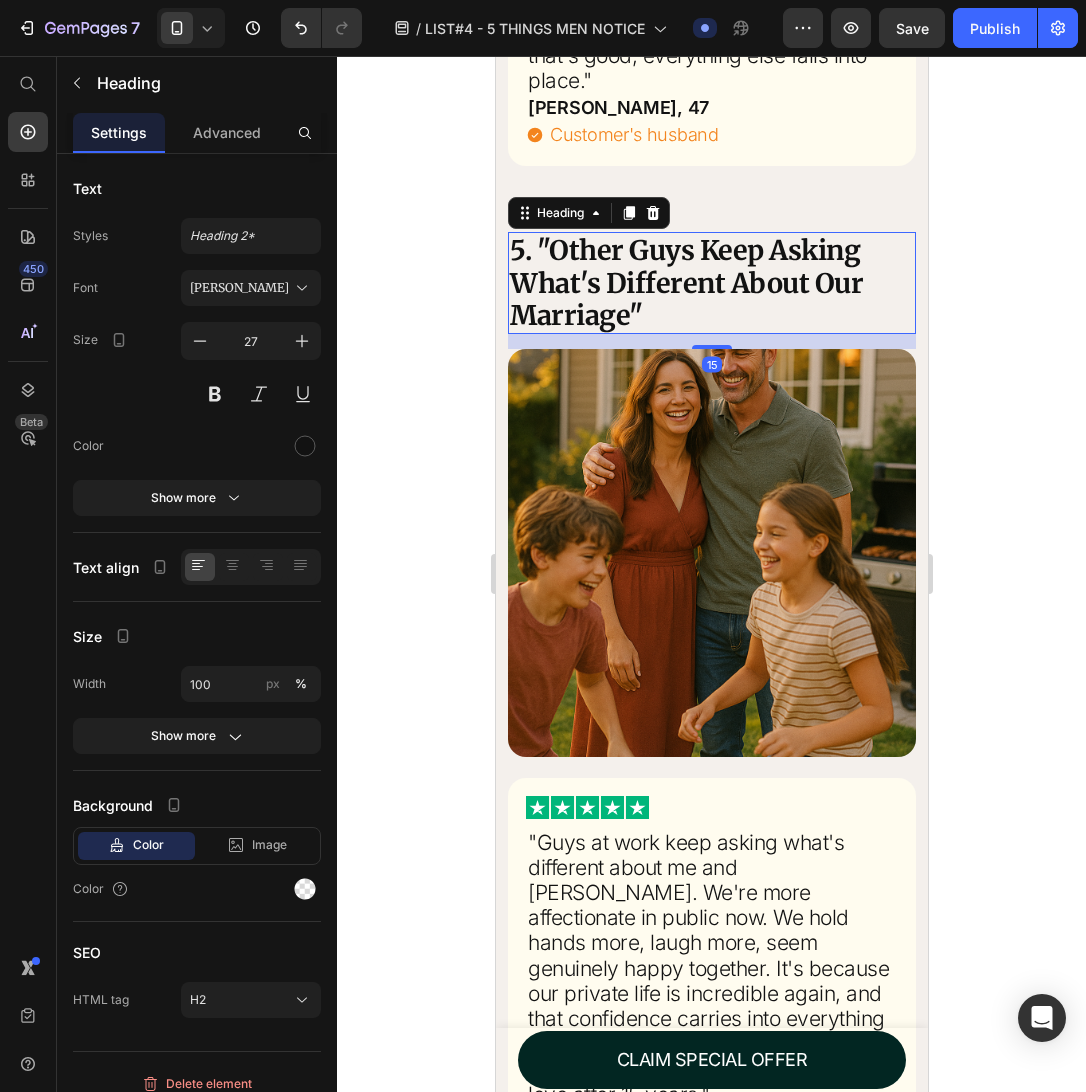 click on "Heading" at bounding box center [588, 213] 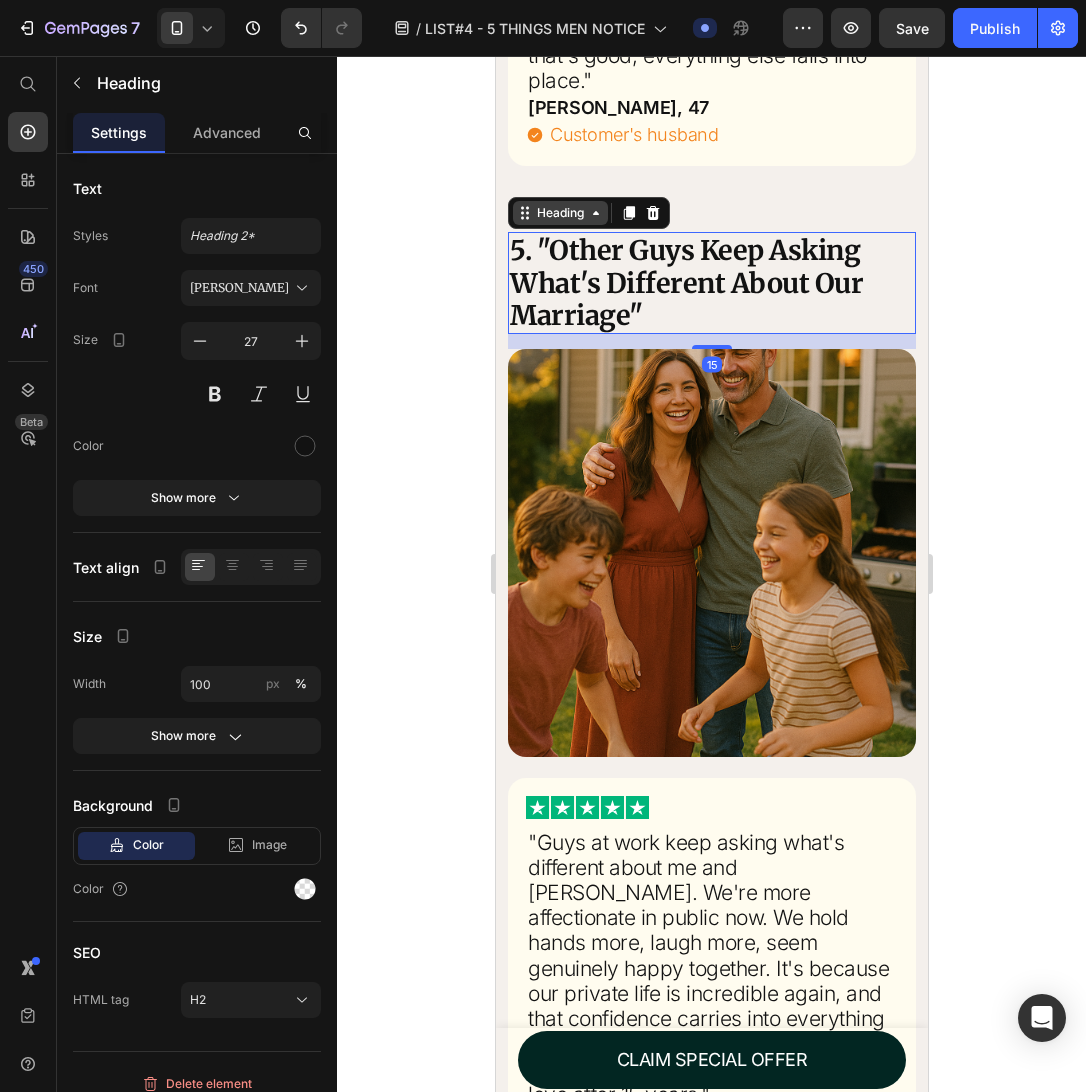 click on "Heading" at bounding box center [559, 213] 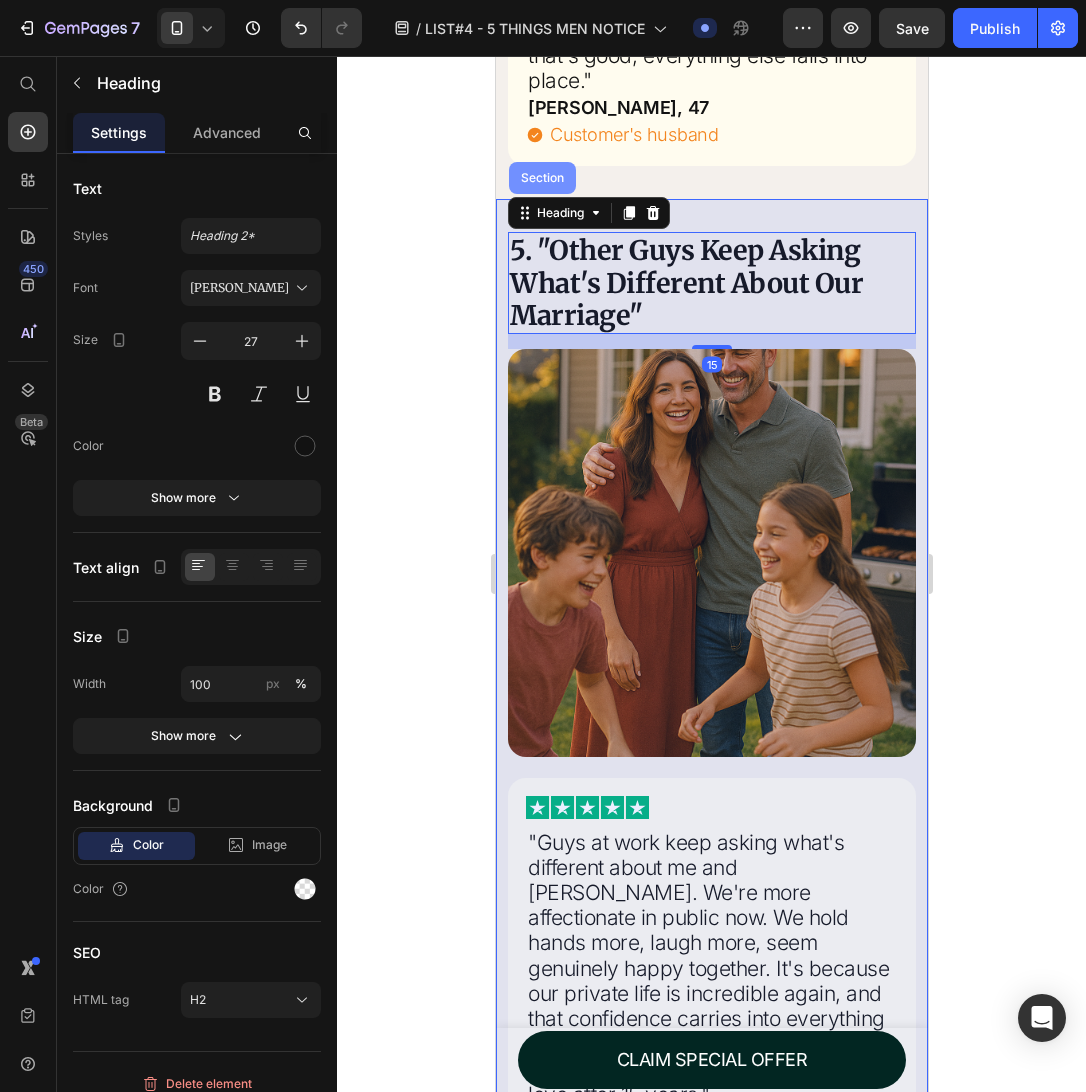 click on "Section" at bounding box center [541, 178] 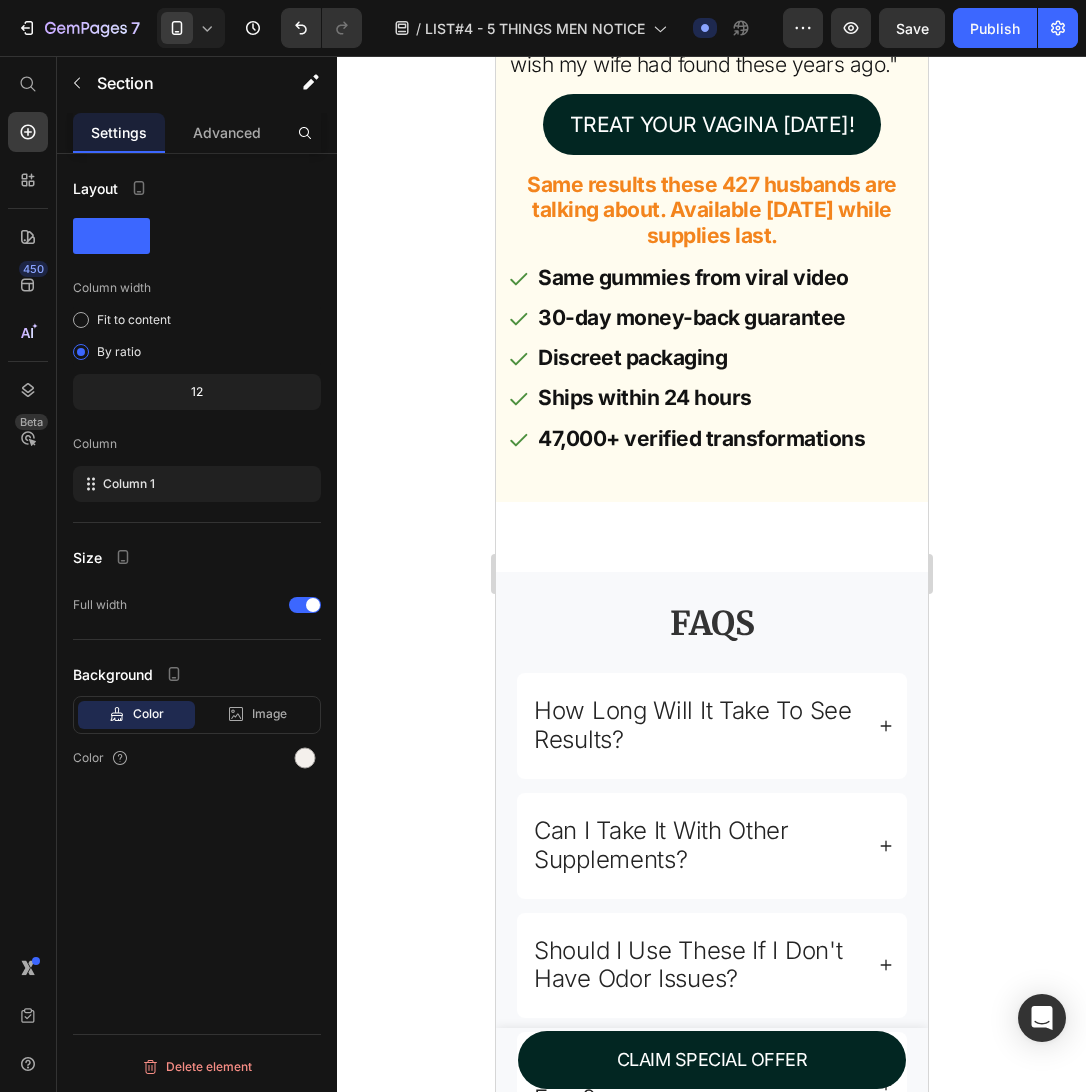 scroll, scrollTop: 14471, scrollLeft: 0, axis: vertical 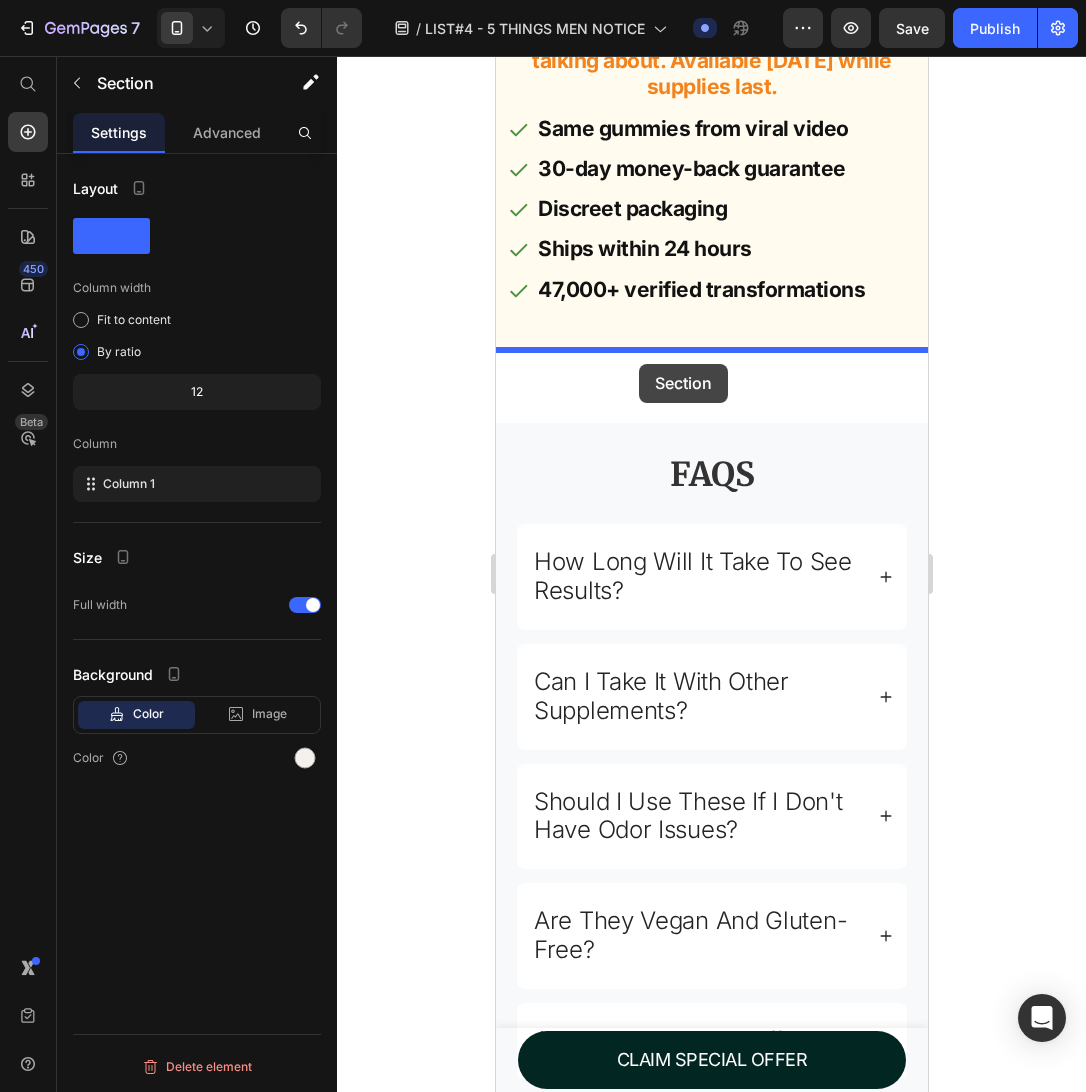 drag, startPoint x: 574, startPoint y: 116, endPoint x: 639, endPoint y: 364, distance: 256.37668 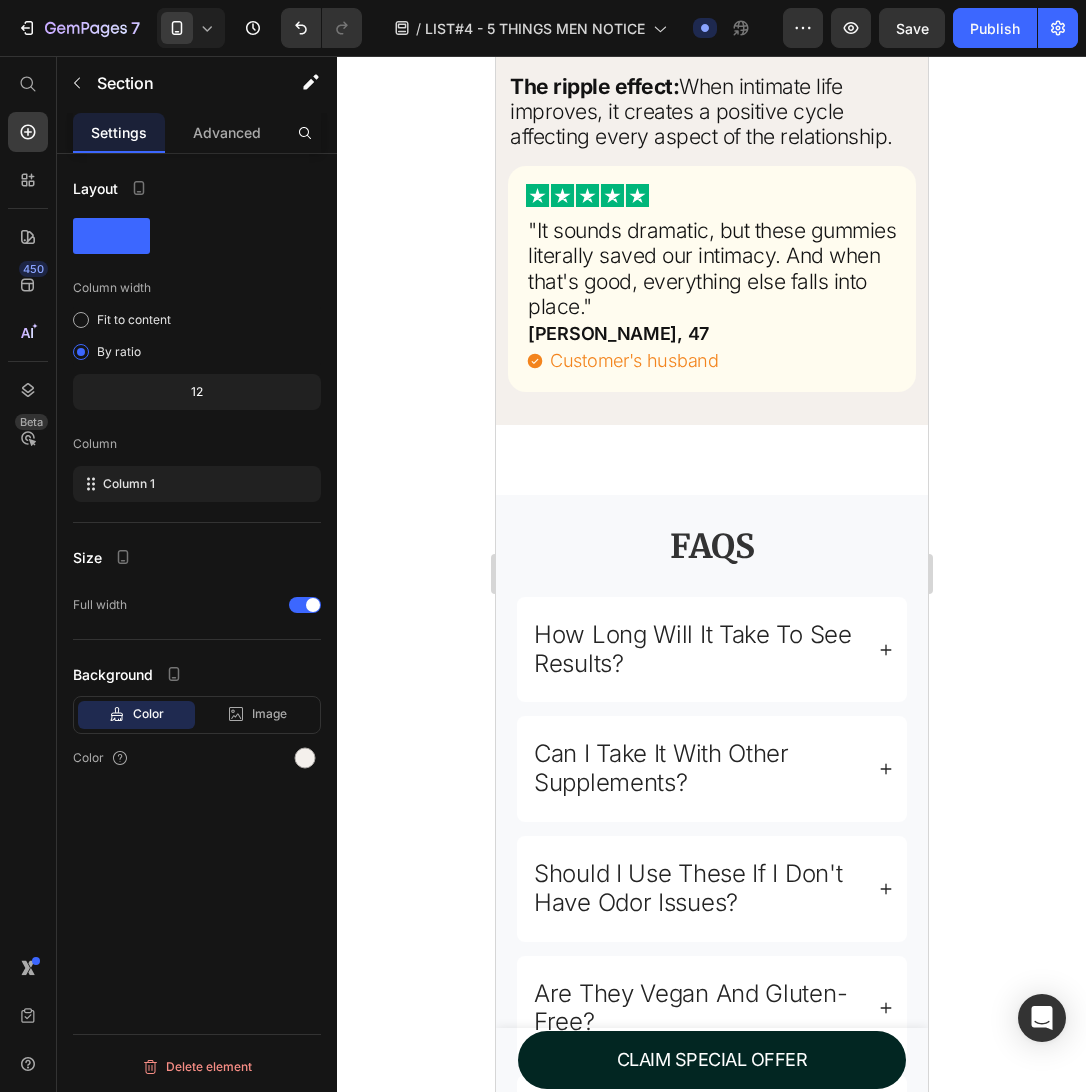 scroll, scrollTop: 12746, scrollLeft: 0, axis: vertical 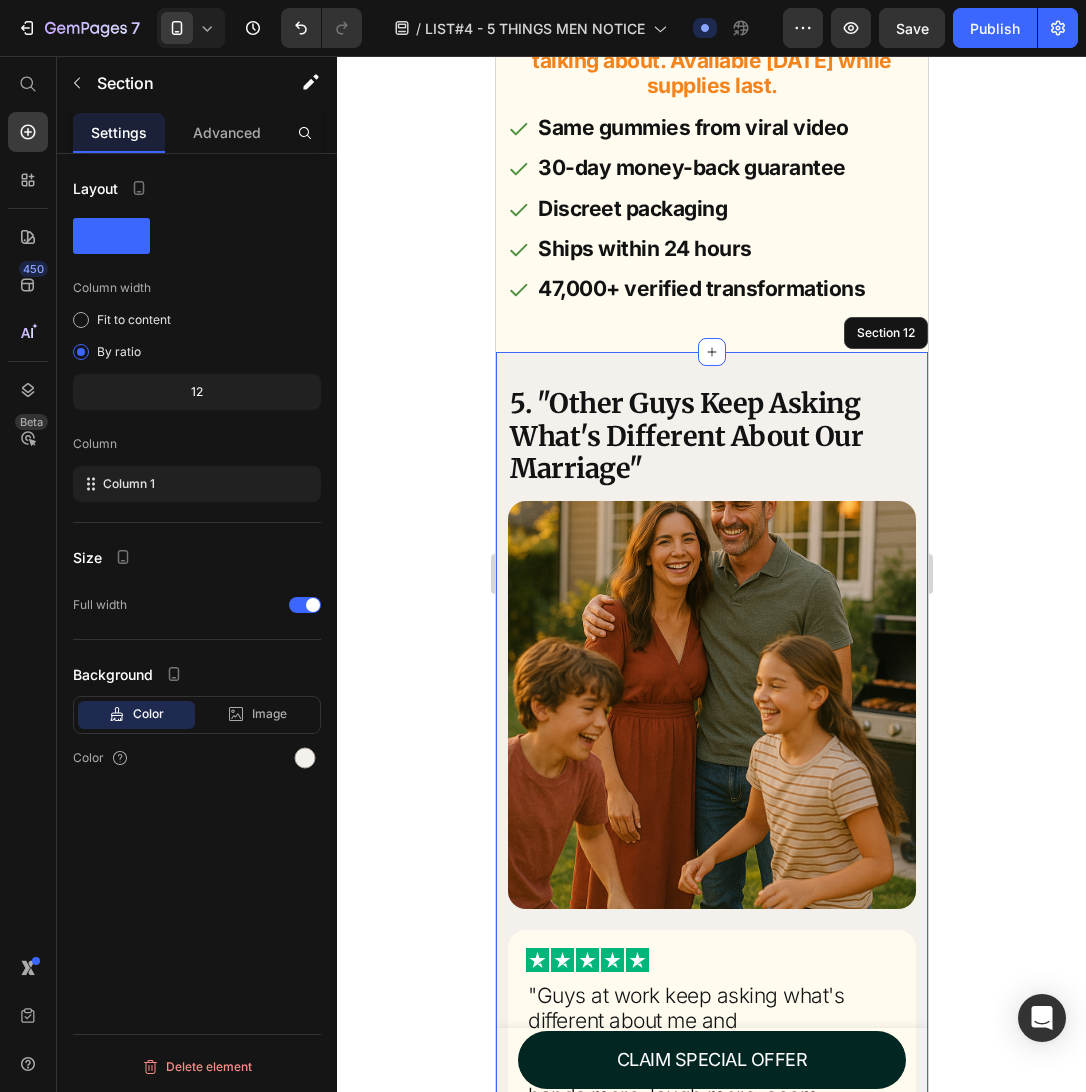 click on "5. "Other Guys Keep Asking What's Different About Our Marriage" Heading Image Image "Guys at work keep asking what's different about me and [PERSON_NAME]. We're more affectionate in public now. We hold hands more, laugh more, seem genuinely happy together. It's because our private life is incredible again, and that confidence carries into everything else. She's happier, I'm happier, our kids see parents who are actually still in love after 15 years." Heading [PERSON_NAME], 44, sales director (Plano, [GEOGRAPHIC_DATA]) Heading
Customer's husband Item List Row Relationship transformation men reported: Heading
89% said overall relationship satisfaction dramatically increased
84% felt more emotionally connected to their wives
76% noticed more public displays of affection from wives
92% would secretly order these gummies for their wives
87% said friends and family noticed positive changes Item List The ripple effect: Heading Image Heading Heading" at bounding box center [711, 1251] 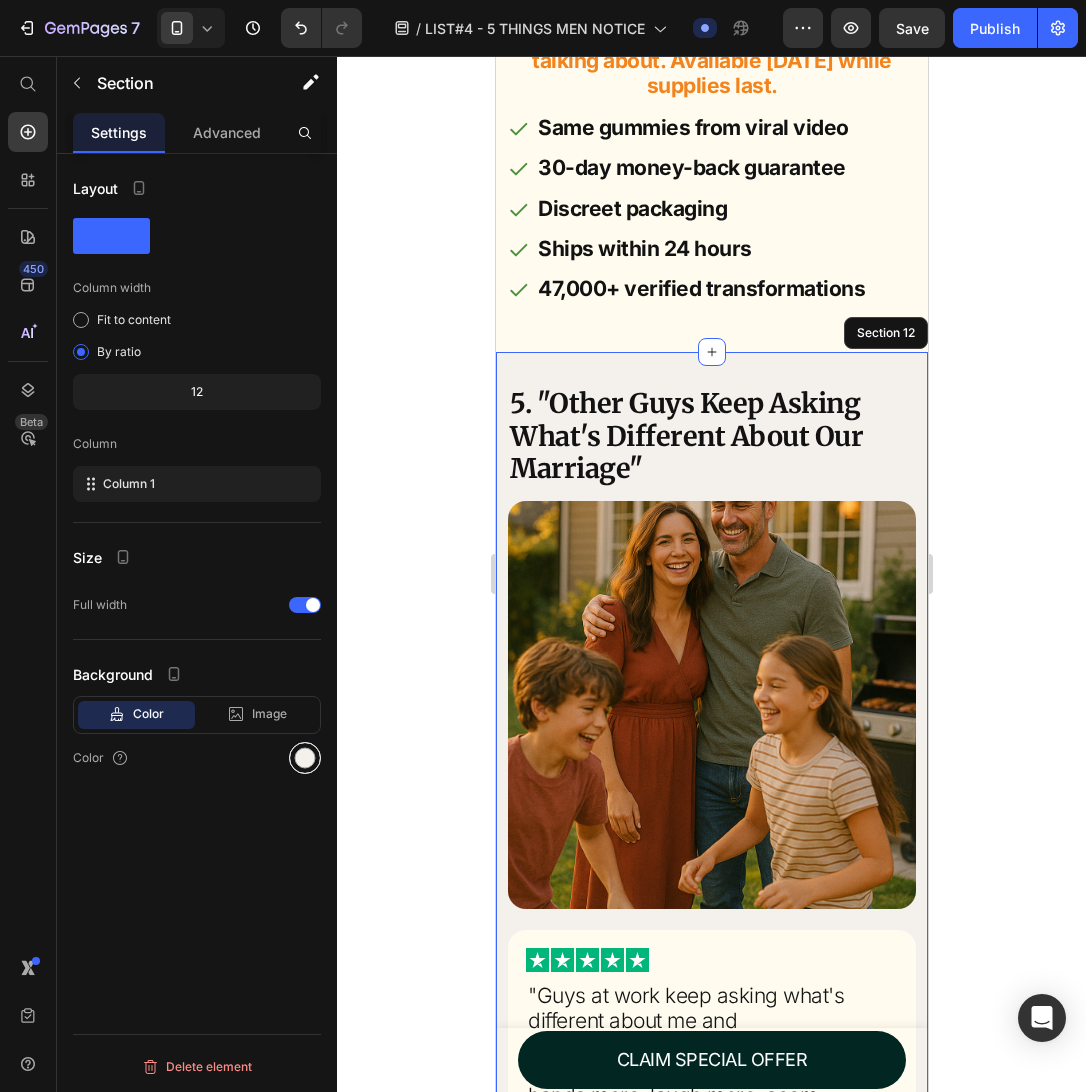 click at bounding box center [305, 758] 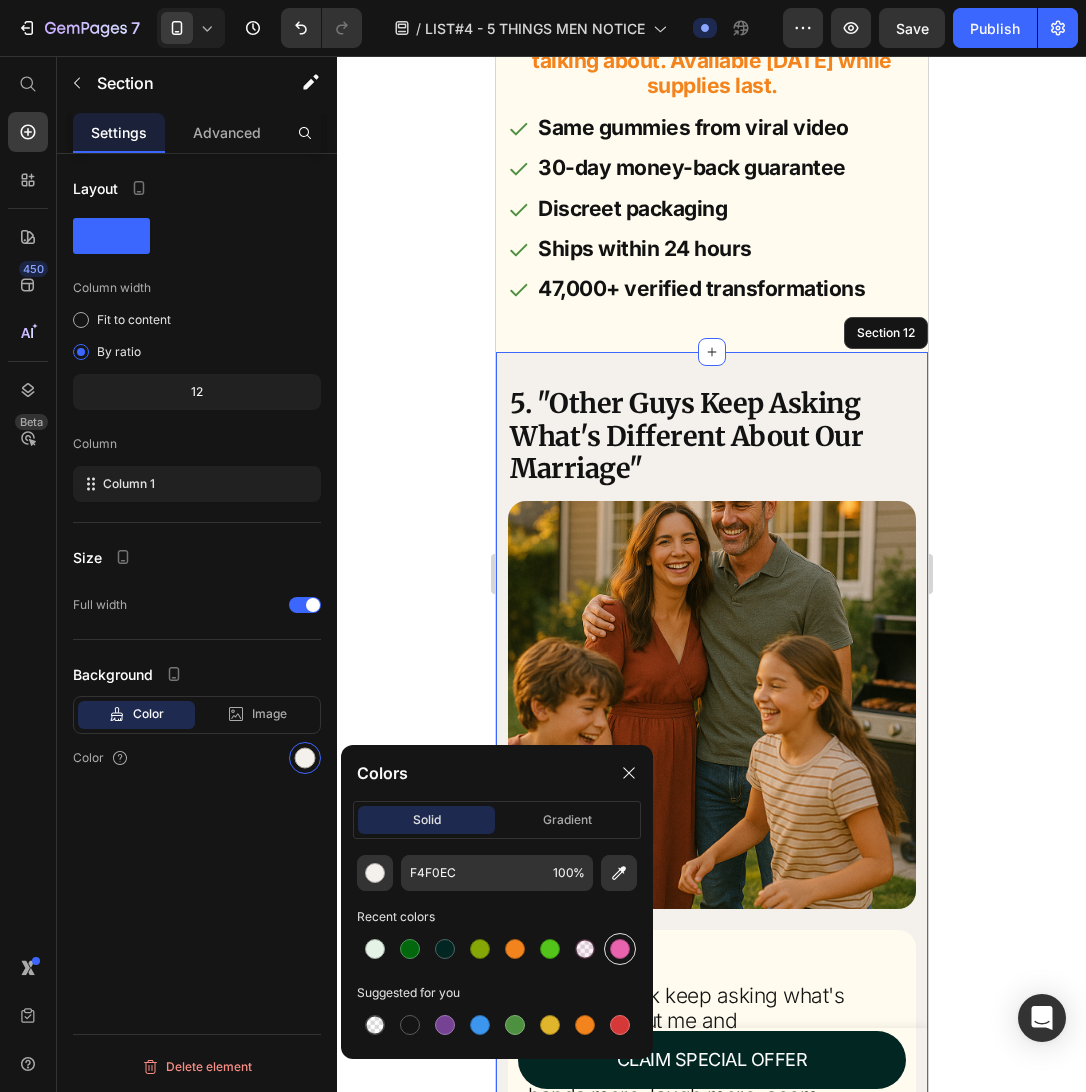 click at bounding box center [620, 949] 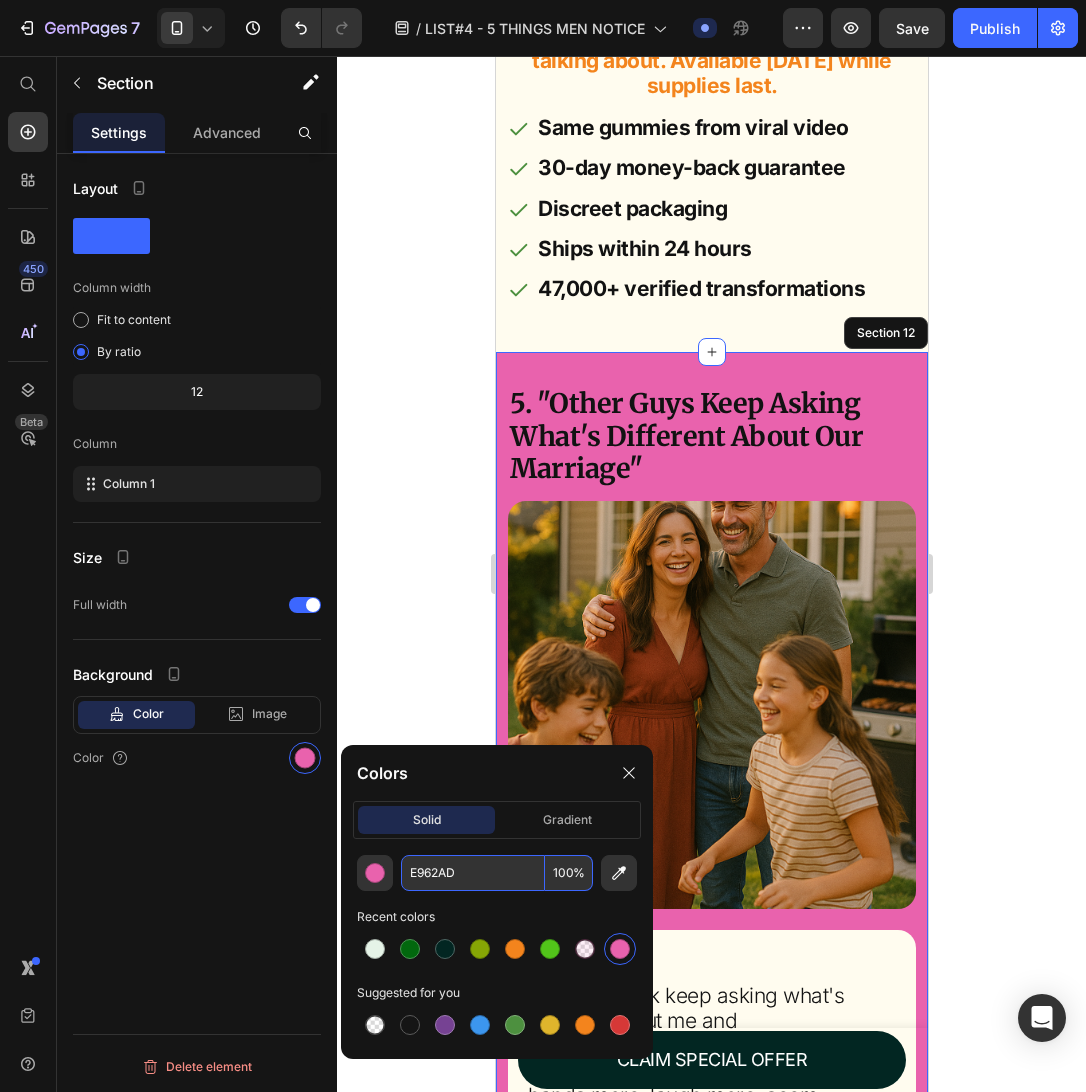 click on "100" at bounding box center (569, 873) 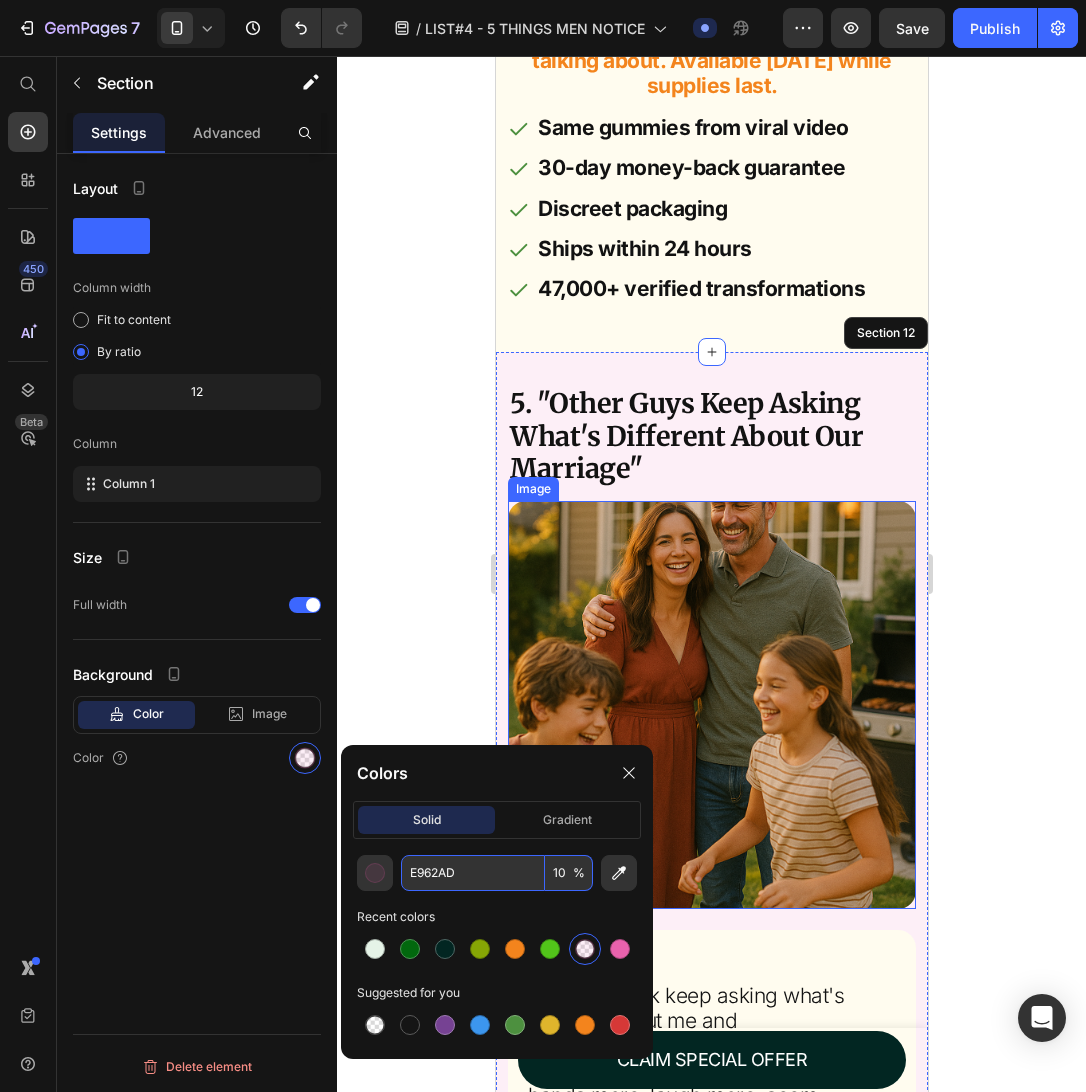 type on "10" 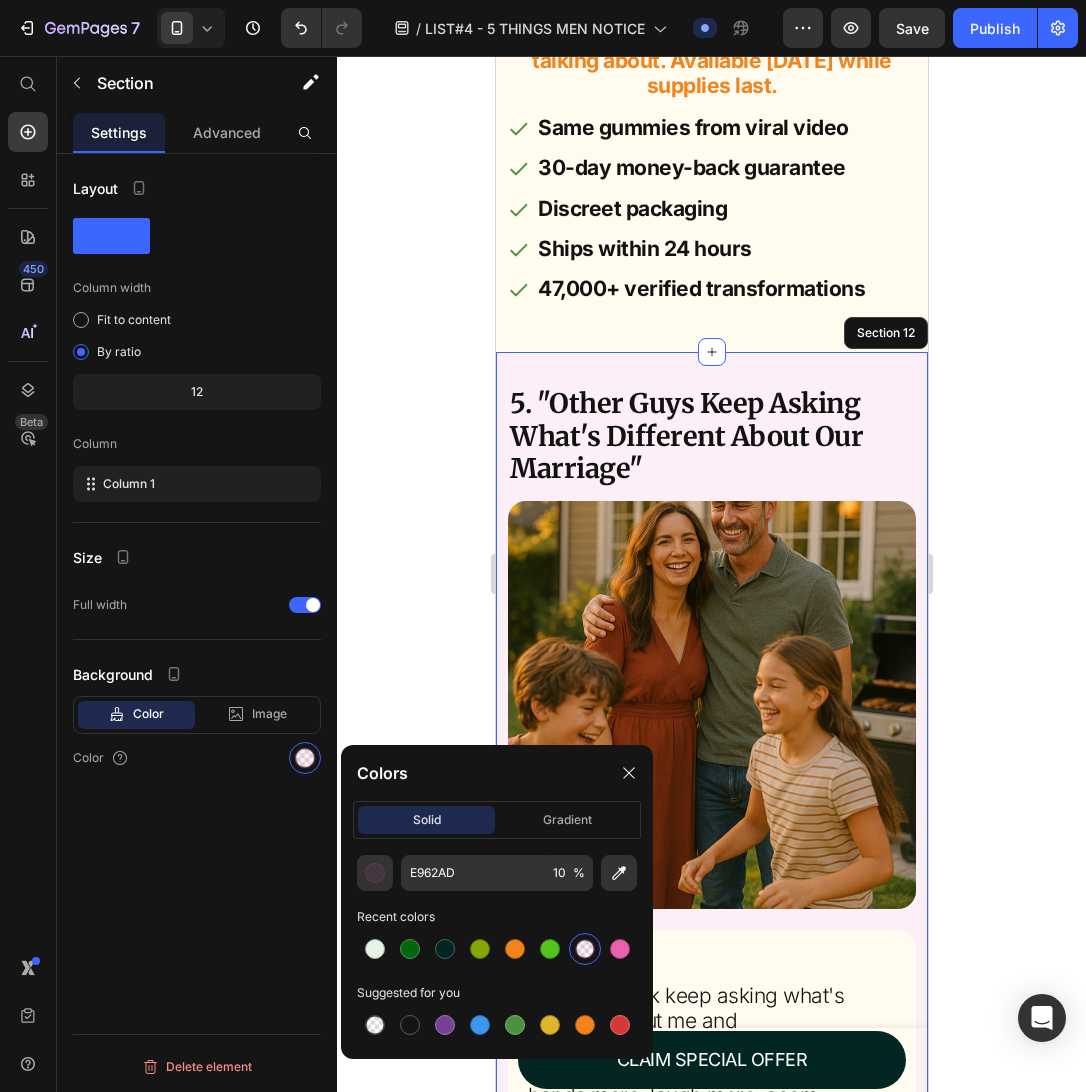 click 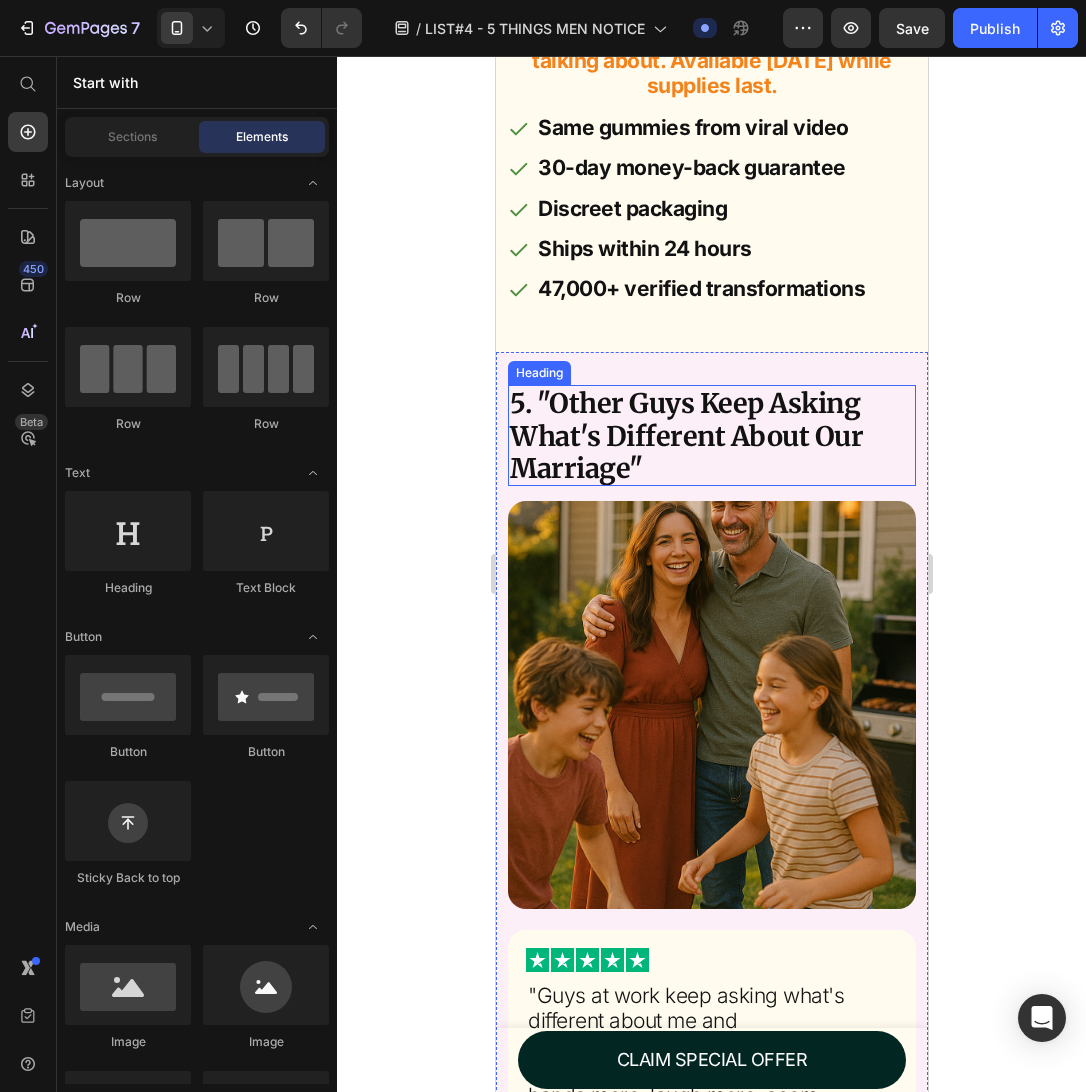click on "5. "Other Guys Keep Asking What's Different About Our Marriage" Heading Image Image "Guys at work keep asking what's different about me and [PERSON_NAME]. We're more affectionate in public now. We hold hands more, laugh more, seem genuinely happy together. It's because our private life is incredible again, and that confidence carries into everything else. She's happier, I'm happier, our kids see parents who are actually still in love after 15 years." Heading [PERSON_NAME], 44, sales director (Plano, [GEOGRAPHIC_DATA]) Heading
Customer's husband Item List Row Relationship transformation men reported: Heading
89% said overall relationship satisfaction dramatically increased
84% felt more emotionally connected to their wives
76% noticed more public displays of affection from wives
92% would secretly order these gummies for their wives
87% said friends and family noticed positive changes Item List The ripple effect: Heading Image Heading Heading" at bounding box center (711, 1251) 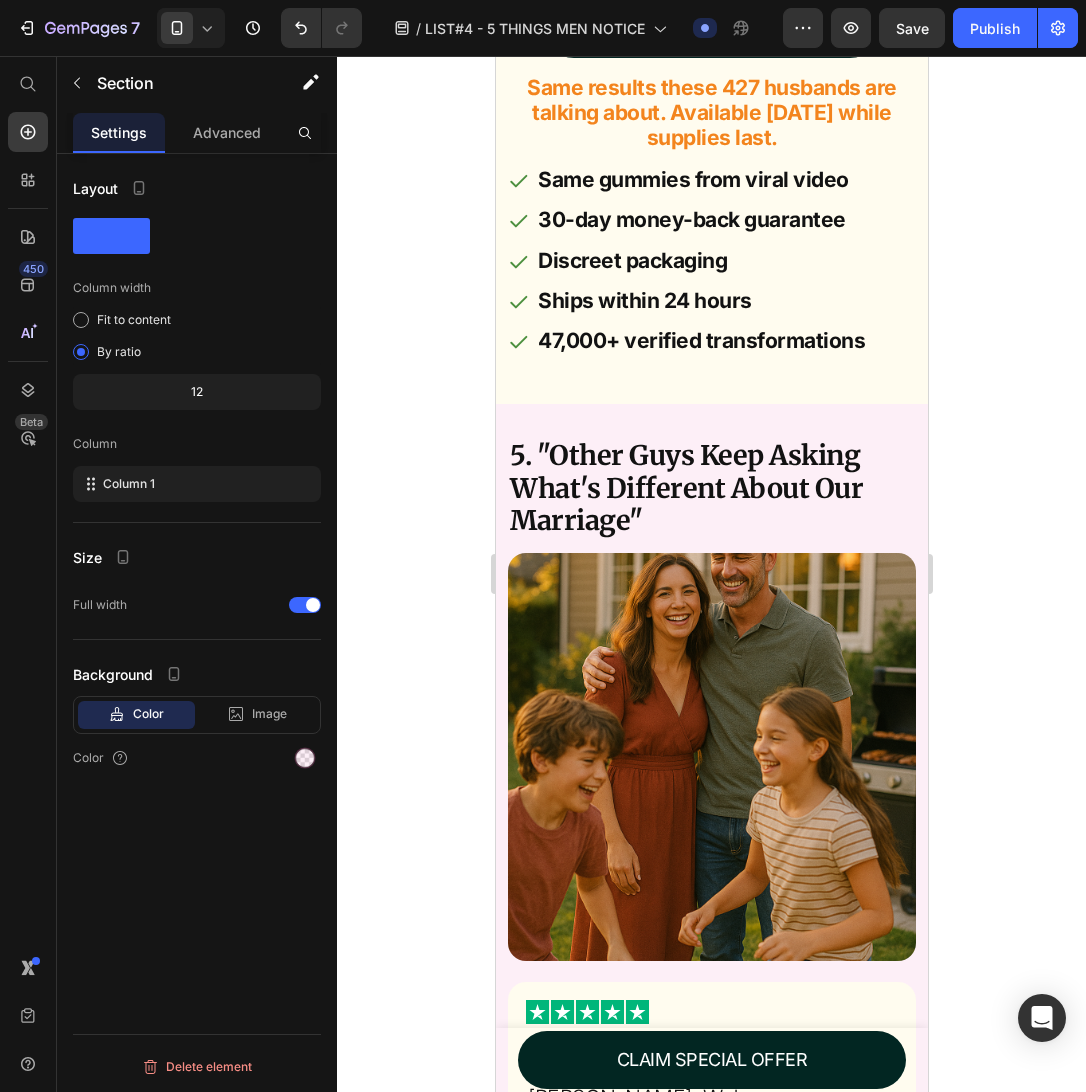 scroll, scrollTop: 12684, scrollLeft: 0, axis: vertical 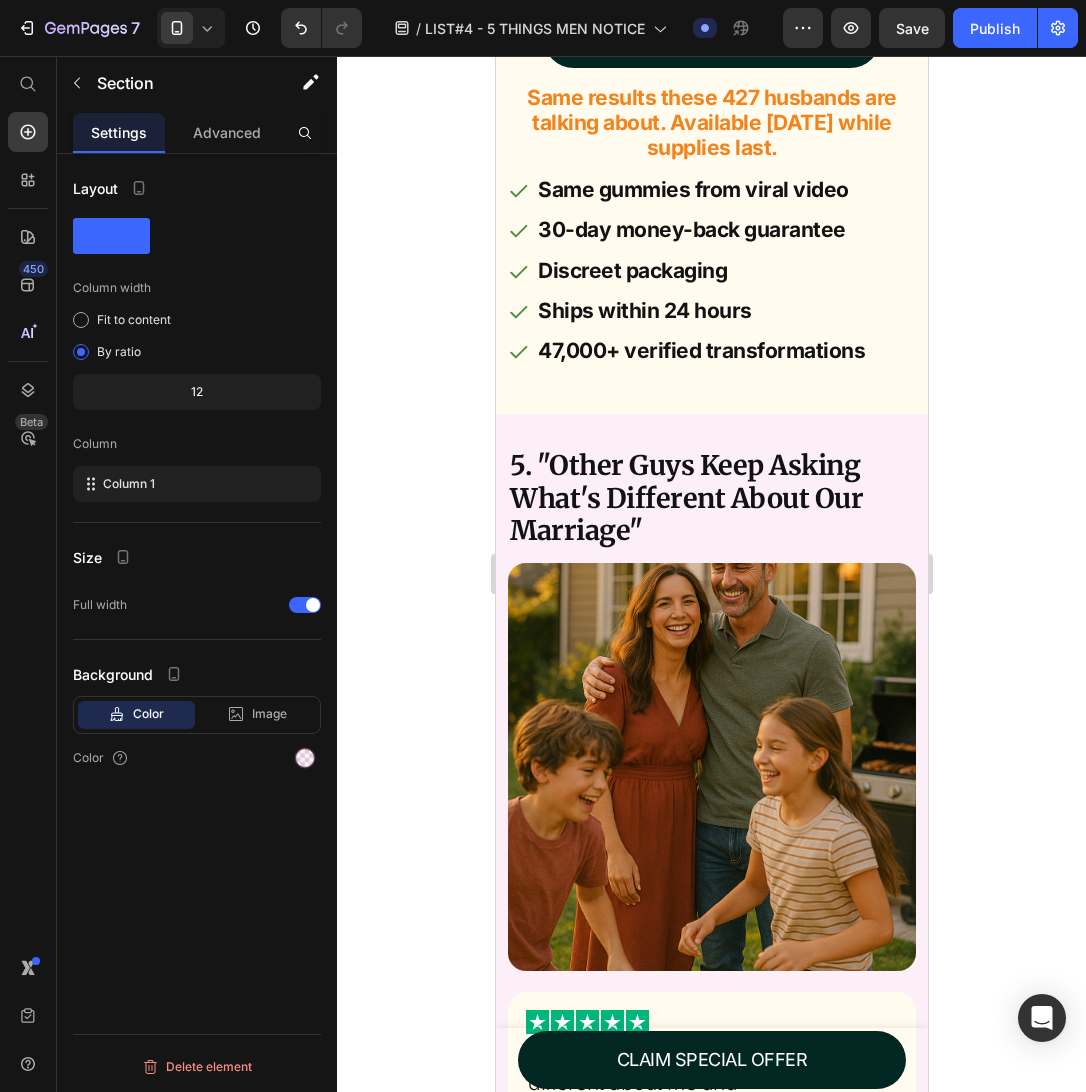 click on "5. "Other Guys Keep Asking What's Different About Our Marriage" Heading Image Image "Guys at work keep asking what's different about me and [PERSON_NAME]. We're more affectionate in public now. We hold hands more, laugh more, seem genuinely happy together. It's because our private life is incredible again, and that confidence carries into everything else. She's happier, I'm happier, our kids see parents who are actually still in love after 15 years." Heading [PERSON_NAME], 44, sales director (Plano, [GEOGRAPHIC_DATA]) Heading
Customer's husband Item List Row Relationship transformation men reported: Heading
89% said overall relationship satisfaction dramatically increased
84% felt more emotionally connected to their wives
76% noticed more public displays of affection from wives
92% would secretly order these gummies for their wives
87% said friends and family noticed positive changes Item List The ripple effect: Heading Image Heading Heading" at bounding box center [711, 1313] 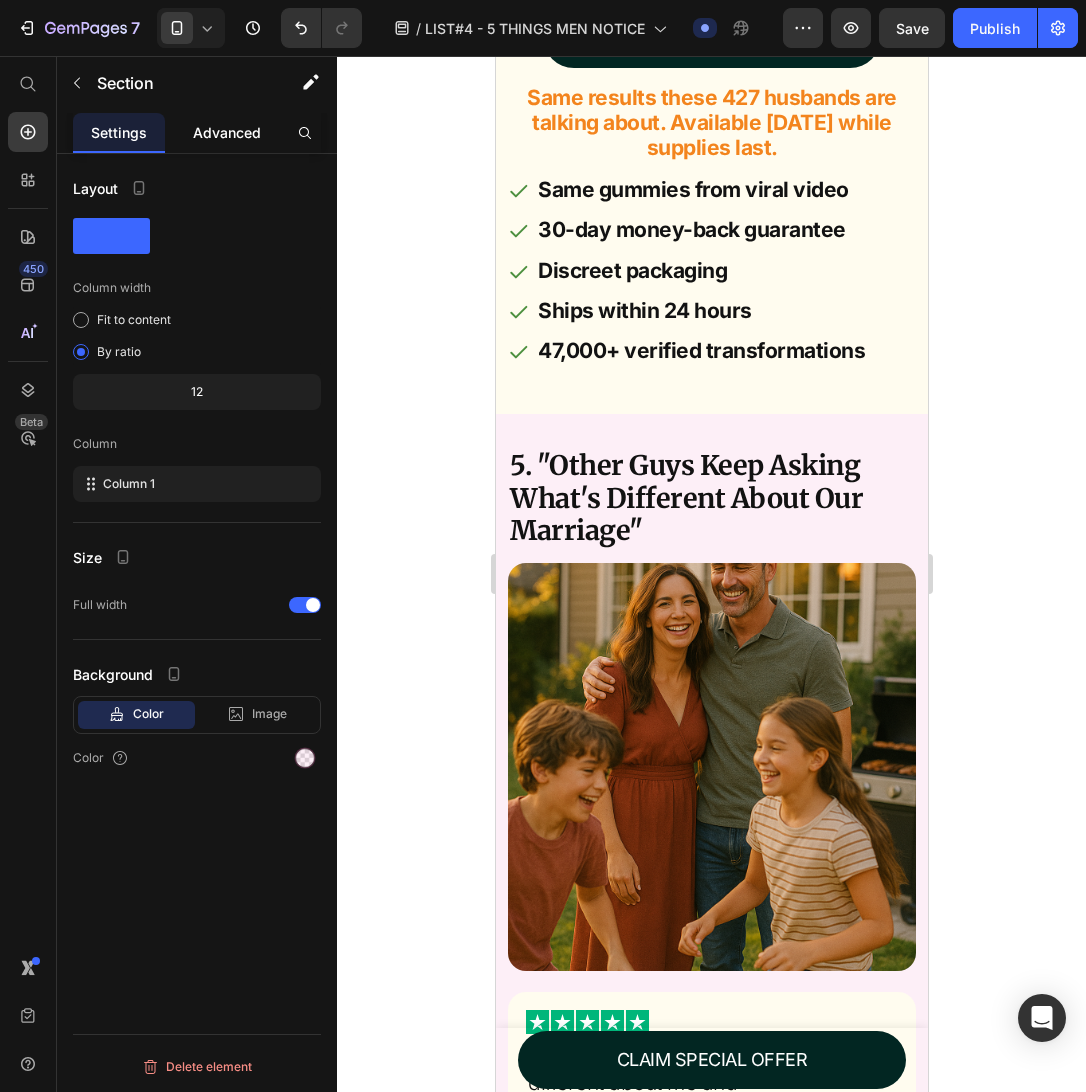 click on "Advanced" at bounding box center (227, 132) 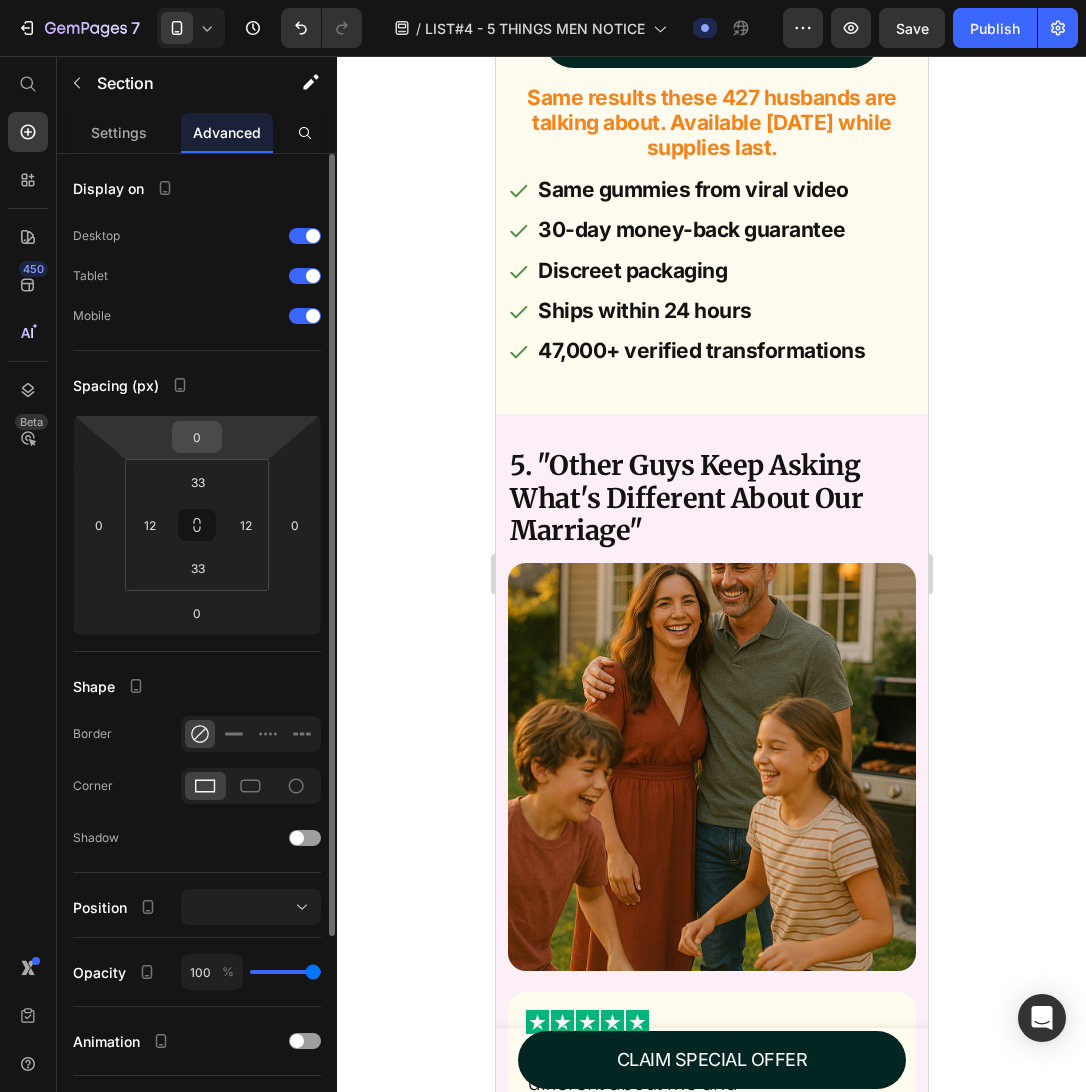 click on "0" at bounding box center (197, 437) 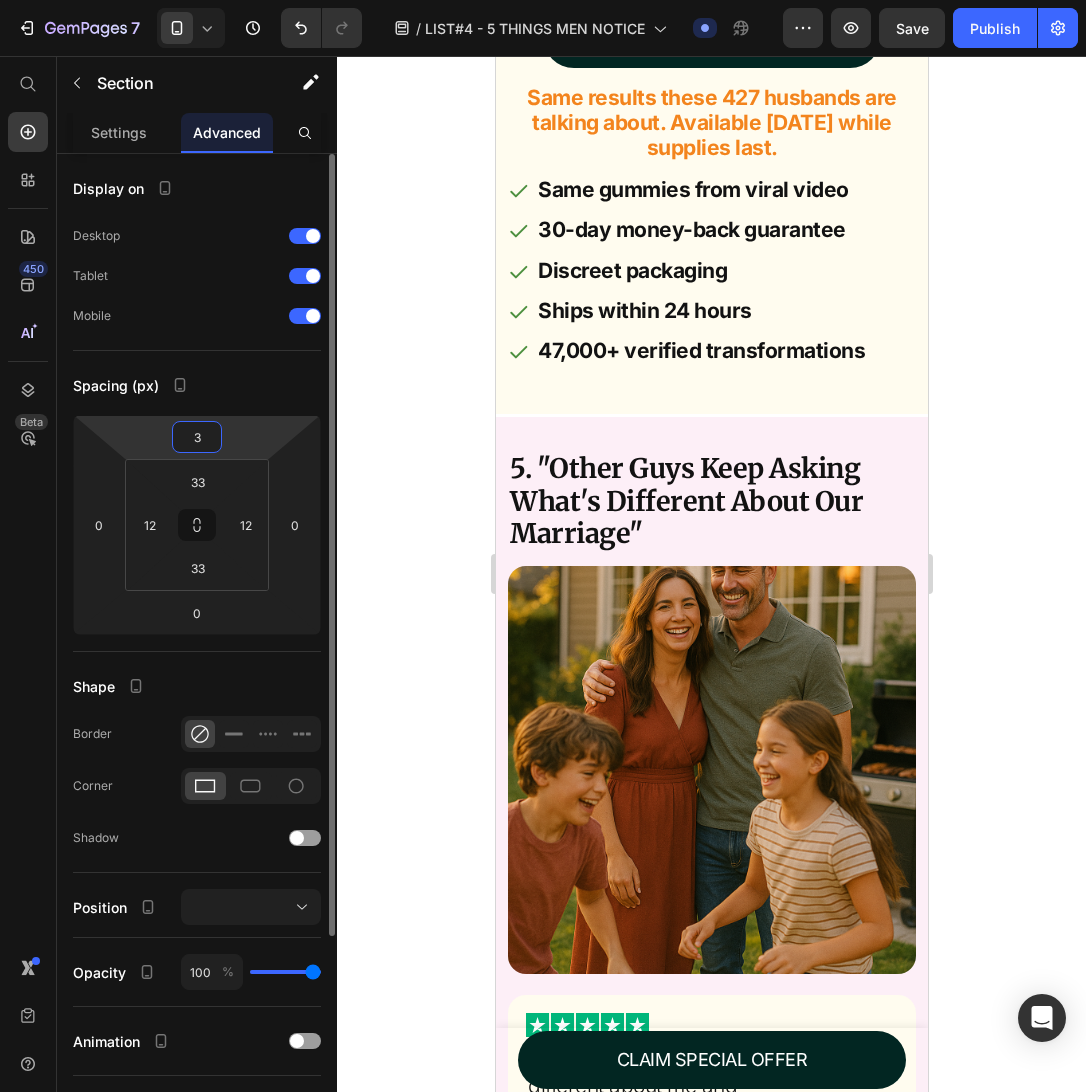 type on "33" 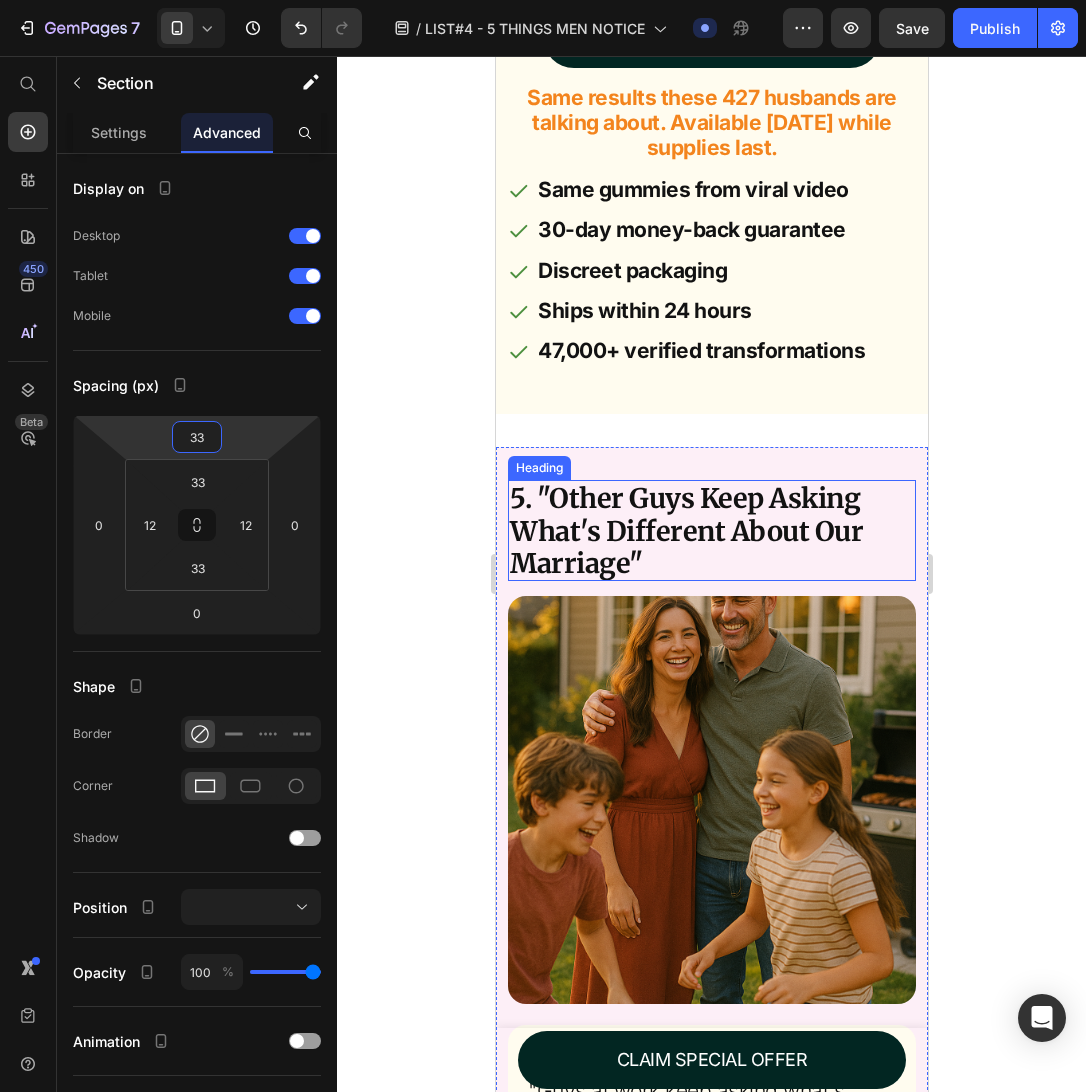 click on "5. "Other Guys Keep Asking What's Different About Our Marriage"" at bounding box center (711, 530) 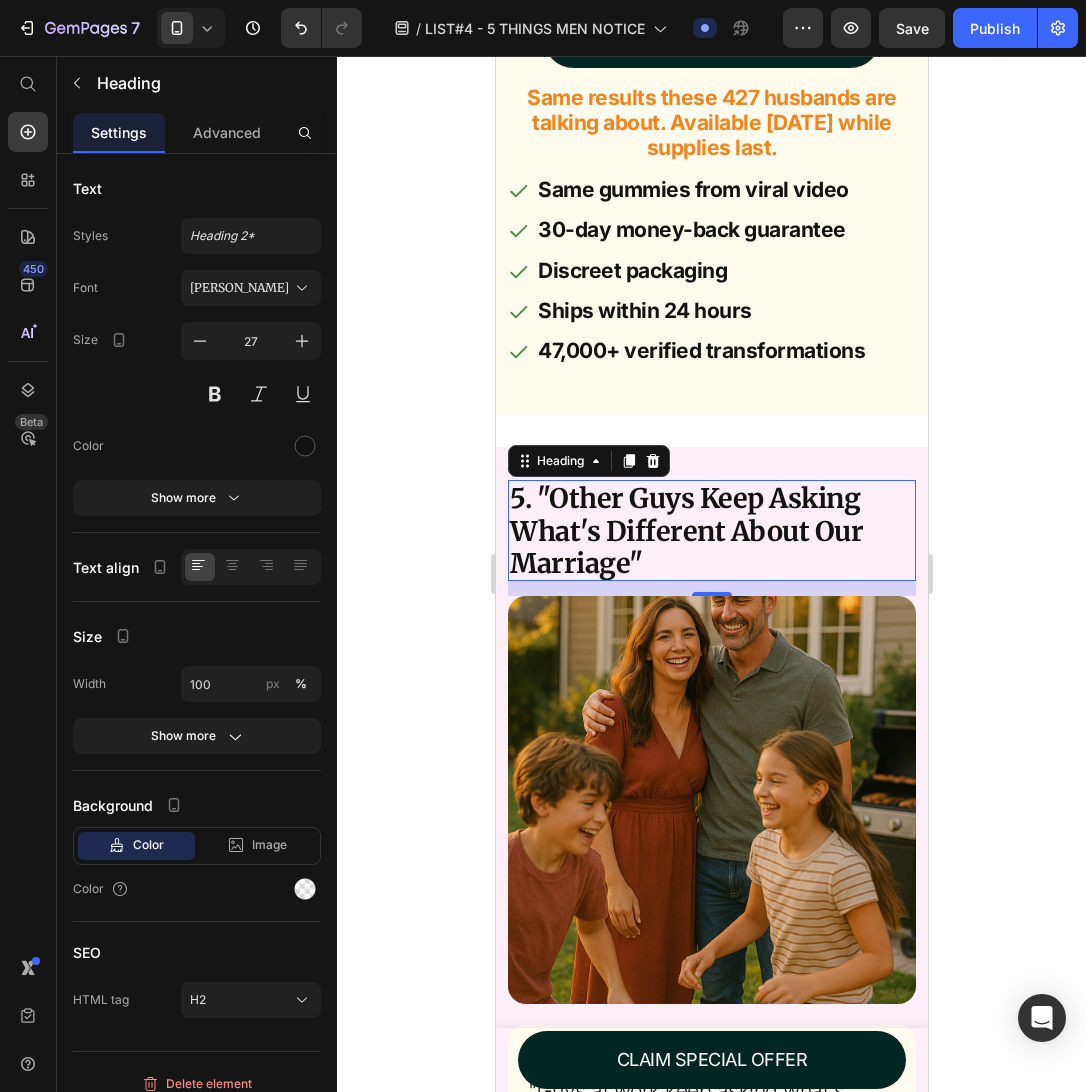 click on "5. "Other Guys Keep Asking What's Different About Our Marriage"" at bounding box center (711, 530) 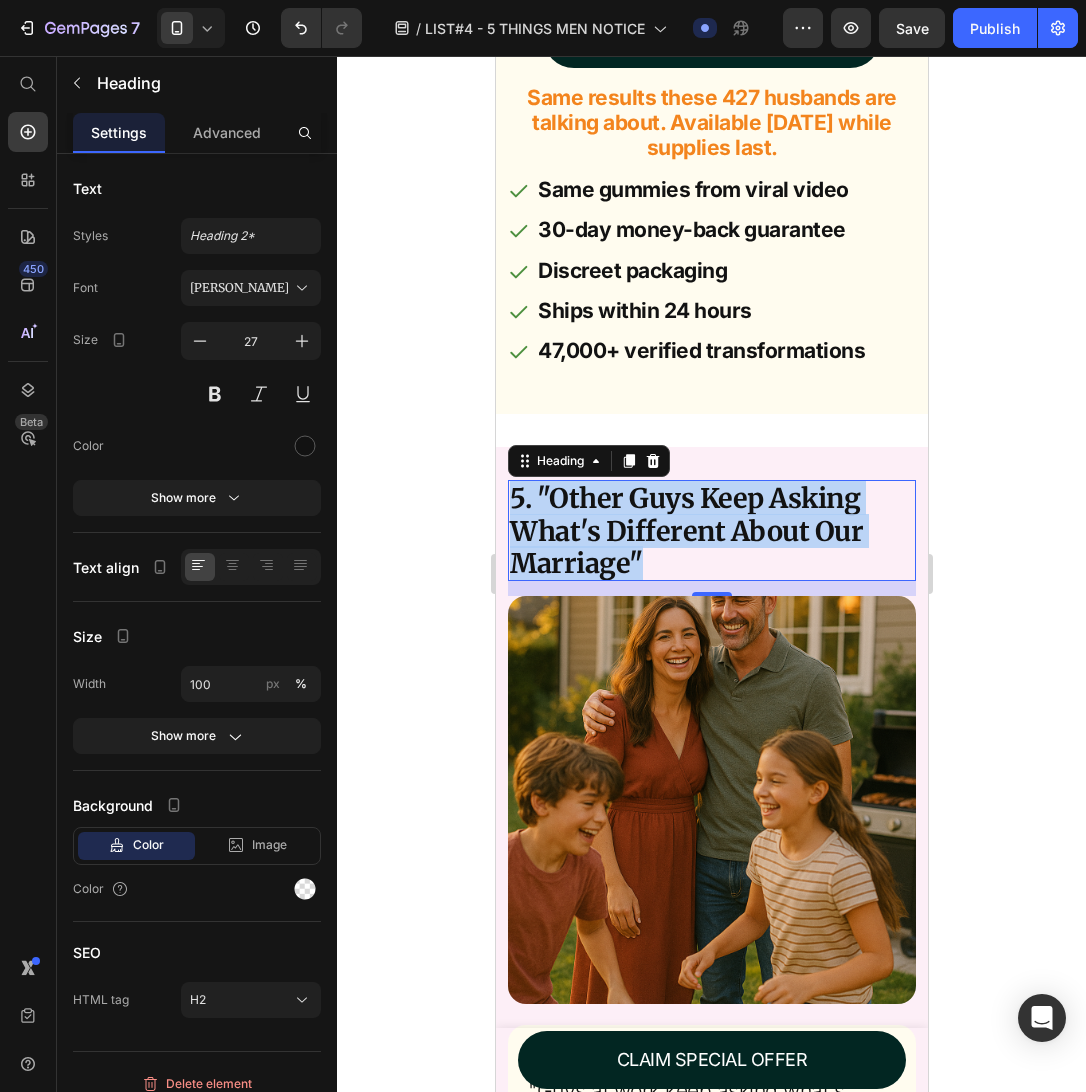 click on "5. "Other Guys Keep Asking What's Different About Our Marriage"" at bounding box center [711, 530] 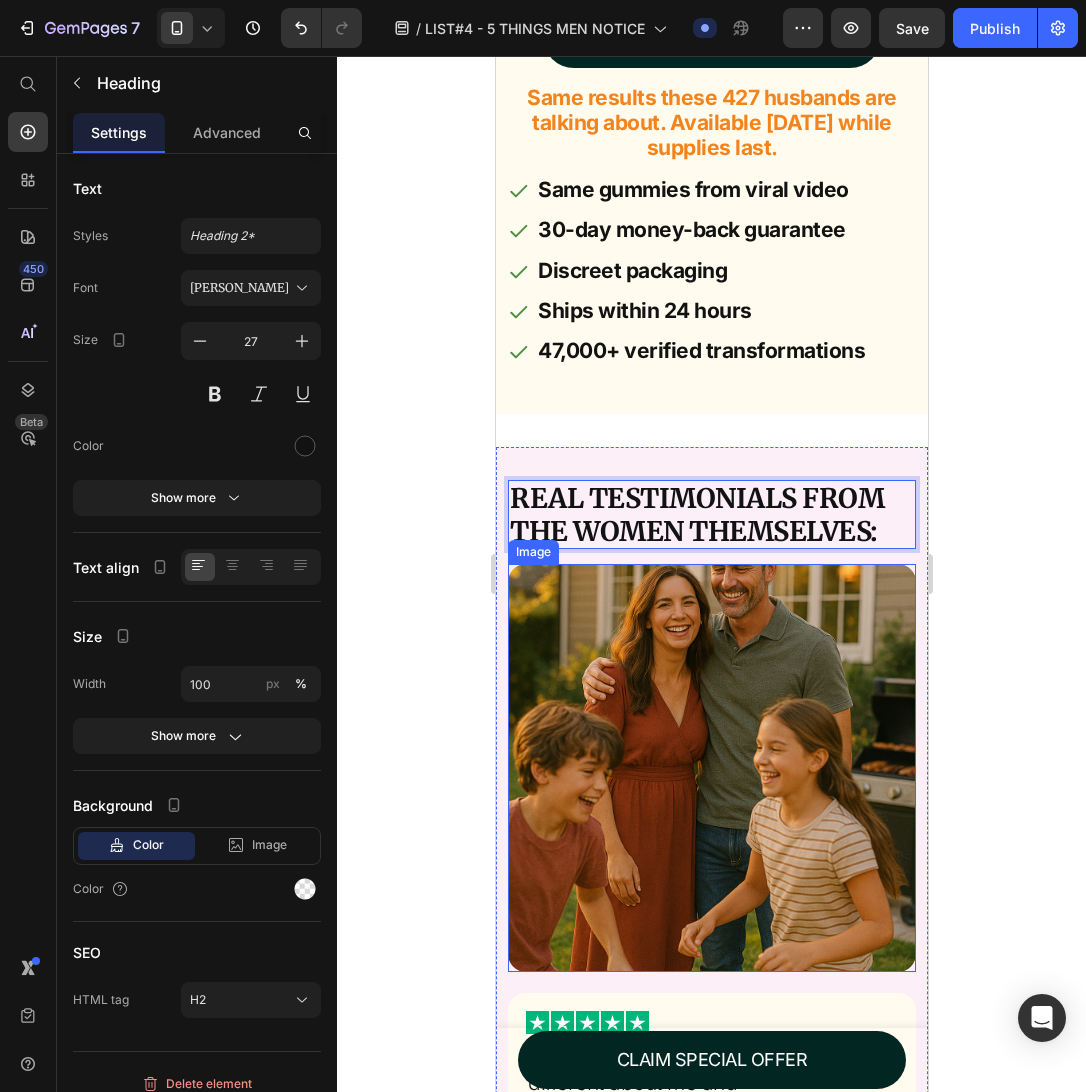 click at bounding box center (711, 768) 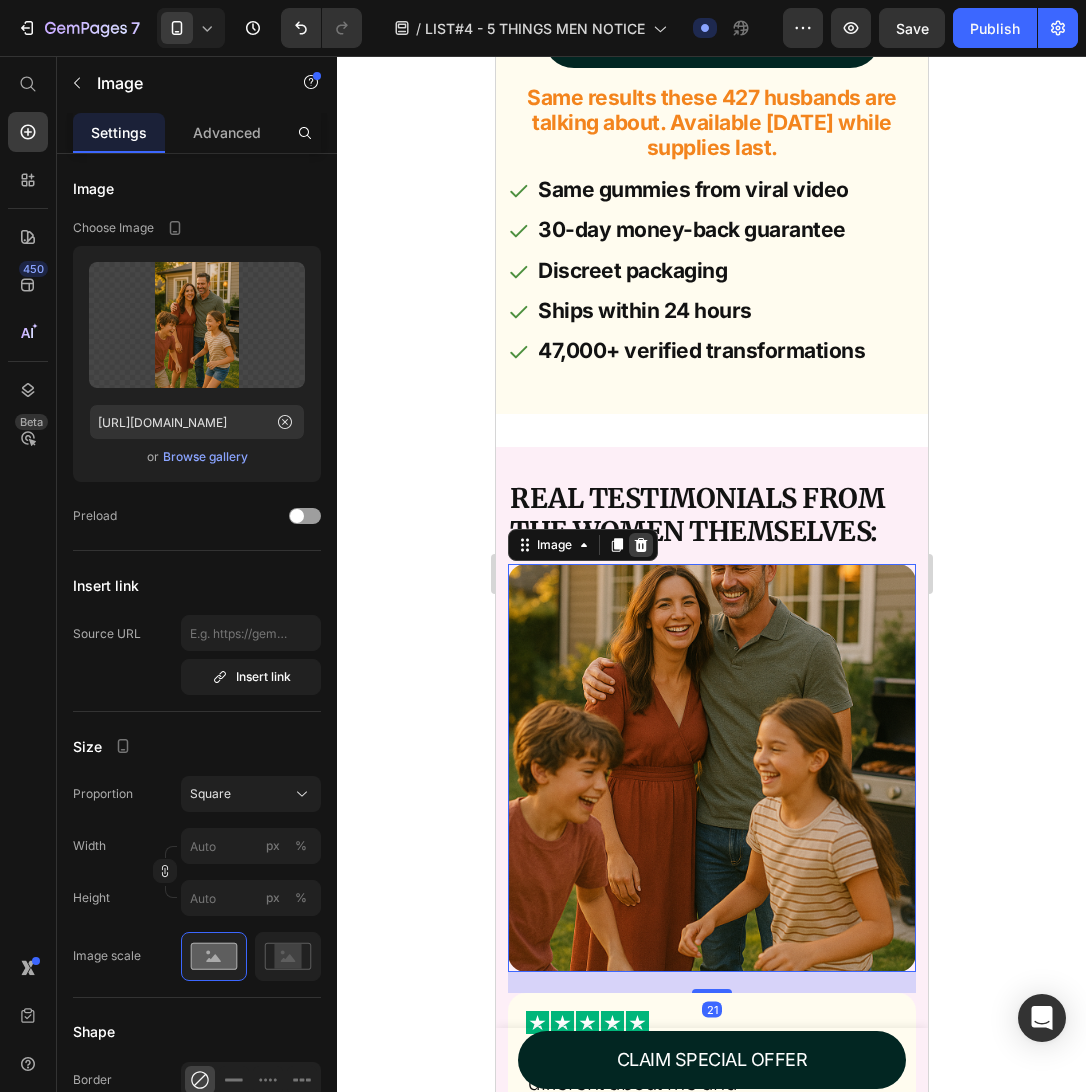 click 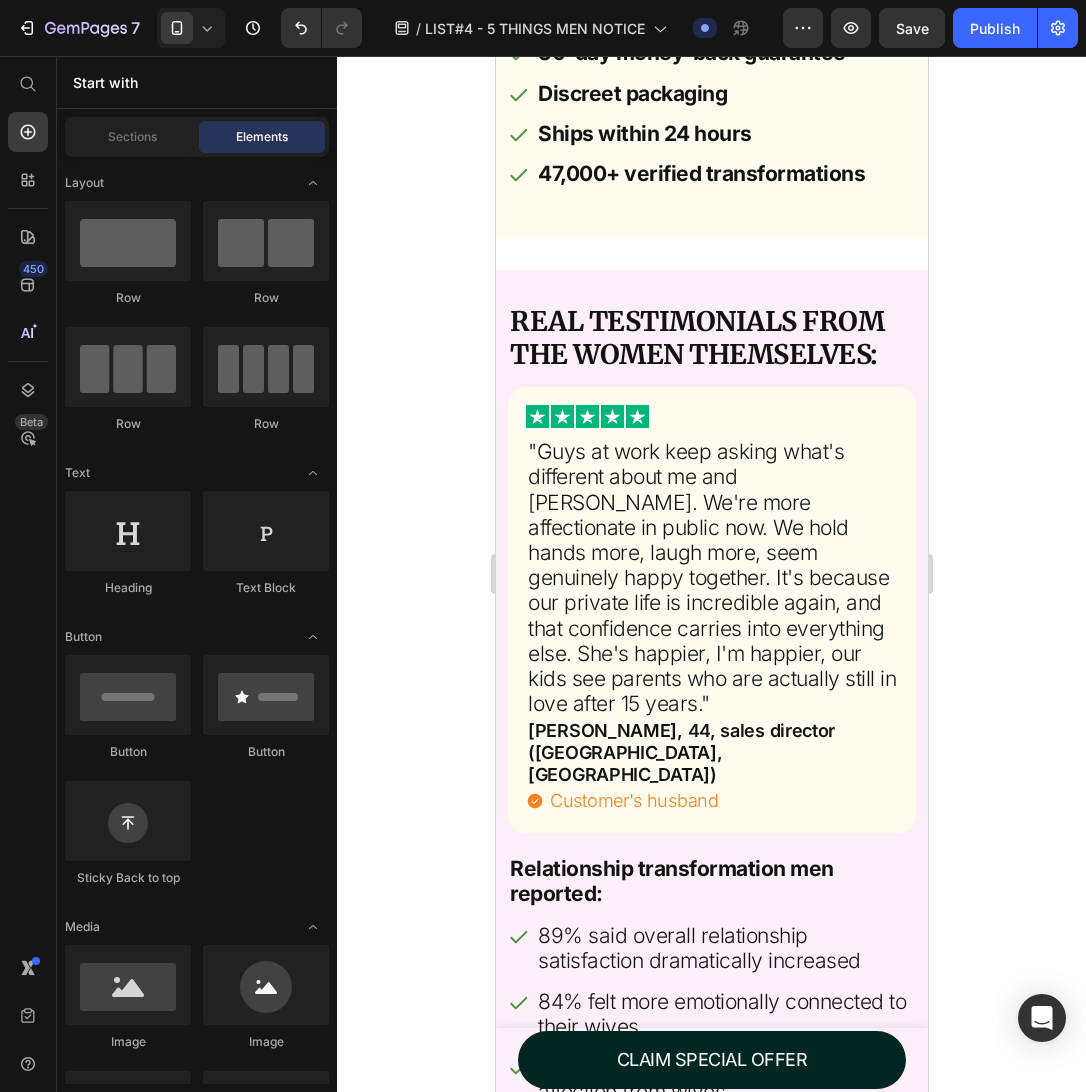 scroll, scrollTop: 12865, scrollLeft: 0, axis: vertical 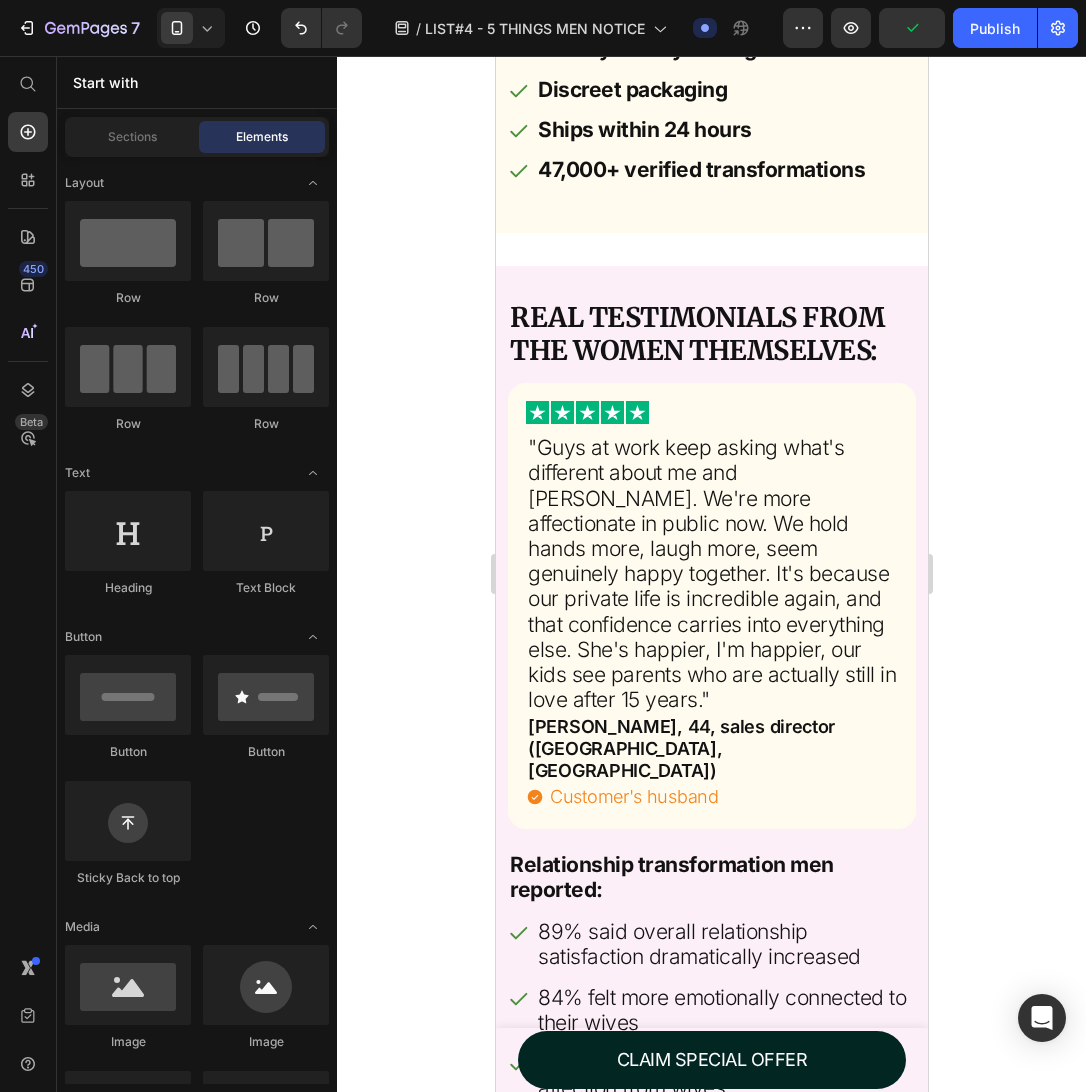 click on ""Guys at work keep asking what's different about me and [PERSON_NAME]. We're more affectionate in public now. We hold hands more, laugh more, seem genuinely happy together. It's because our private life is incredible again, and that confidence carries into everything else. She's happier, I'm happier, our kids see parents who are actually still in love after 15 years."" at bounding box center (711, 573) 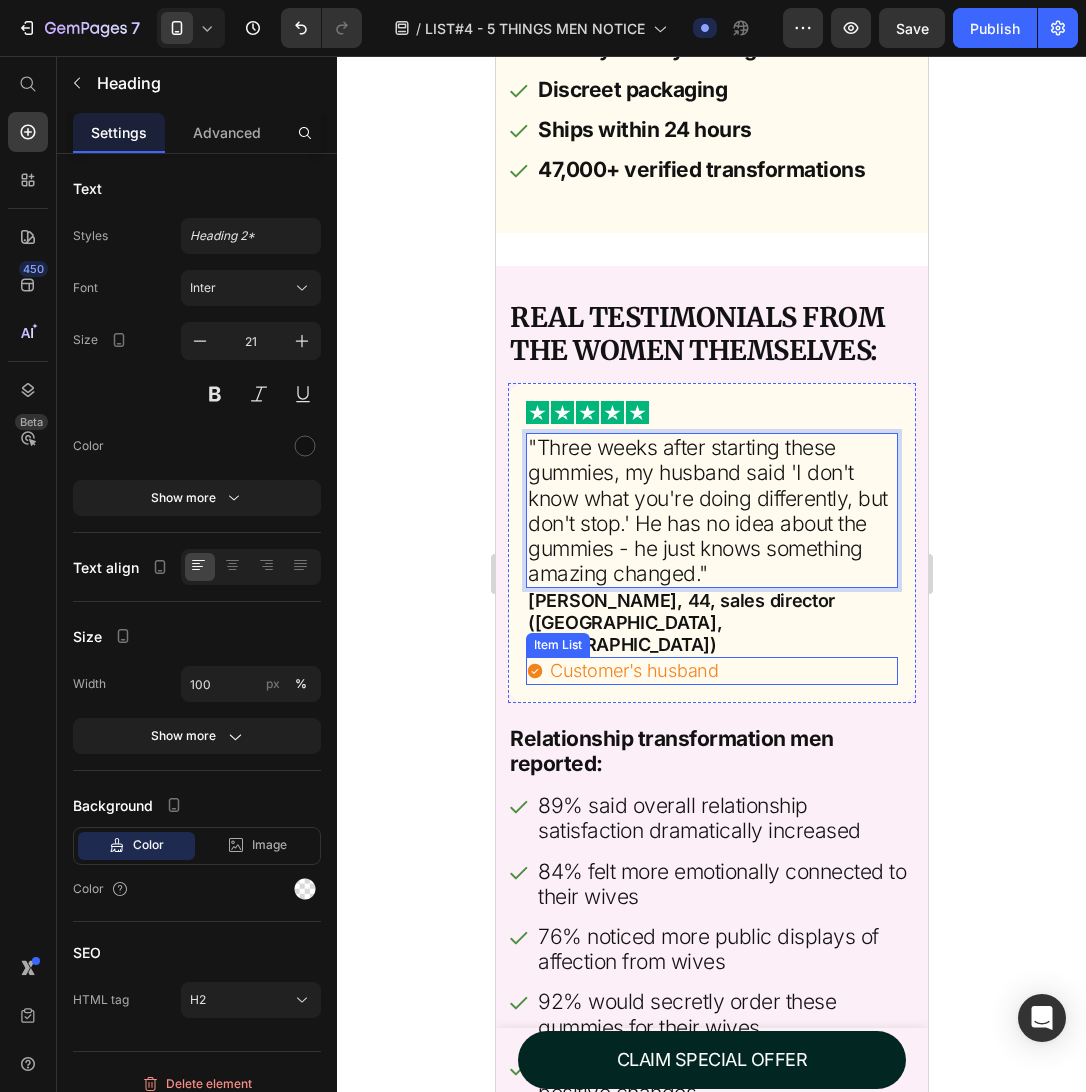 click on "Customer's husband" at bounding box center (633, 671) 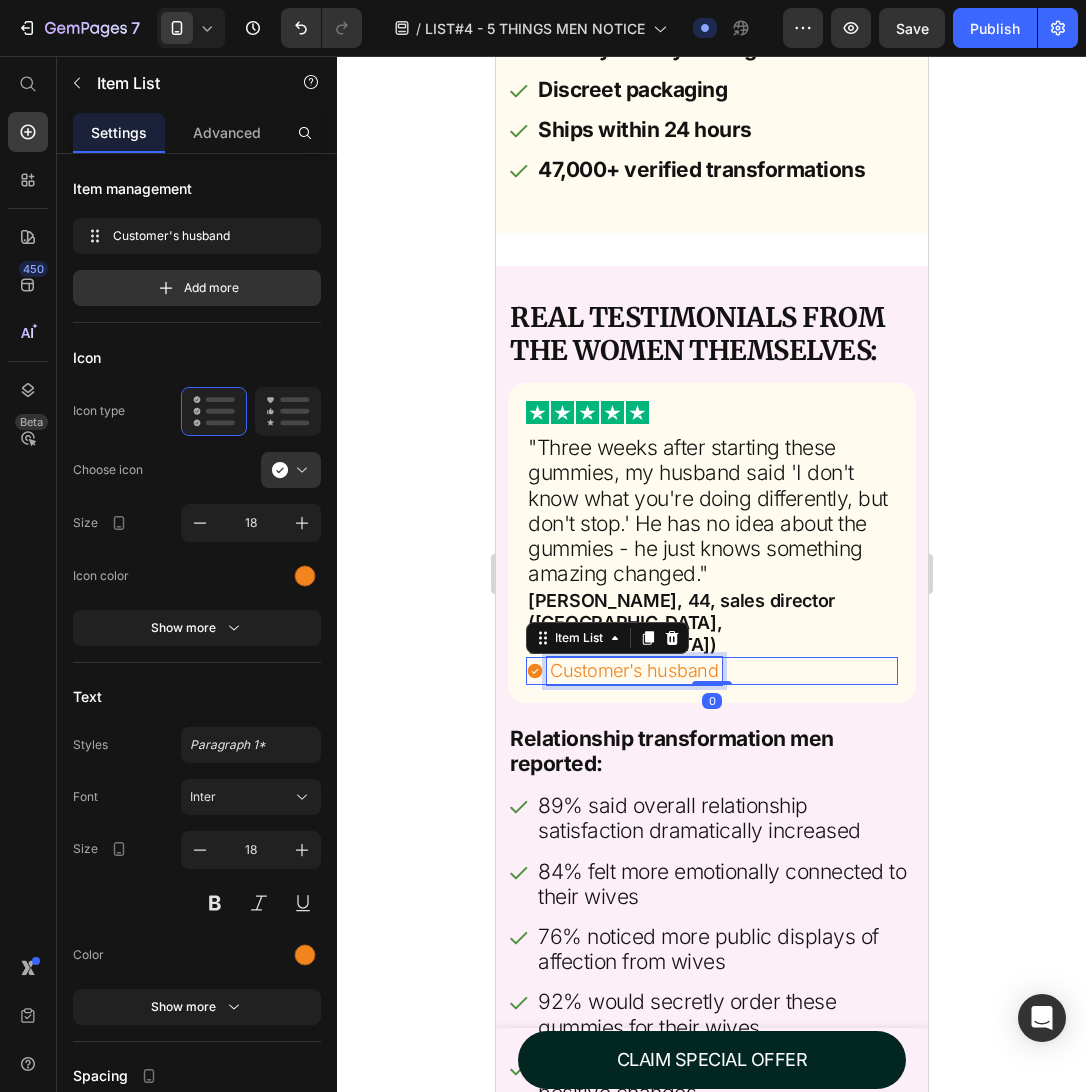 click on "Customer's husband" at bounding box center [633, 671] 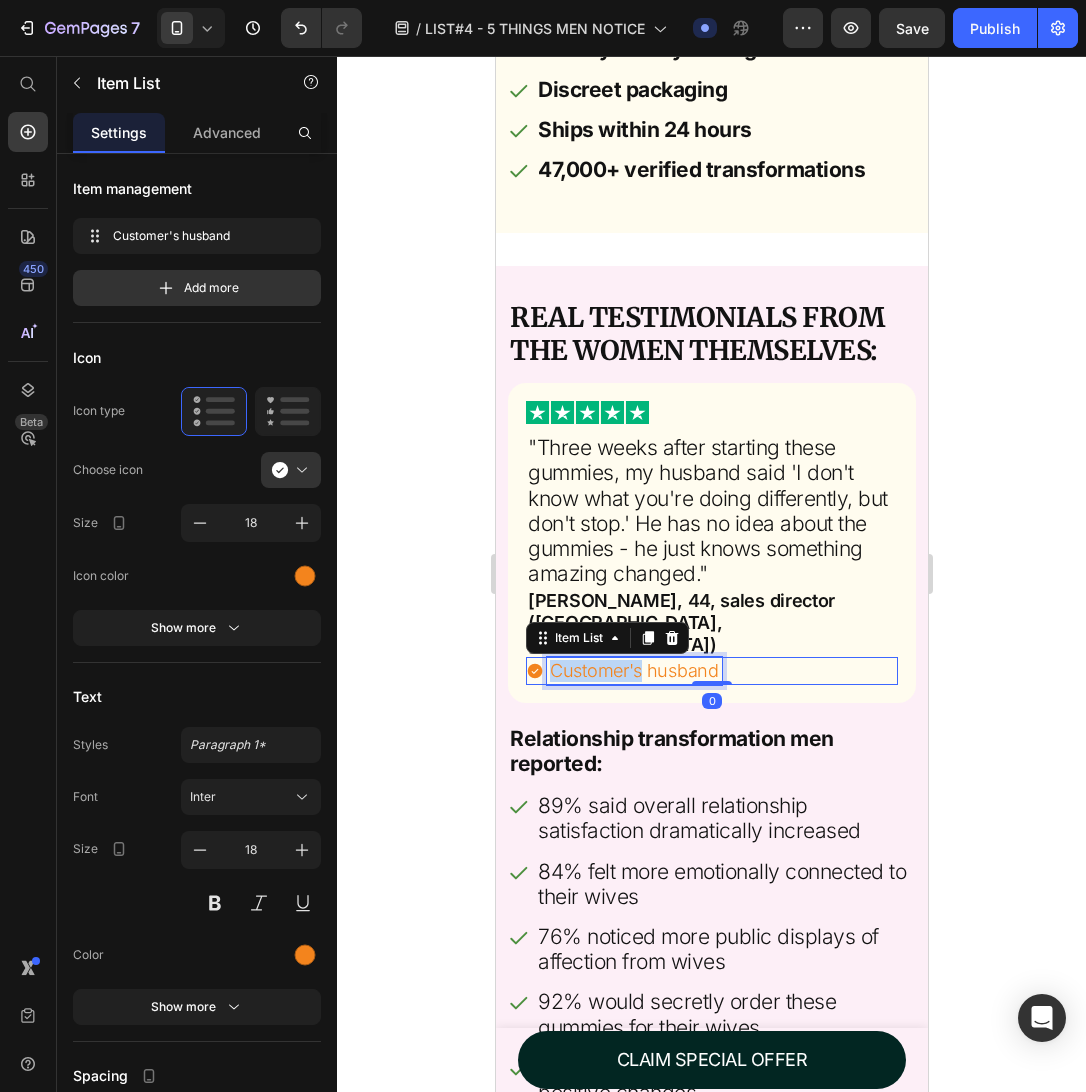 click on "Customer's husband" at bounding box center (633, 671) 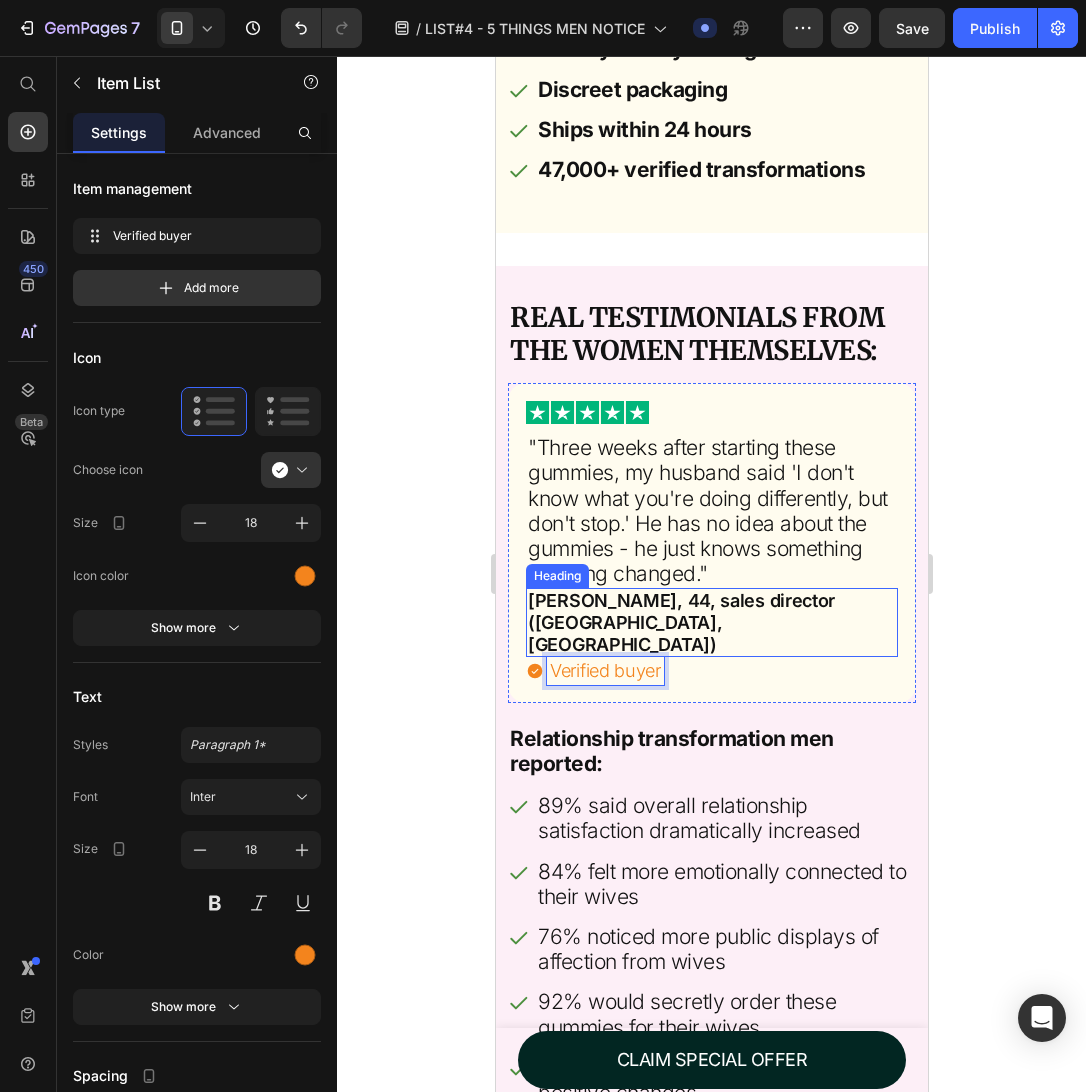 click on "[PERSON_NAME], 44, sales director ([GEOGRAPHIC_DATA], [GEOGRAPHIC_DATA])" at bounding box center [711, 622] 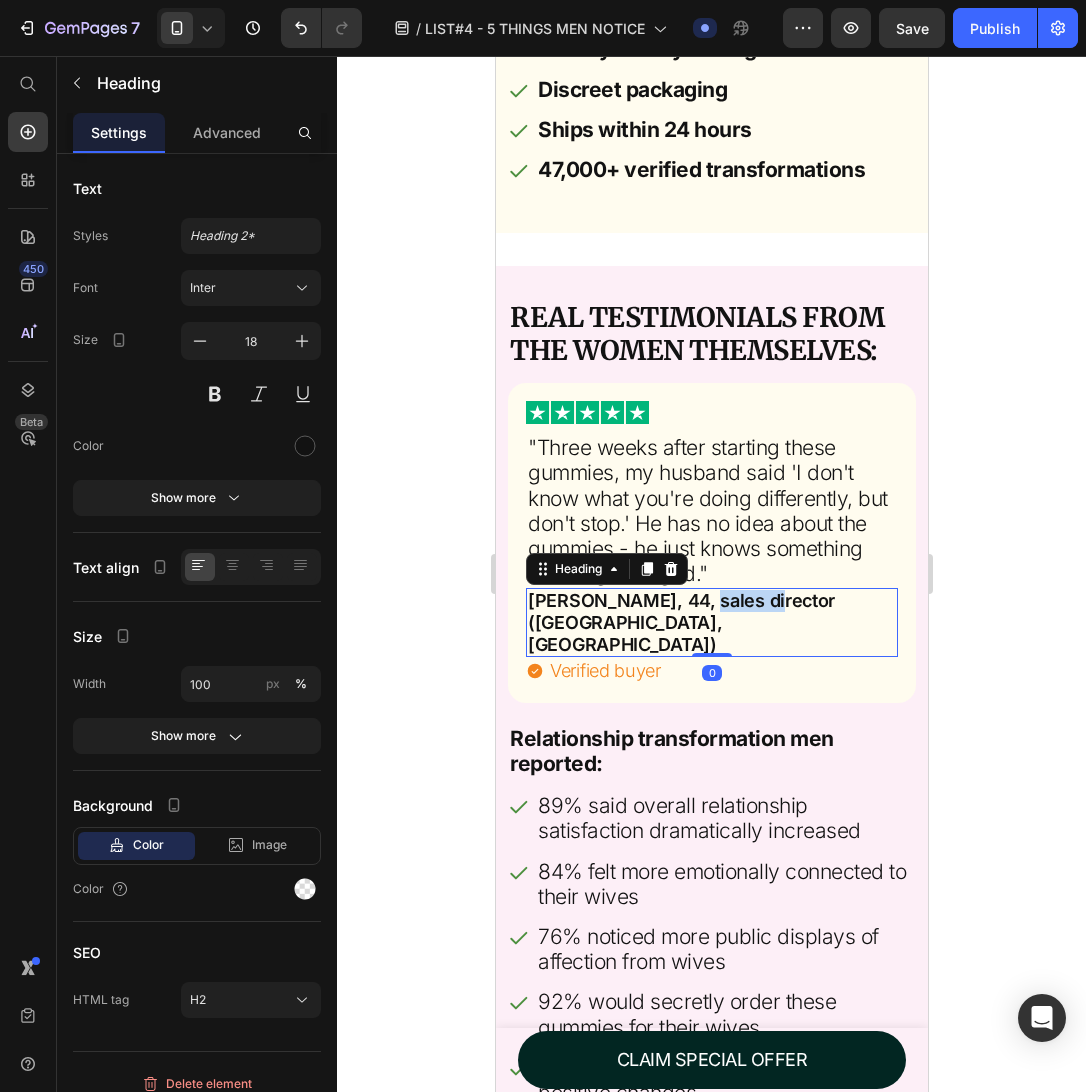 click on "[PERSON_NAME], 44, sales director ([GEOGRAPHIC_DATA], [GEOGRAPHIC_DATA])" at bounding box center (711, 622) 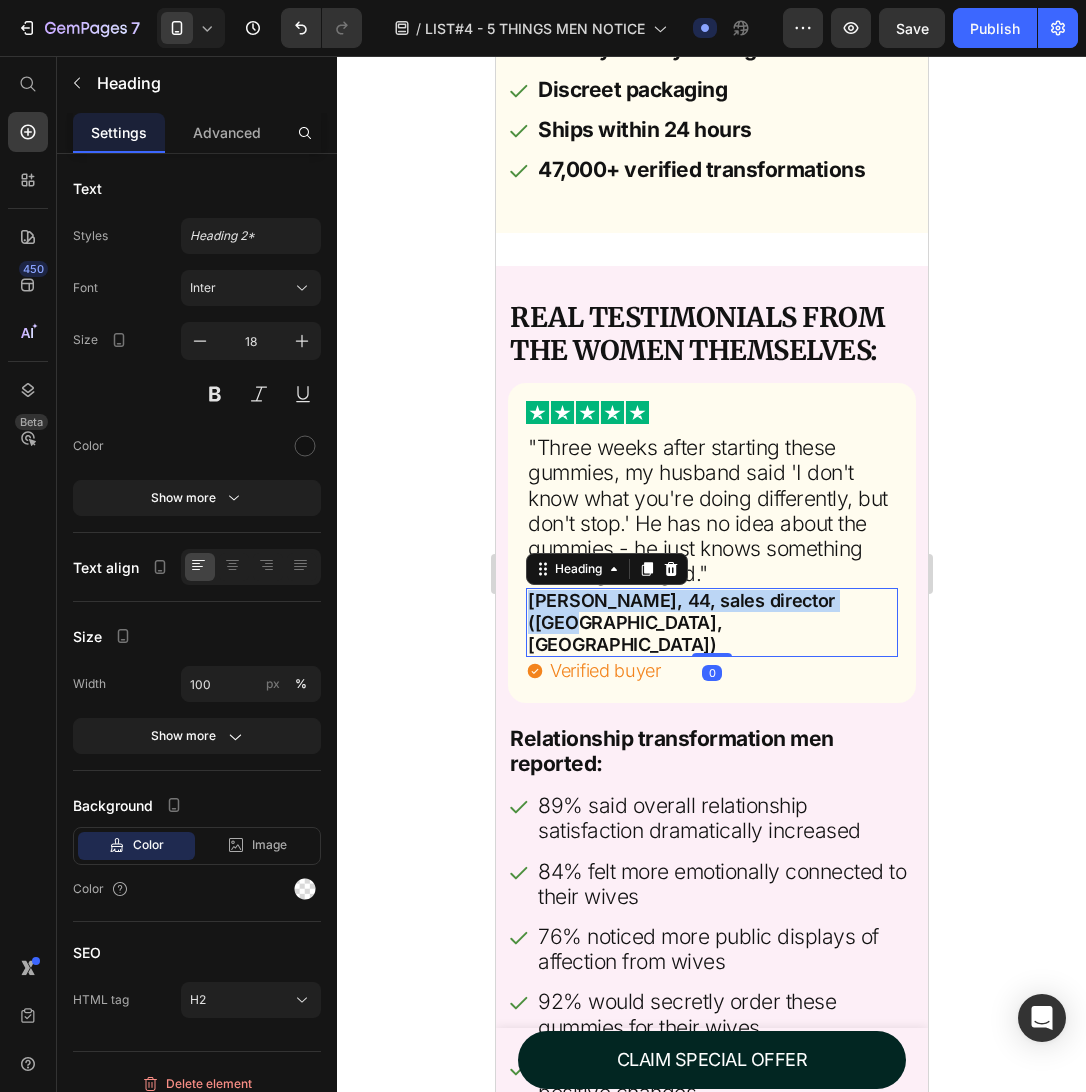 click on "[PERSON_NAME], 44, sales director ([GEOGRAPHIC_DATA], [GEOGRAPHIC_DATA])" at bounding box center [711, 622] 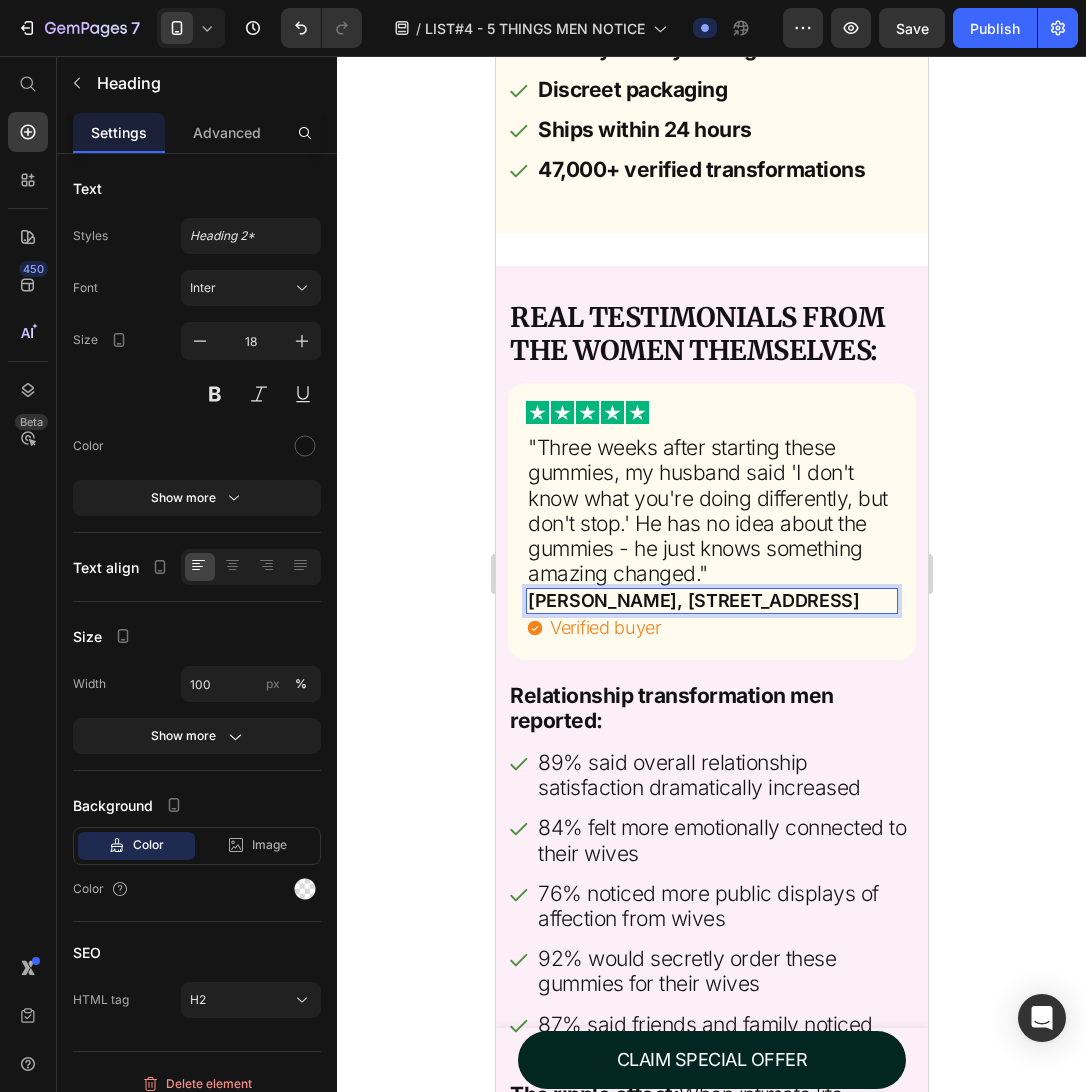 click 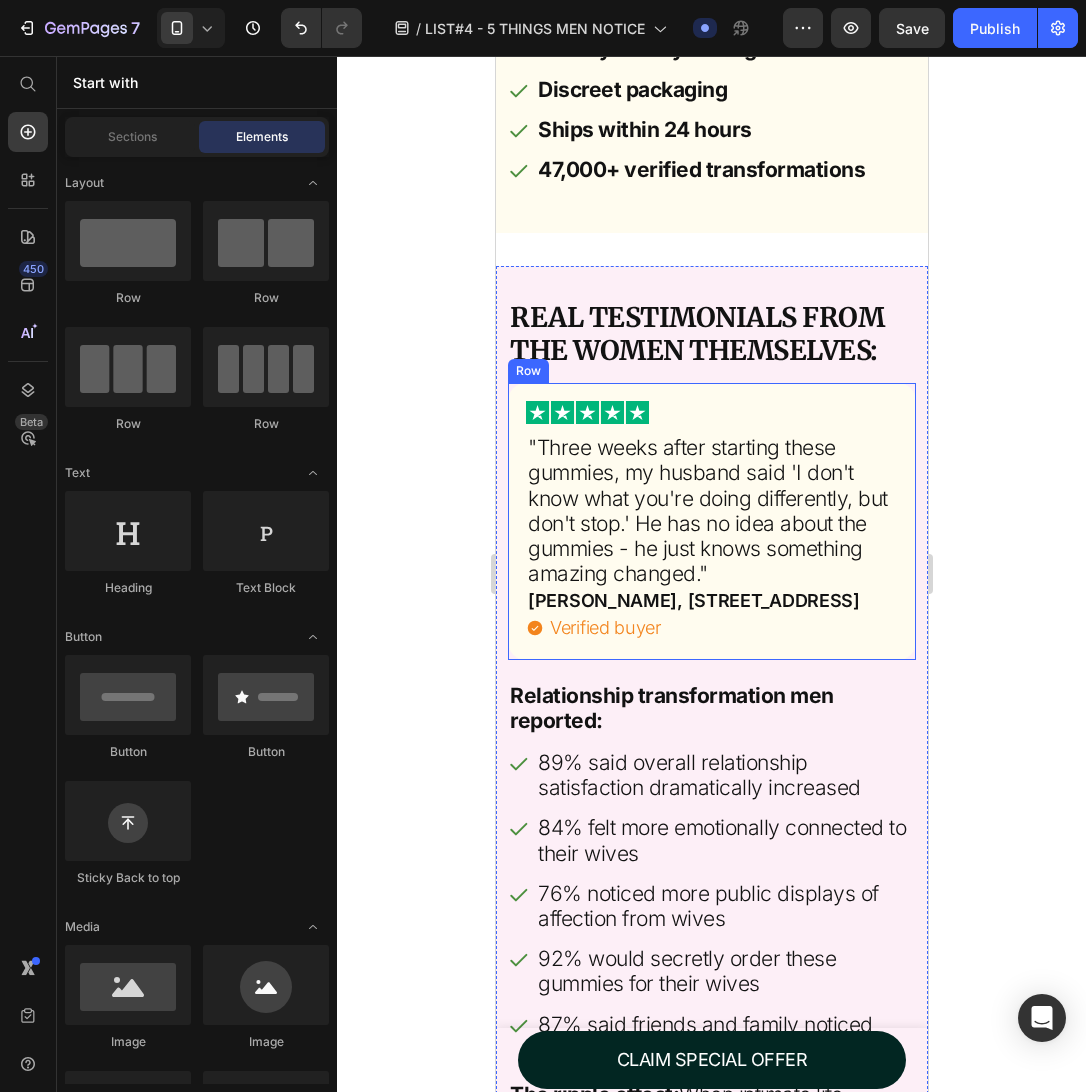 click on "Image "Three weeks after starting these gummies, my husband said 'I don't know what you're doing differently, but don't stop.' He has no idea about the gummies - he just knows something amazing changed." Heading [PERSON_NAME], 38, Fort Worth Heading
Verified buyer Item List Row" at bounding box center (711, 521) 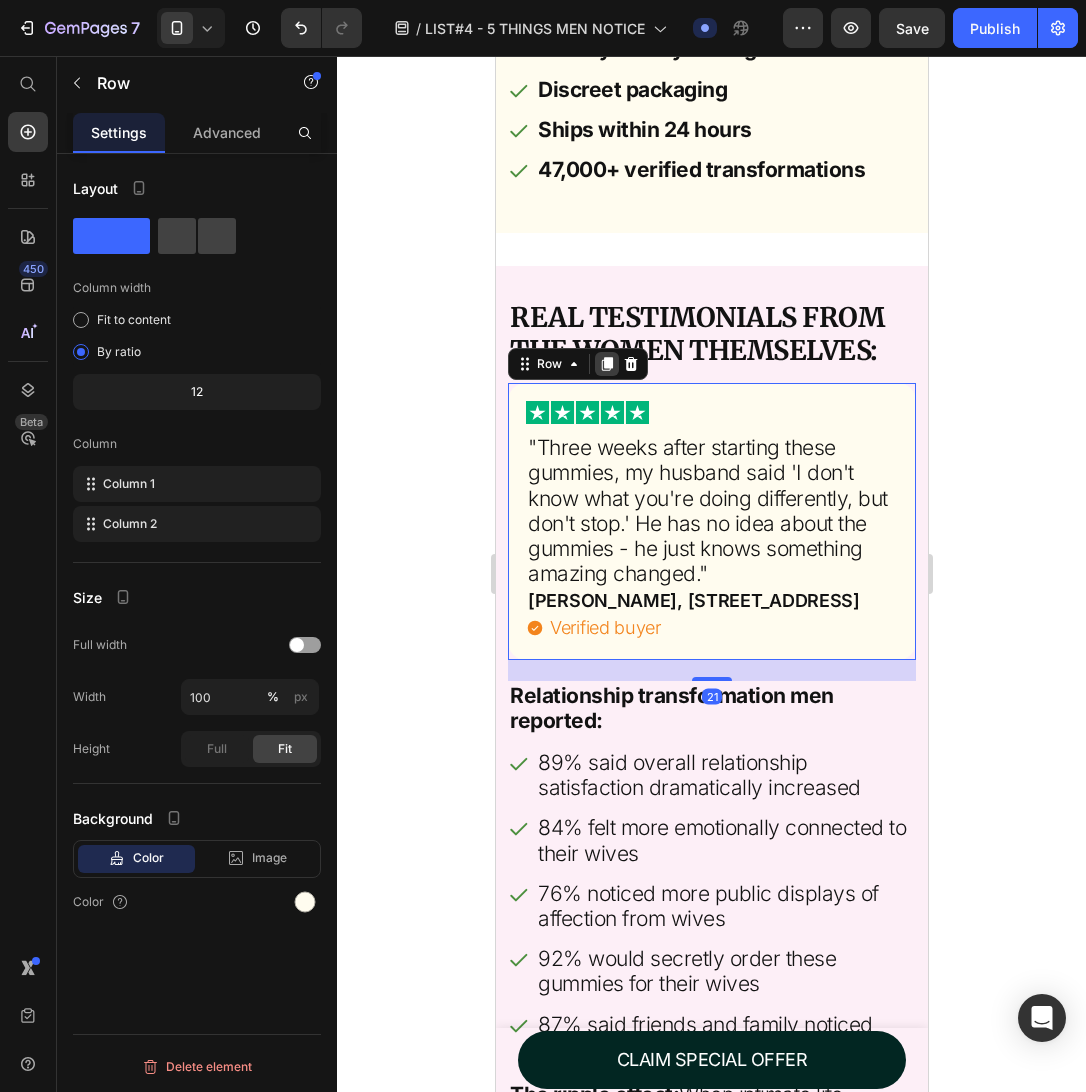click 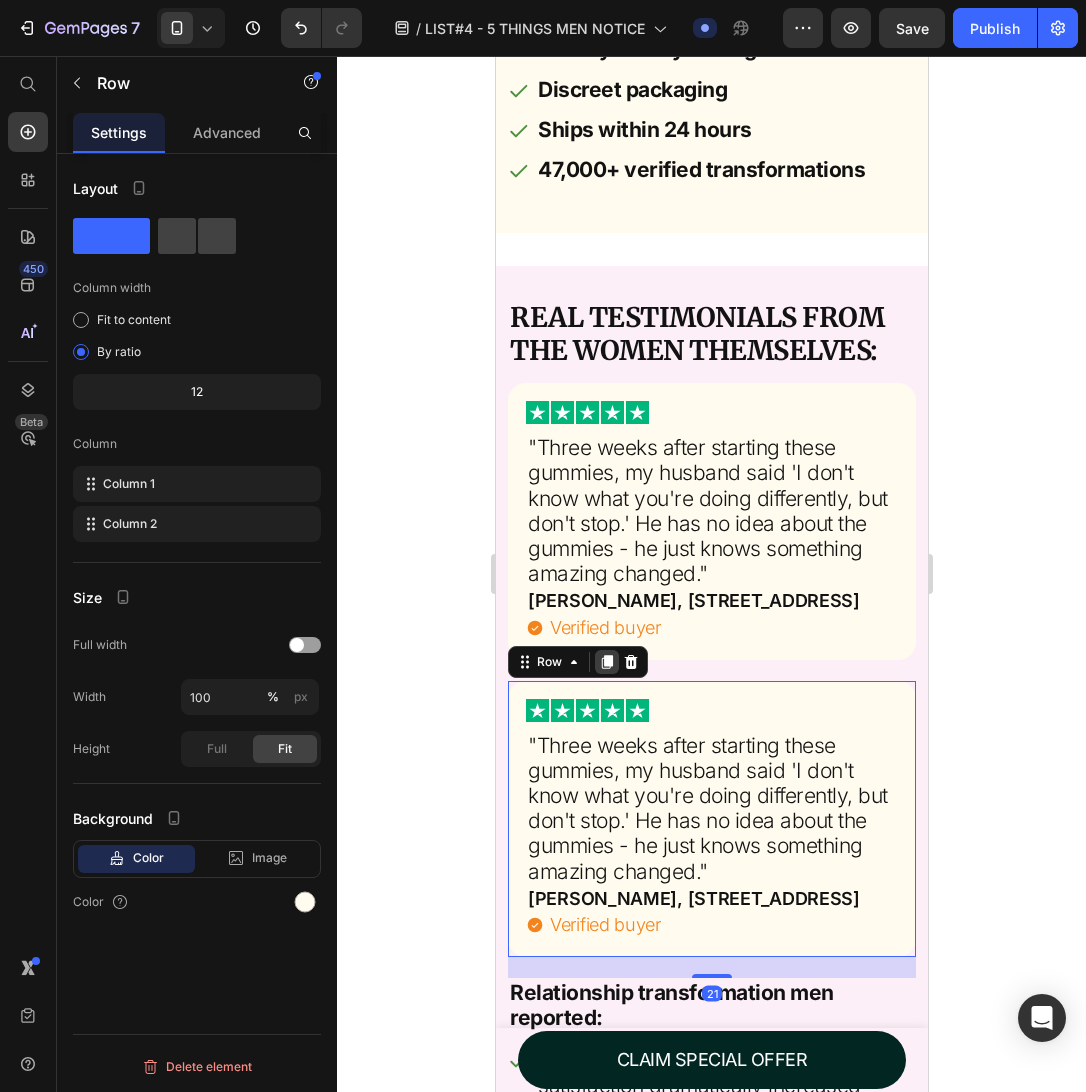 click 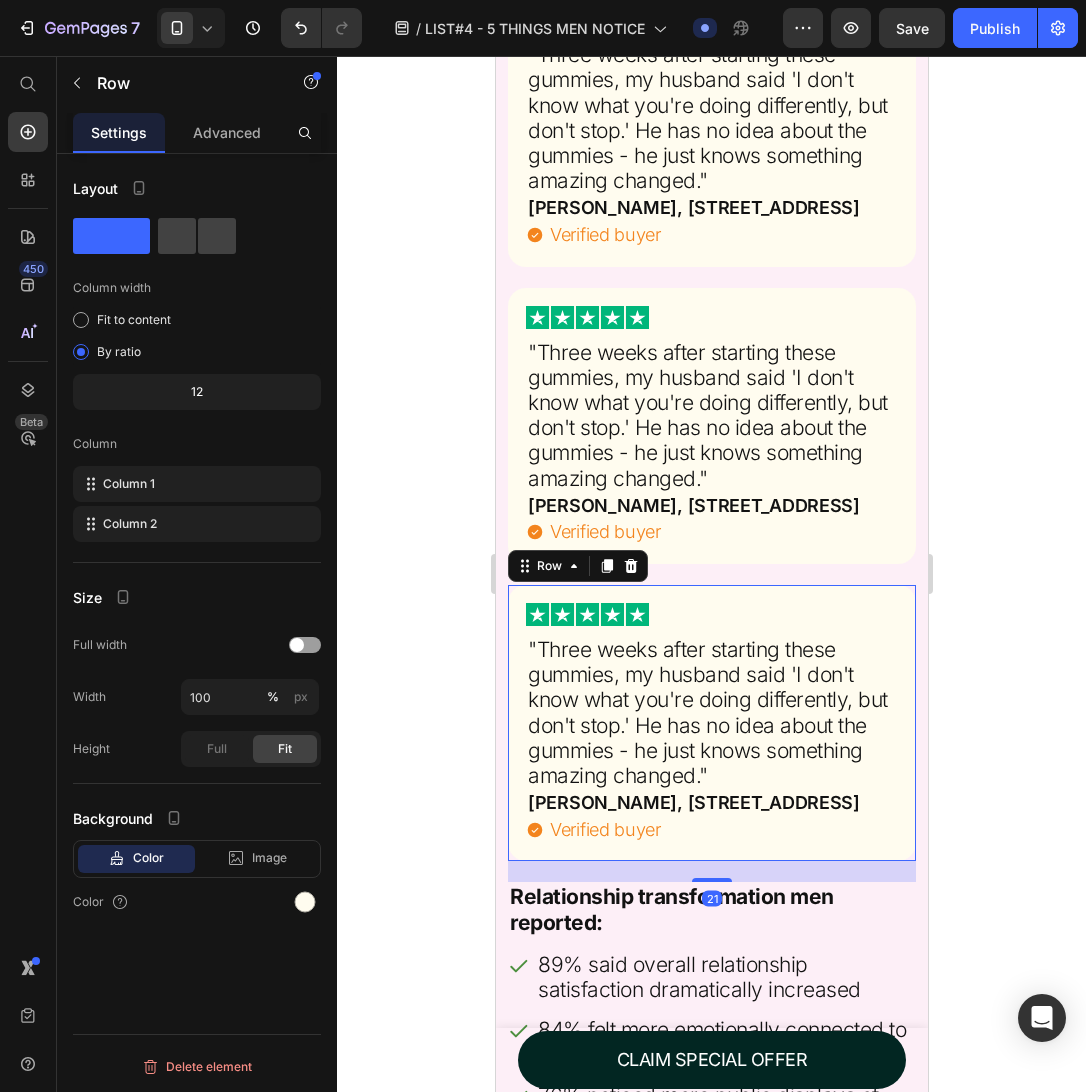 scroll, scrollTop: 13251, scrollLeft: 0, axis: vertical 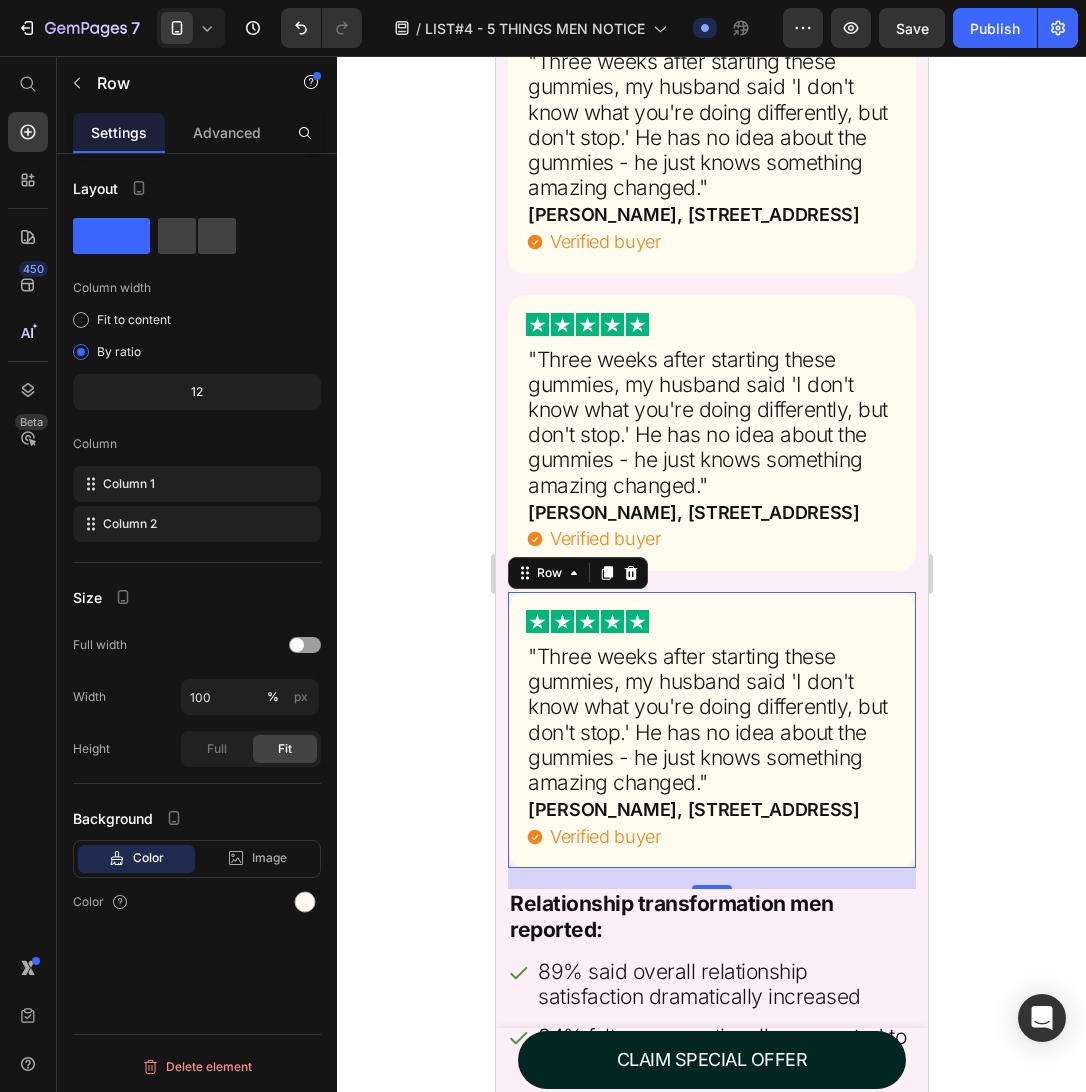 click on ""Three weeks after starting these gummies, my husband said 'I don't know what you're doing differently, but don't stop.' He has no idea about the gummies - he just knows something amazing changed."" at bounding box center [711, 719] 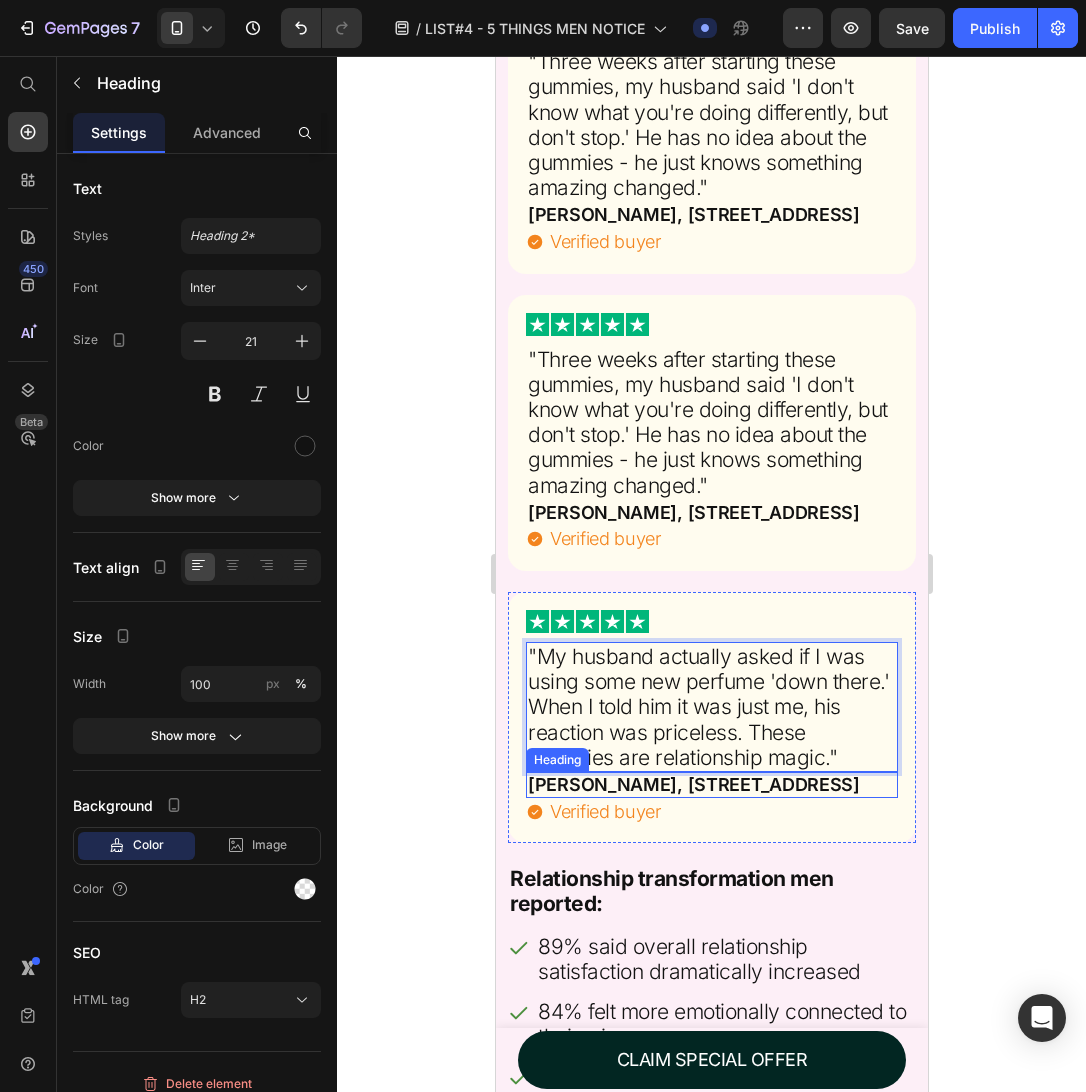 click on "[PERSON_NAME], [STREET_ADDRESS]" at bounding box center (711, 785) 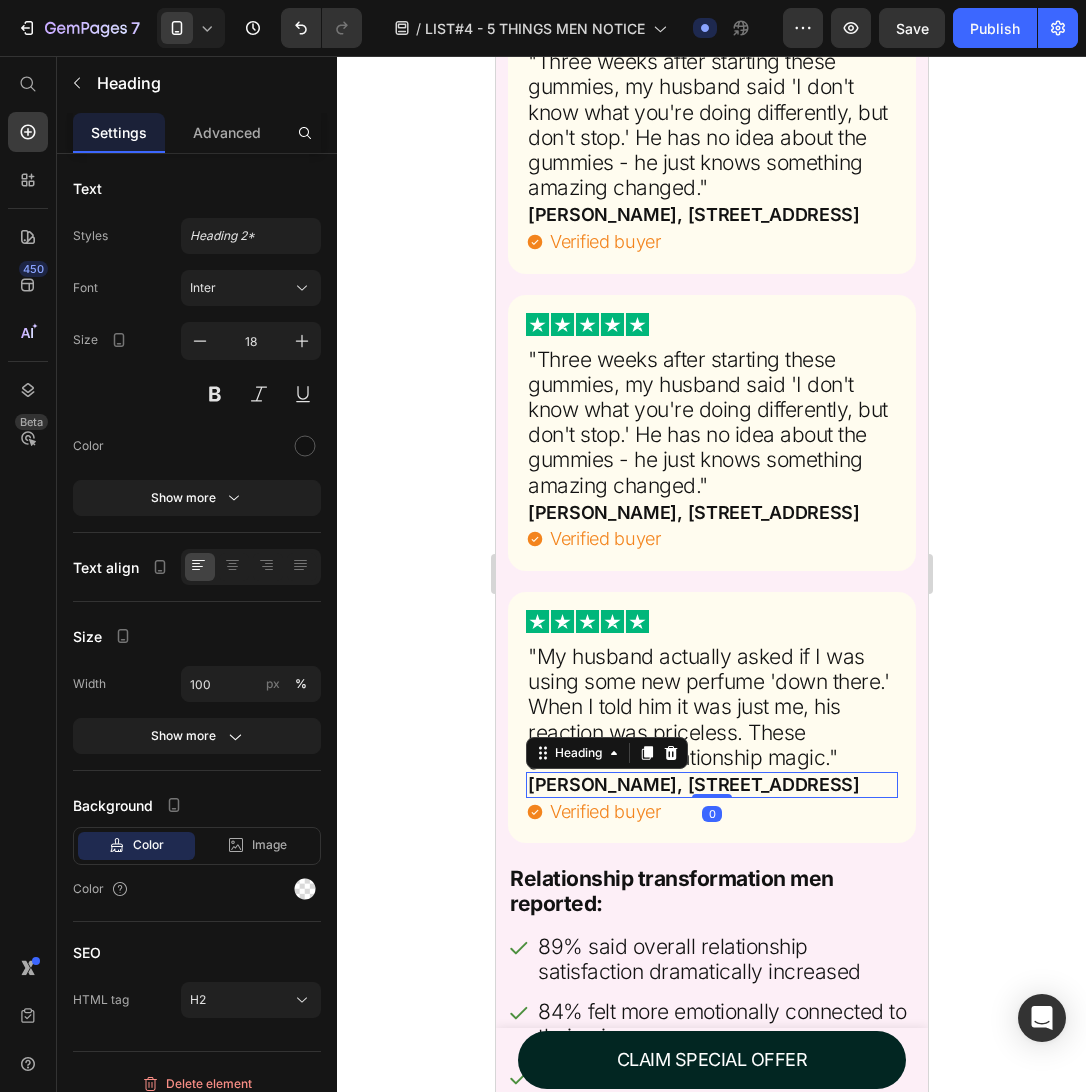 click on "[PERSON_NAME], [STREET_ADDRESS]" at bounding box center [711, 785] 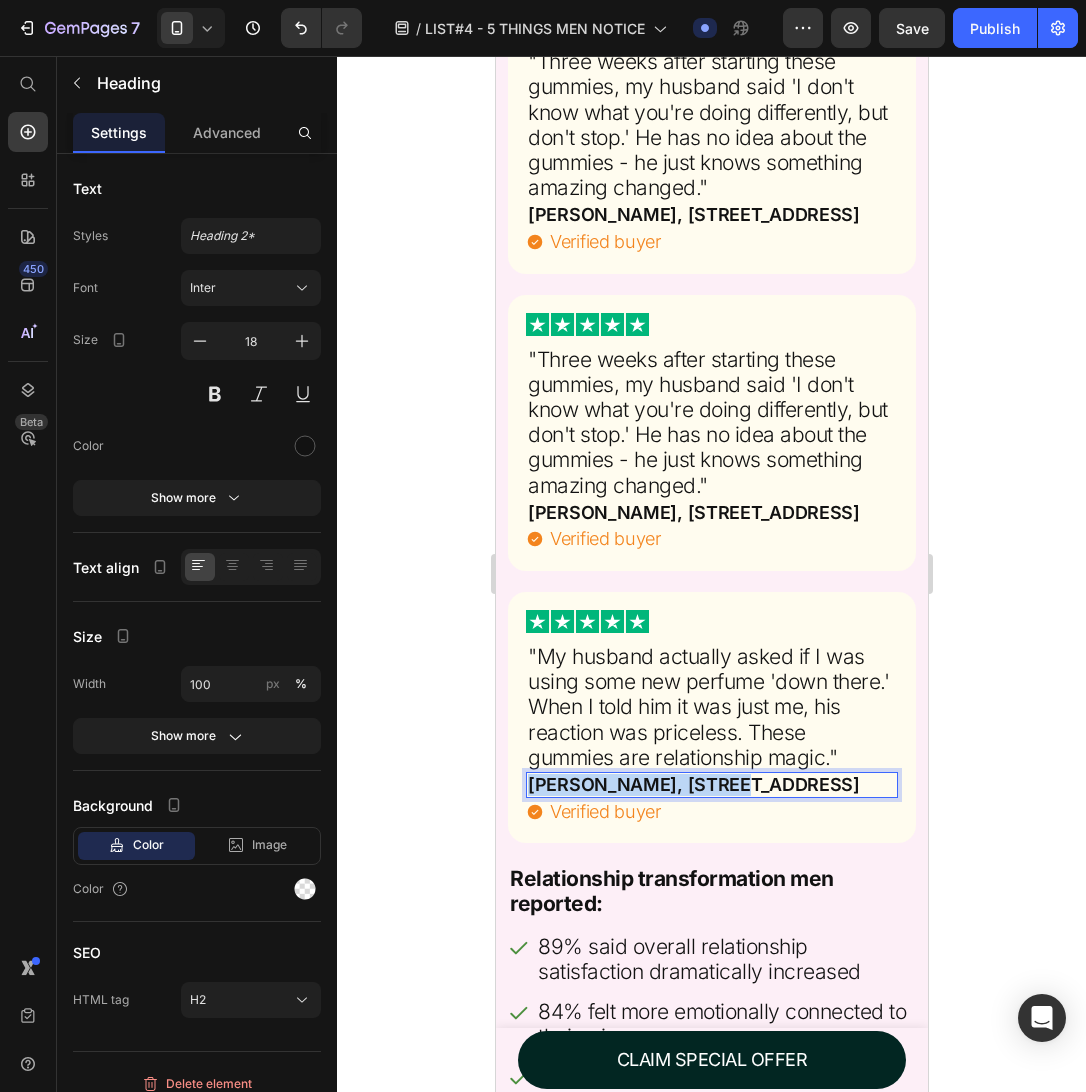 click on "[PERSON_NAME], [STREET_ADDRESS]" at bounding box center [711, 785] 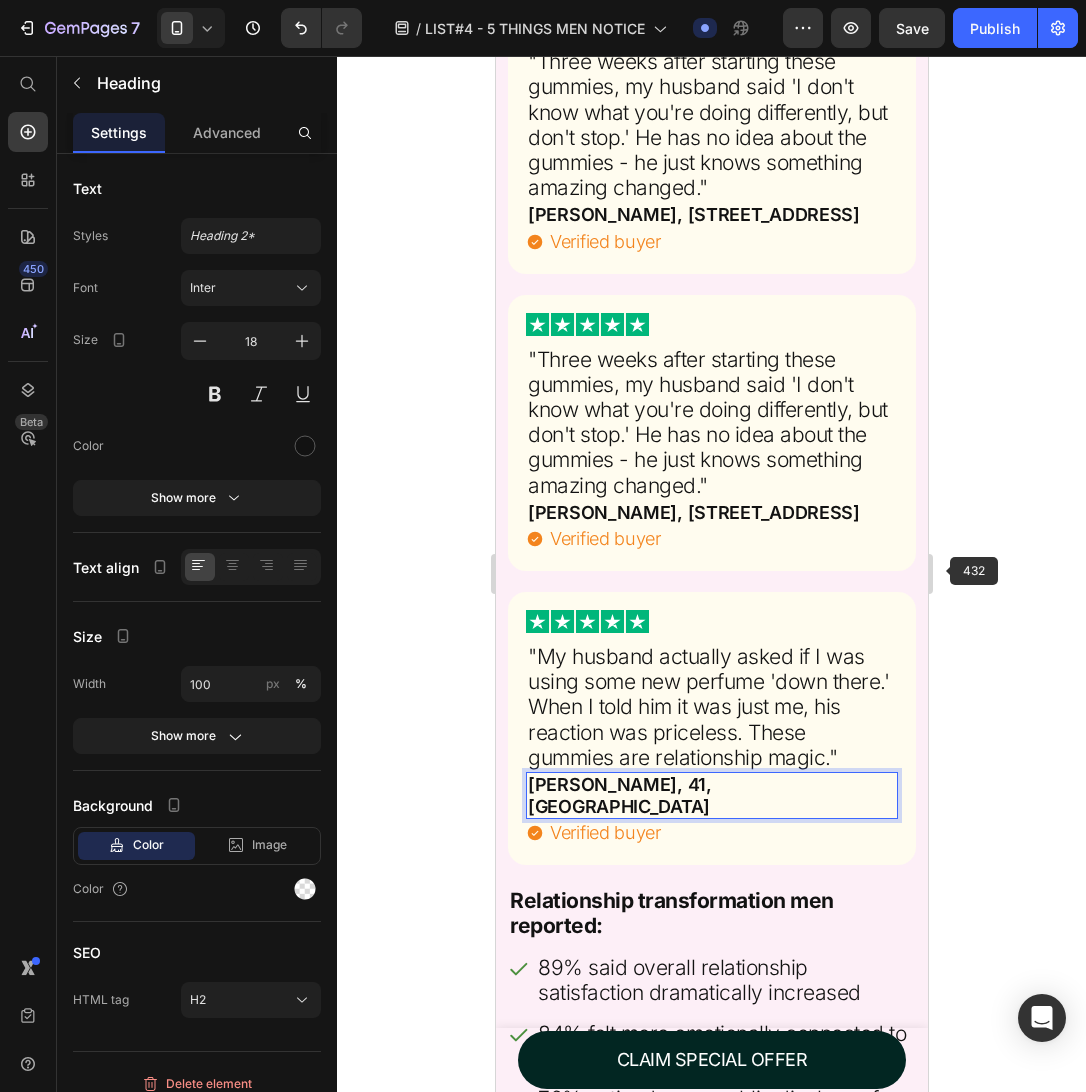 click 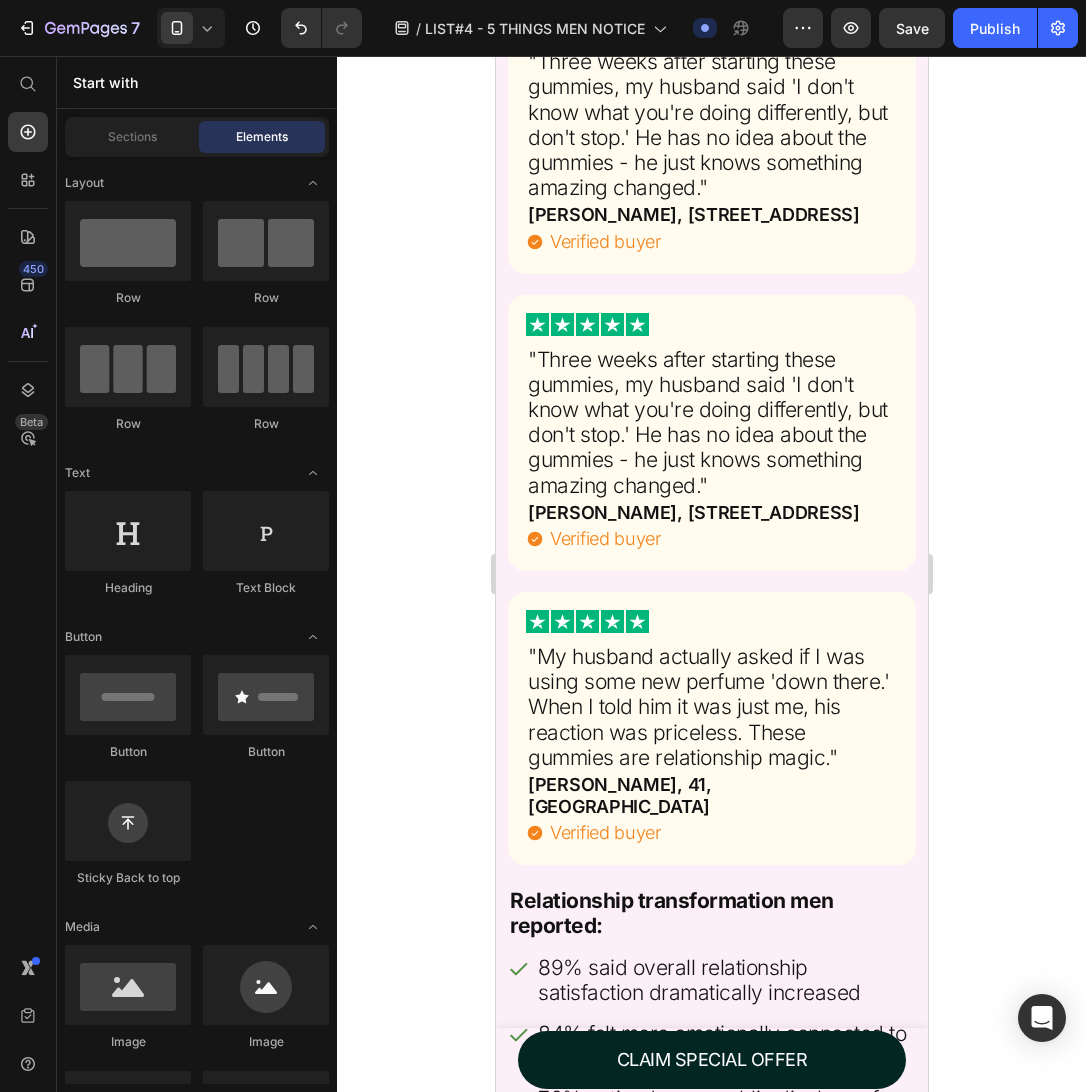 click on ""My husband actually asked if I was using some new perfume 'down there.' When I told him it was just me, his reaction was priceless. These gummies are relationship magic."" at bounding box center (711, 707) 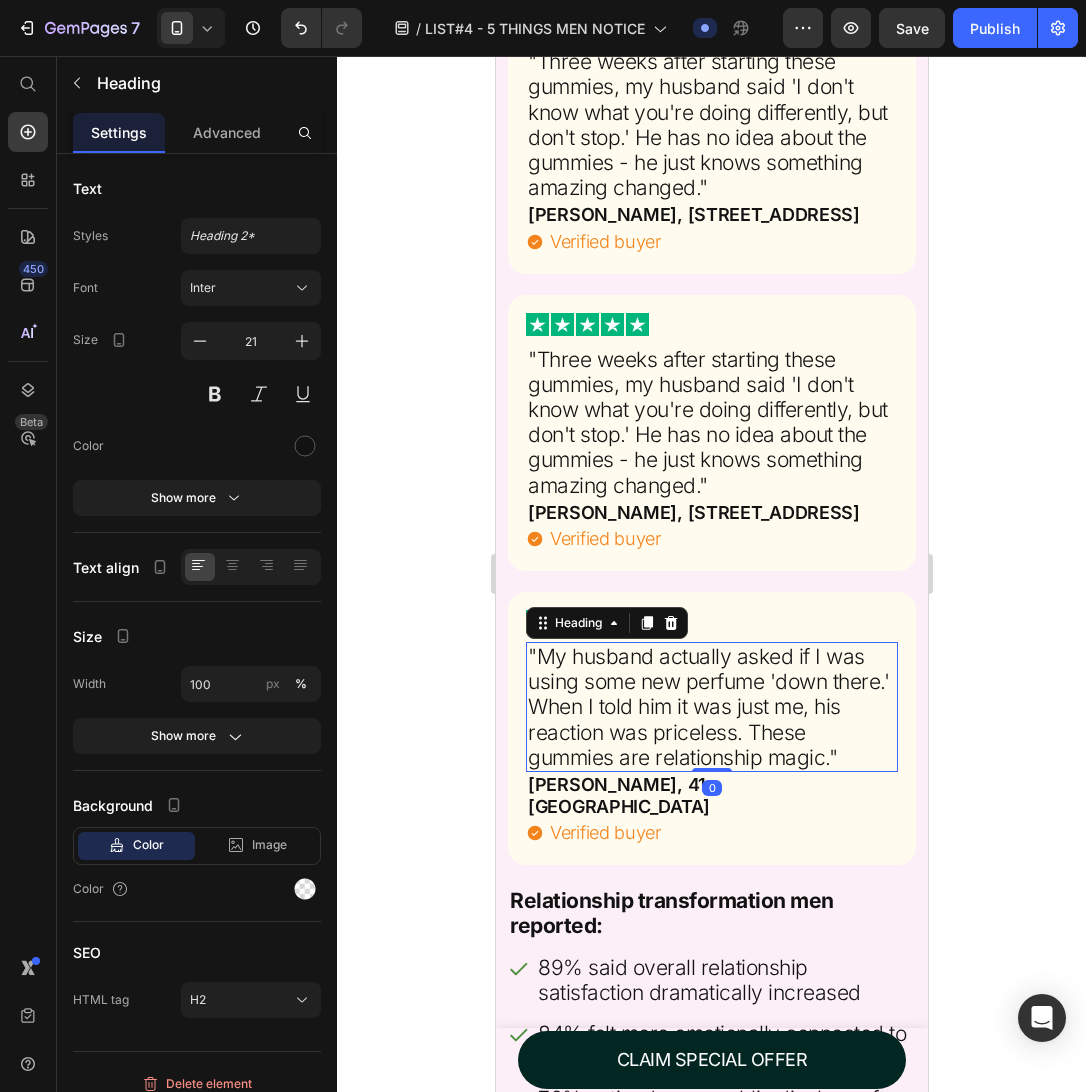 click on ""My husband actually asked if I was using some new perfume 'down there.' When I told him it was just me, his reaction was priceless. These gummies are relationship magic."" at bounding box center [711, 707] 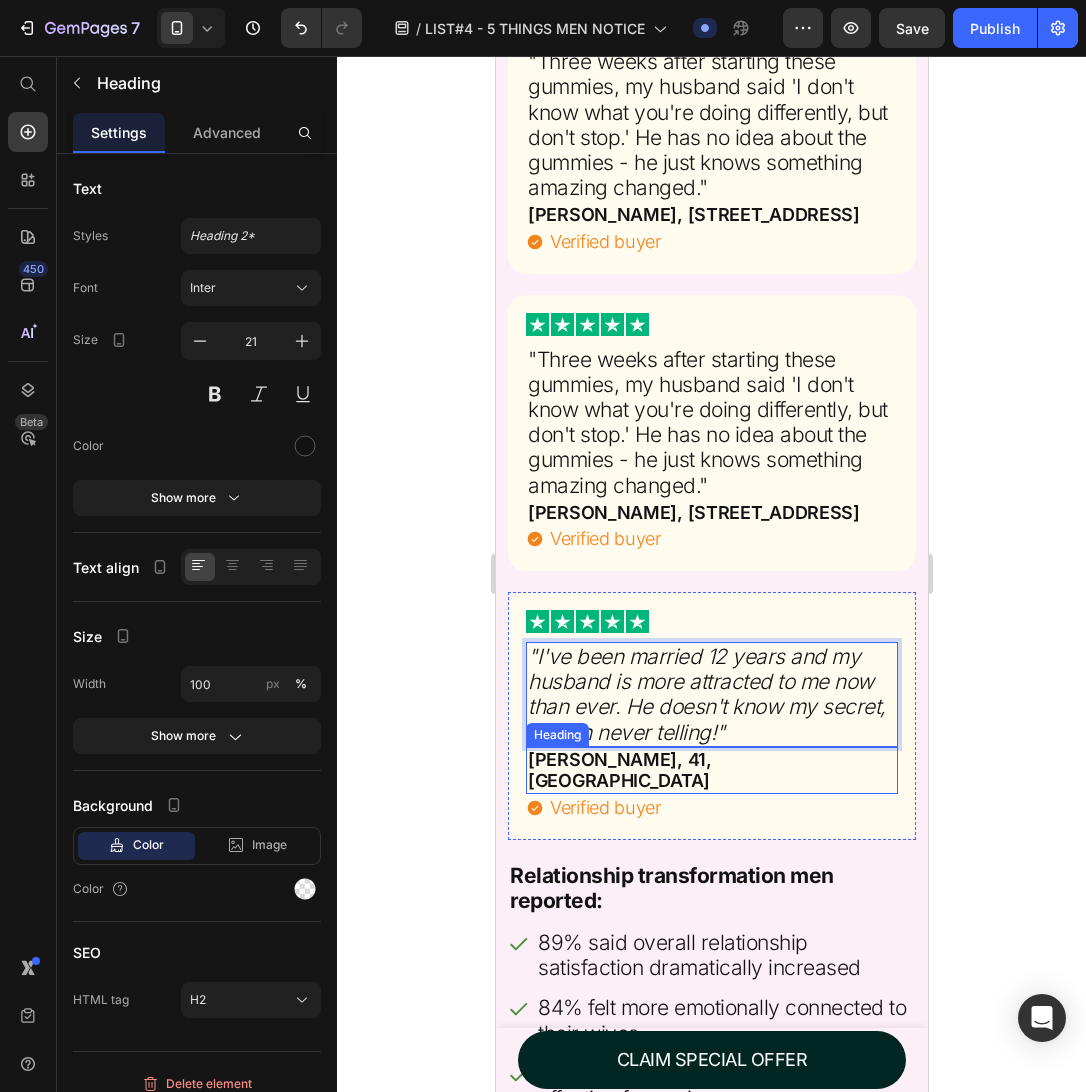 click on "[PERSON_NAME], 41, [GEOGRAPHIC_DATA]" at bounding box center (711, 770) 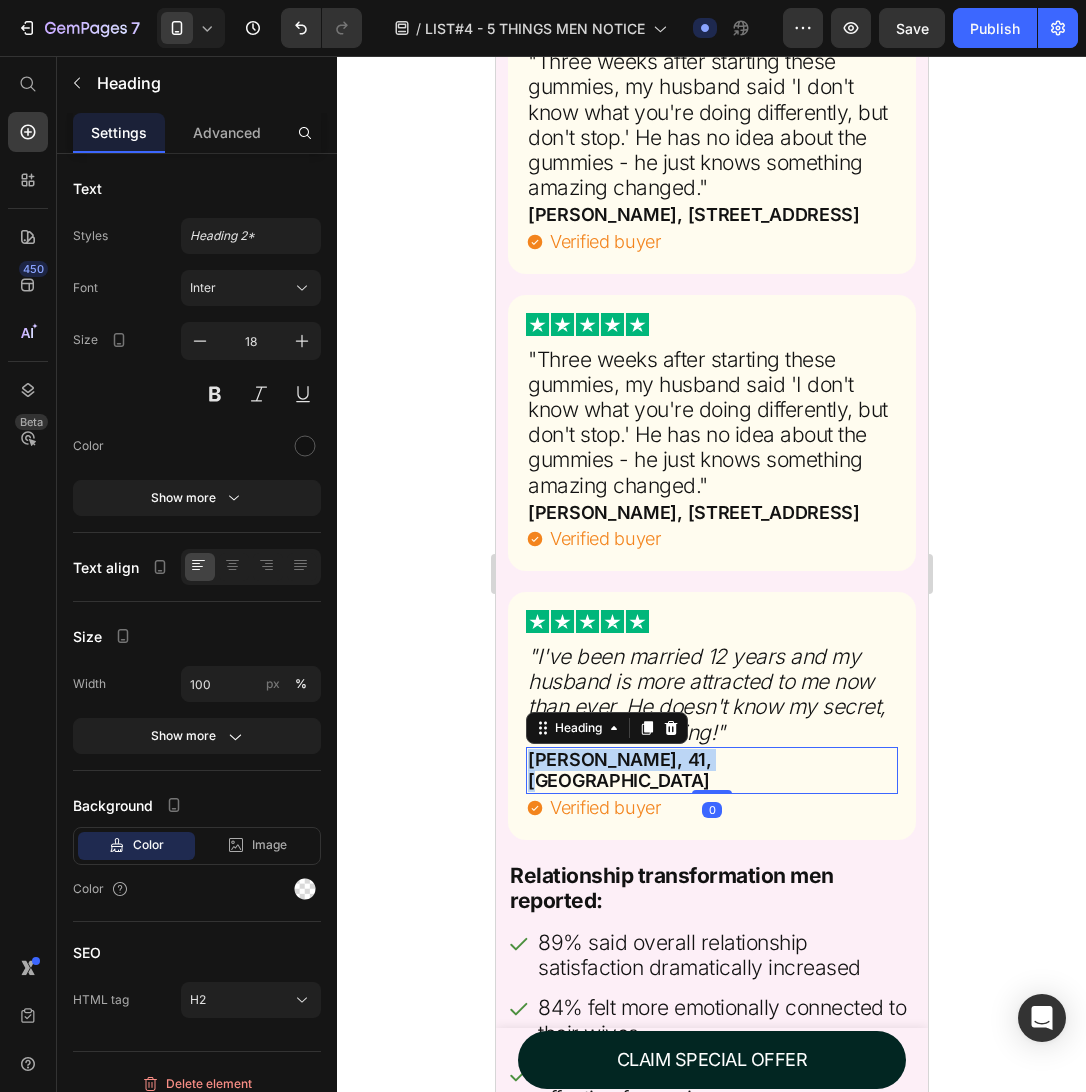 click on "[PERSON_NAME], 41, [GEOGRAPHIC_DATA]" at bounding box center [711, 770] 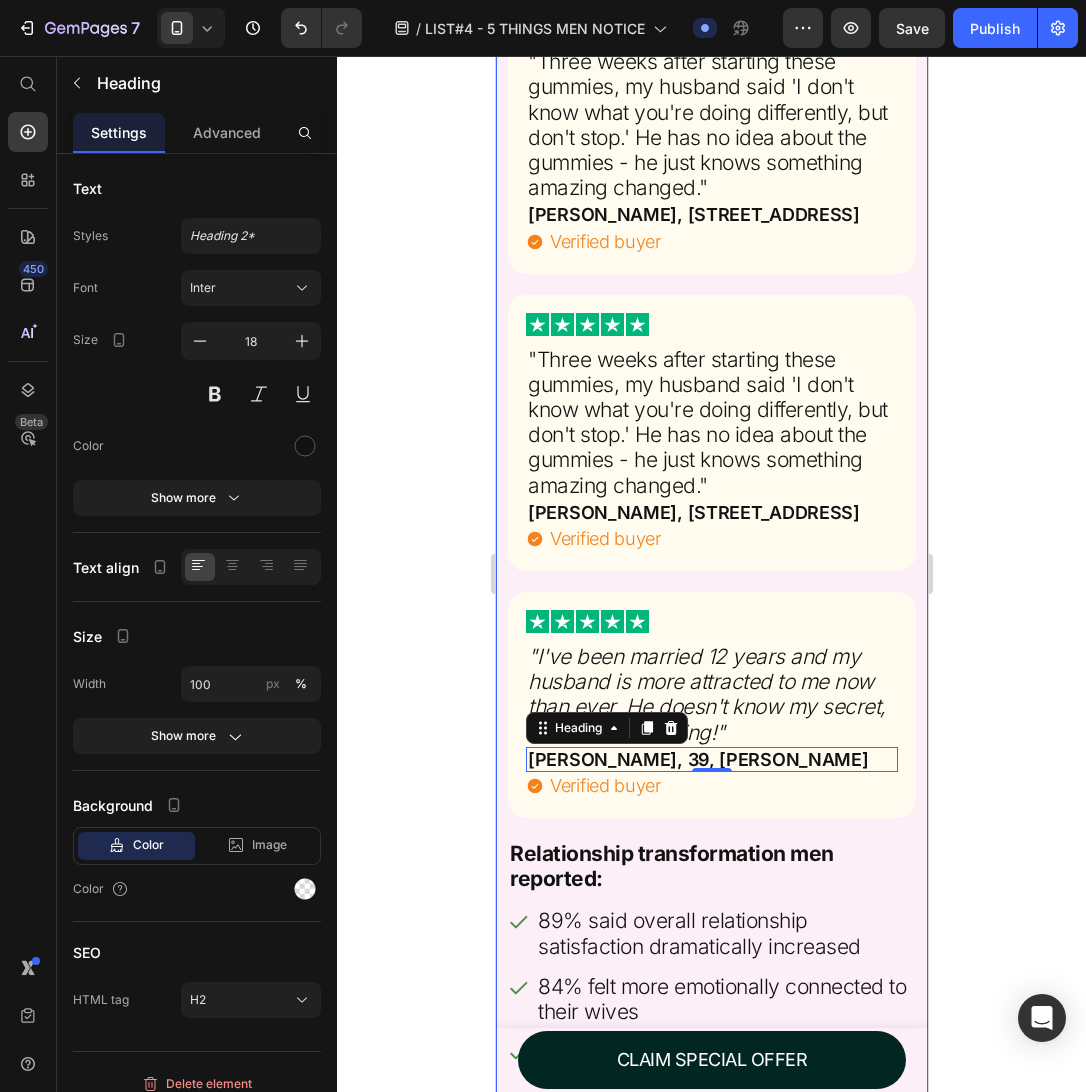 click 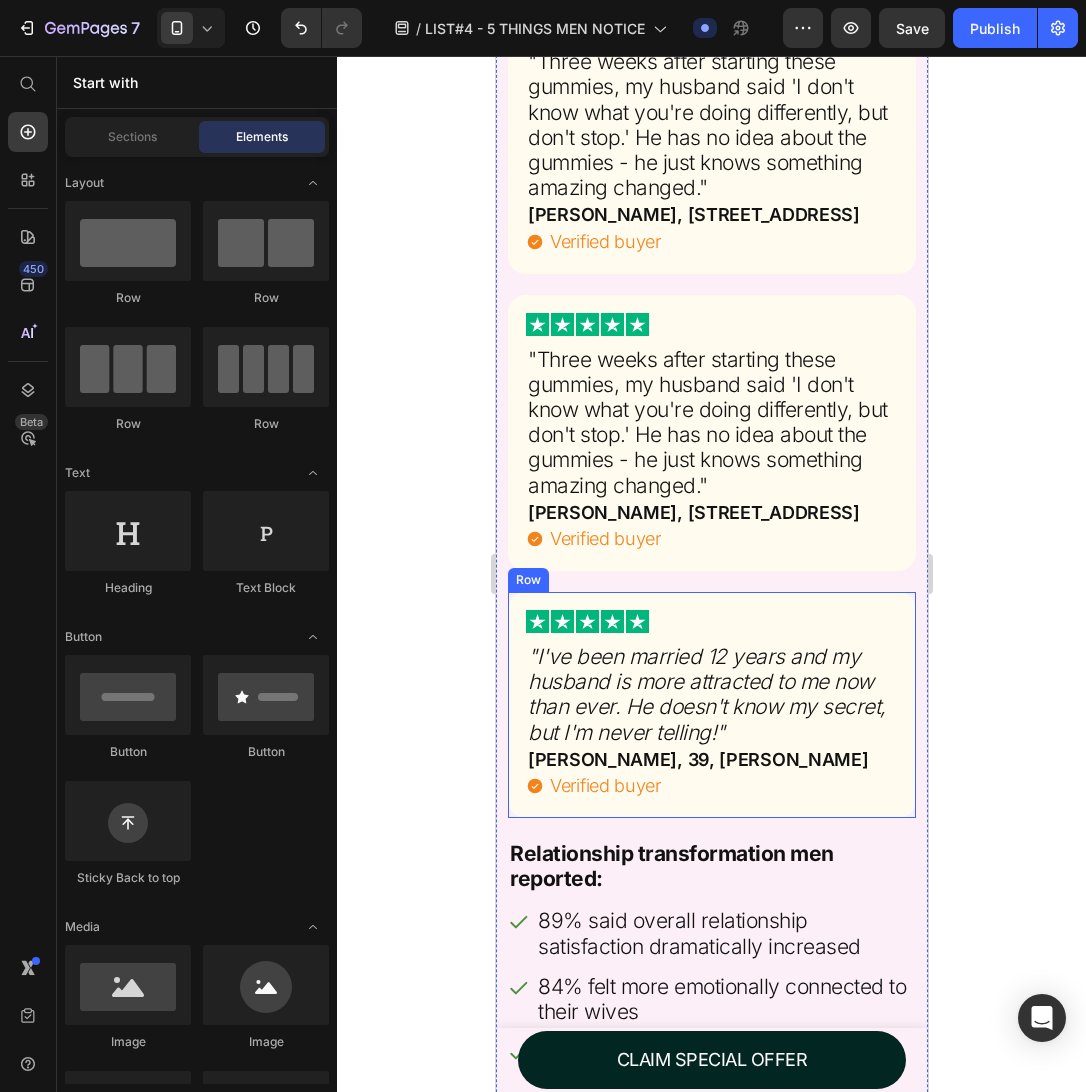 scroll, scrollTop: 13465, scrollLeft: 0, axis: vertical 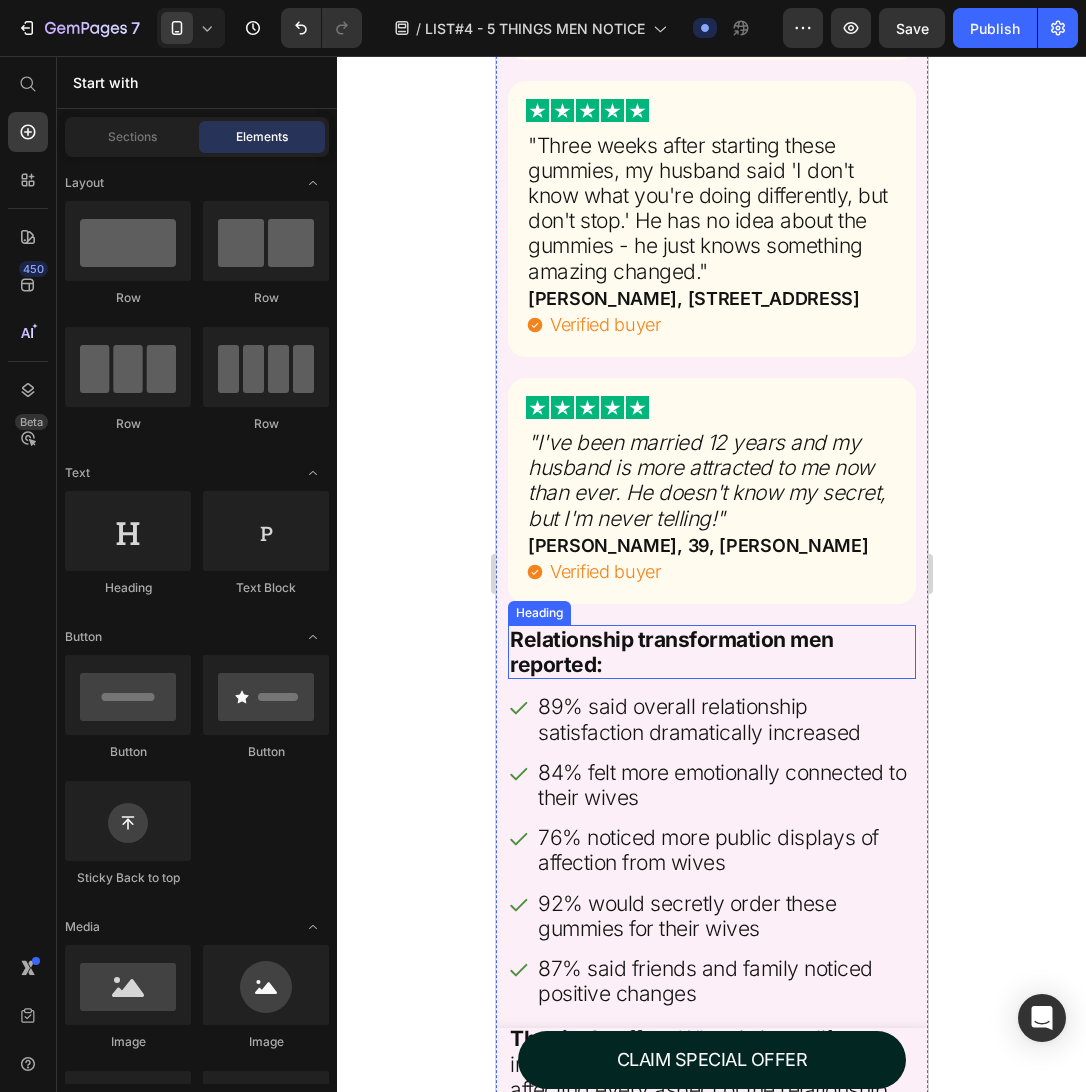 click on "Relationship transformation men reported:" at bounding box center (671, 652) 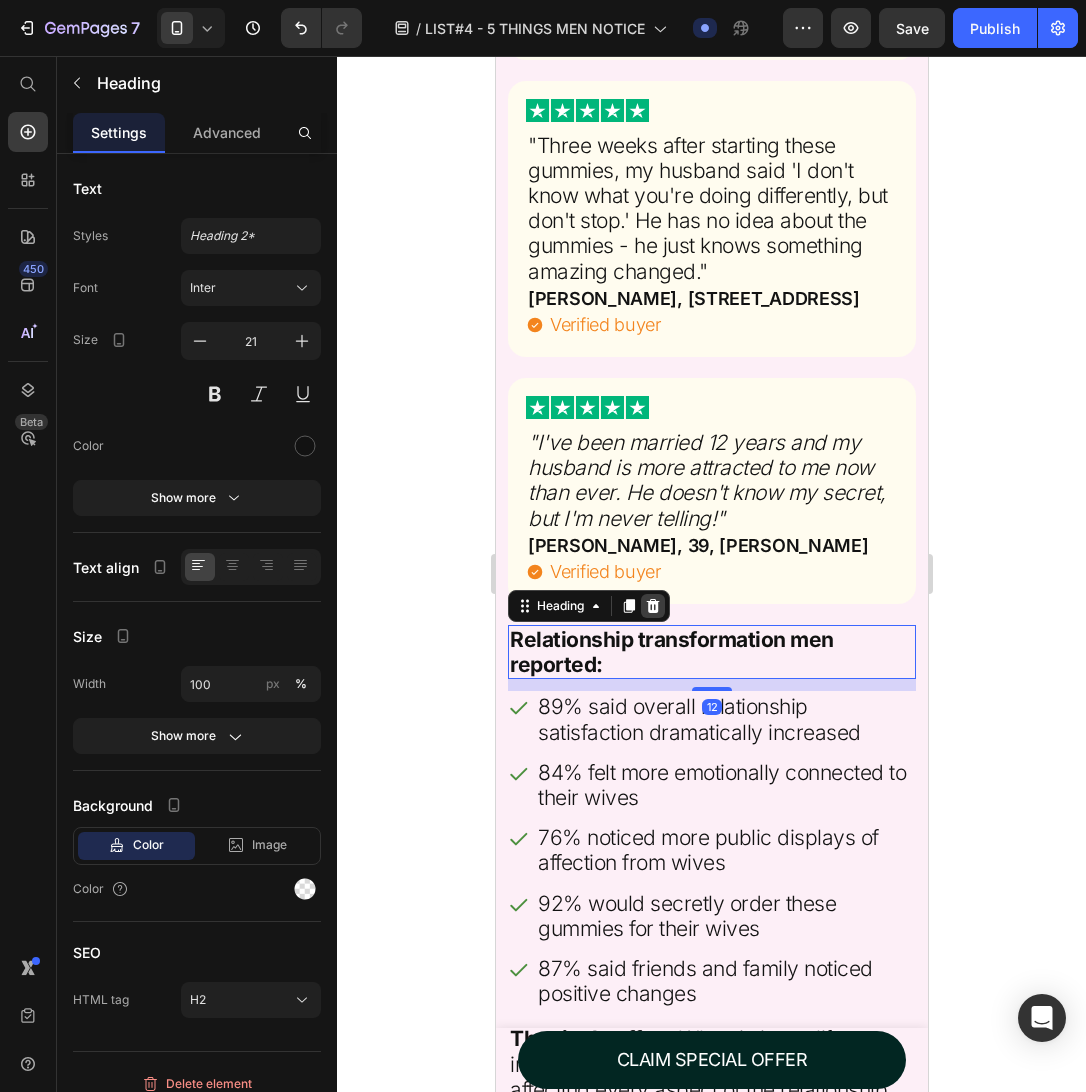 click 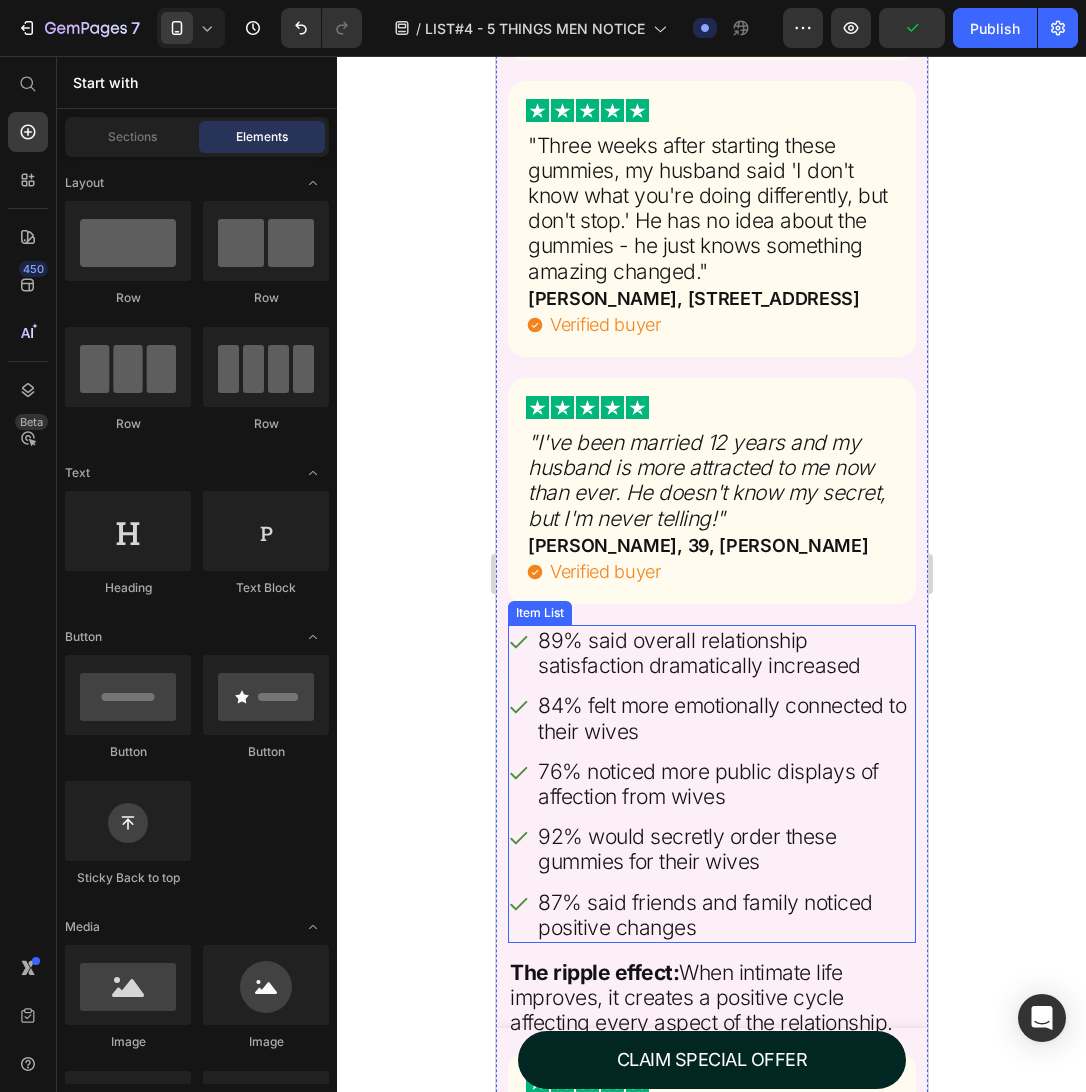 click on "89% said overall relationship satisfaction dramatically increased" at bounding box center (724, 653) 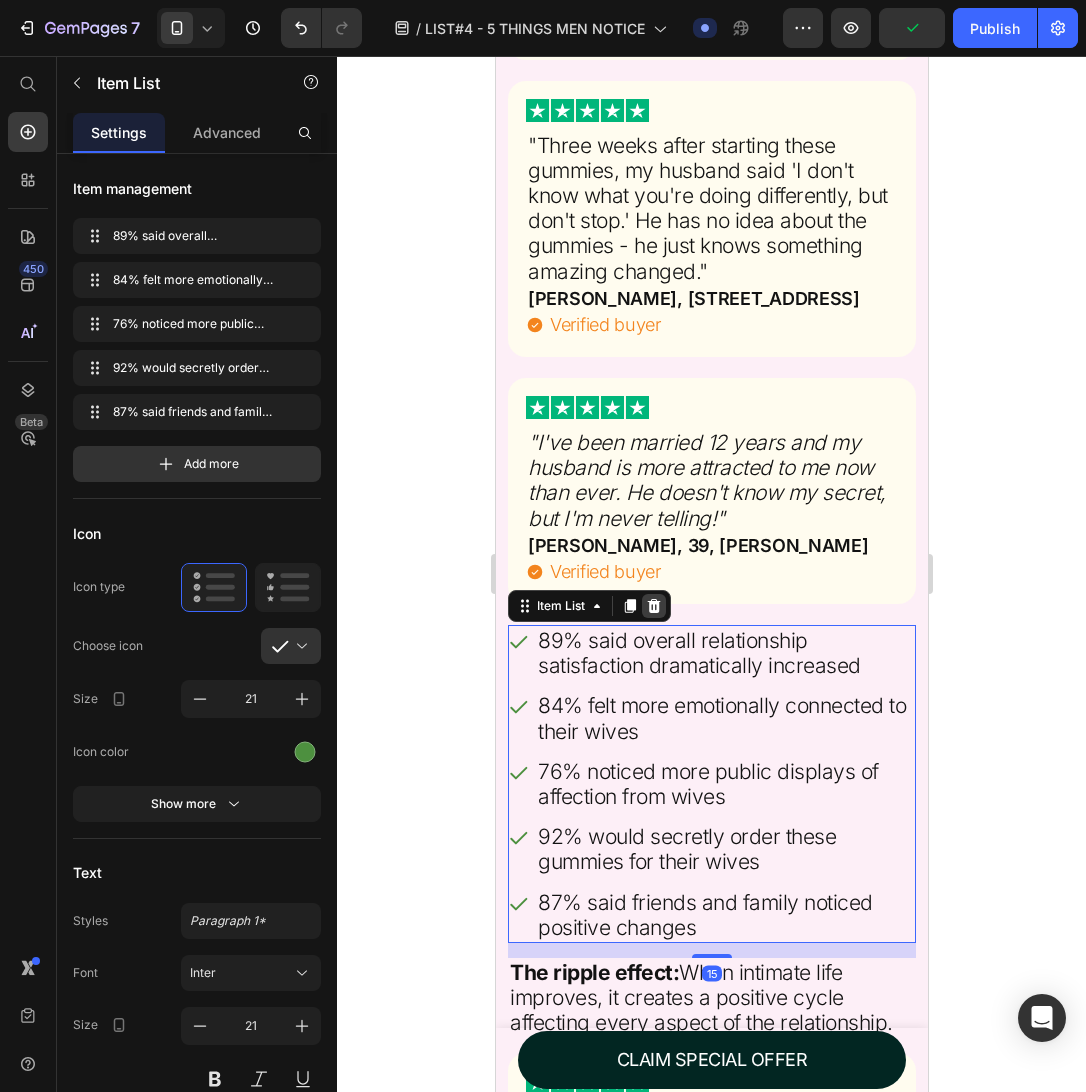 click 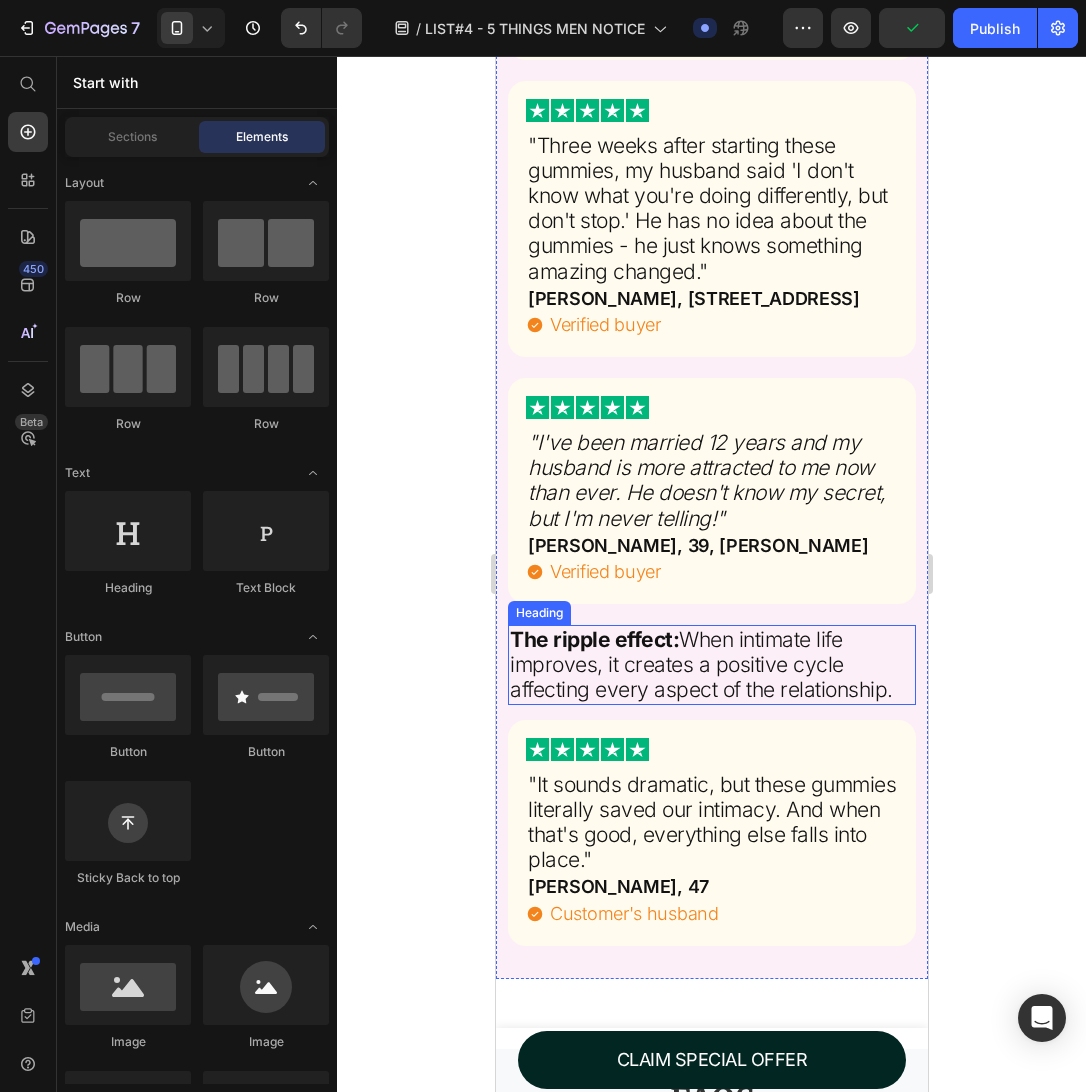 click on "The ripple effect:" at bounding box center (593, 639) 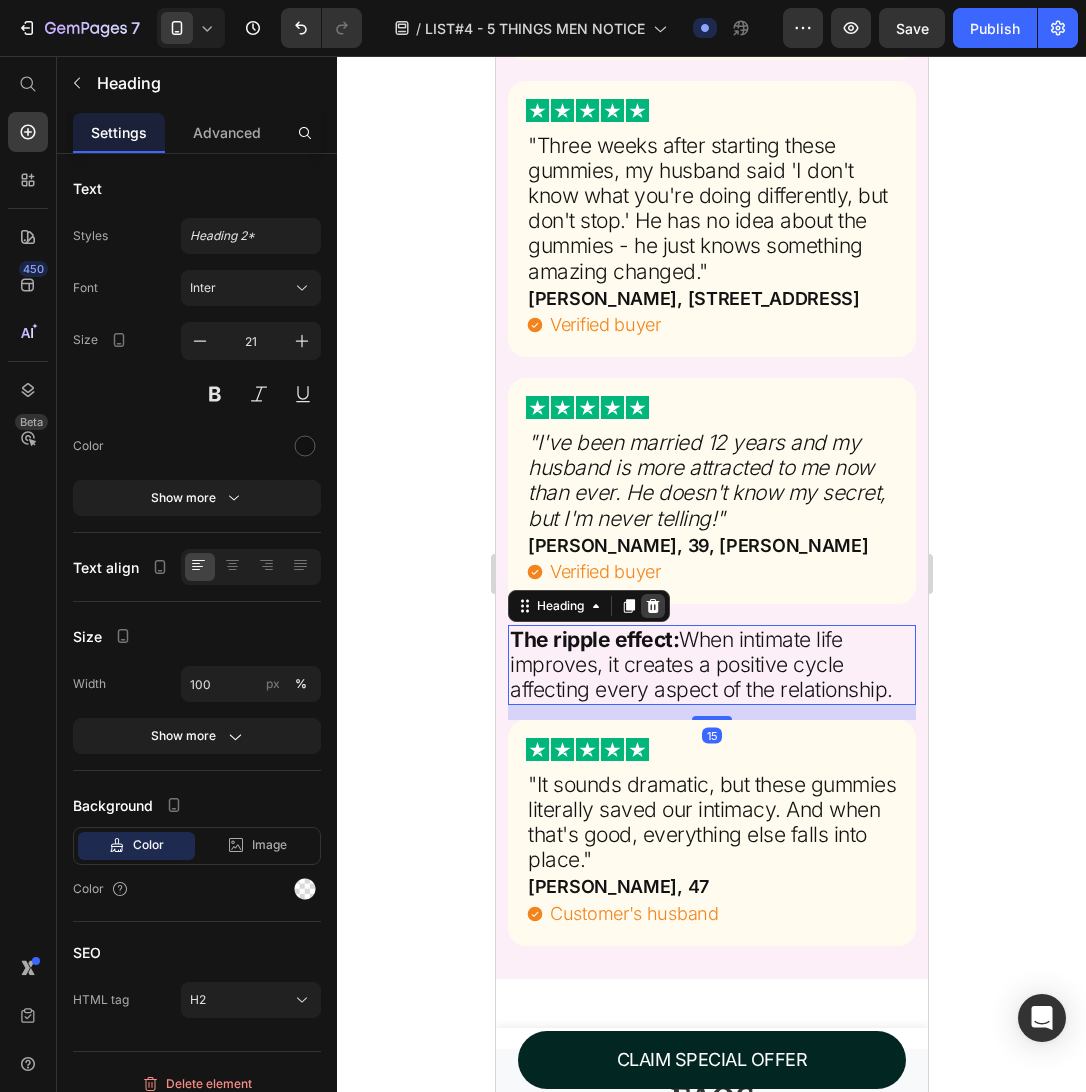click 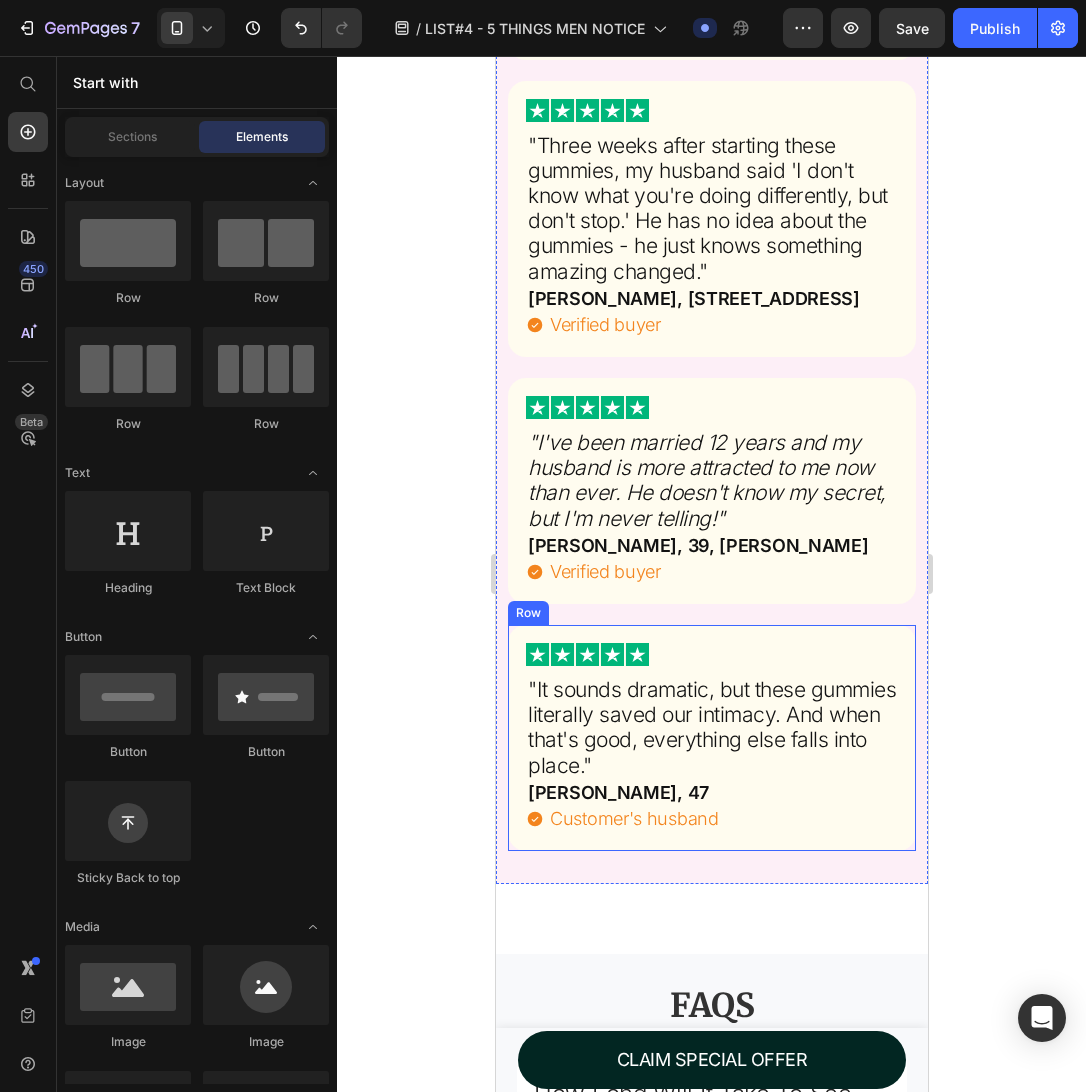 click on "Image "It sounds dramatic, but these gummies literally saved our intimacy. And when that's good, everything else falls into place." Heading [PERSON_NAME], 47 Heading
Customer's husband Item List Row" at bounding box center [711, 738] 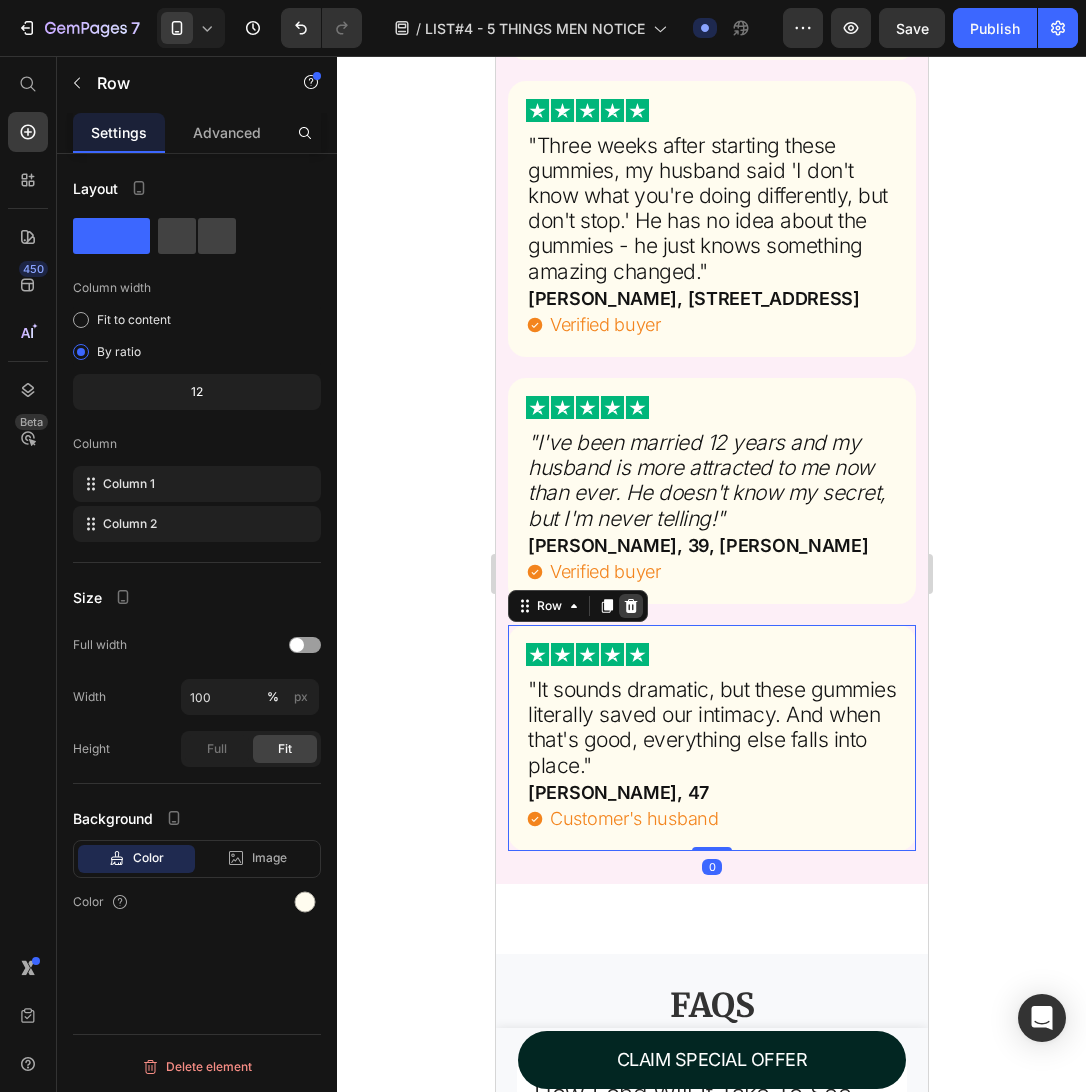 click 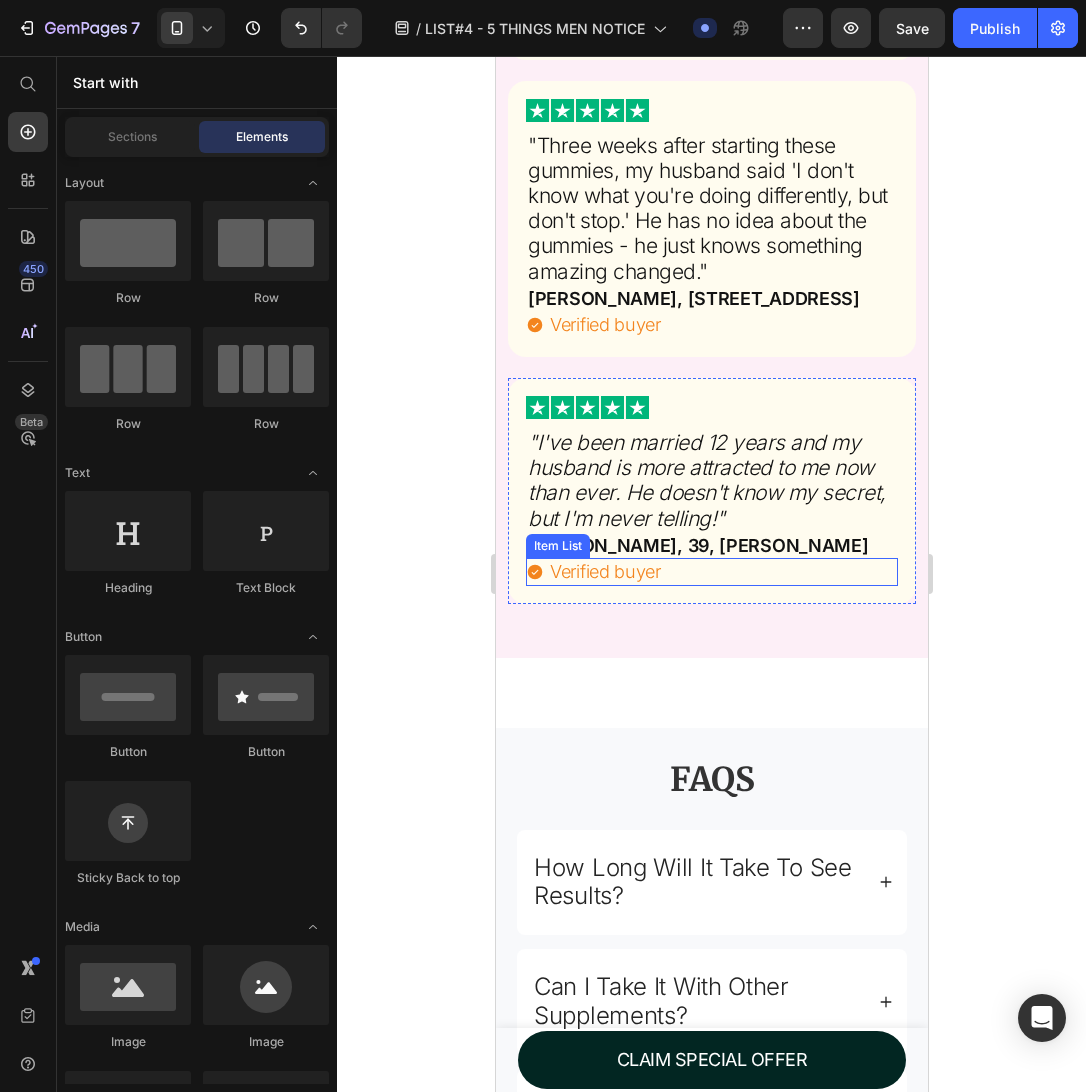 click on "Verified buyer" at bounding box center [711, 572] 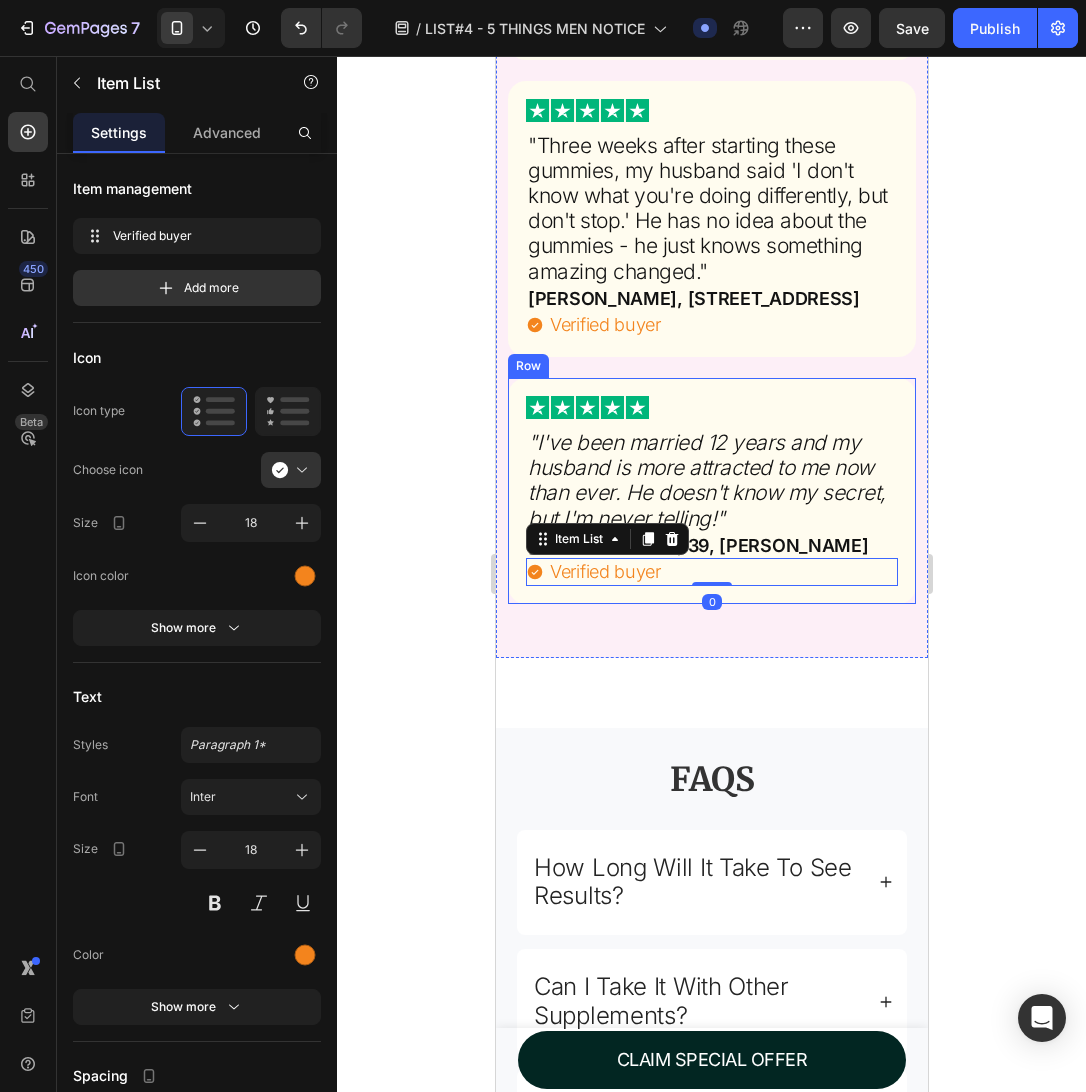click on "Image ⁠⁠⁠⁠⁠⁠⁠ "I've been married 12 years and my husband is more attracted to me now than ever. He doesn't know my secret, but I'm never telling!" Heading [PERSON_NAME], 39, [PERSON_NAME] Heading
Verified buyer Item List   0 Row" at bounding box center [711, 491] 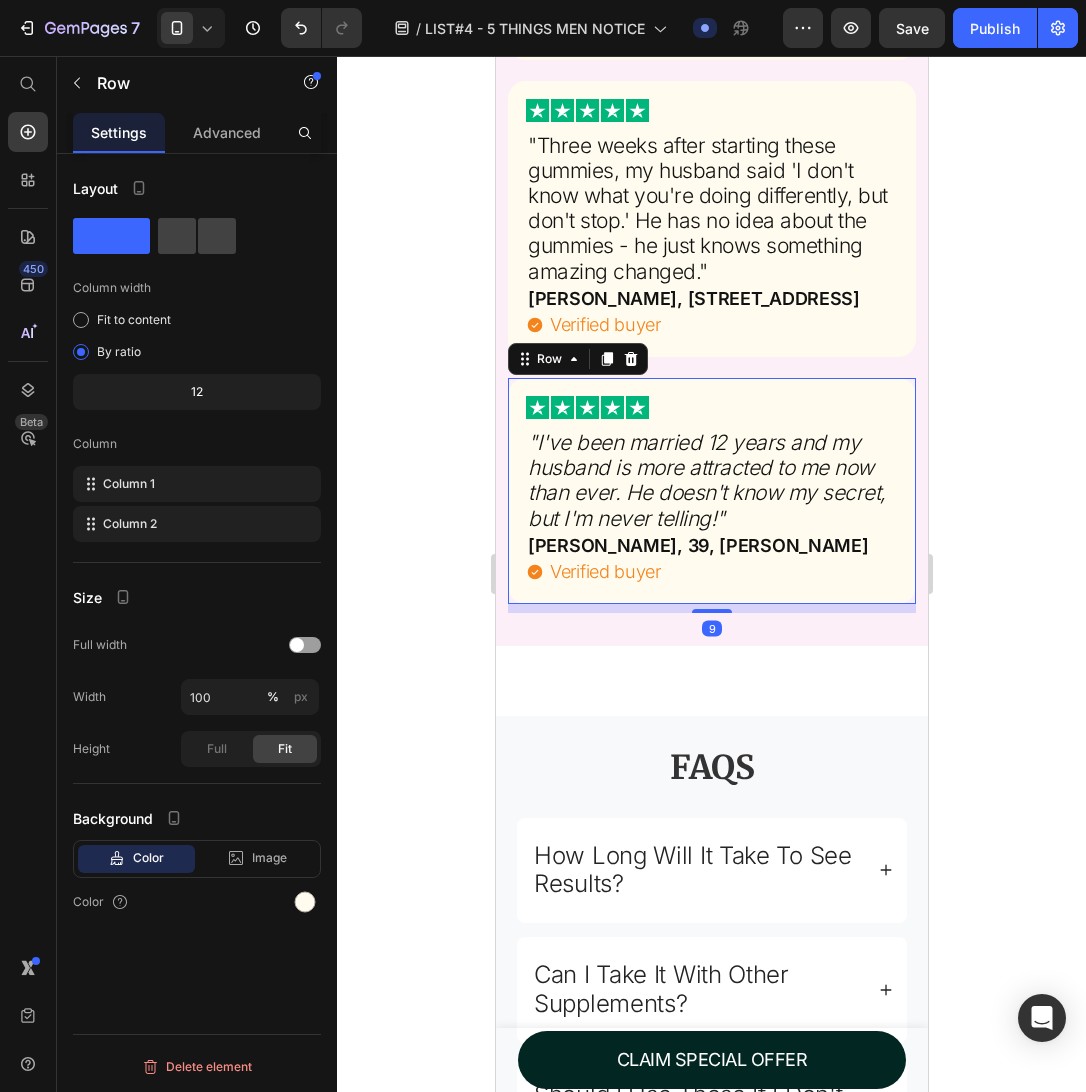 drag, startPoint x: 726, startPoint y: 618, endPoint x: 735, endPoint y: 536, distance: 82.492424 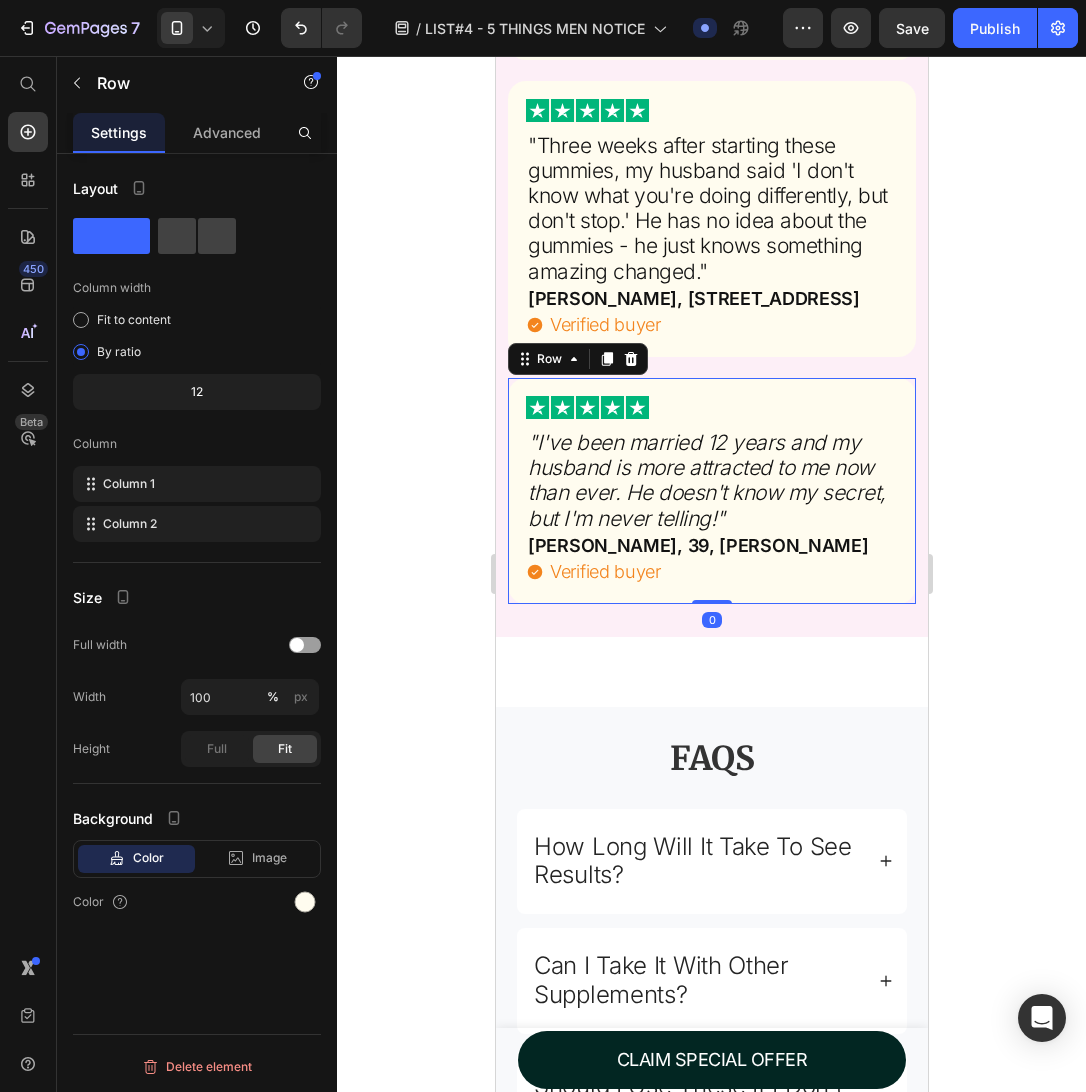 click 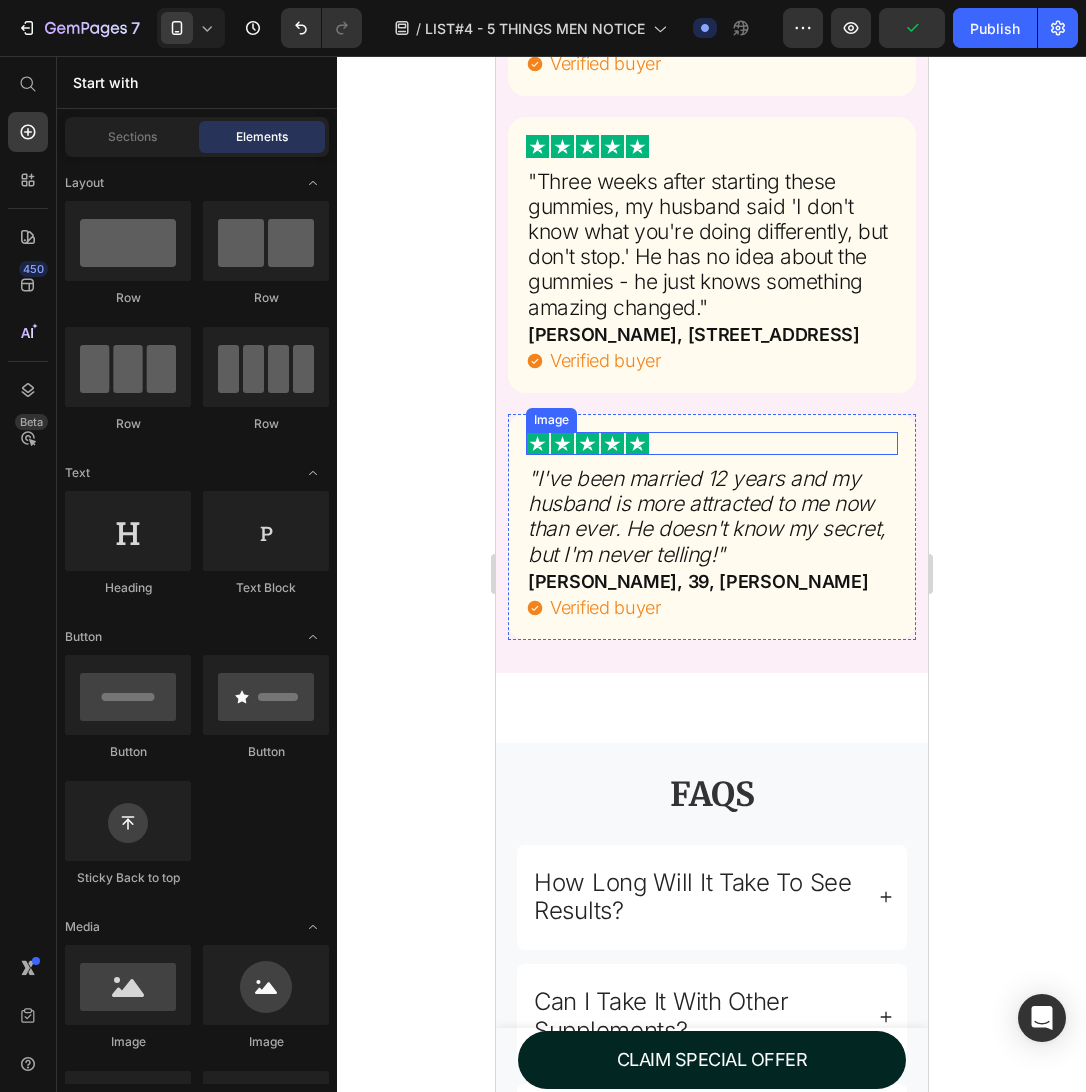 scroll, scrollTop: 13432, scrollLeft: 0, axis: vertical 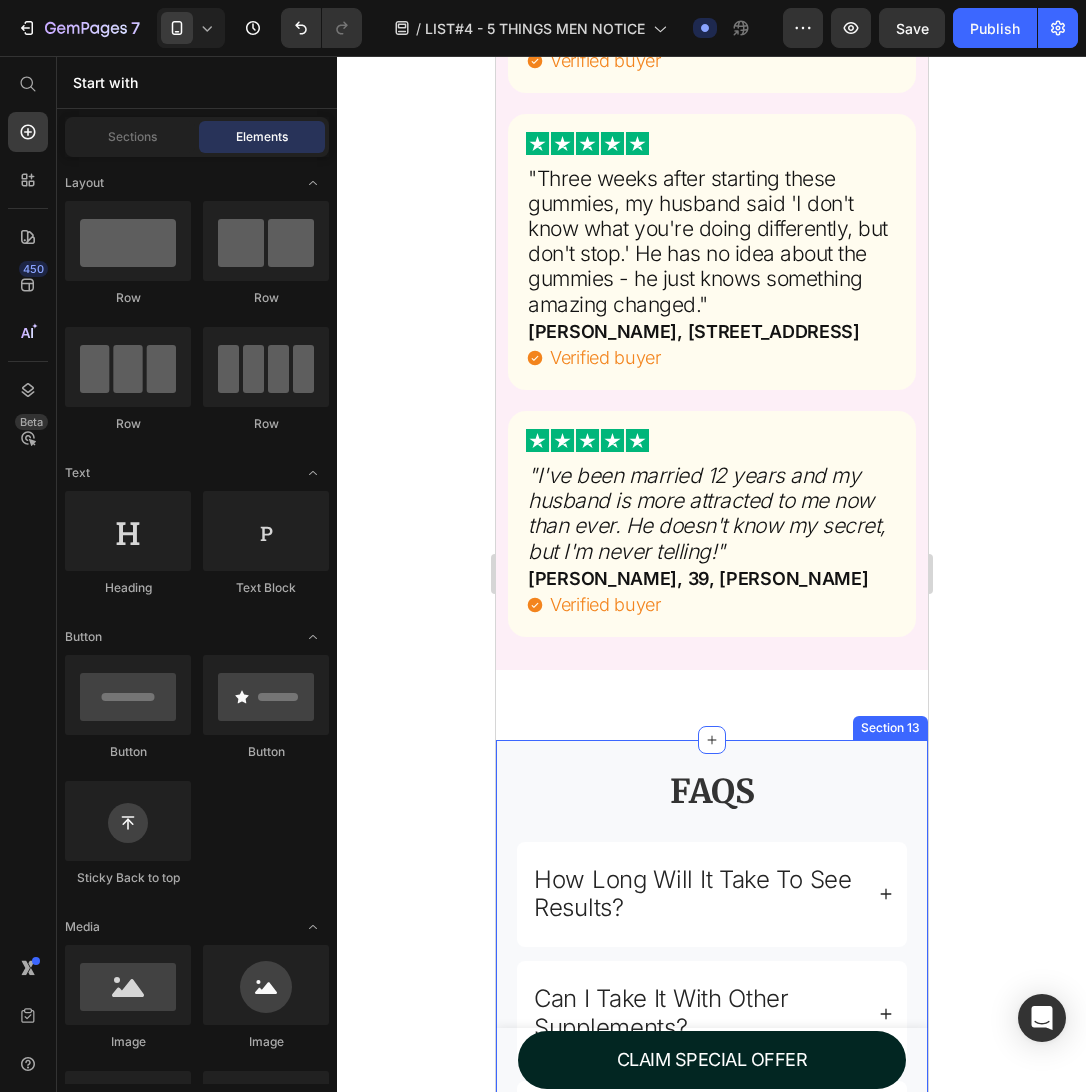 click on "FAQS Heading Row
how long will it take to see results?
Can i take it with other supplements?
Should i use these if i don't have odor issues?
Are they vegan and gluten-free?
Are there any side effects? Accordion Section 13" at bounding box center [711, 1083] 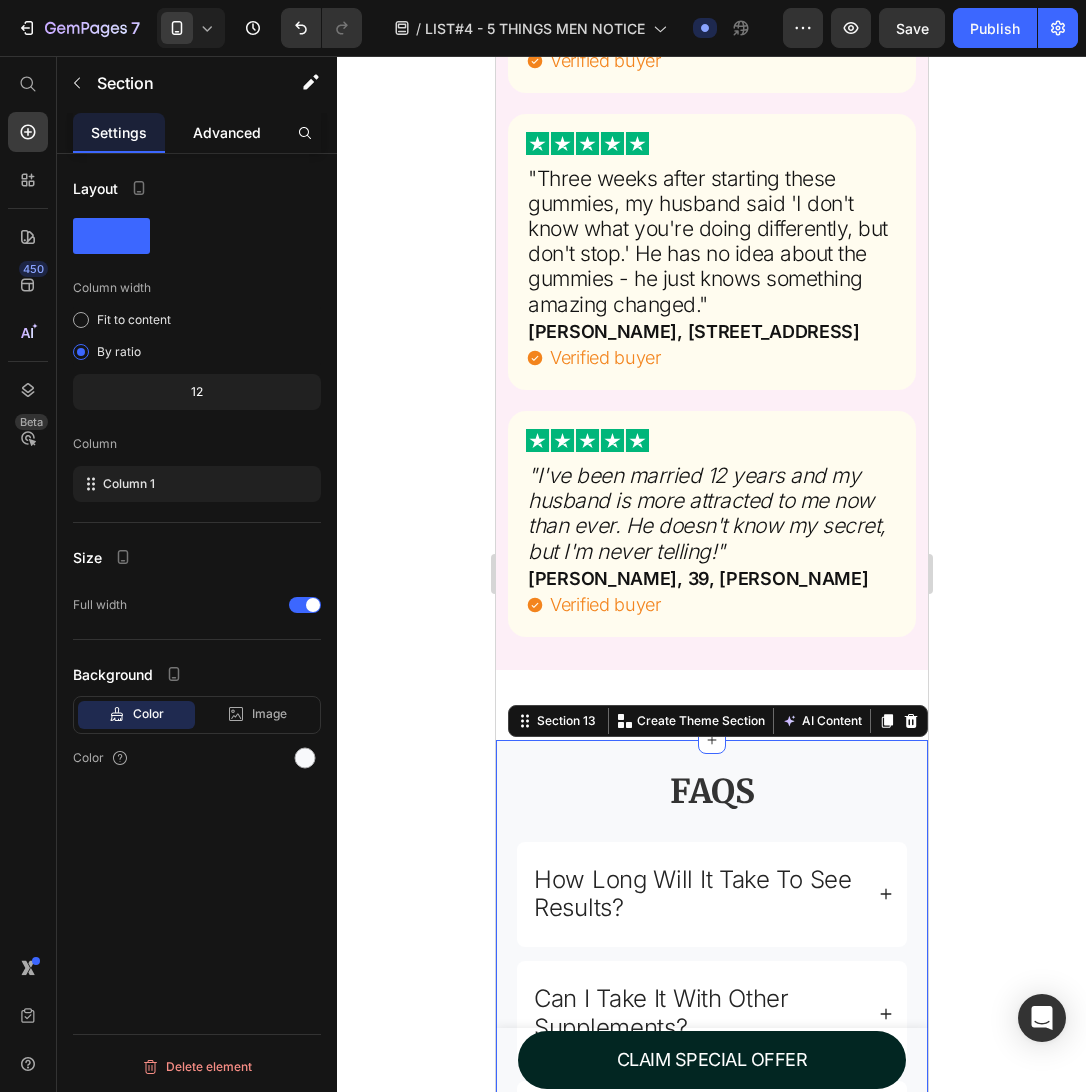 click on "Advanced" 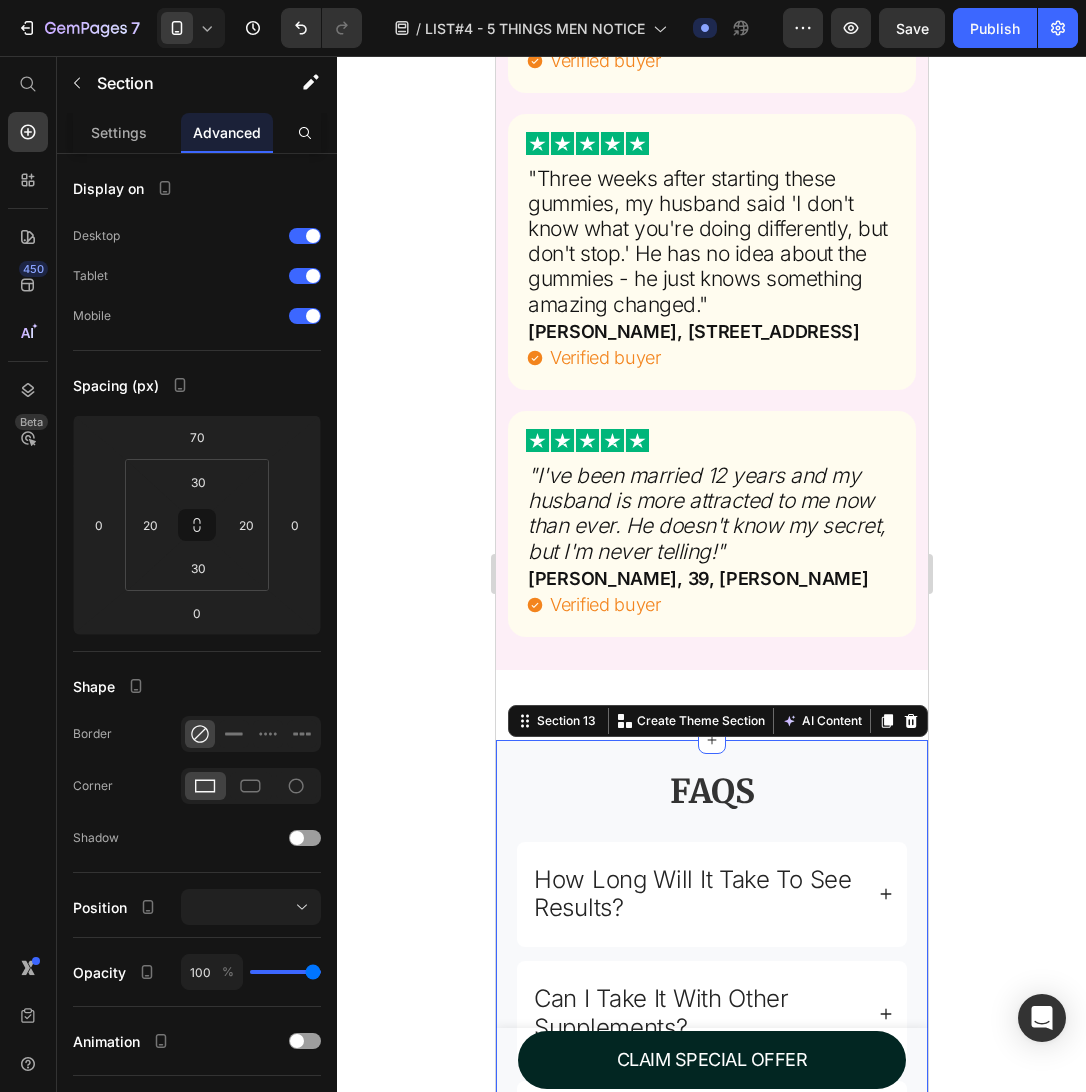 click 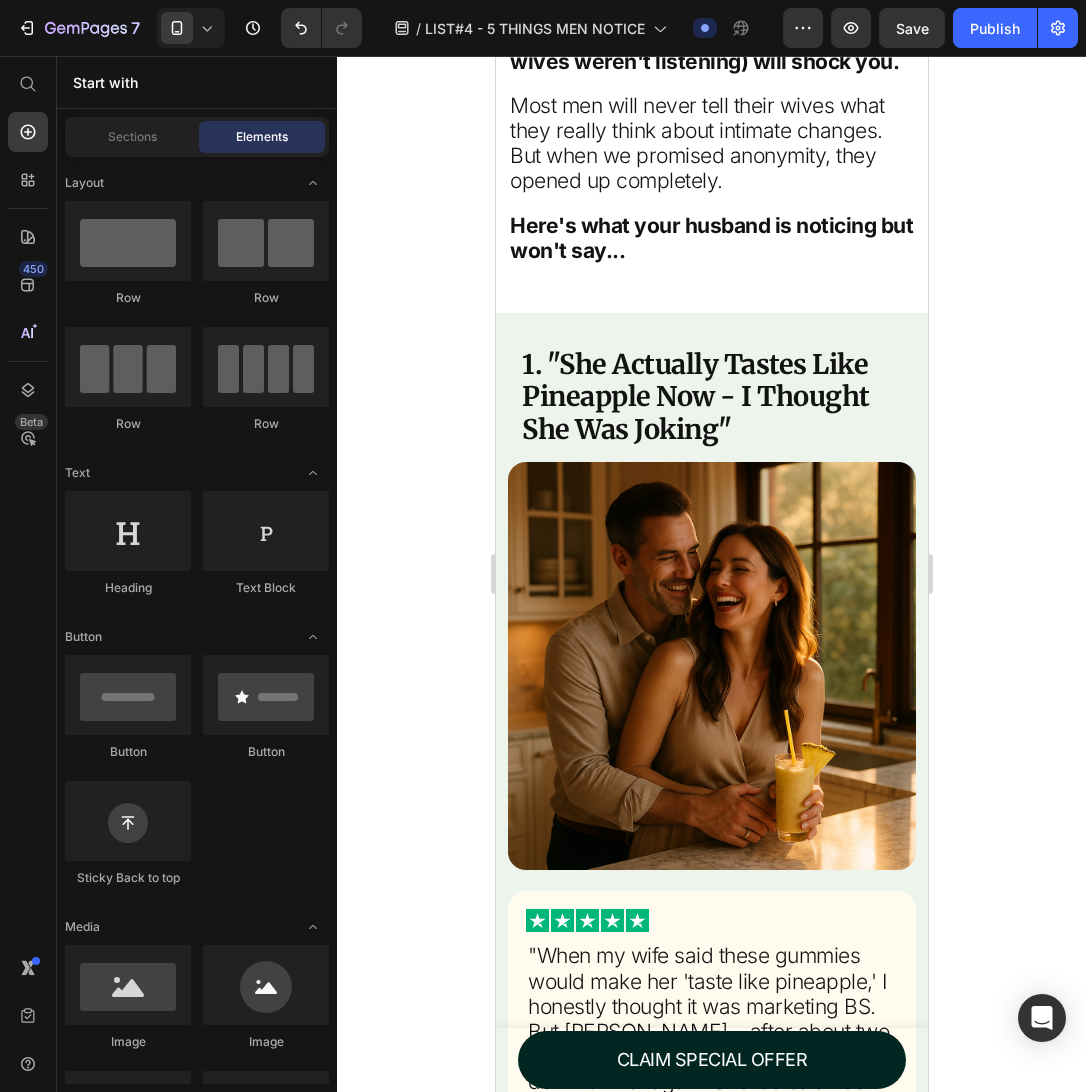 scroll, scrollTop: 0, scrollLeft: 0, axis: both 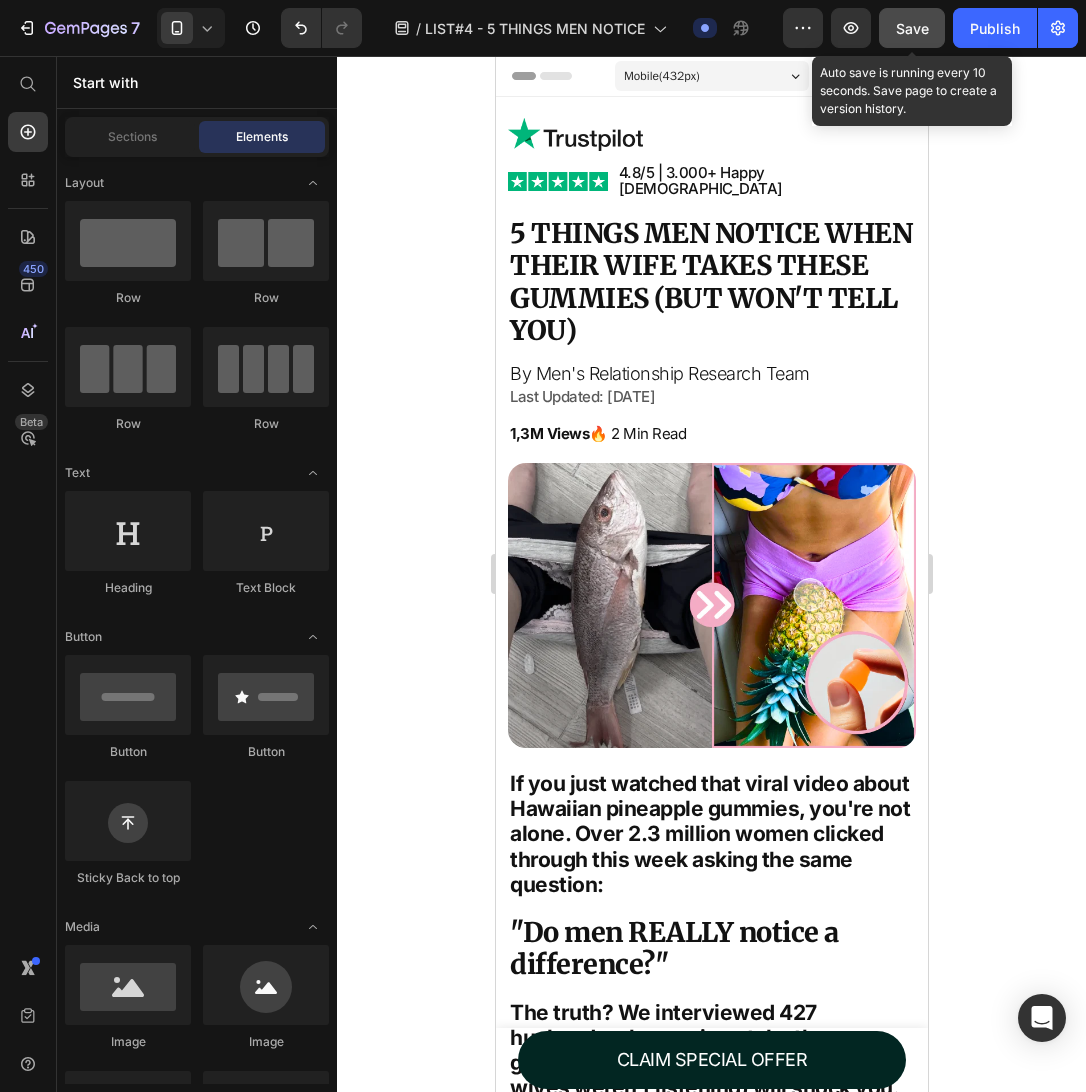 click on "Save" at bounding box center (912, 28) 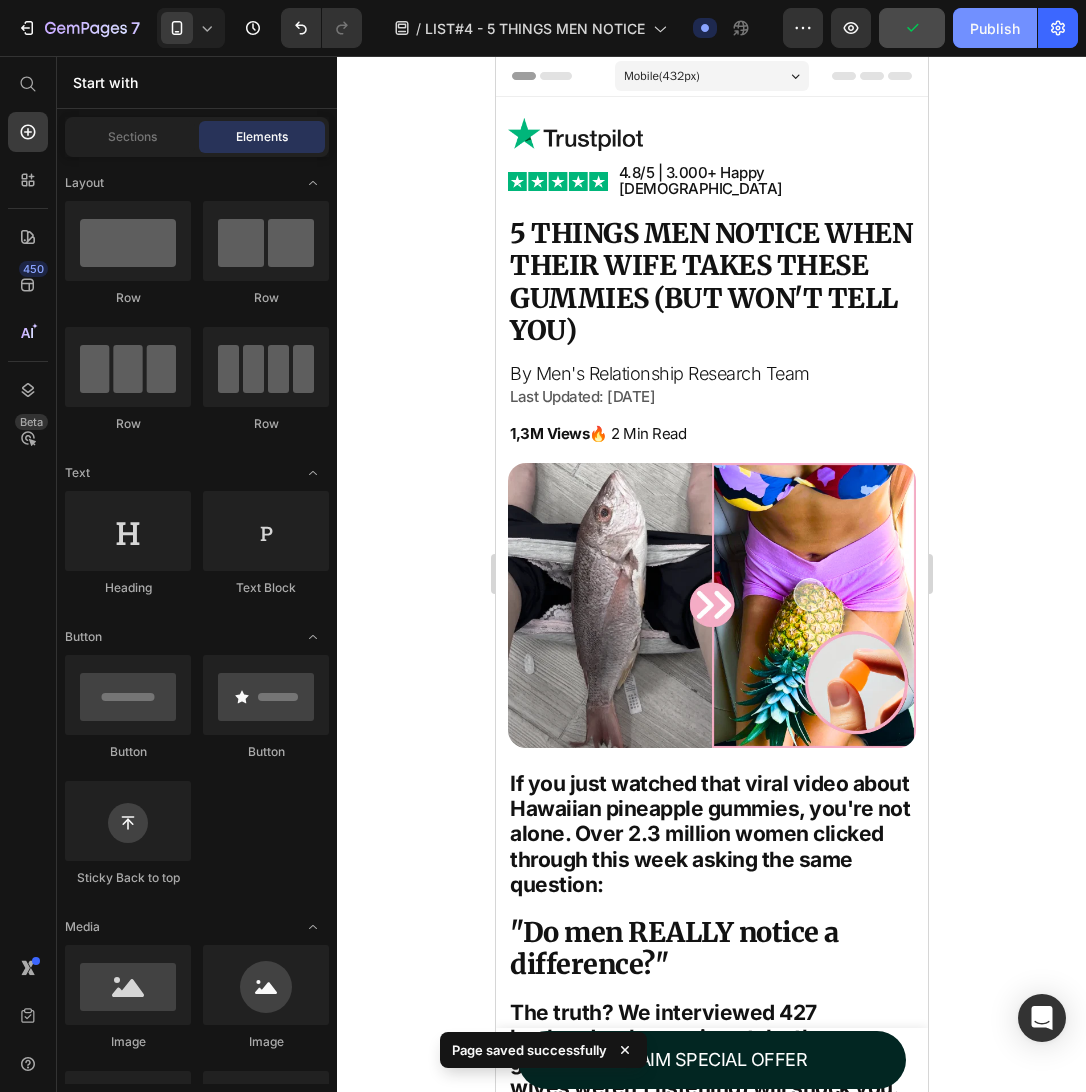 click on "Publish" at bounding box center [995, 28] 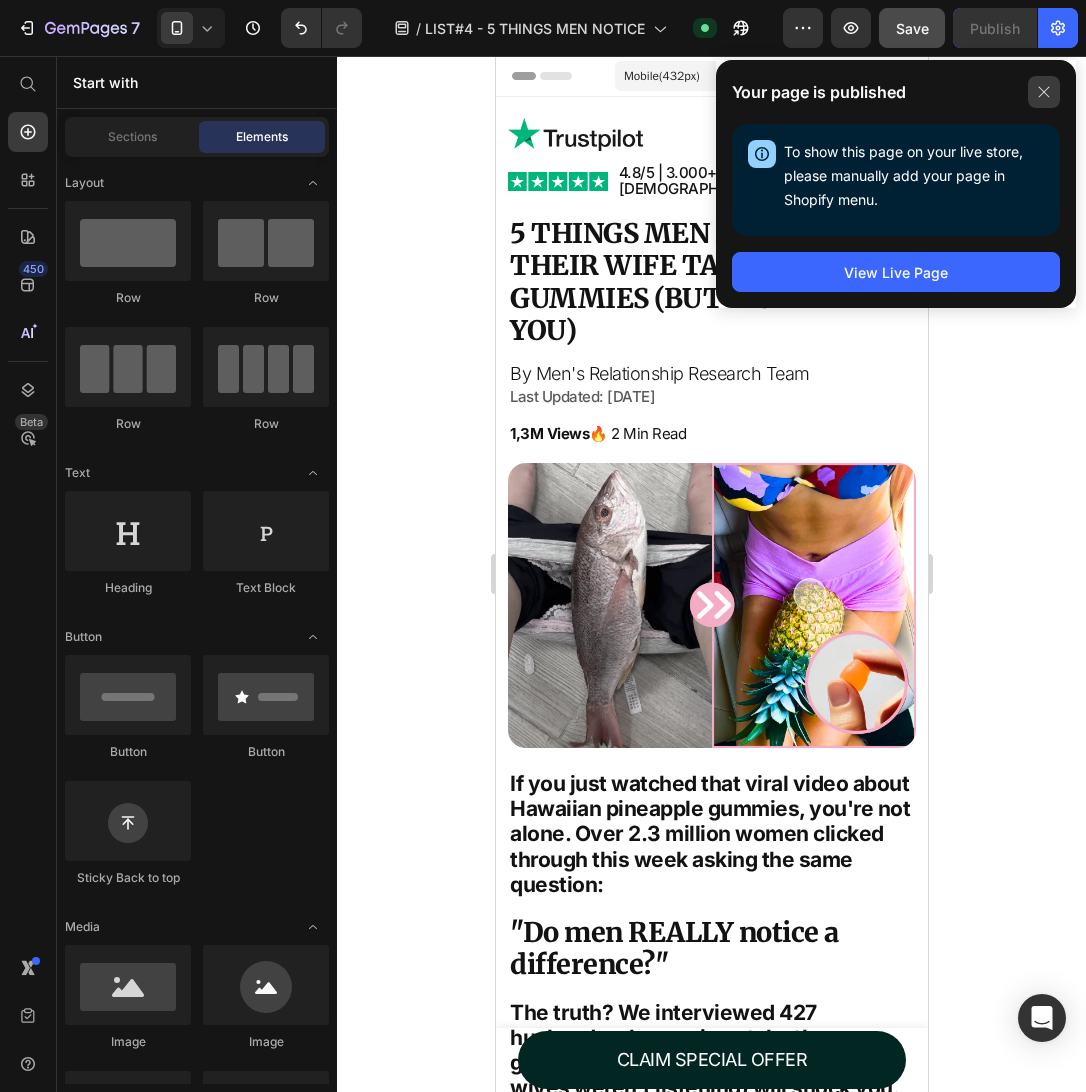 click 